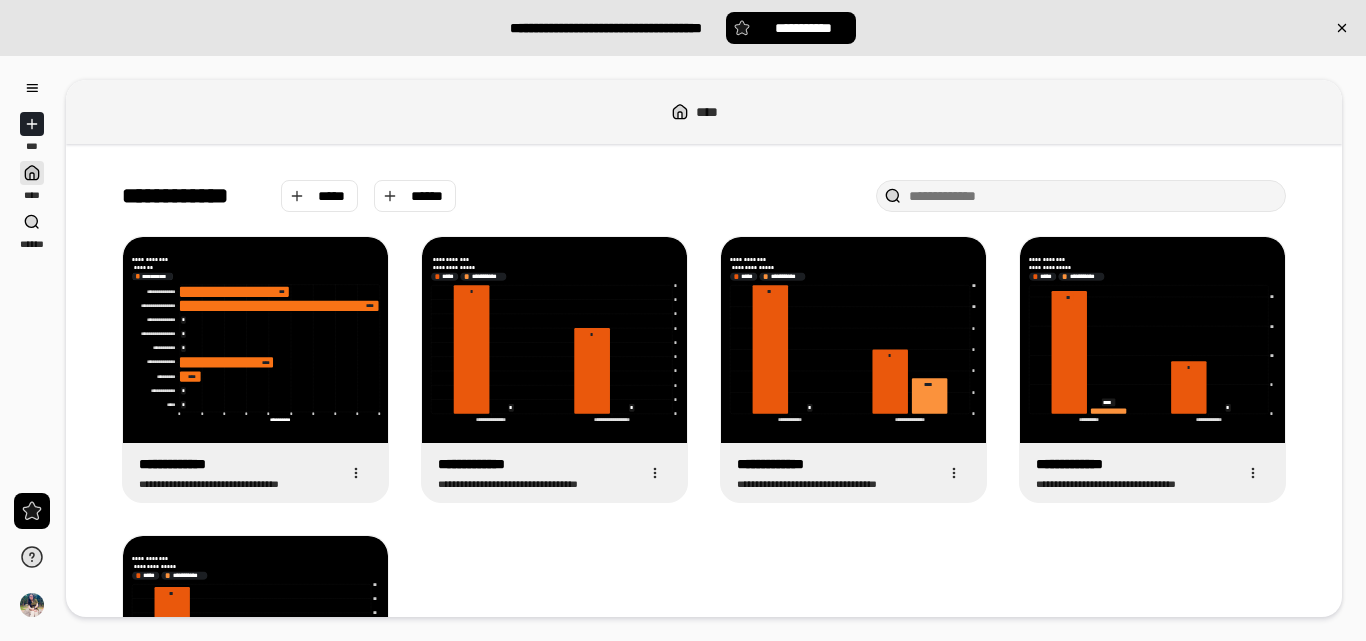 scroll, scrollTop: 0, scrollLeft: 0, axis: both 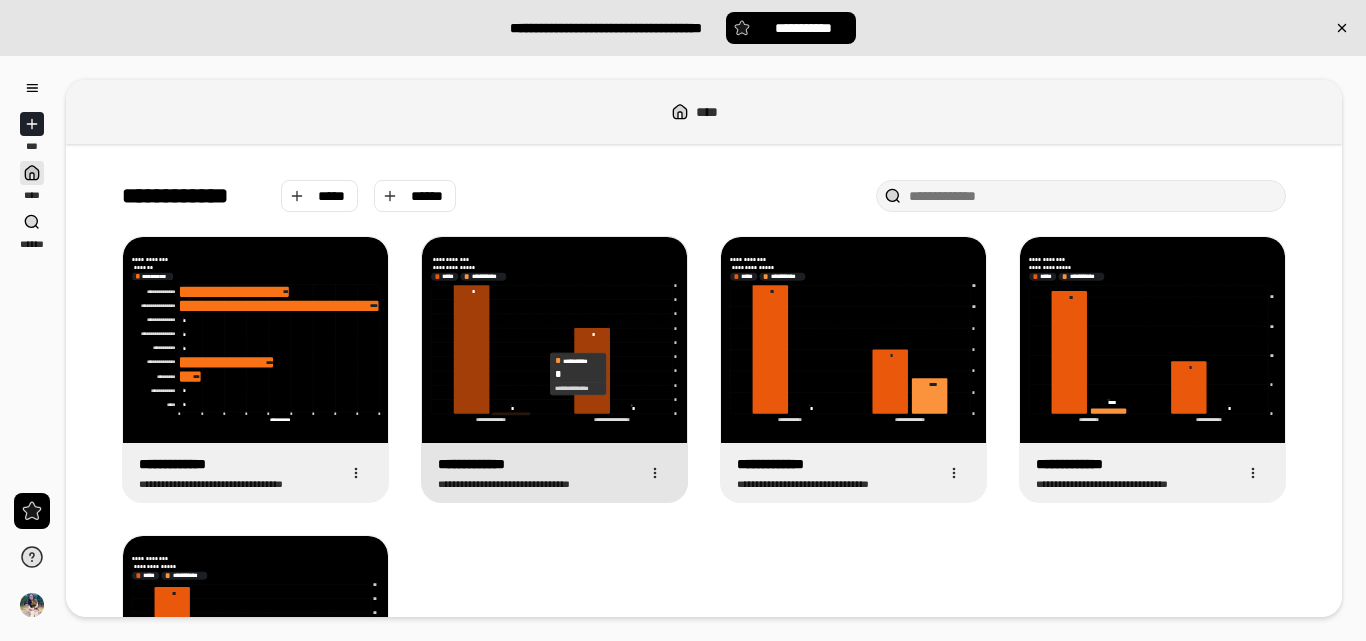 click 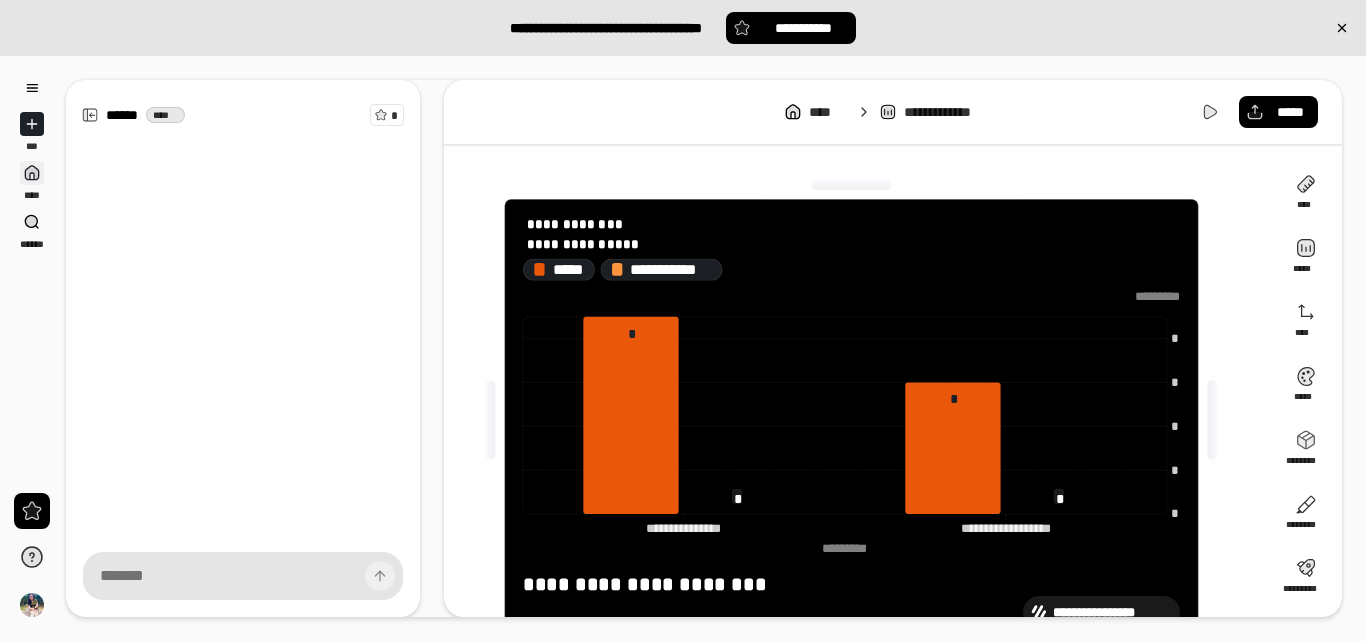 click on "****" at bounding box center [32, 181] 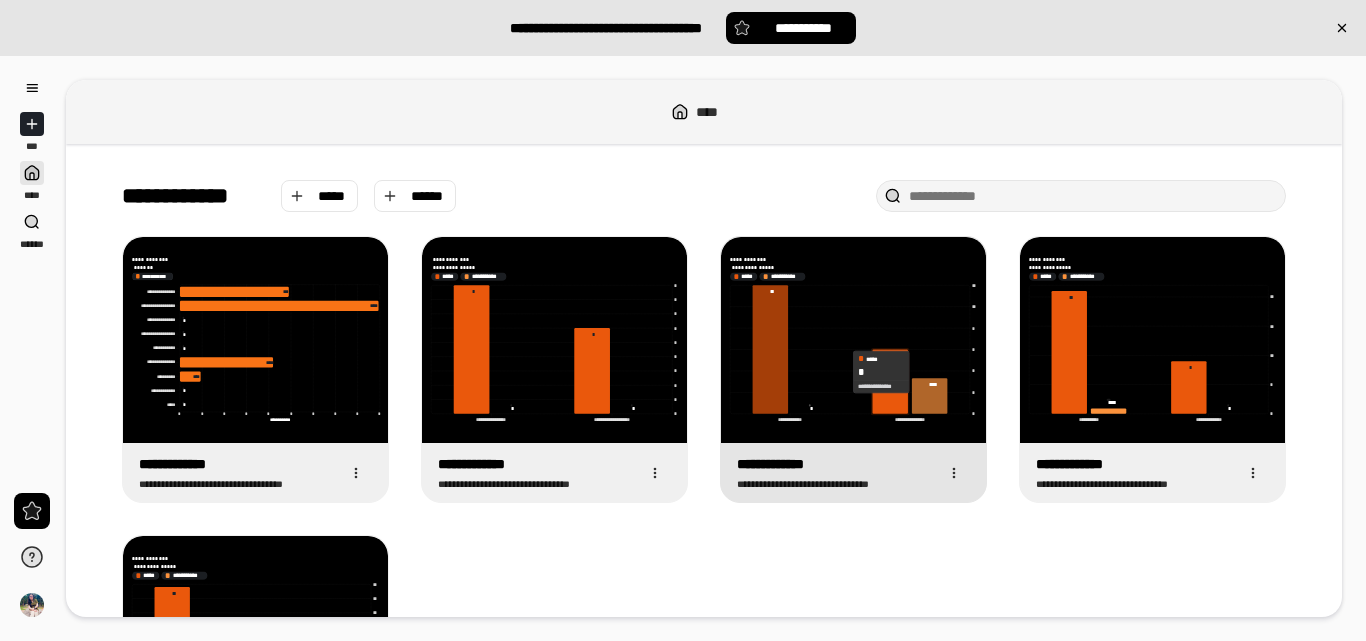 click 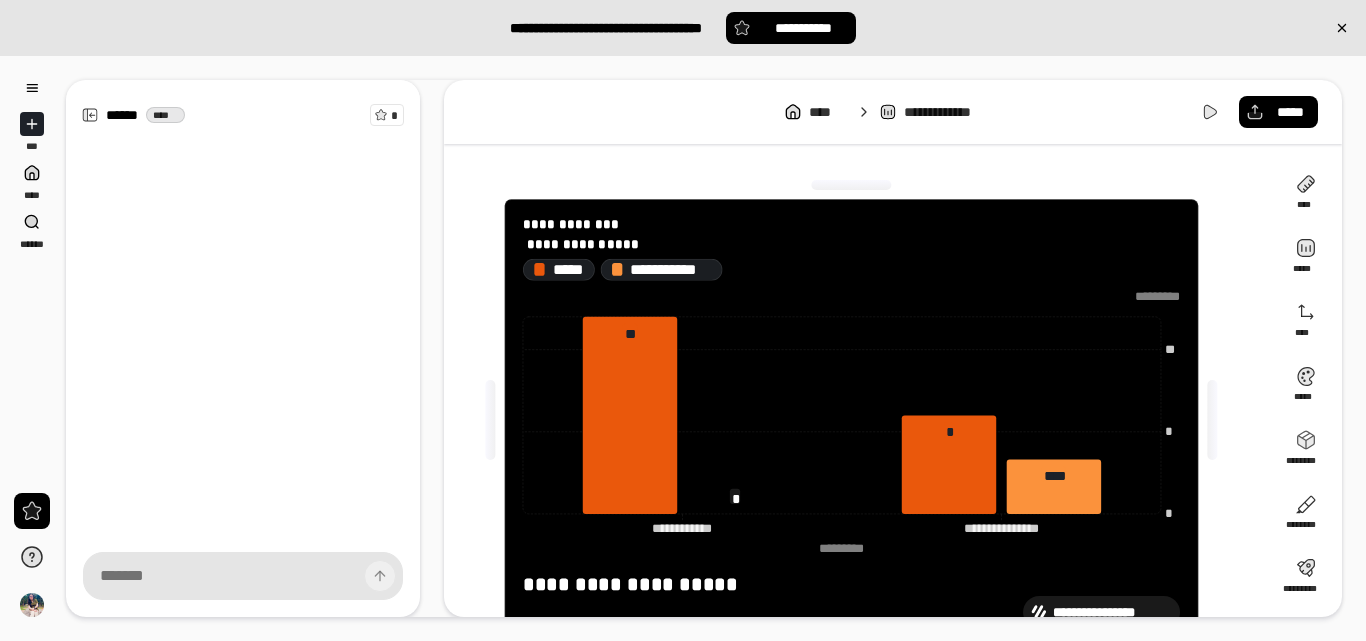 scroll, scrollTop: 63, scrollLeft: 0, axis: vertical 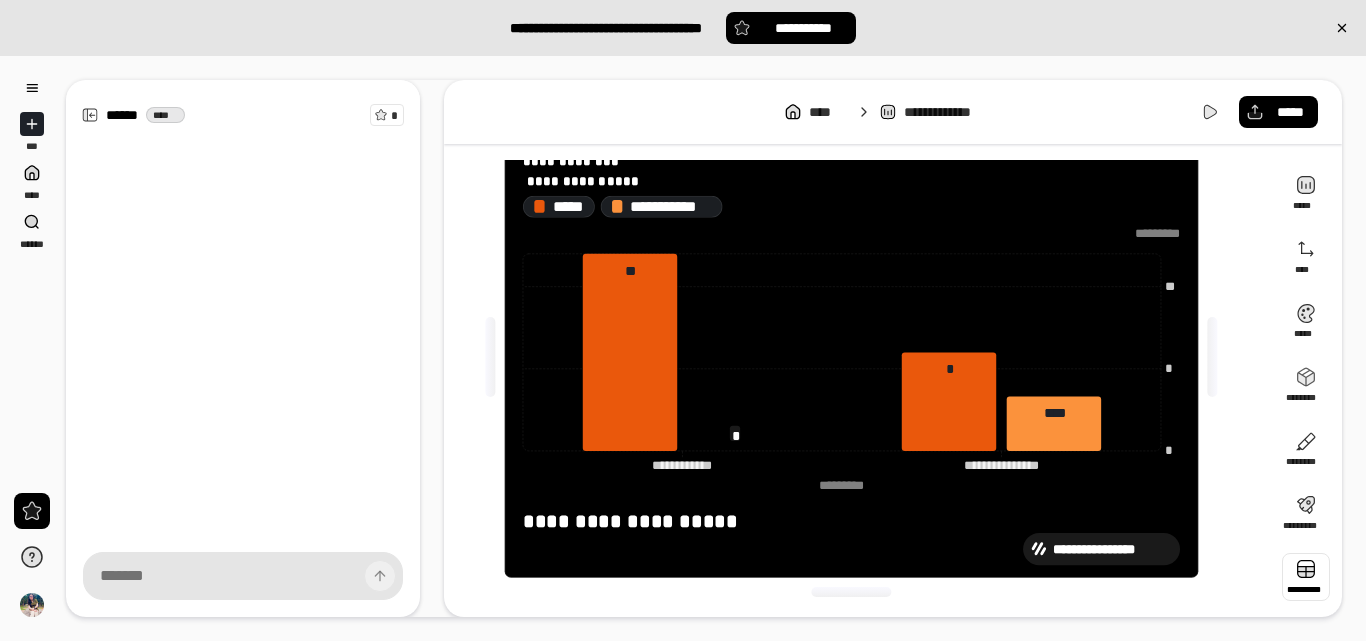 click at bounding box center (1306, 577) 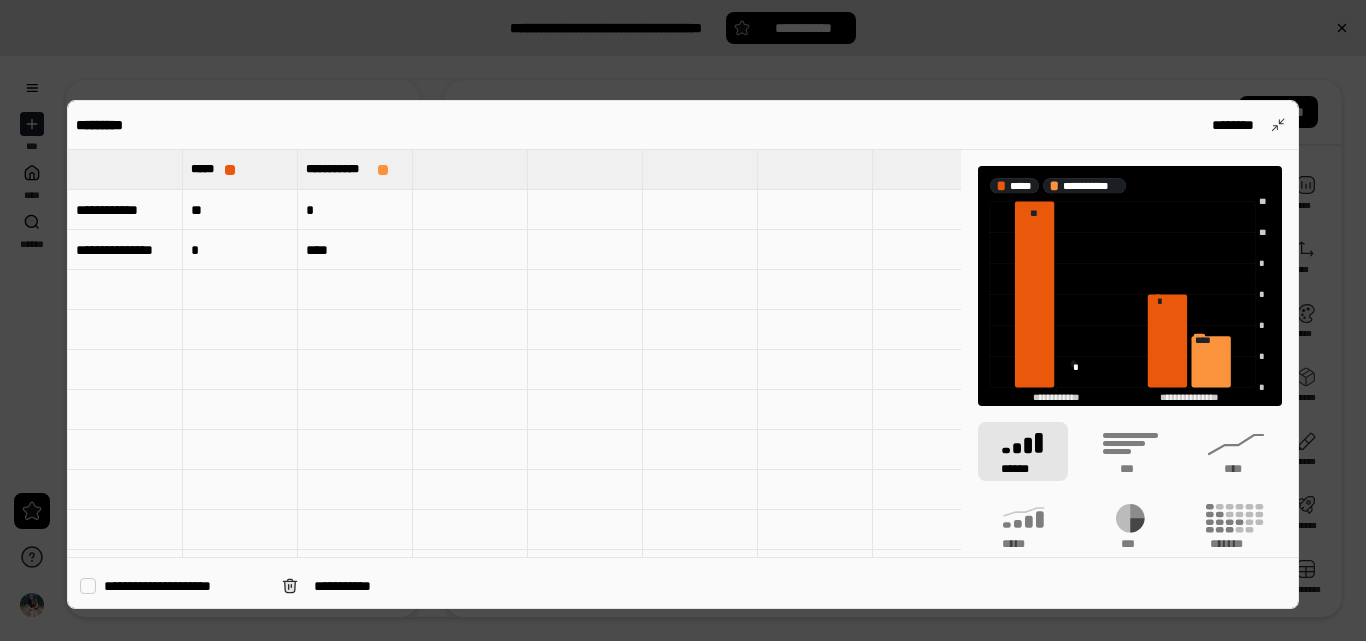type 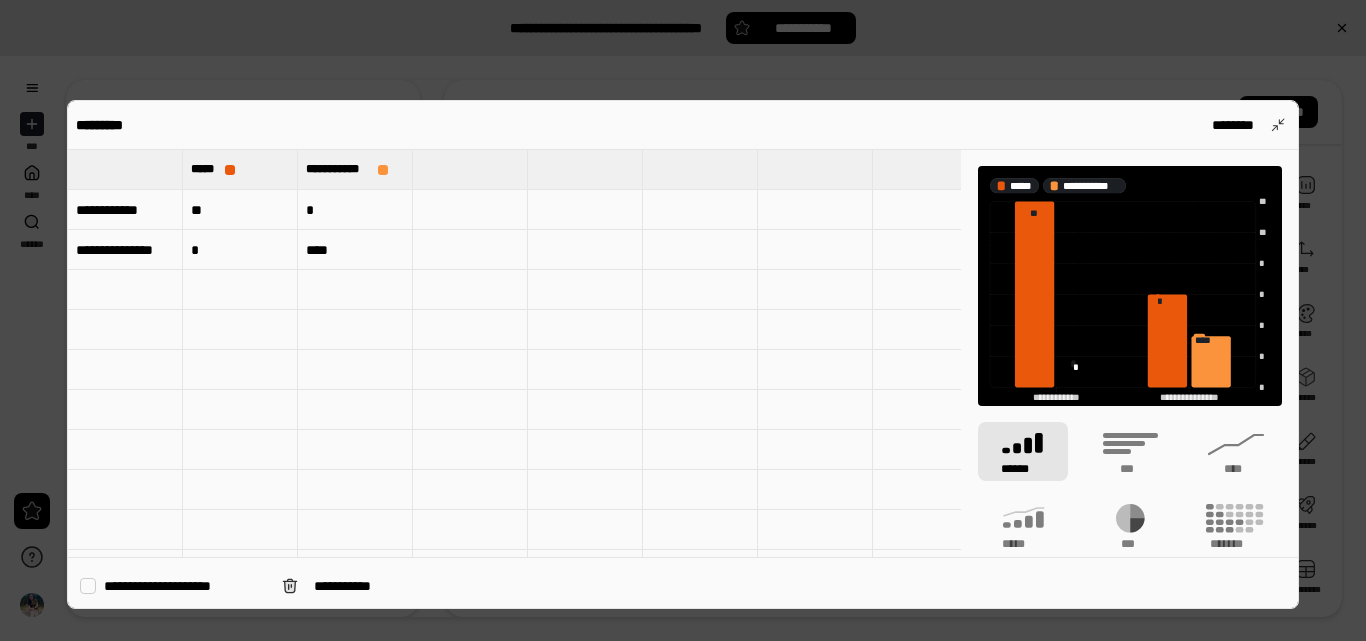 click on "*" at bounding box center [355, 210] 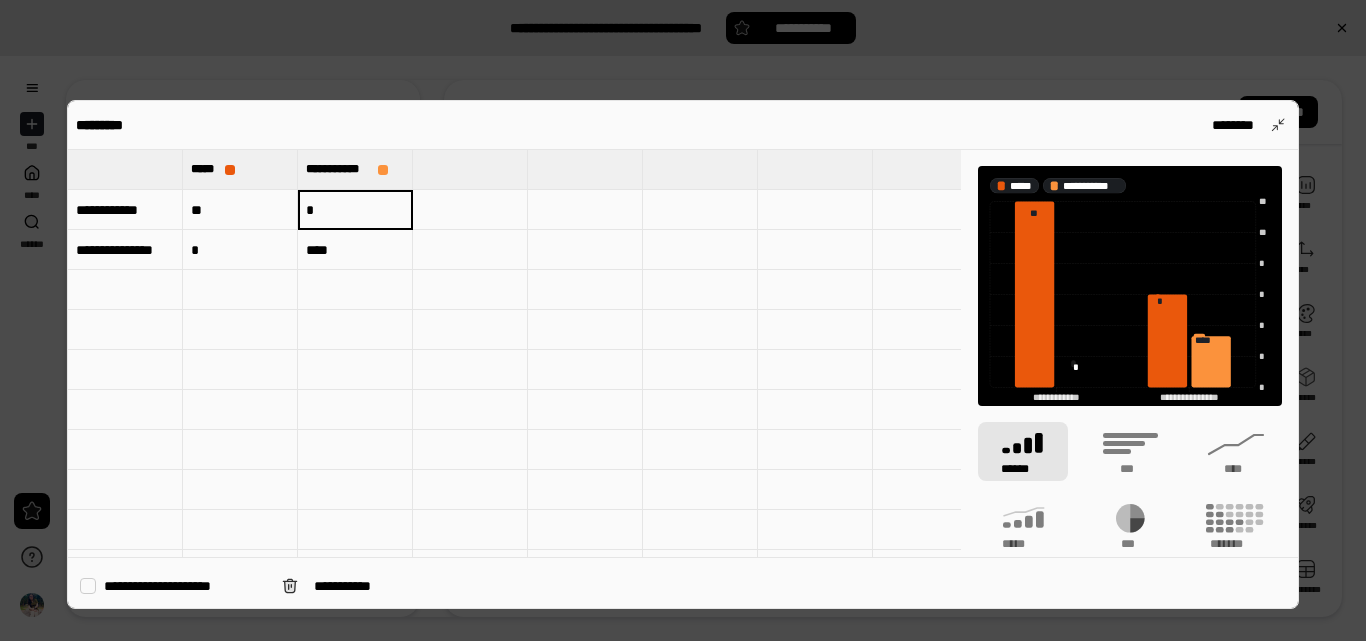 click on "*" at bounding box center [355, 210] 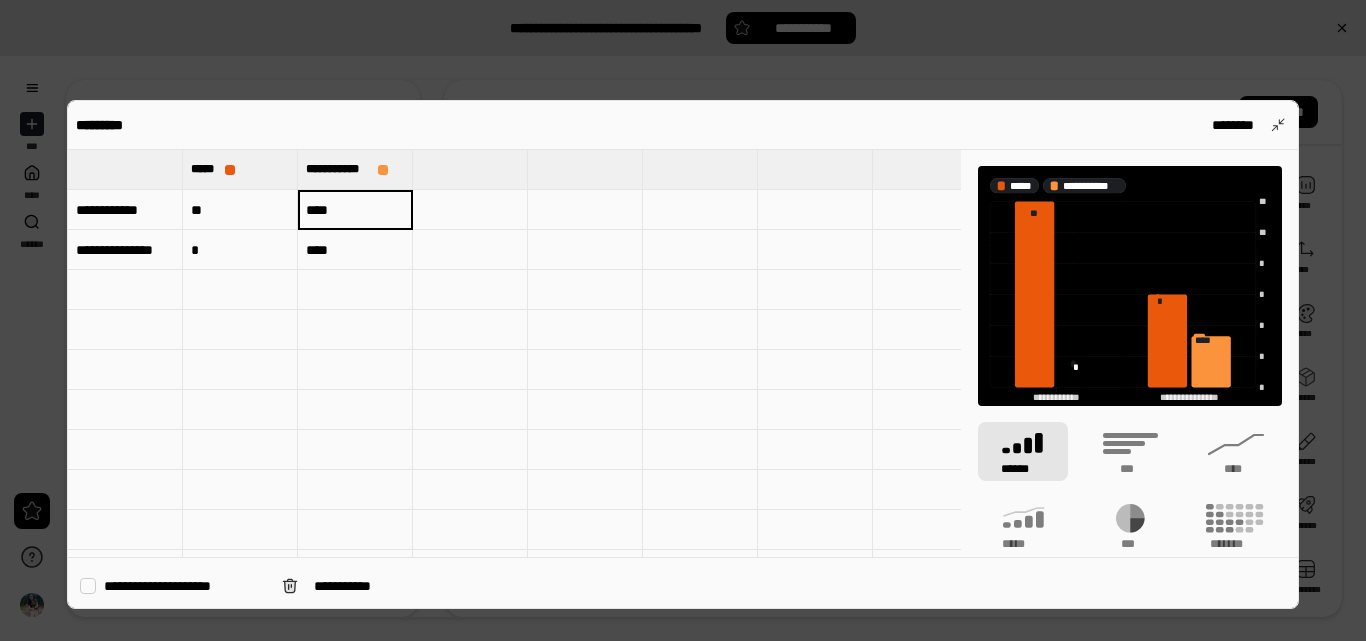 type on "****" 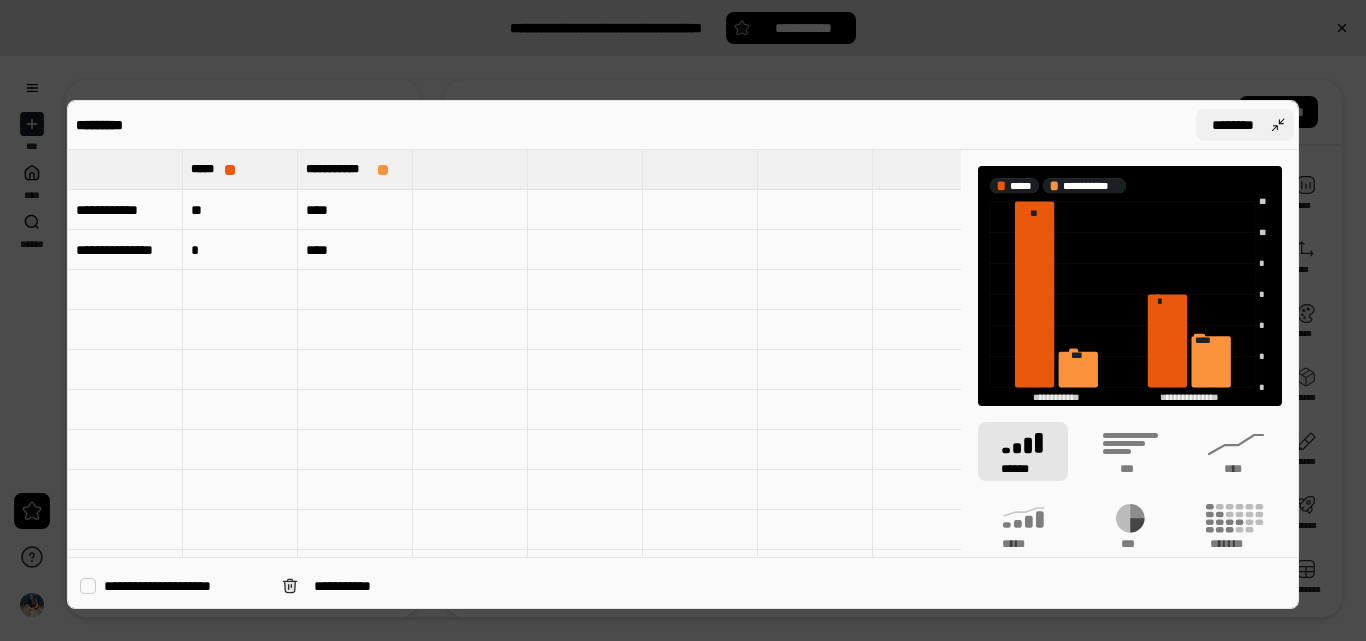 click on "********" at bounding box center (1245, 125) 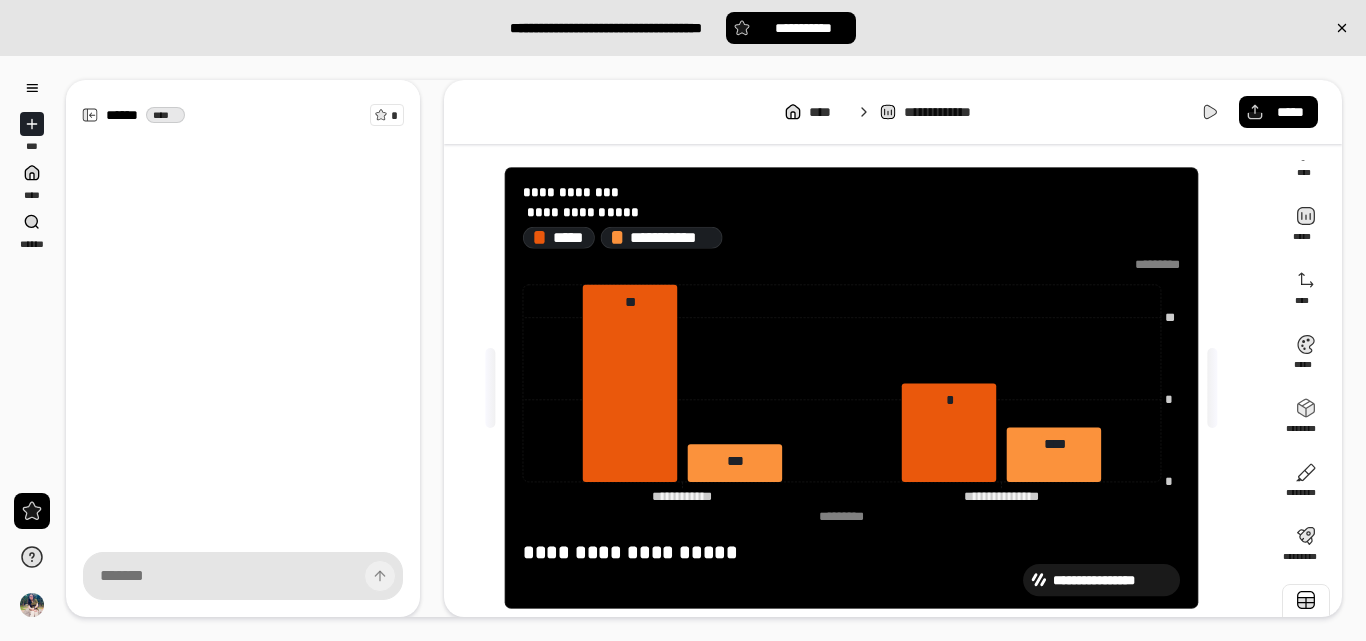 scroll, scrollTop: 31, scrollLeft: 0, axis: vertical 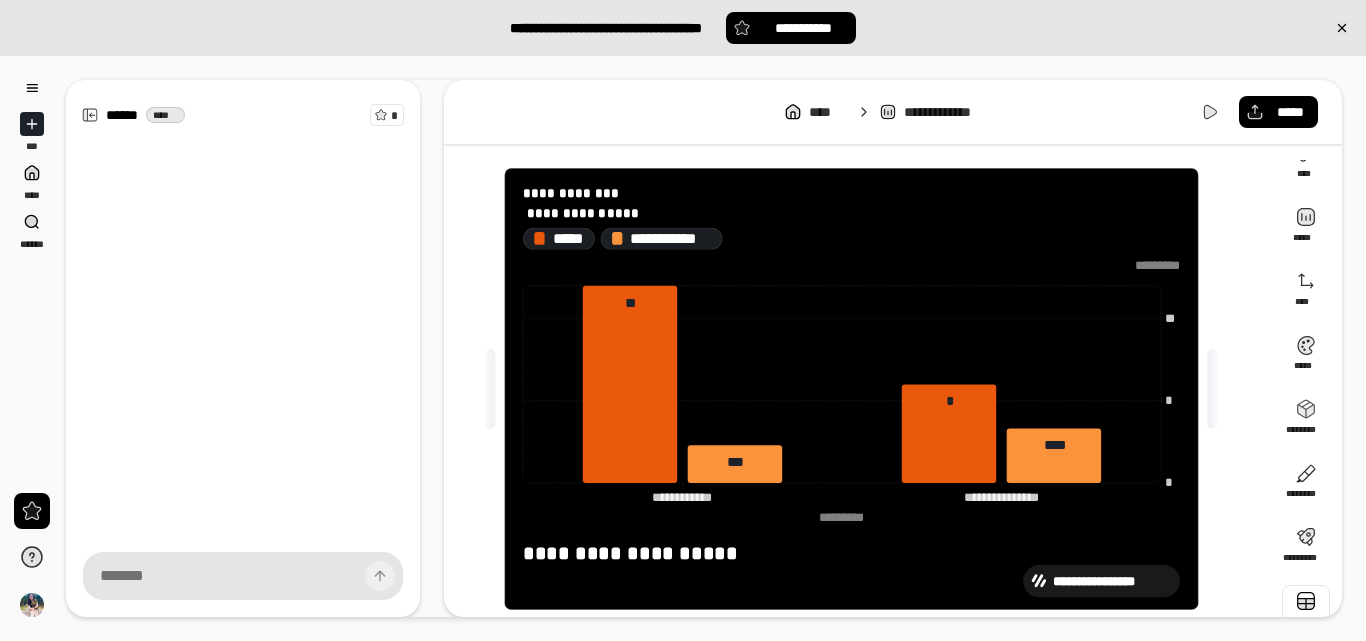 click at bounding box center (1306, 609) 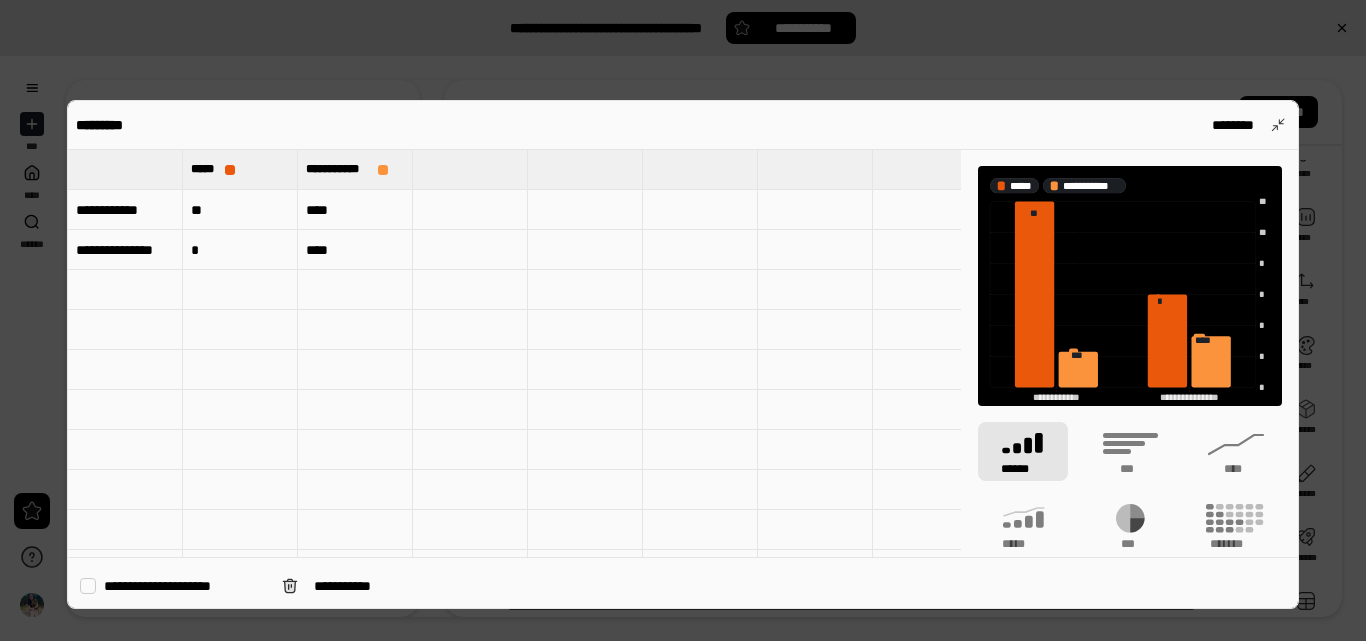 click on "**" at bounding box center [240, 210] 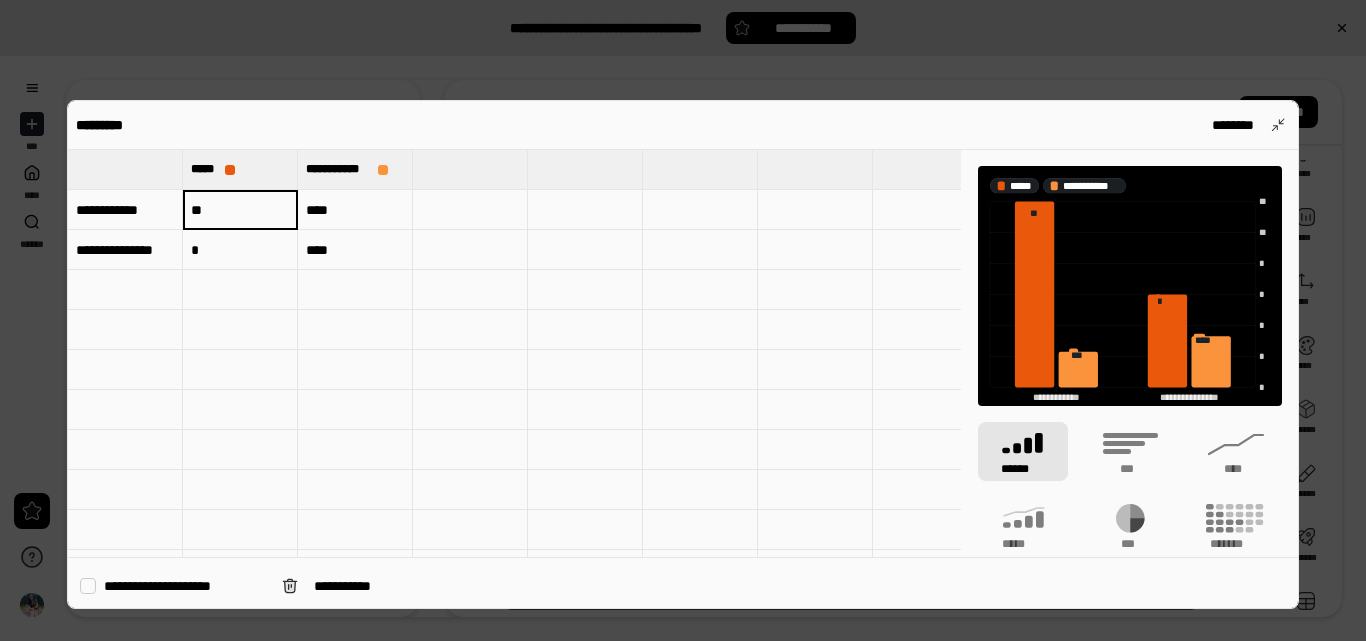 click on "**" at bounding box center (240, 209) 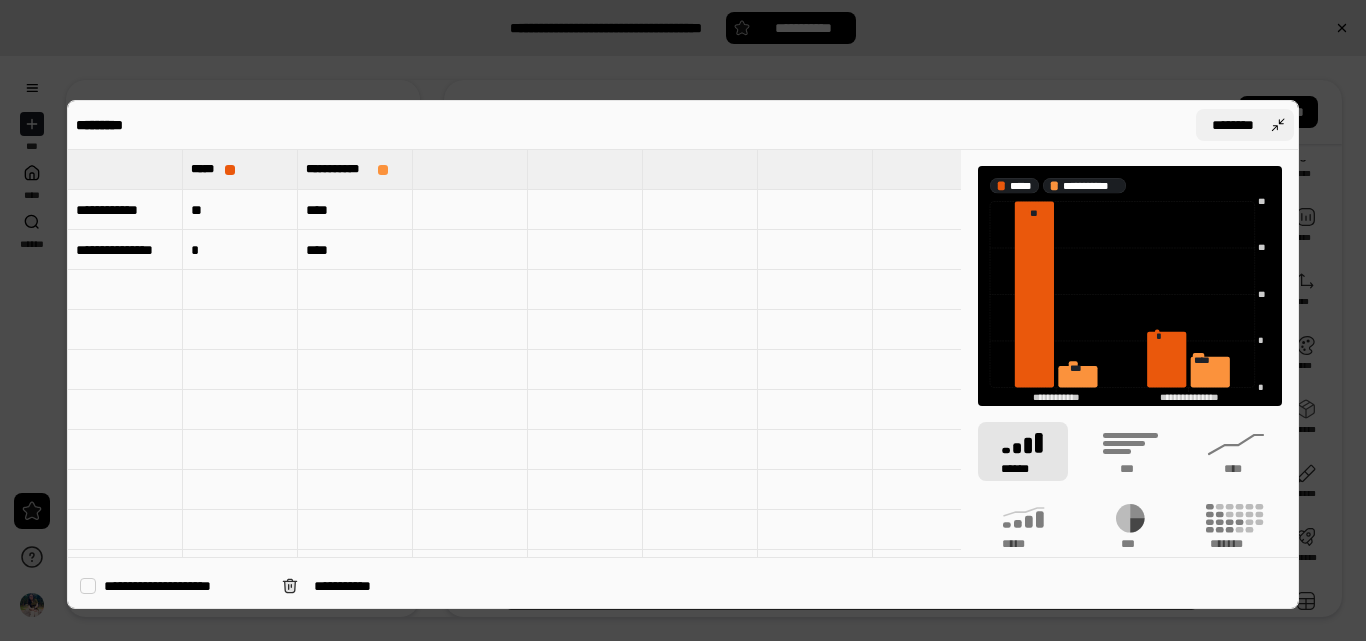 click on "********" at bounding box center [1245, 125] 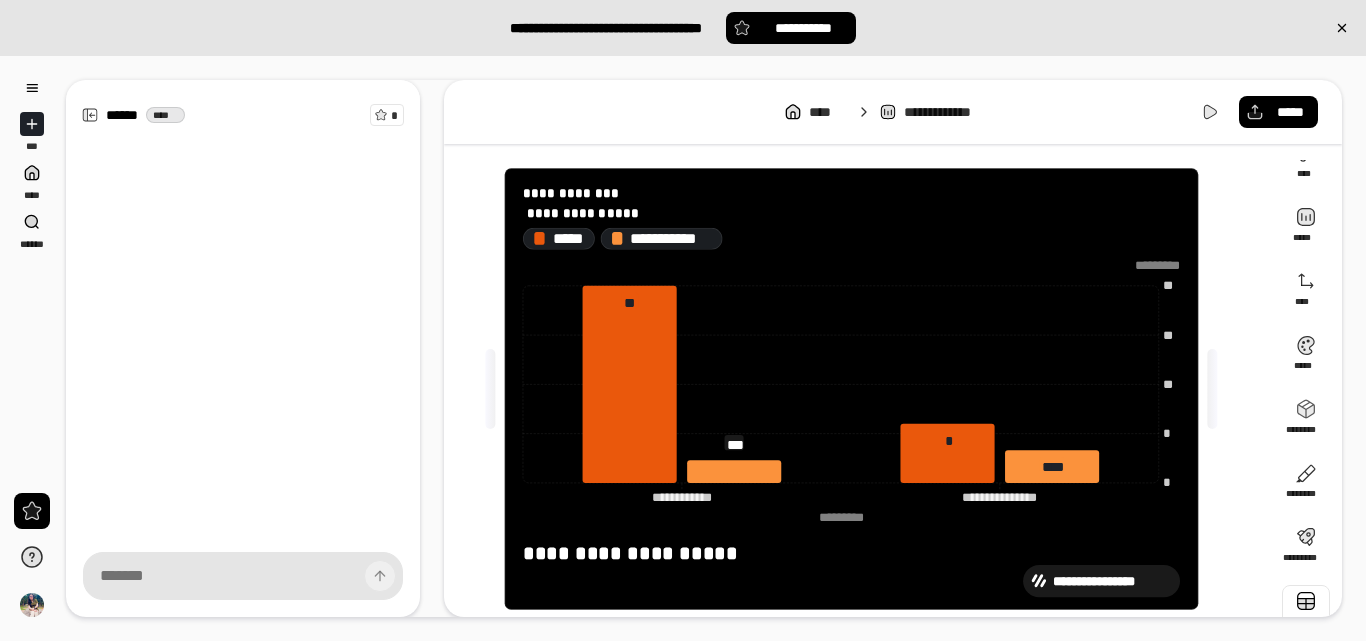 scroll, scrollTop: 47, scrollLeft: 0, axis: vertical 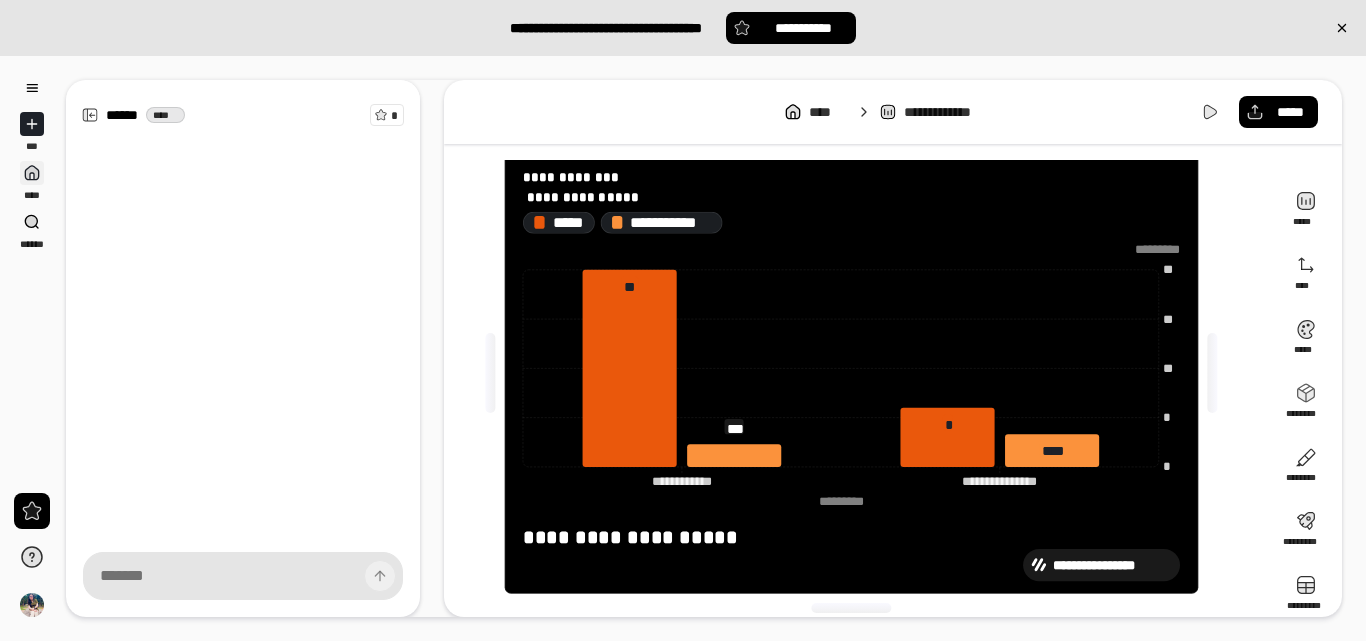 click at bounding box center (32, 173) 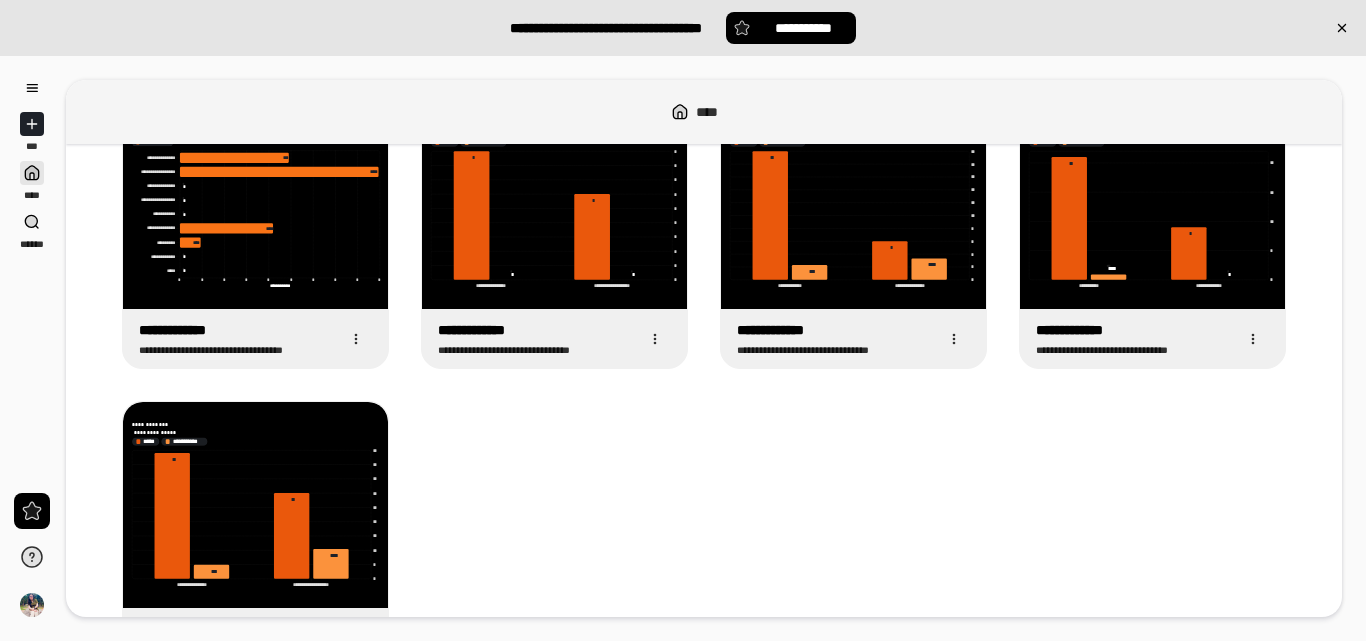 scroll, scrollTop: 156, scrollLeft: 0, axis: vertical 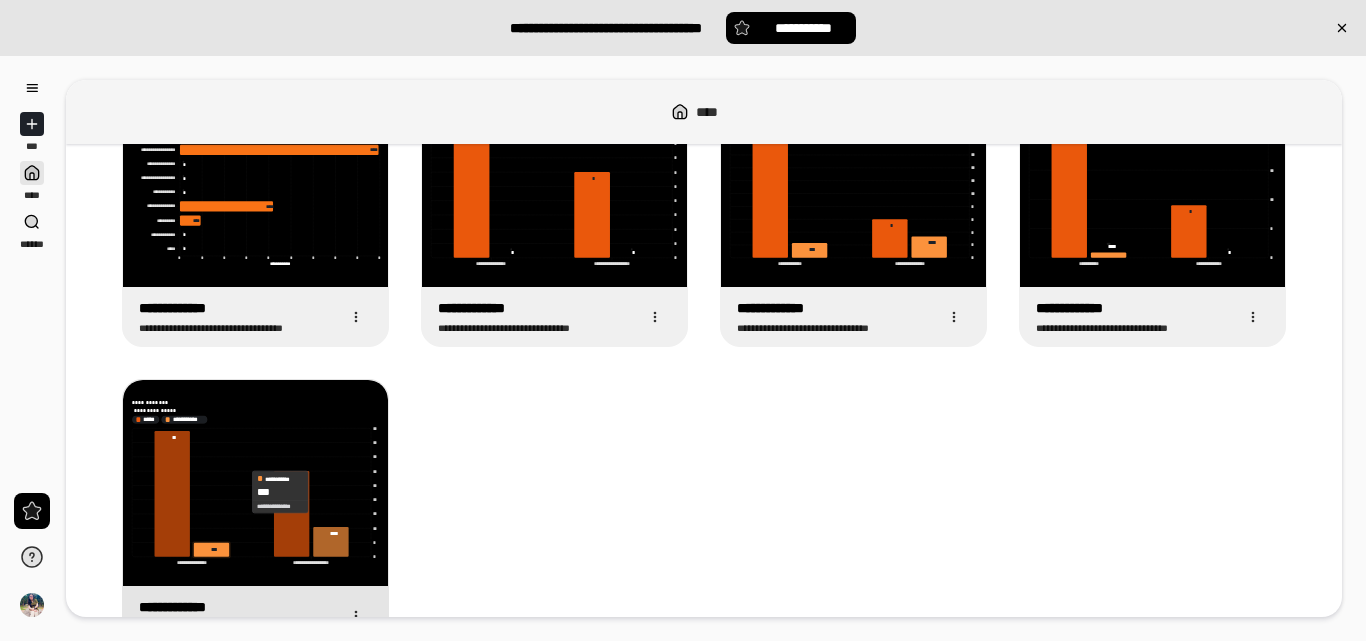 click 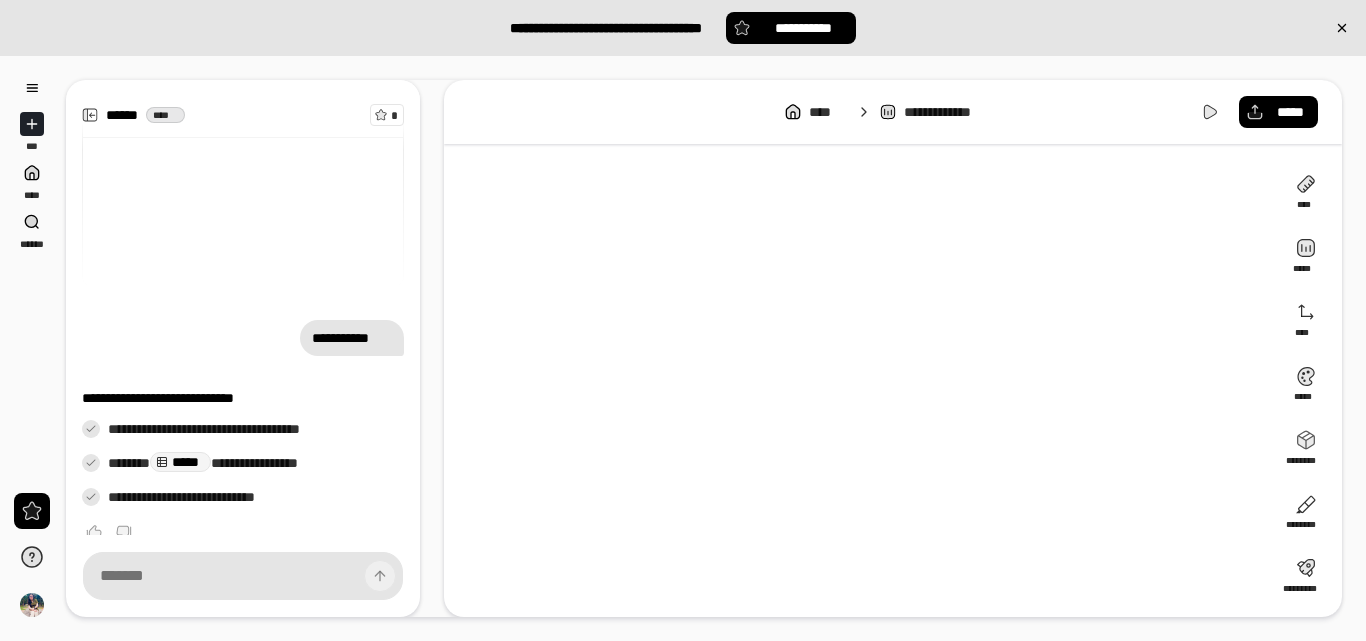 scroll, scrollTop: 19, scrollLeft: 0, axis: vertical 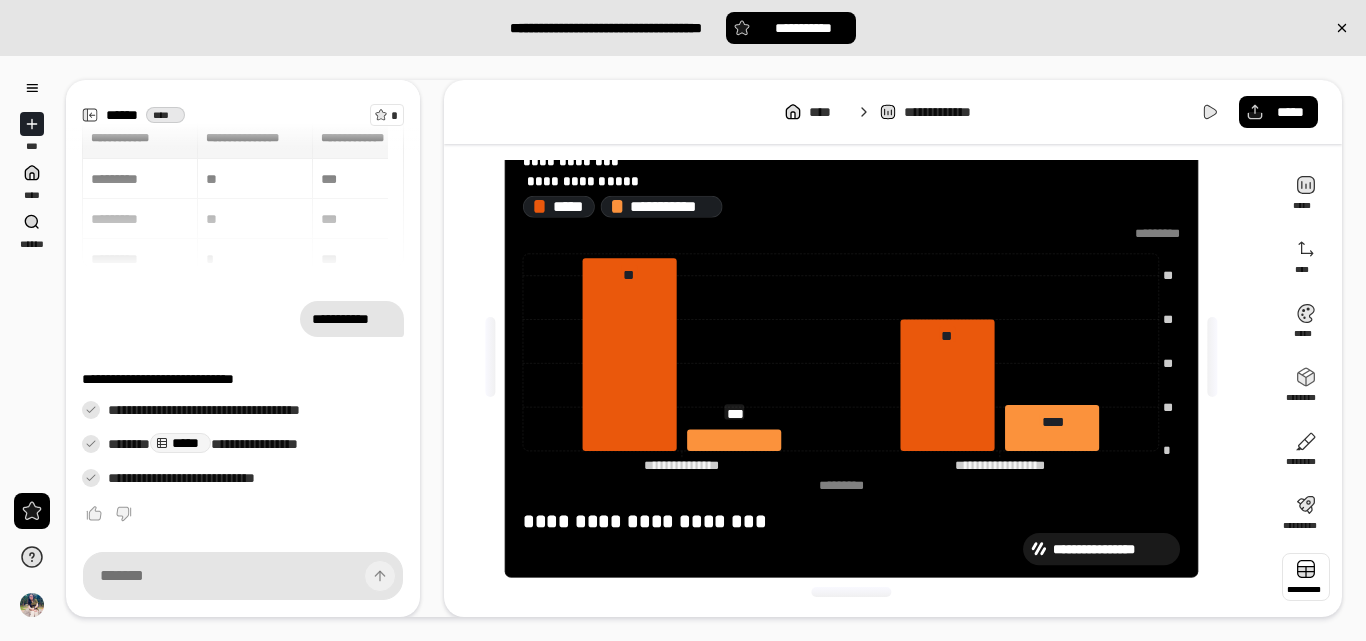 click at bounding box center [1306, 577] 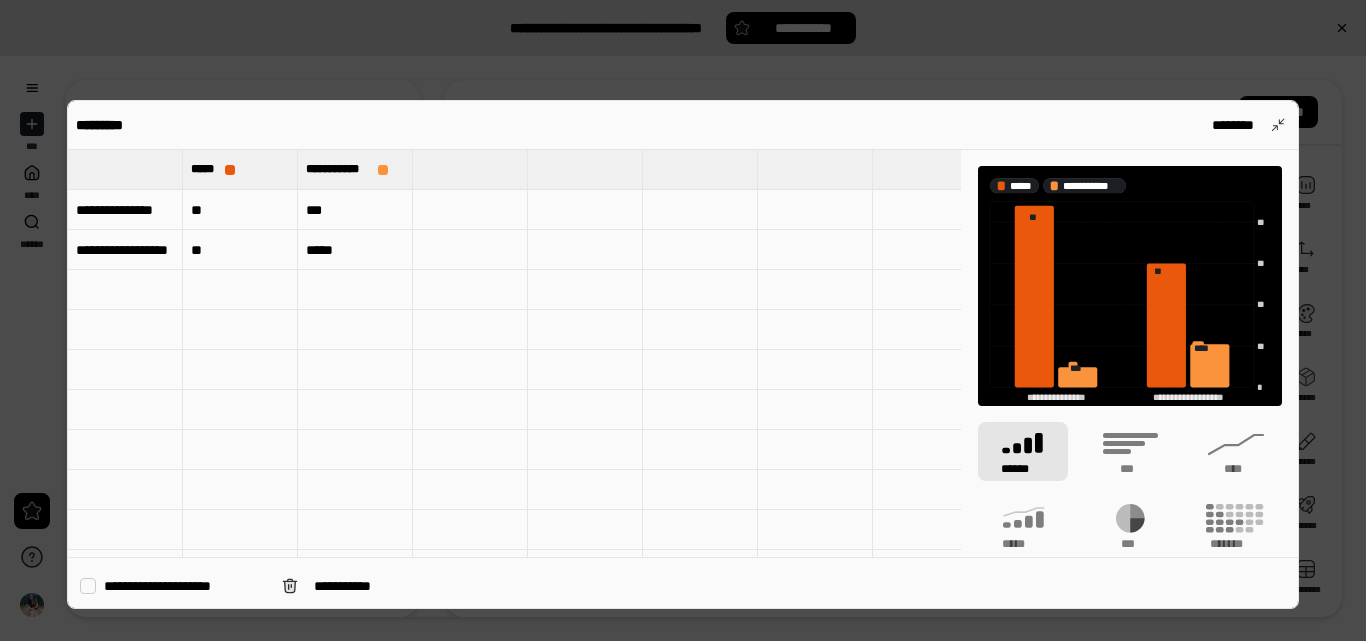 click on "**" at bounding box center (240, 210) 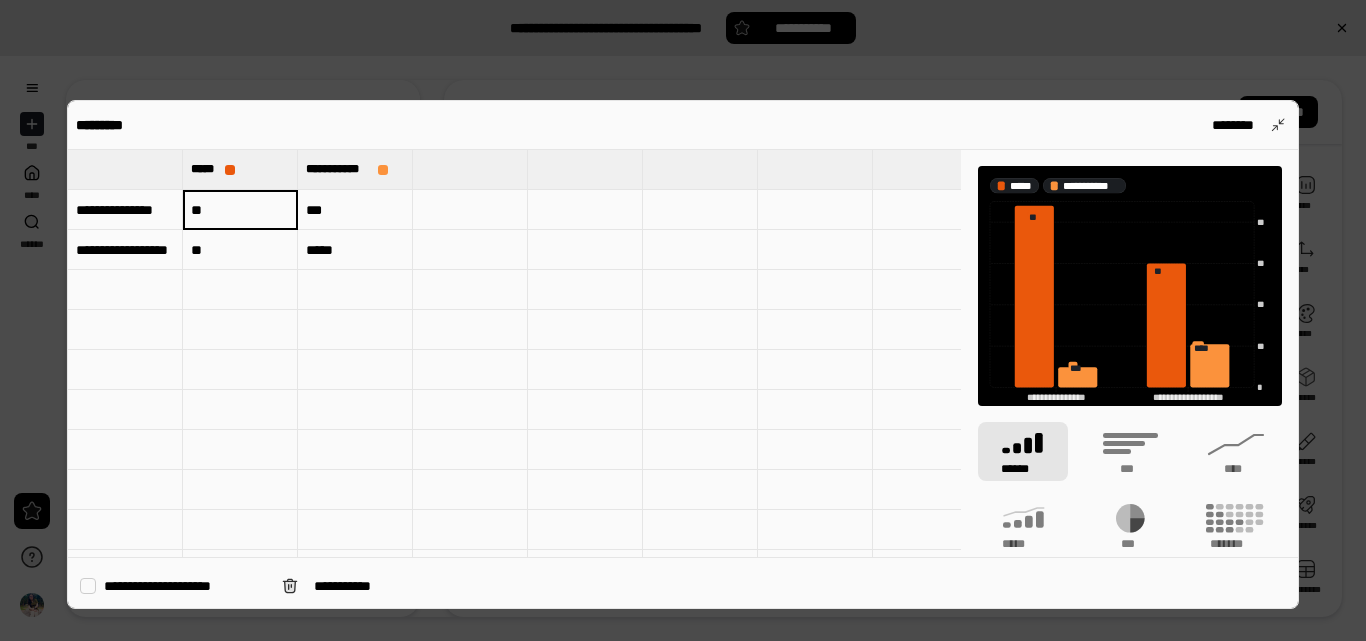 click on "**" at bounding box center (240, 210) 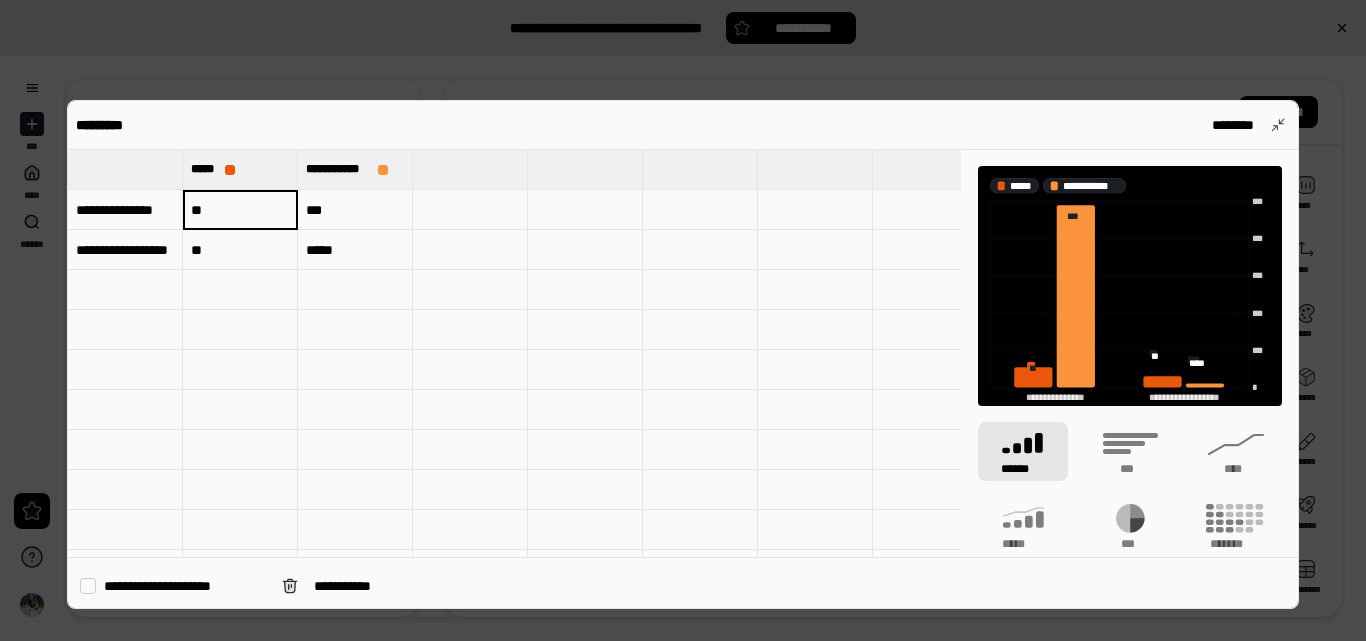 click at bounding box center (240, 330) 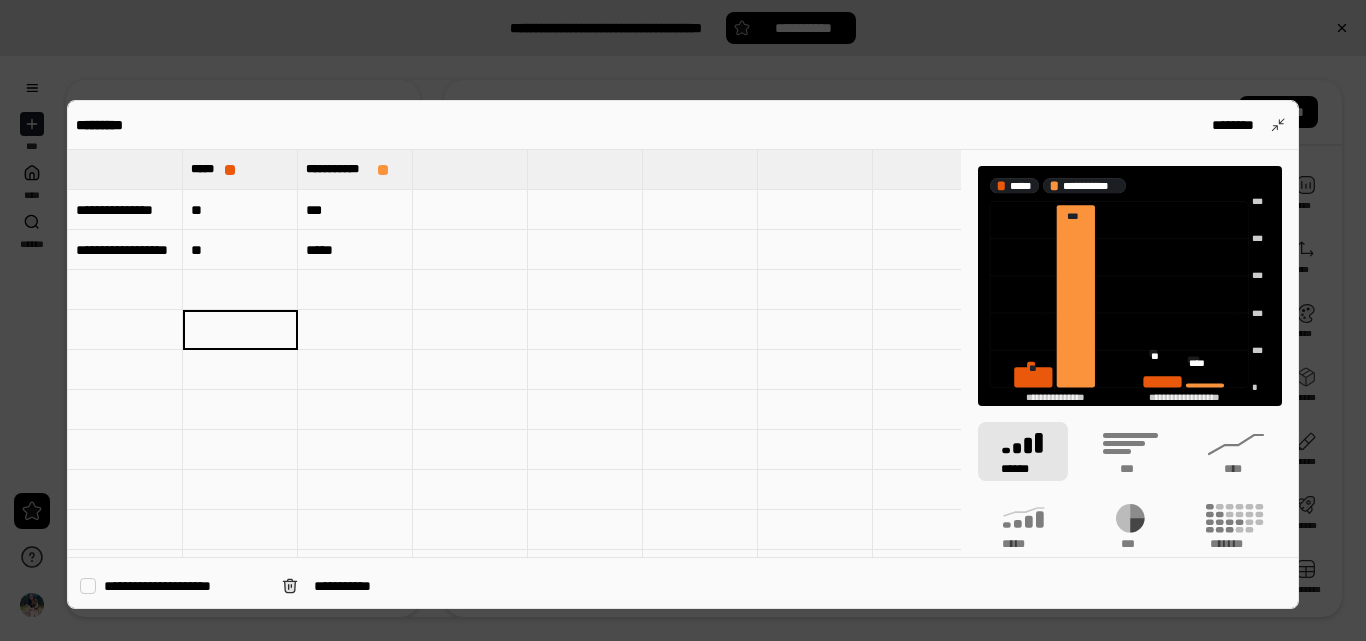 click on "**" at bounding box center [240, 250] 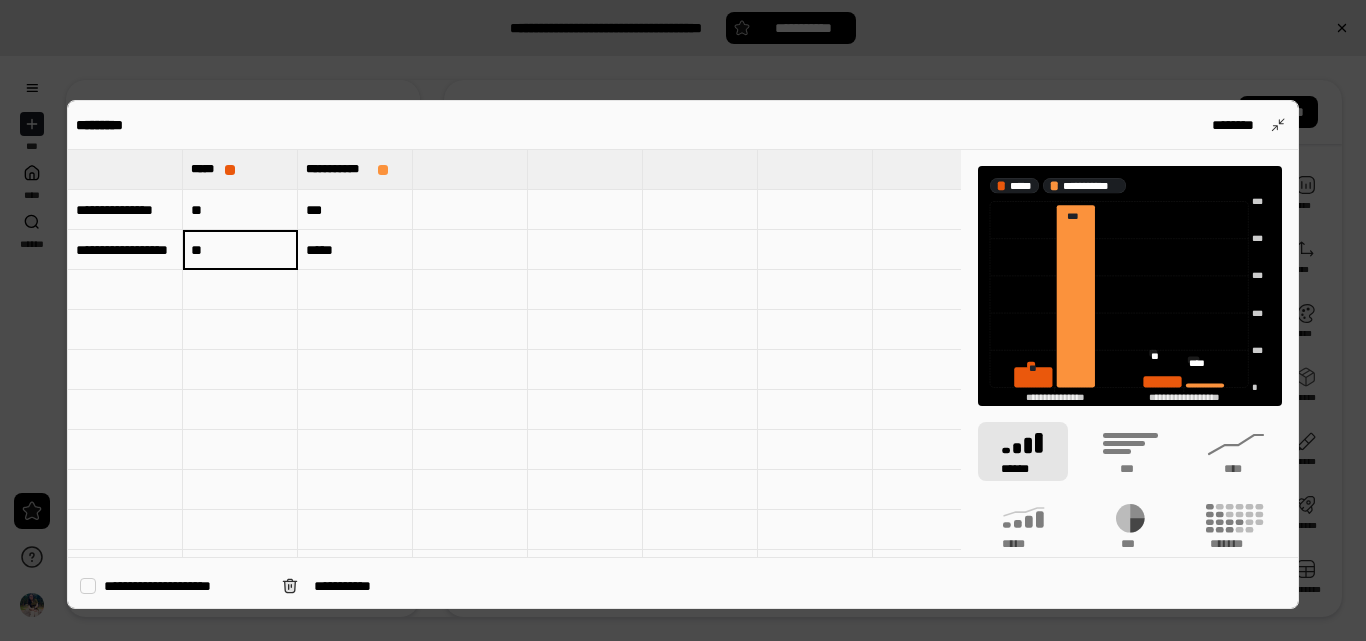 click on "**" at bounding box center (240, 250) 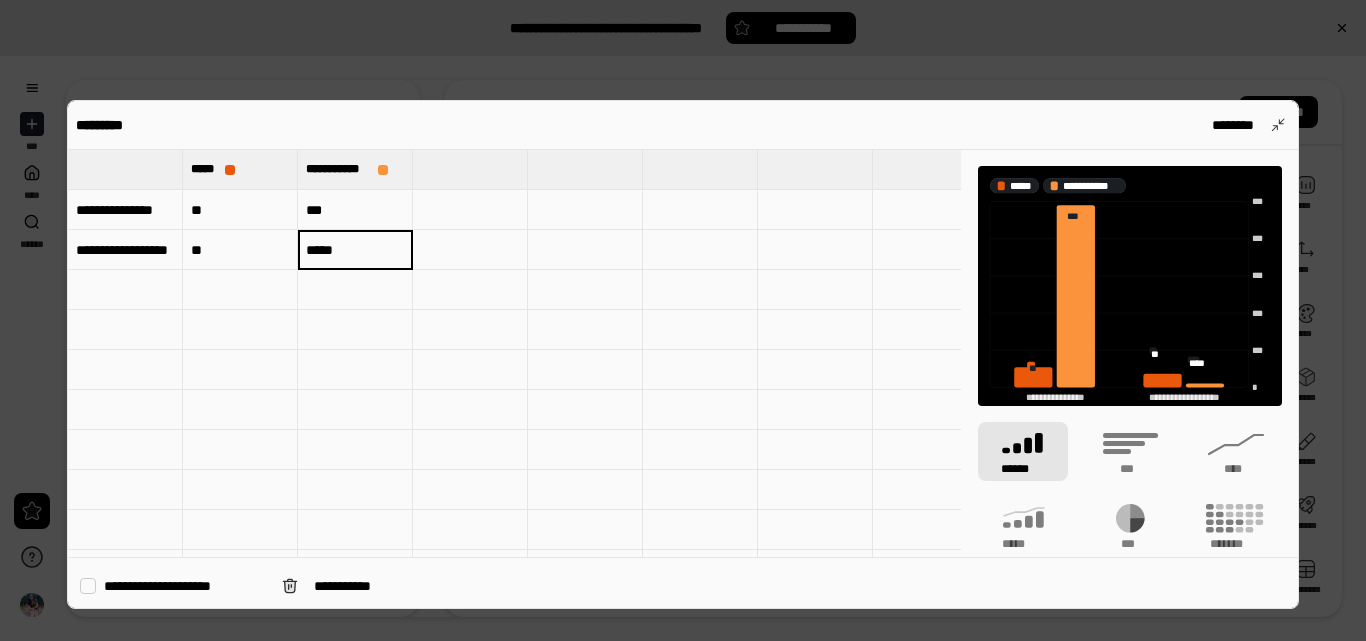 click on "*****" at bounding box center (355, 249) 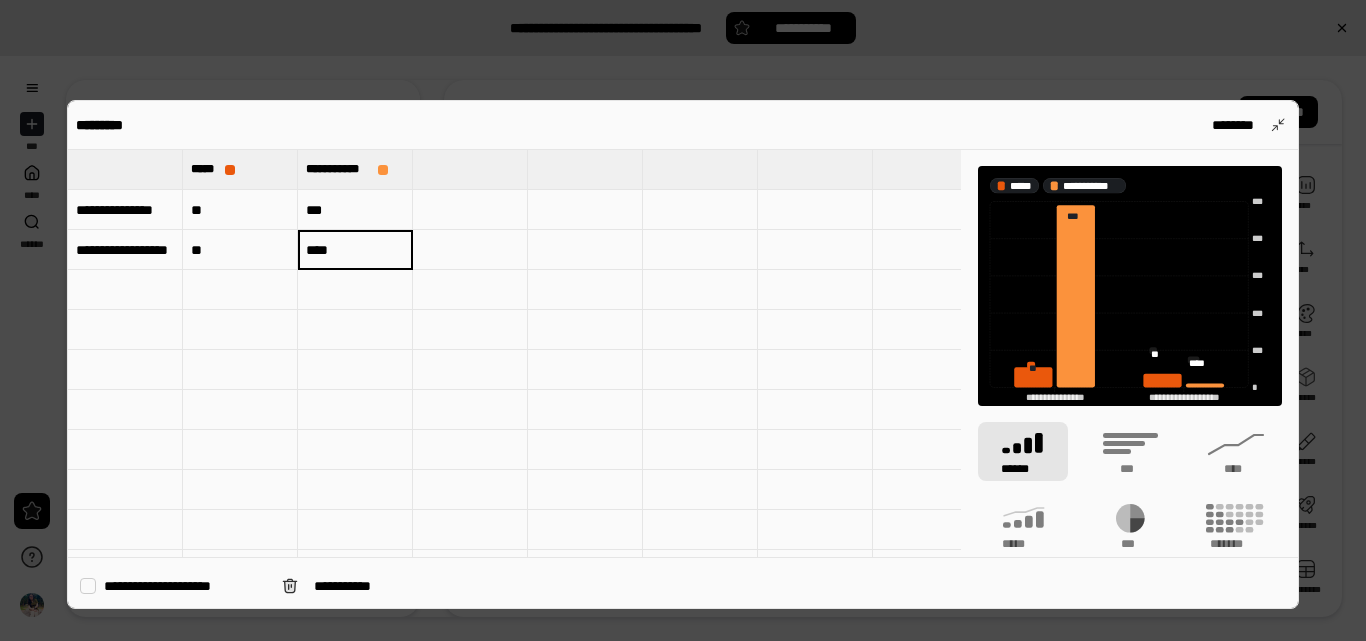 type on "****" 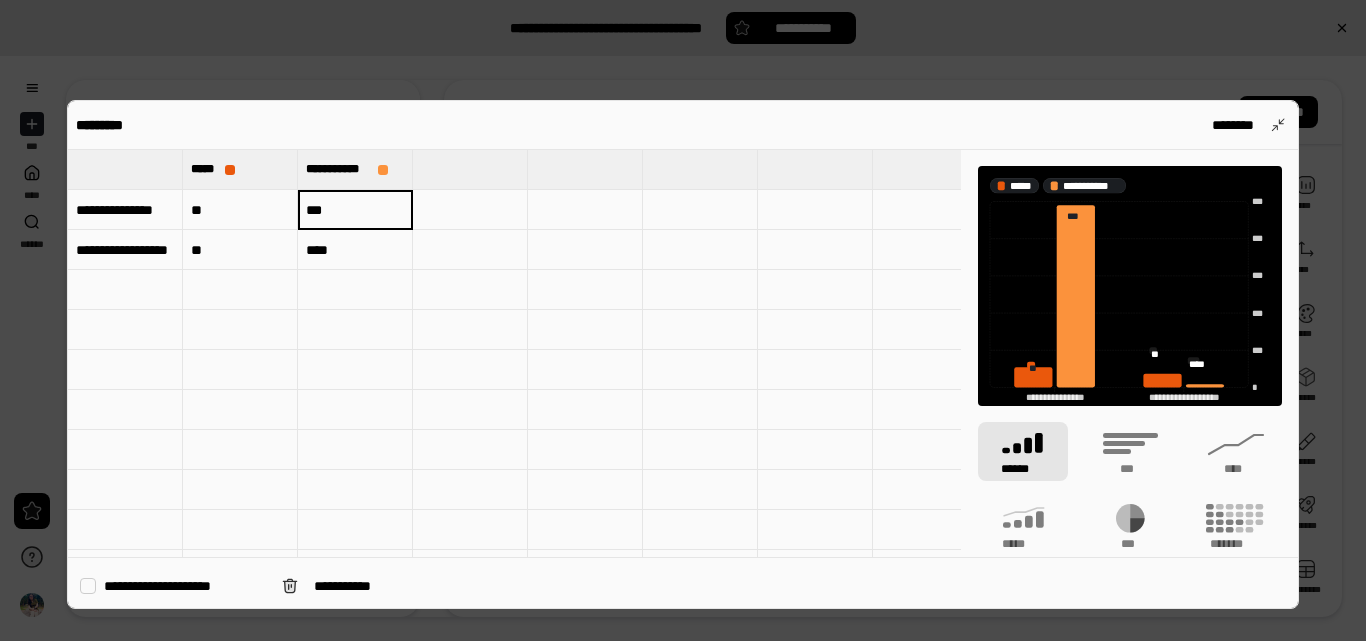 click on "***" at bounding box center [355, 210] 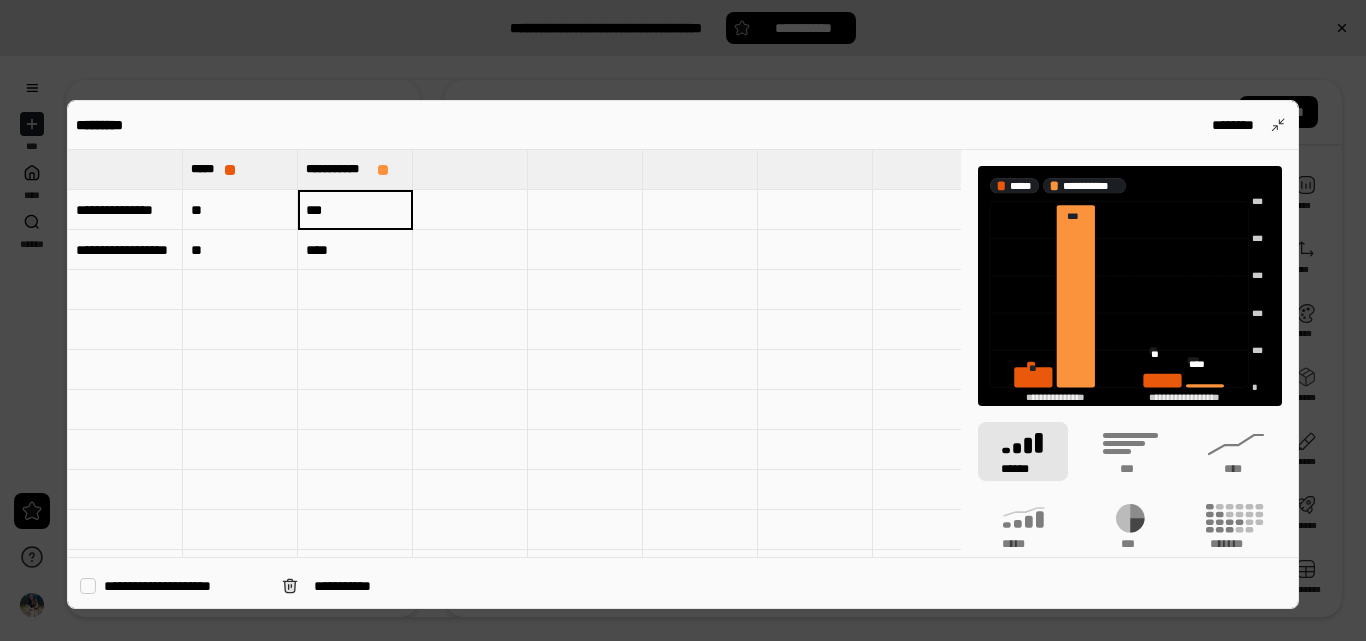 click on "***" at bounding box center (355, 209) 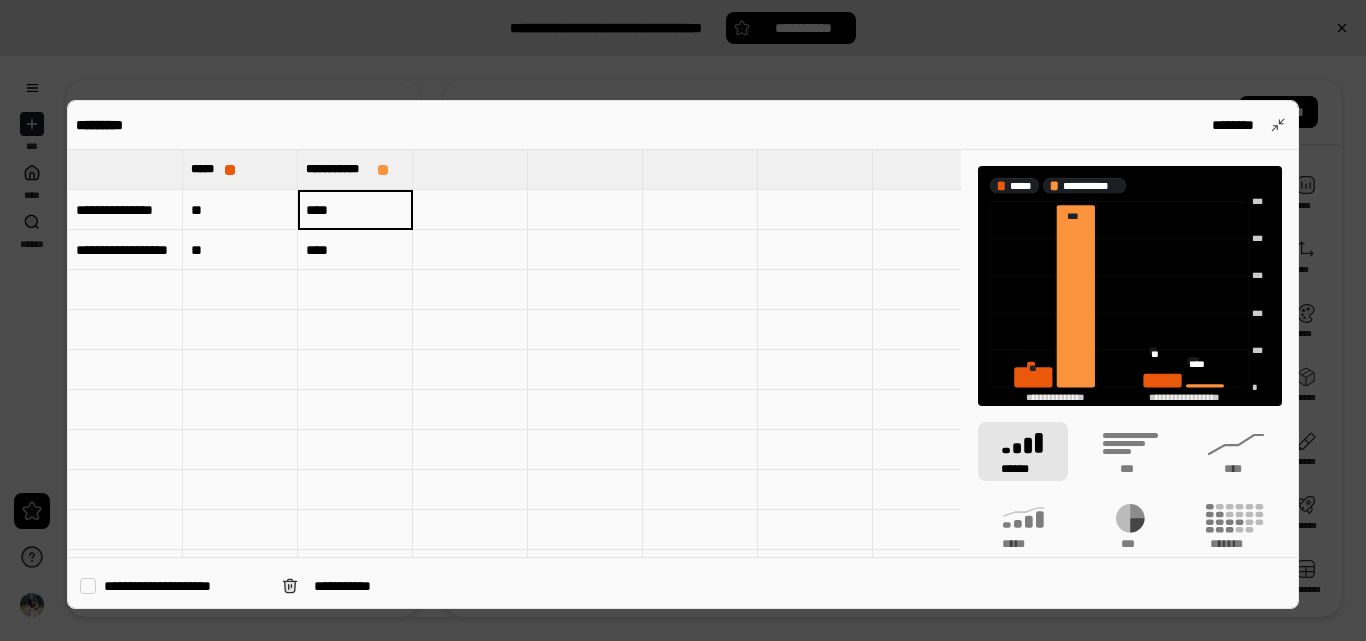 type on "****" 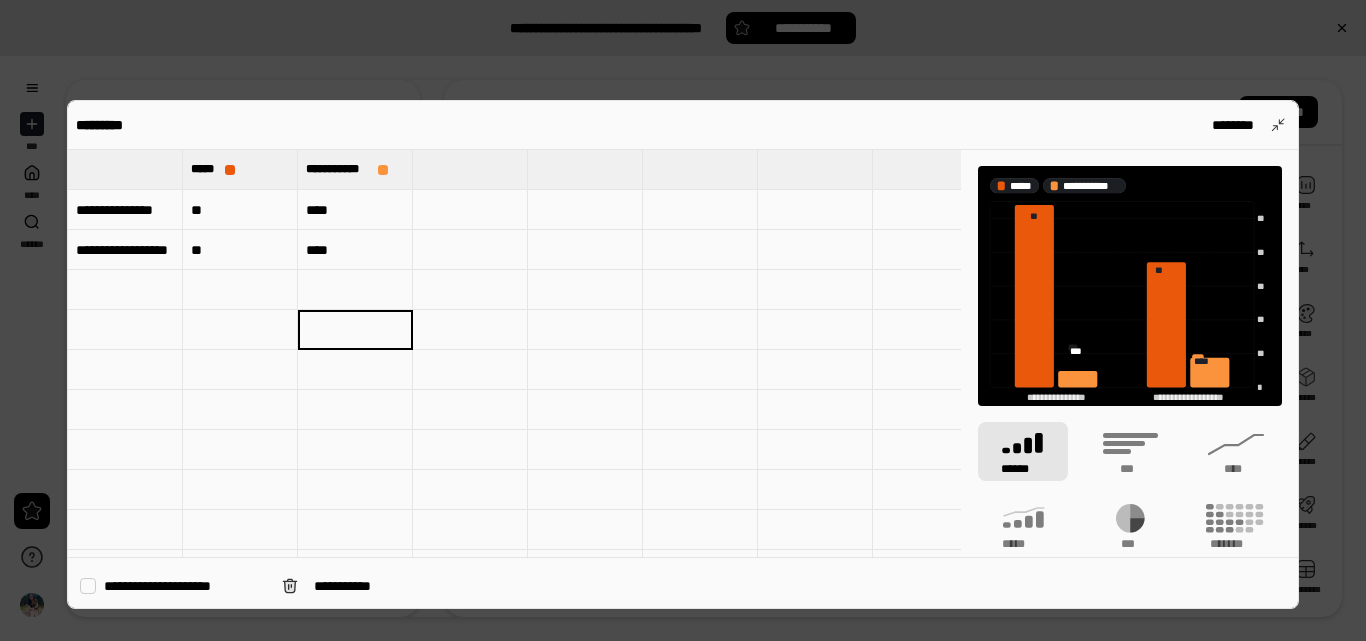 click at bounding box center [355, 450] 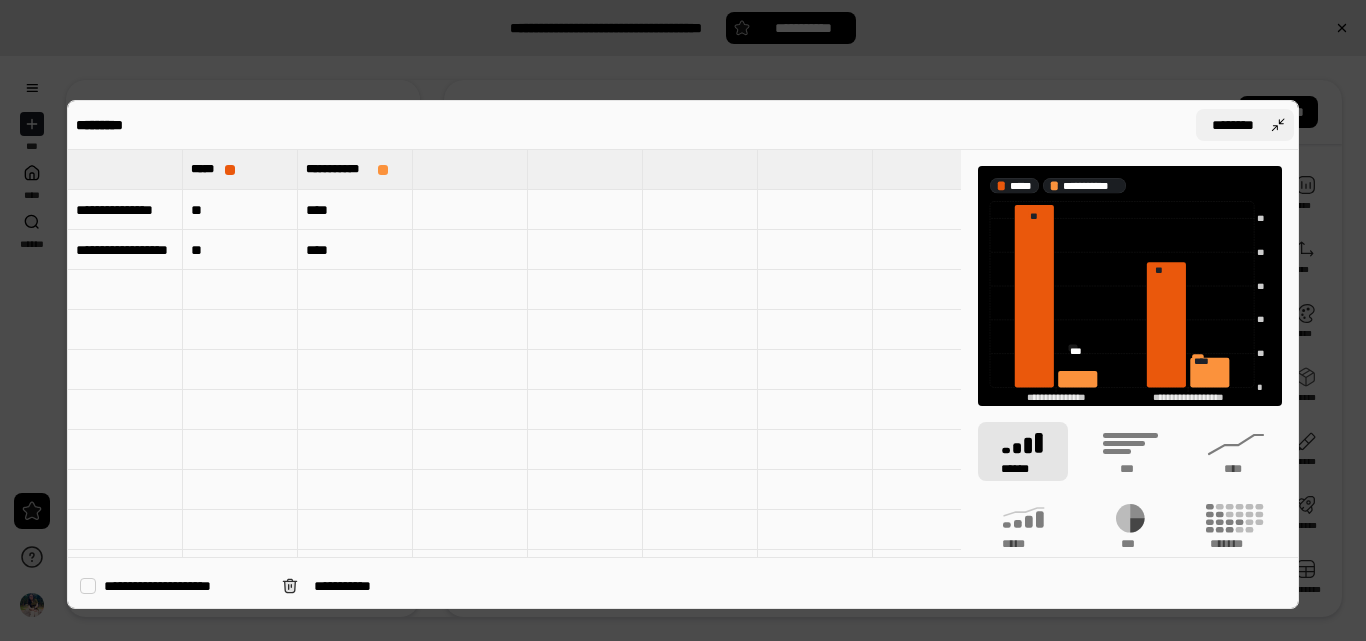 click on "********" at bounding box center [1245, 125] 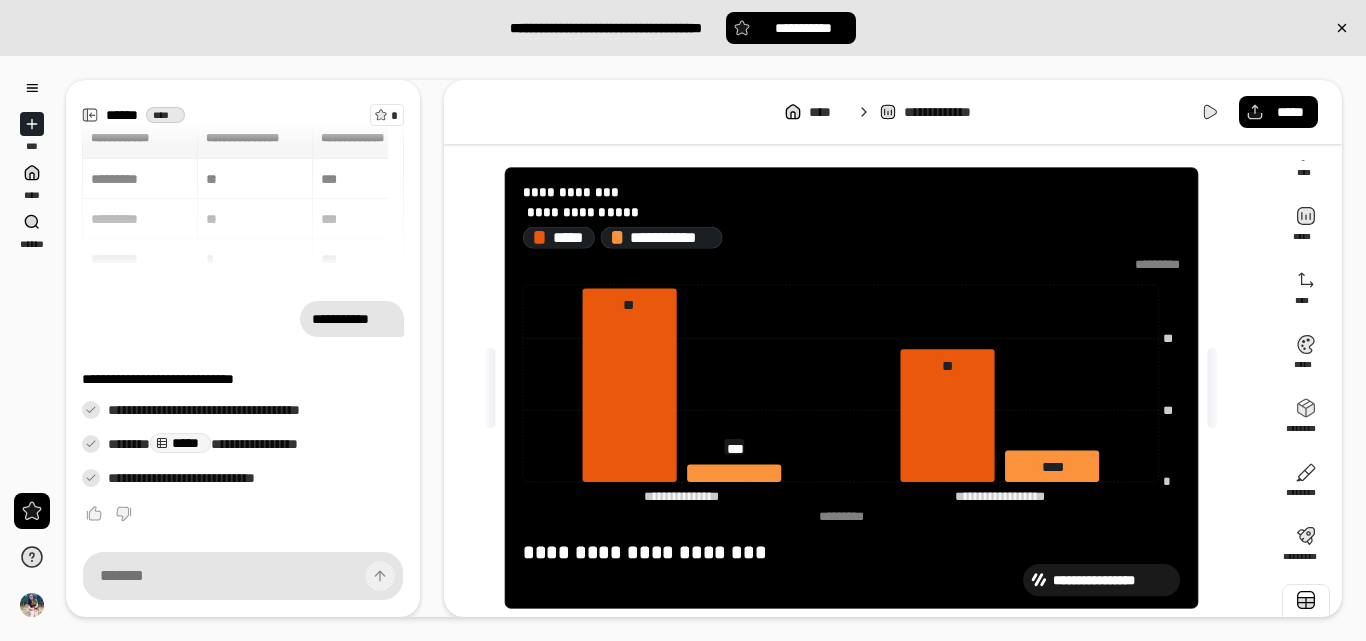 scroll, scrollTop: 31, scrollLeft: 0, axis: vertical 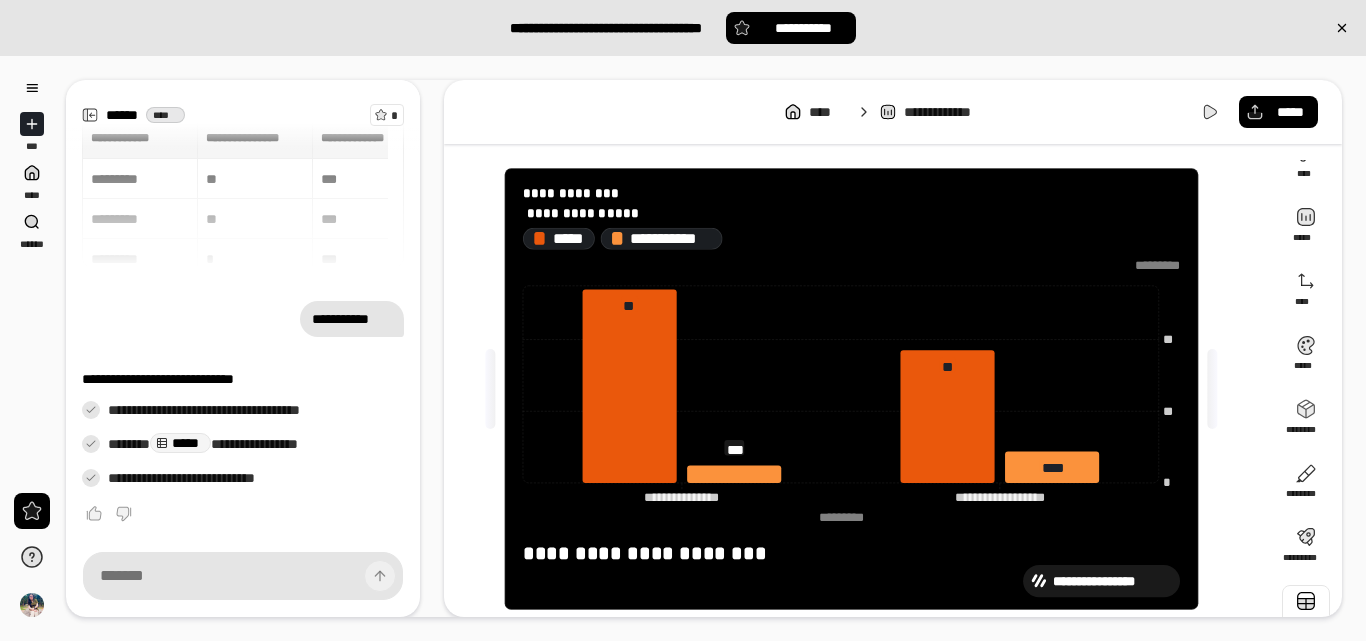 type 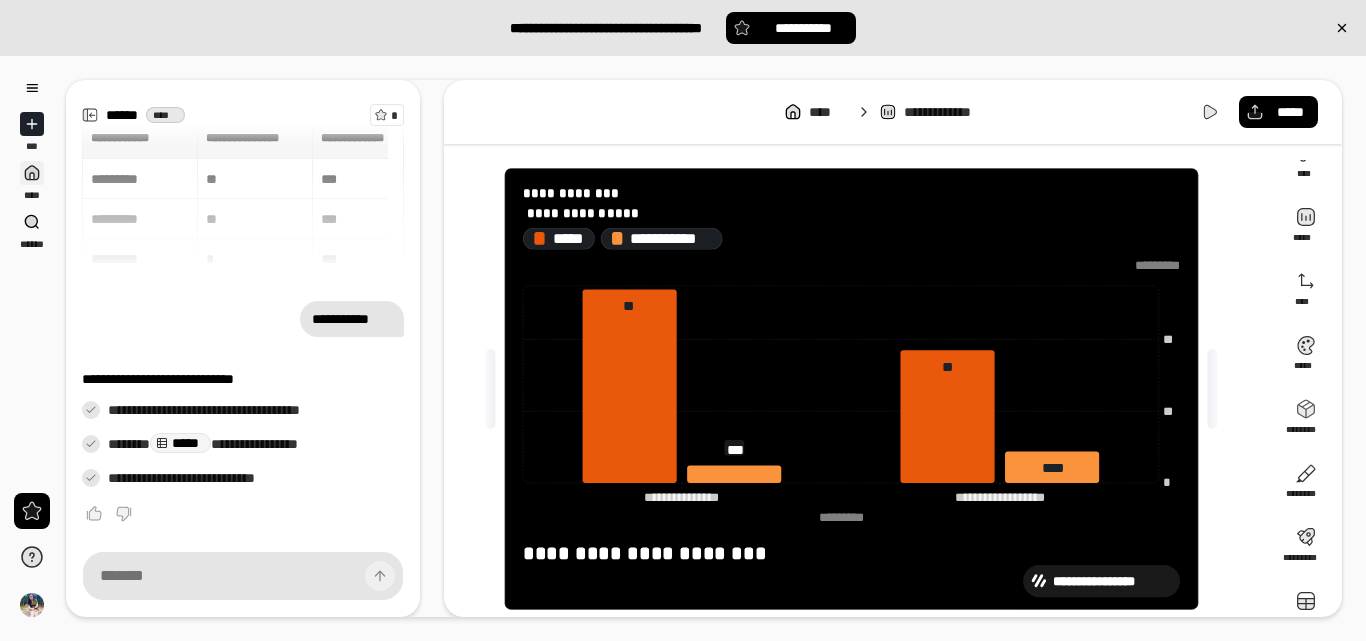 click on "****" at bounding box center [32, 181] 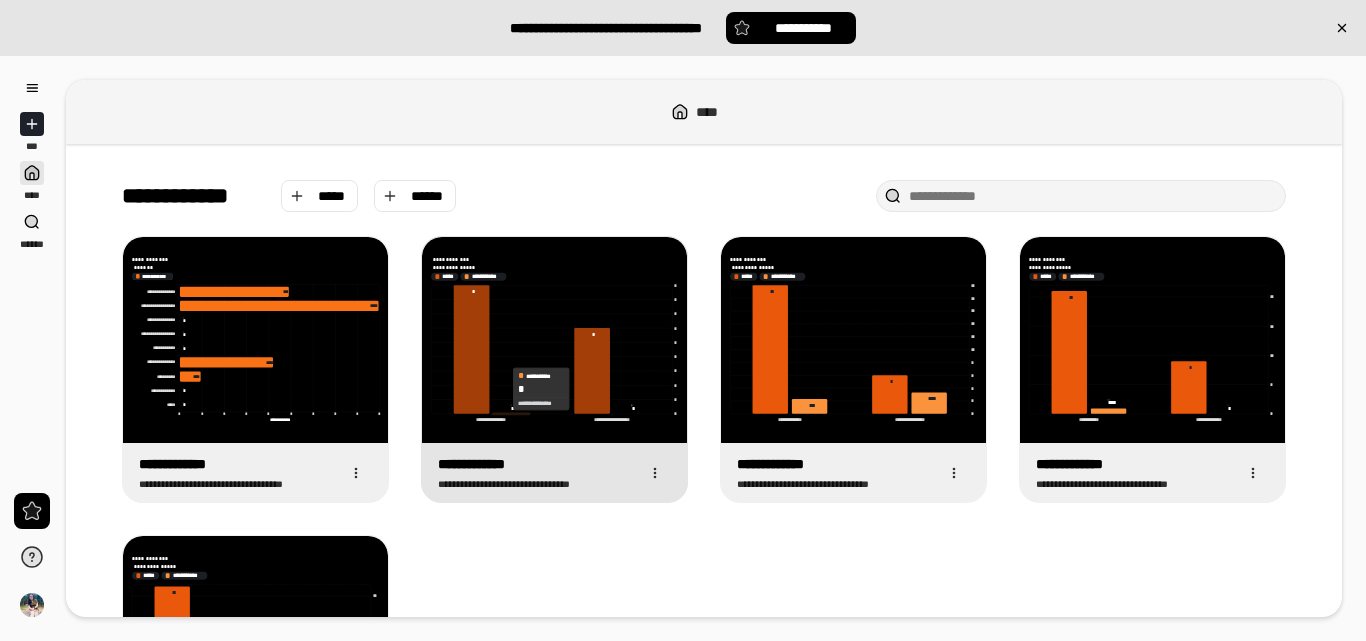 click 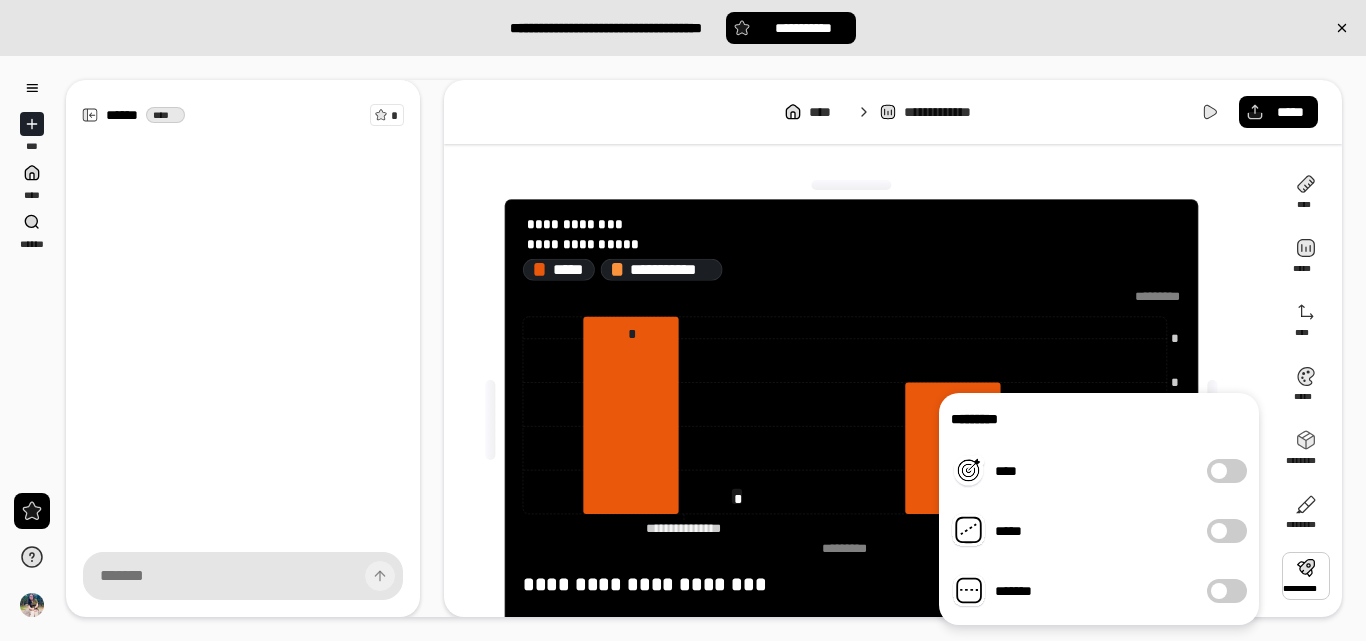 scroll, scrollTop: 63, scrollLeft: 0, axis: vertical 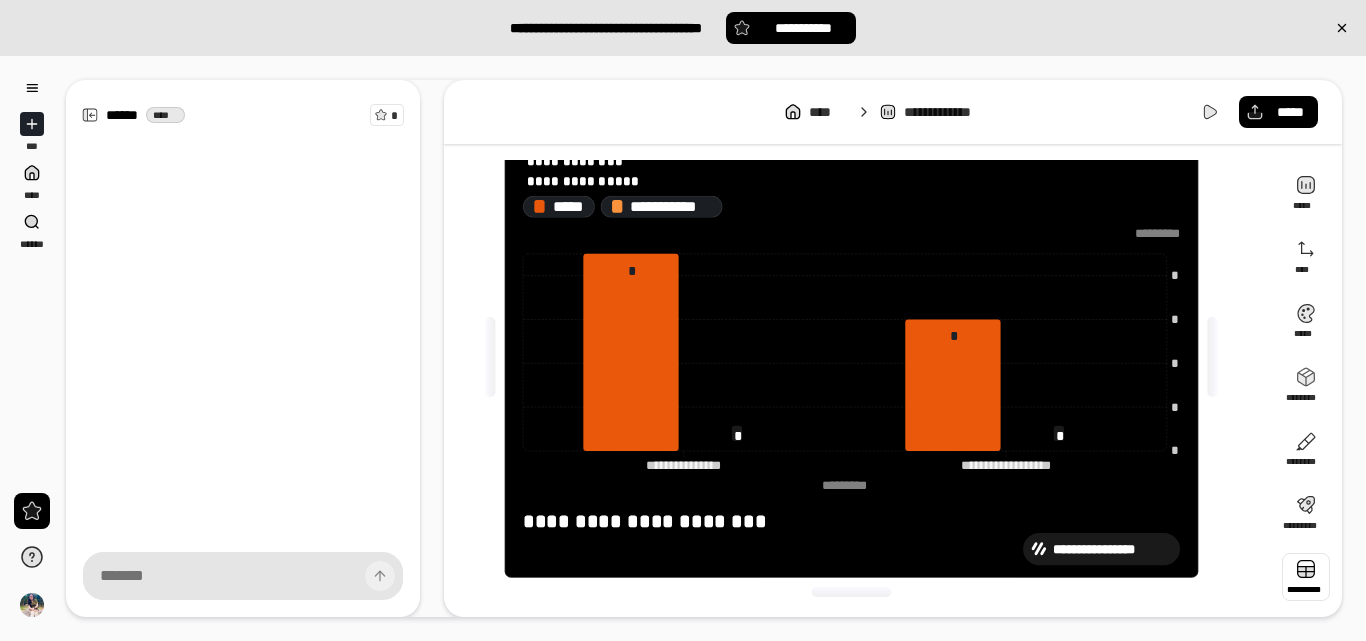click at bounding box center [1306, 577] 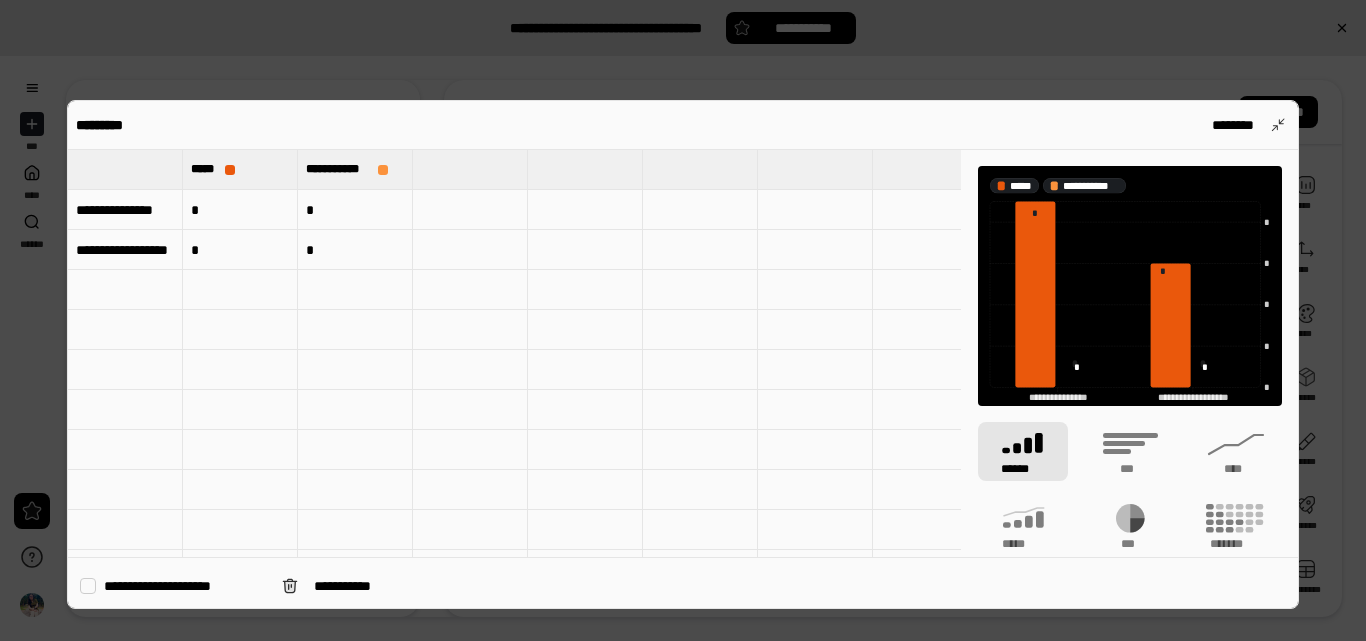 click on "*" at bounding box center (240, 210) 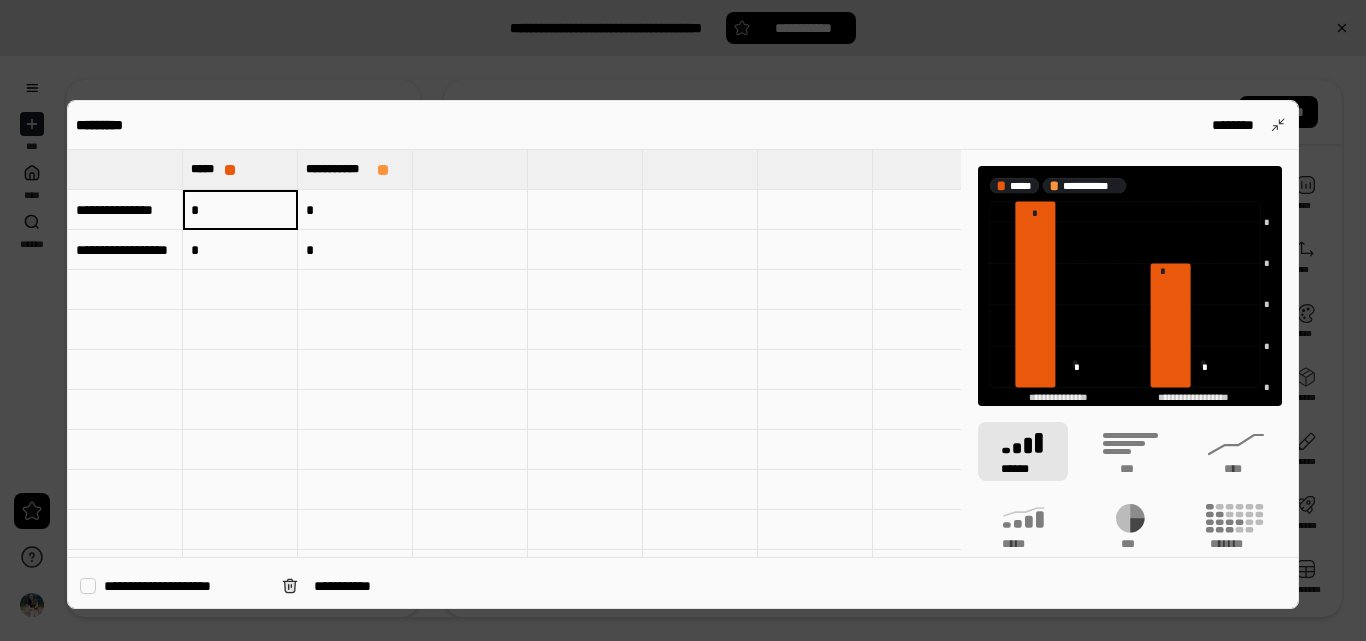 click on "*" at bounding box center [240, 210] 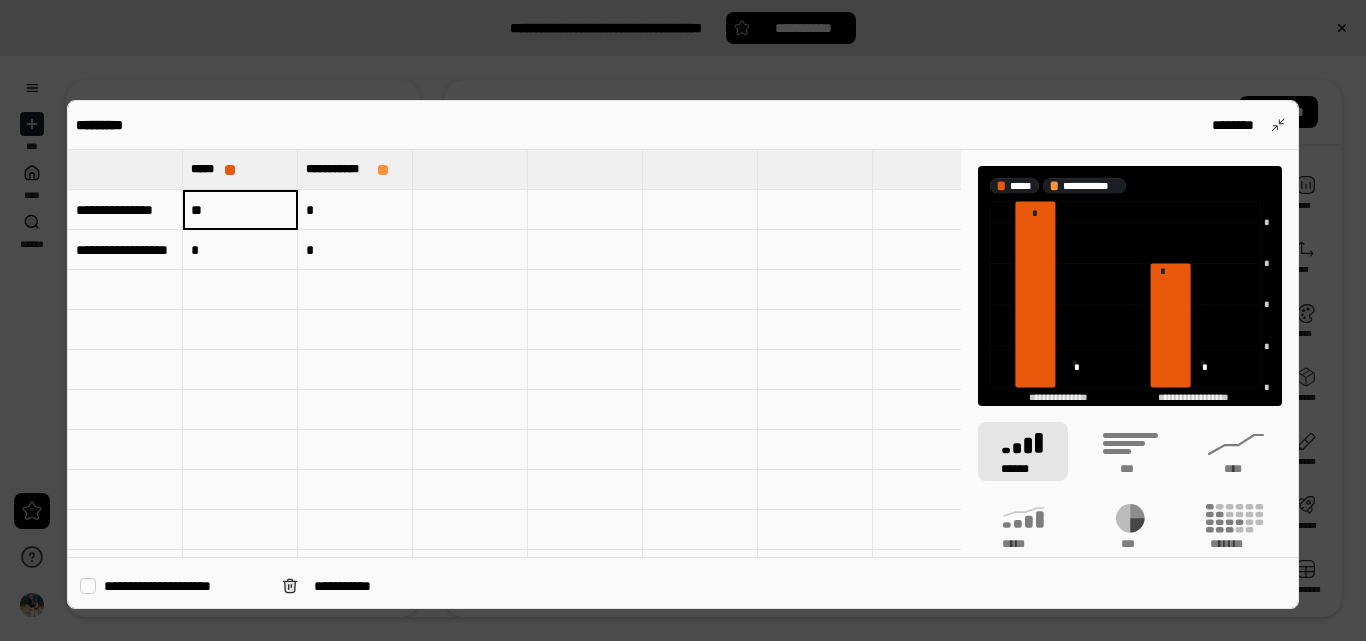type on "**" 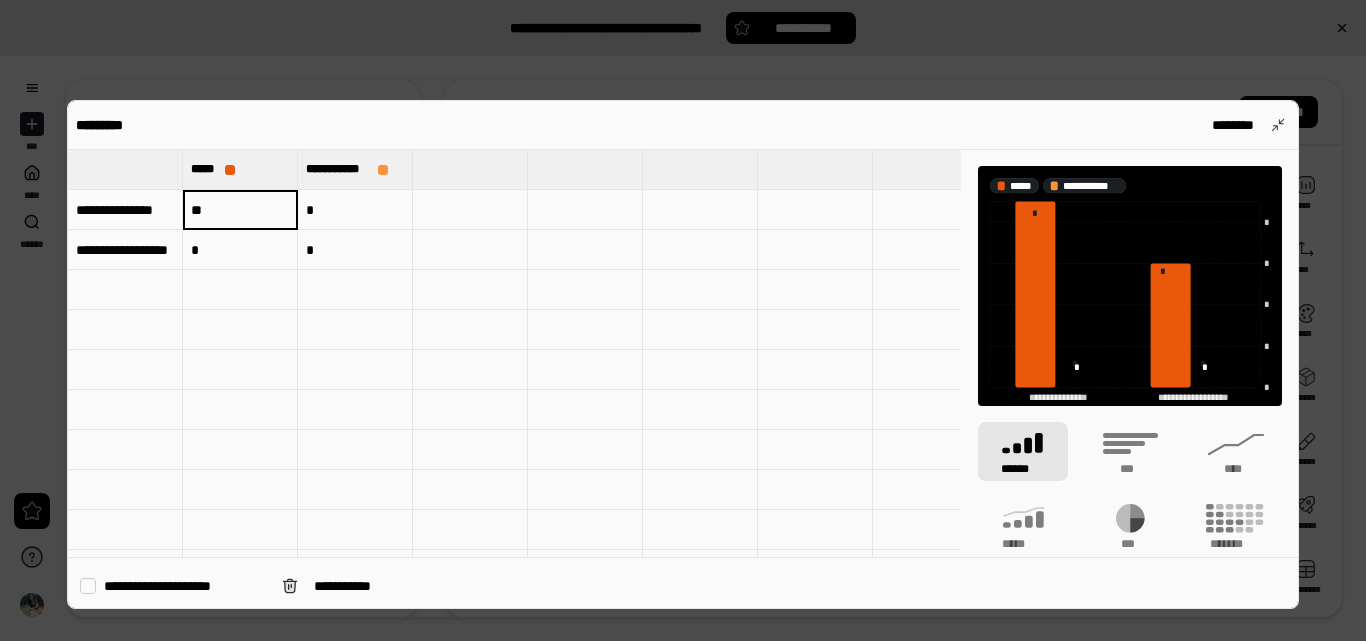 click on "*" at bounding box center [240, 250] 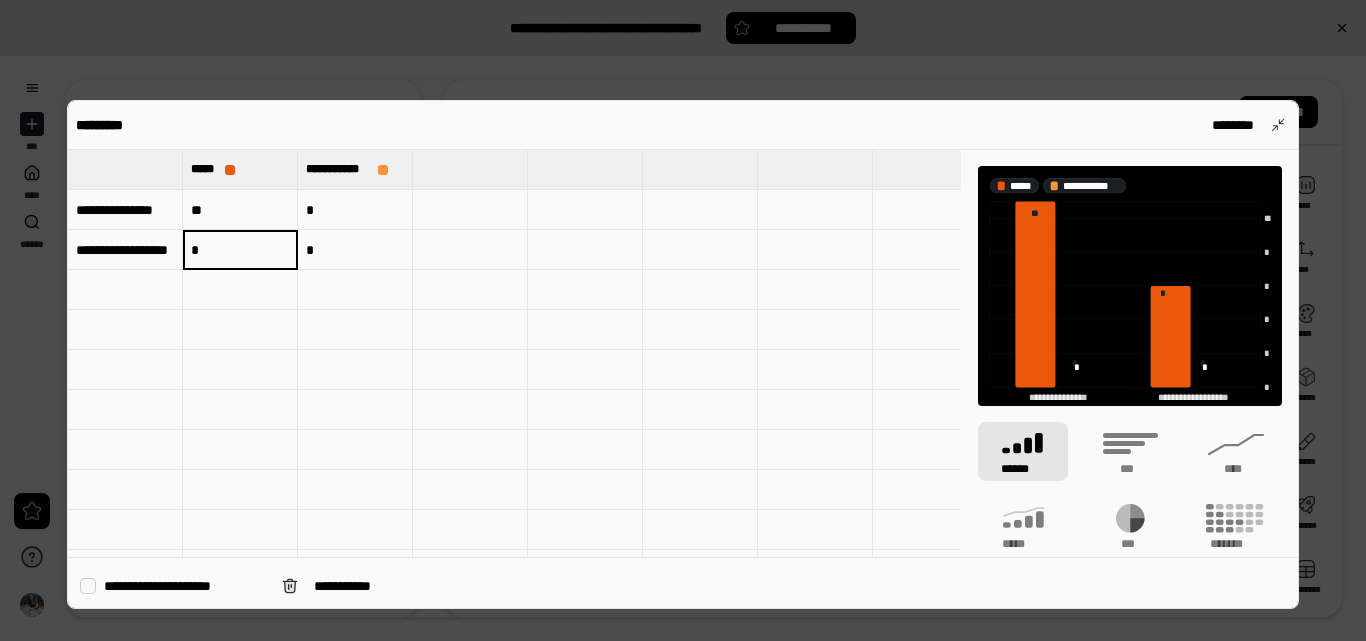 click on "*" at bounding box center (240, 249) 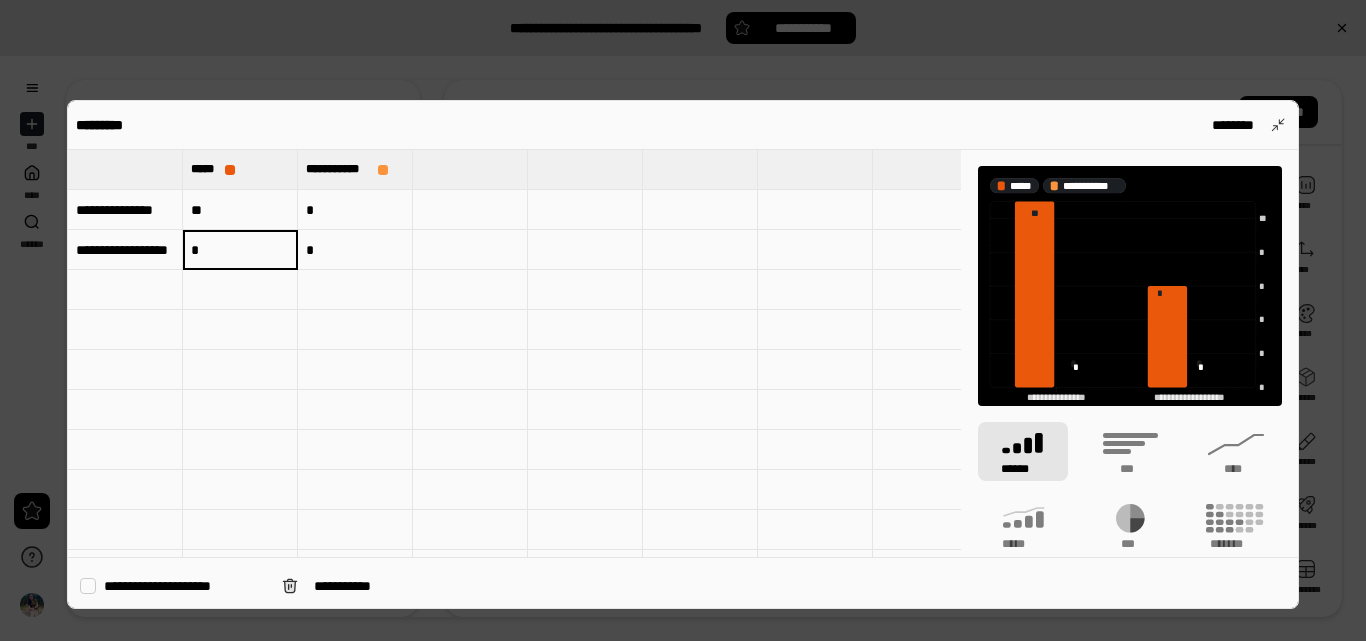 click on "*" at bounding box center [240, 249] 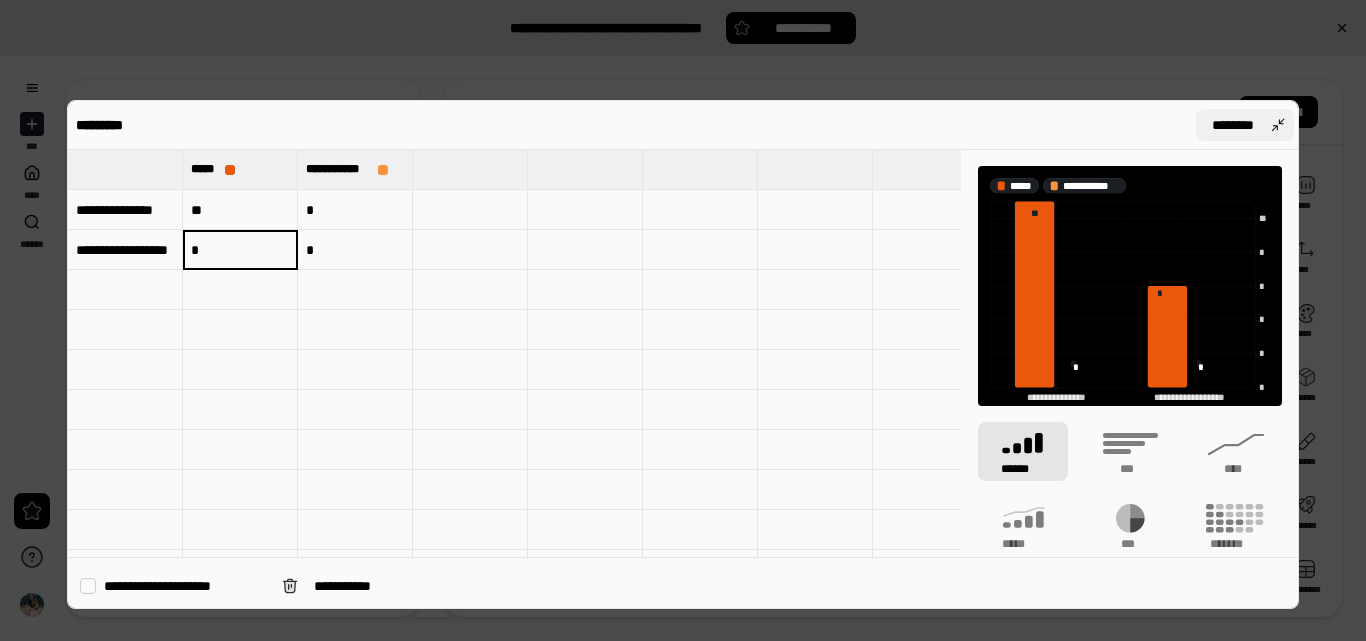 type on "*" 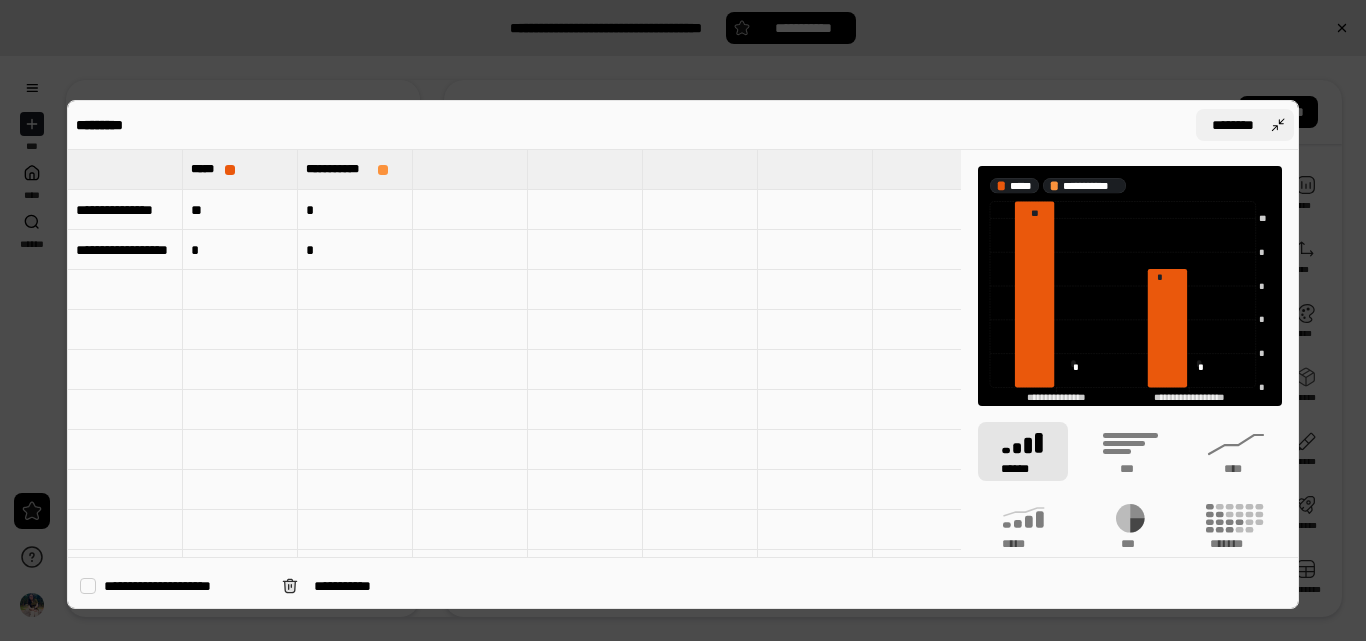 click on "********" at bounding box center [1245, 125] 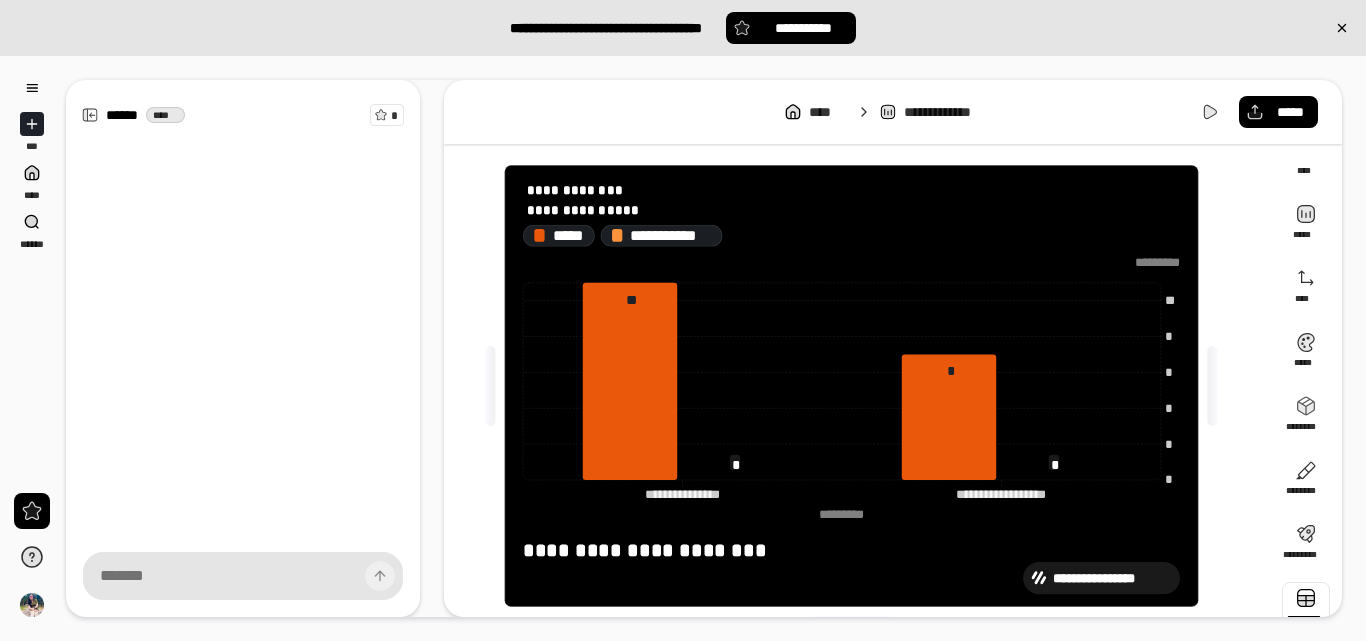 scroll, scrollTop: 35, scrollLeft: 0, axis: vertical 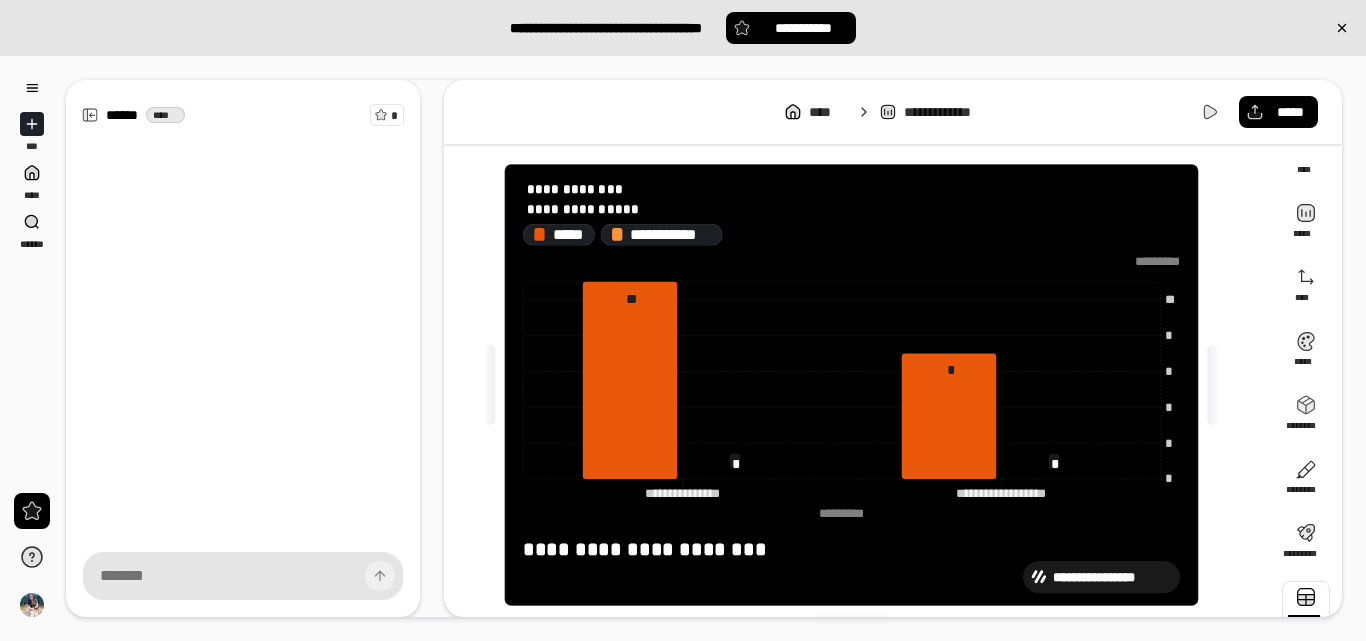 type 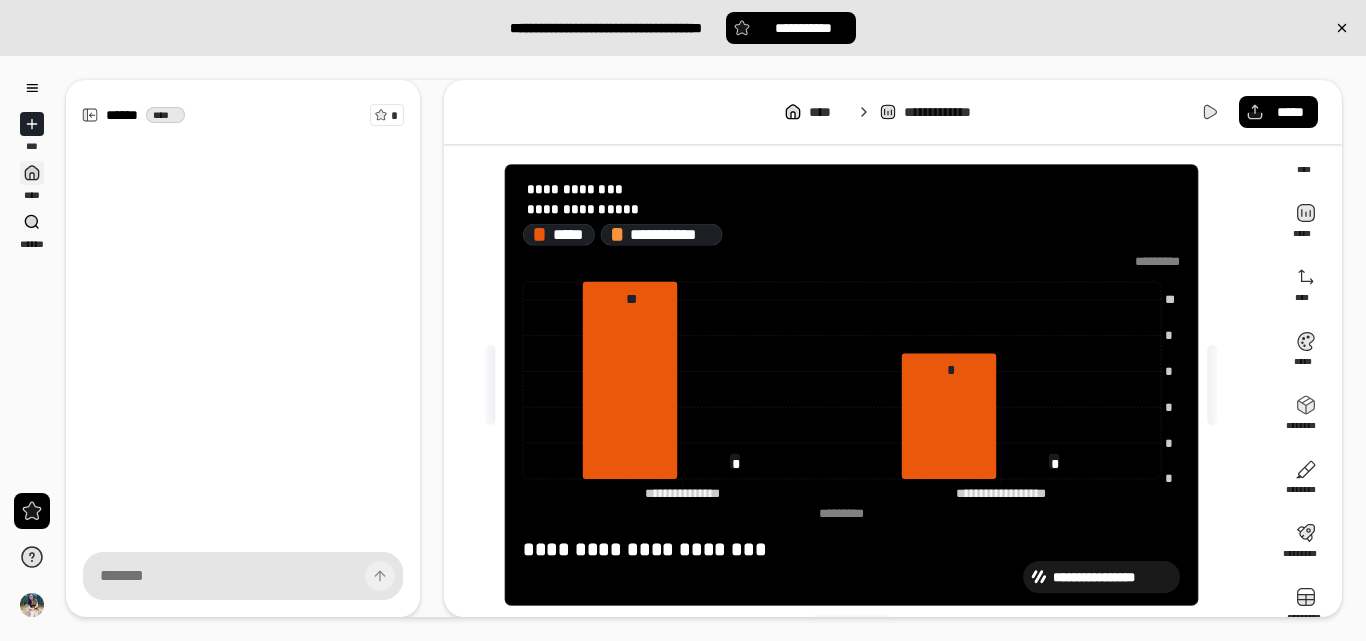 click on "****" at bounding box center [32, 181] 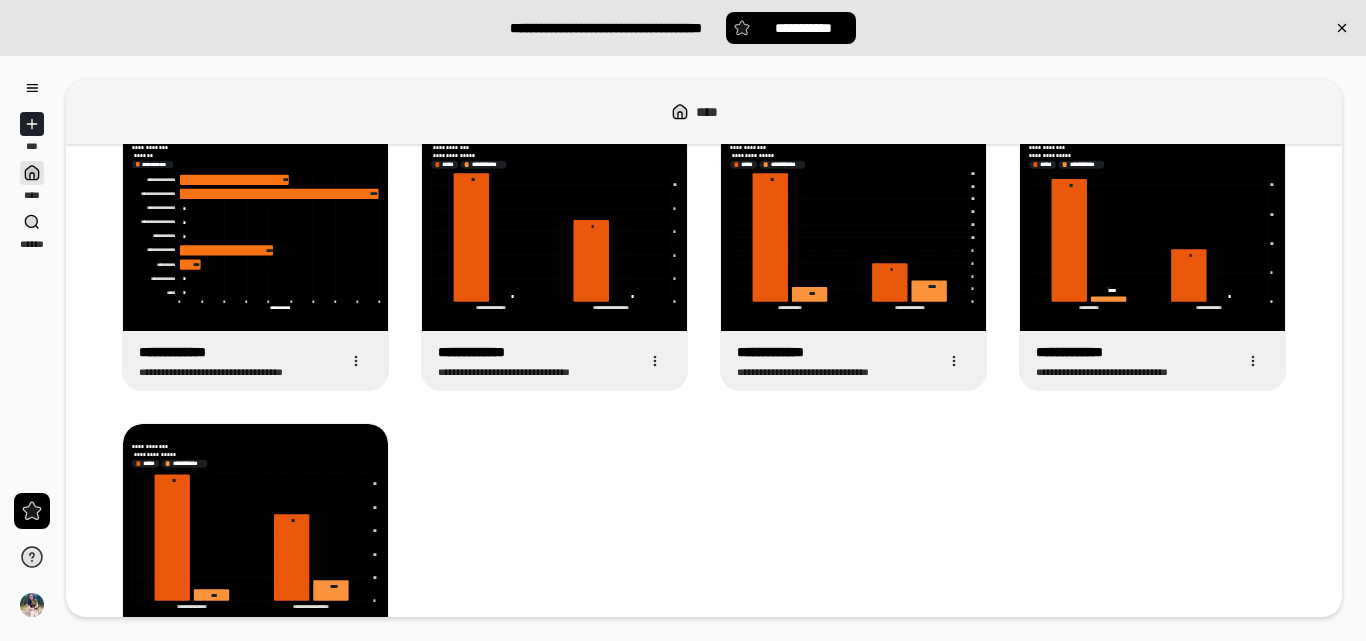 scroll, scrollTop: 111, scrollLeft: 0, axis: vertical 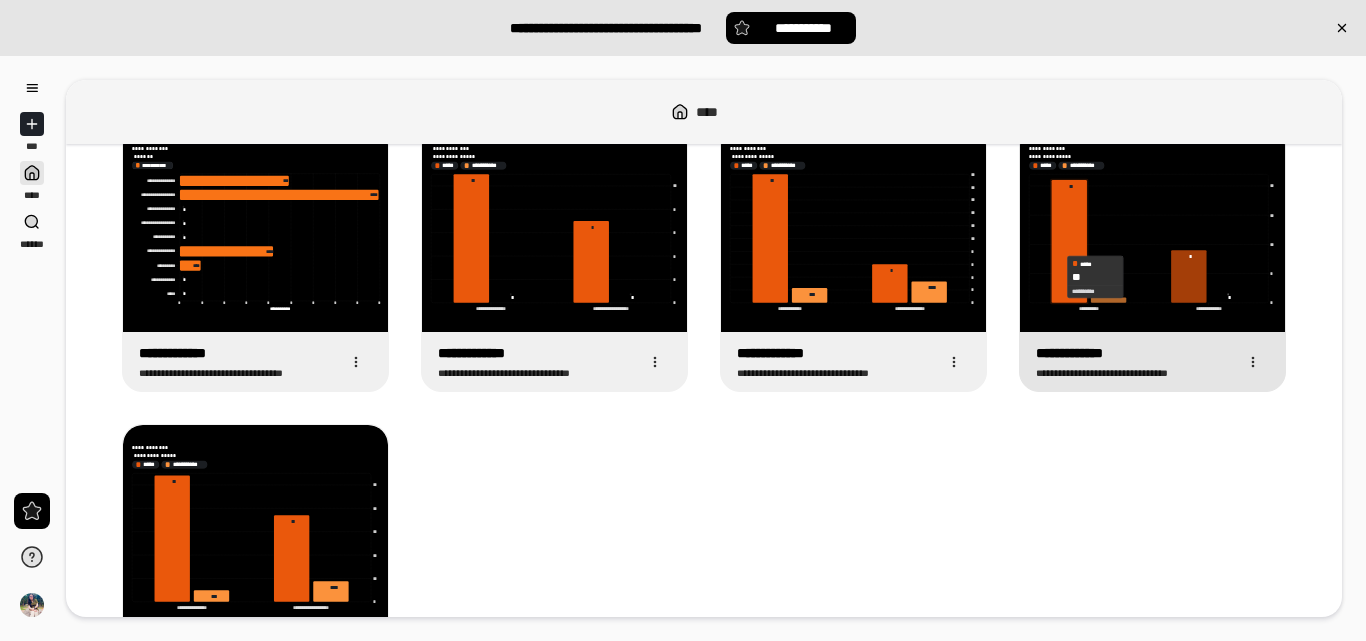 click 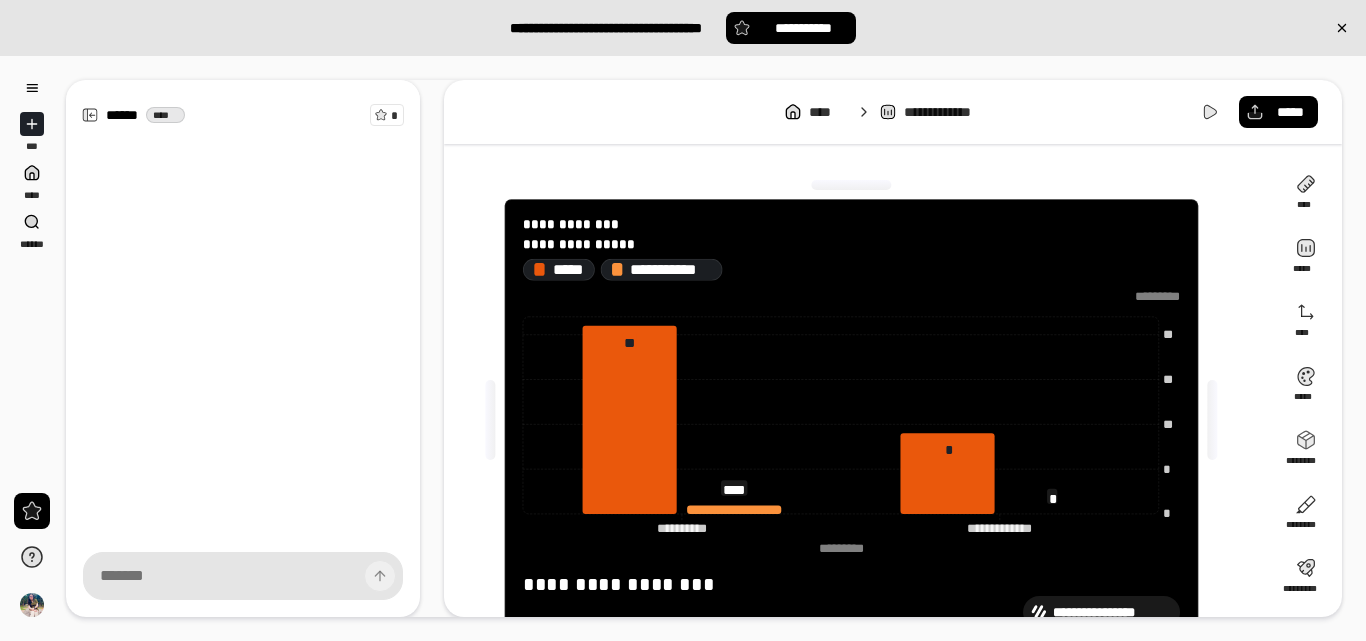 click at bounding box center (1212, 420) 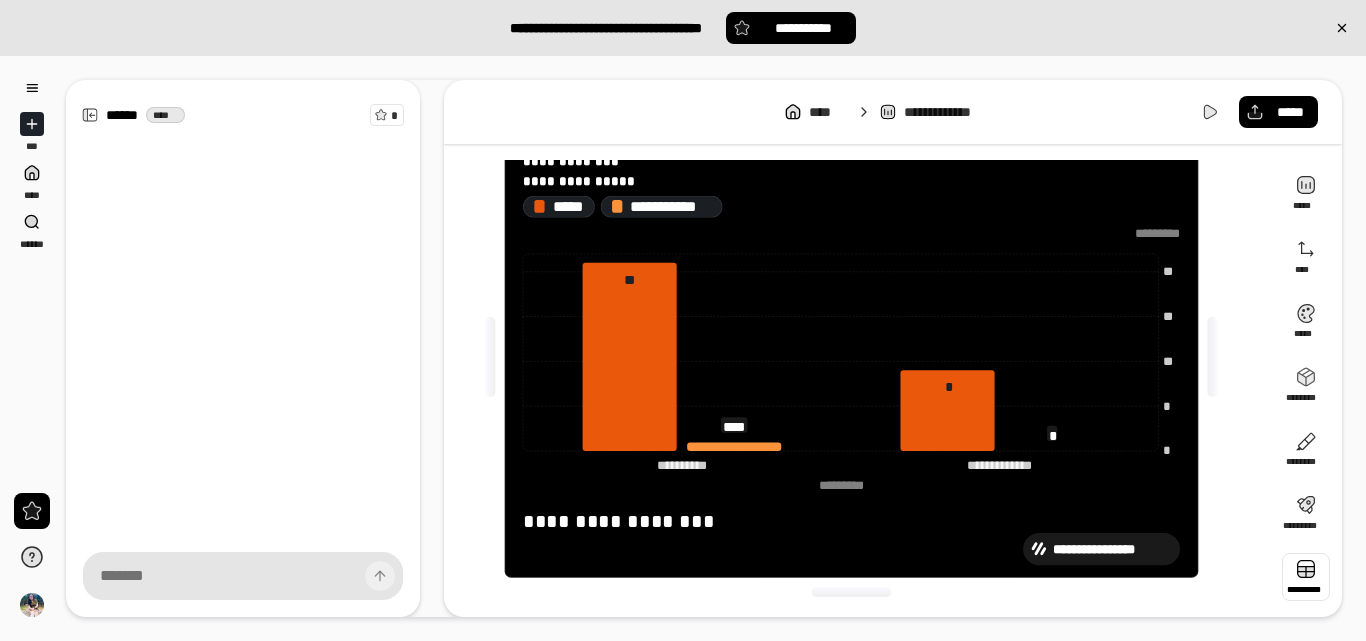 click at bounding box center [1306, 577] 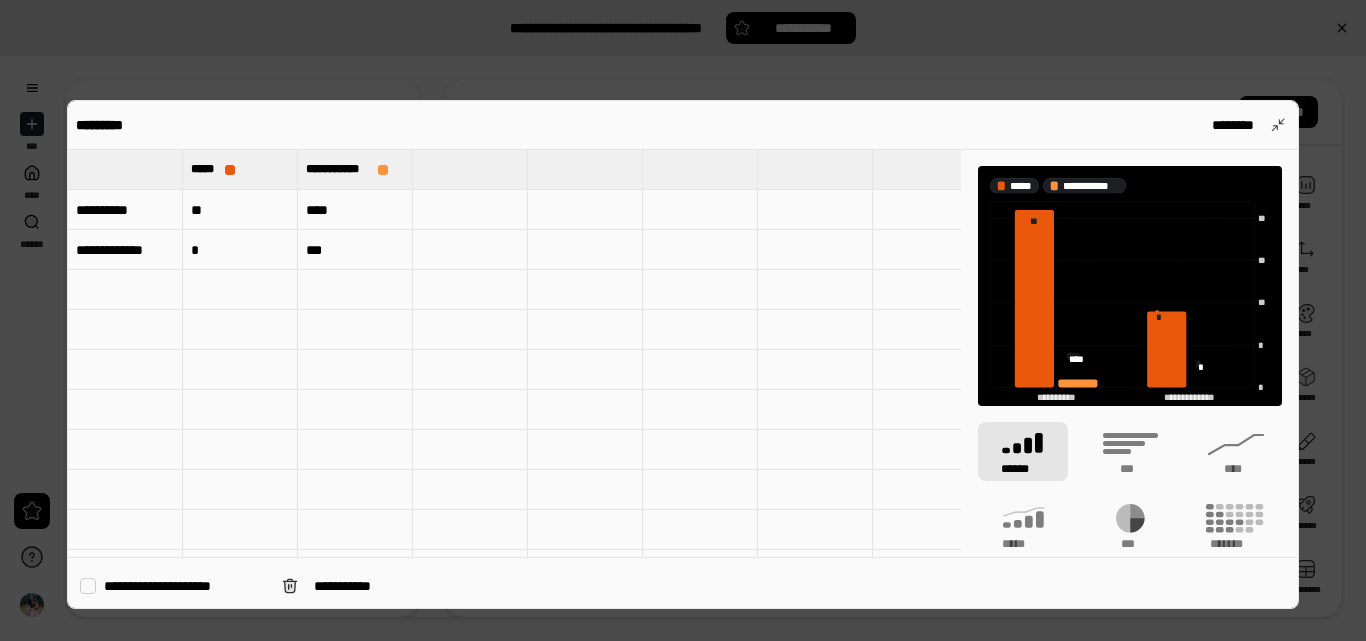 click on "**" at bounding box center [240, 210] 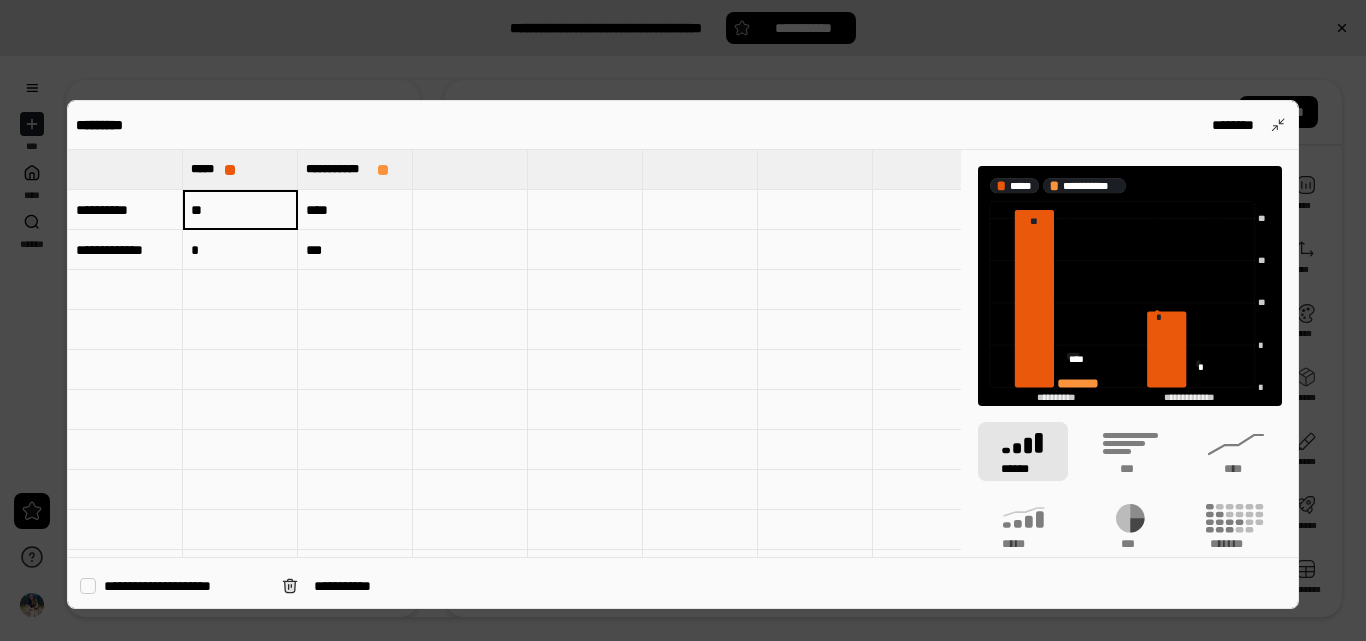 click on "**" at bounding box center (240, 210) 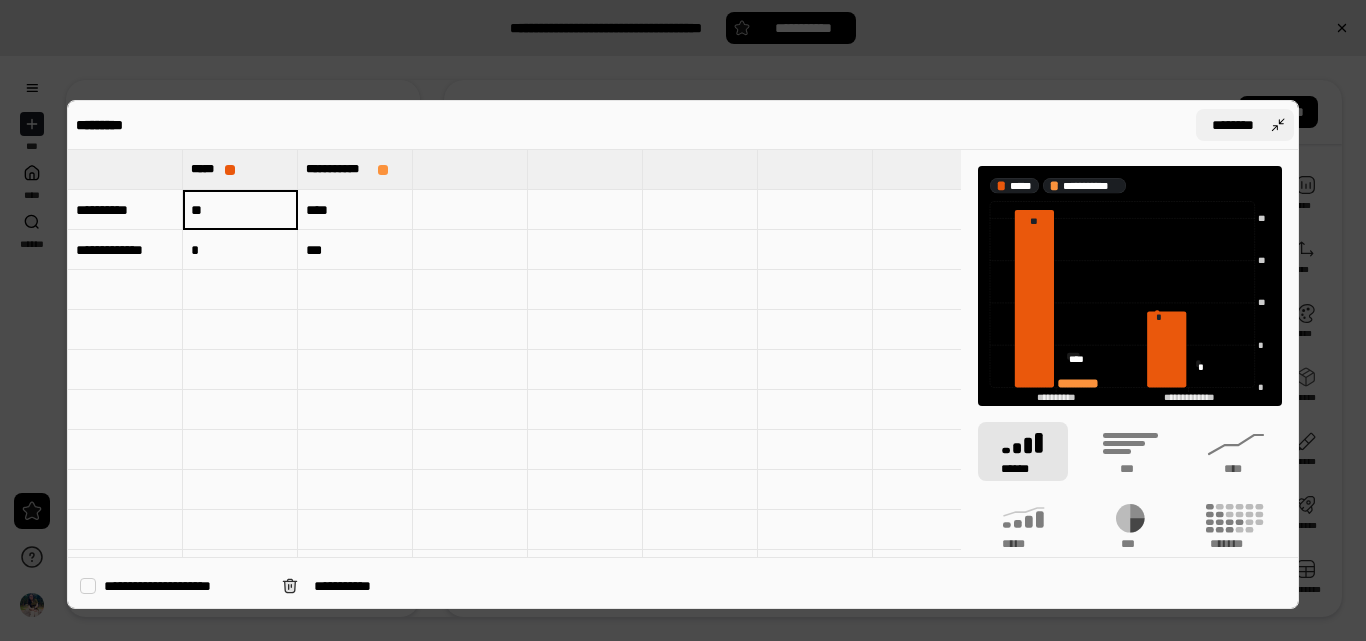 type on "**" 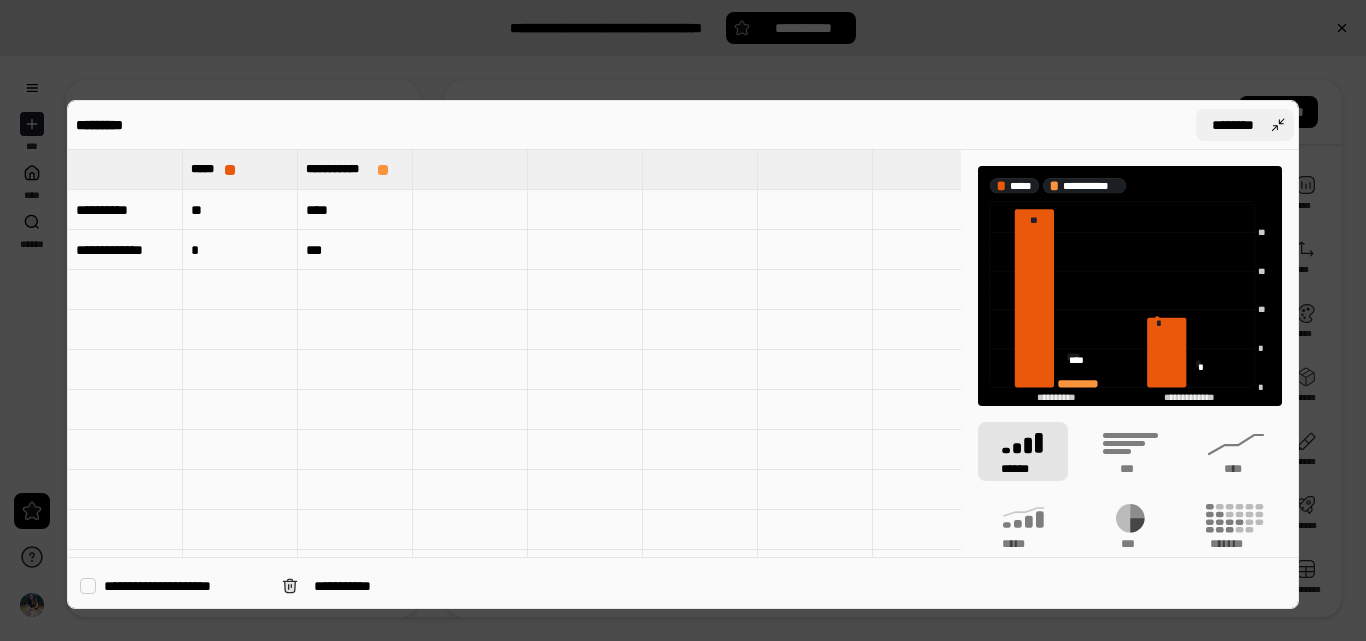 click on "********" at bounding box center [1245, 125] 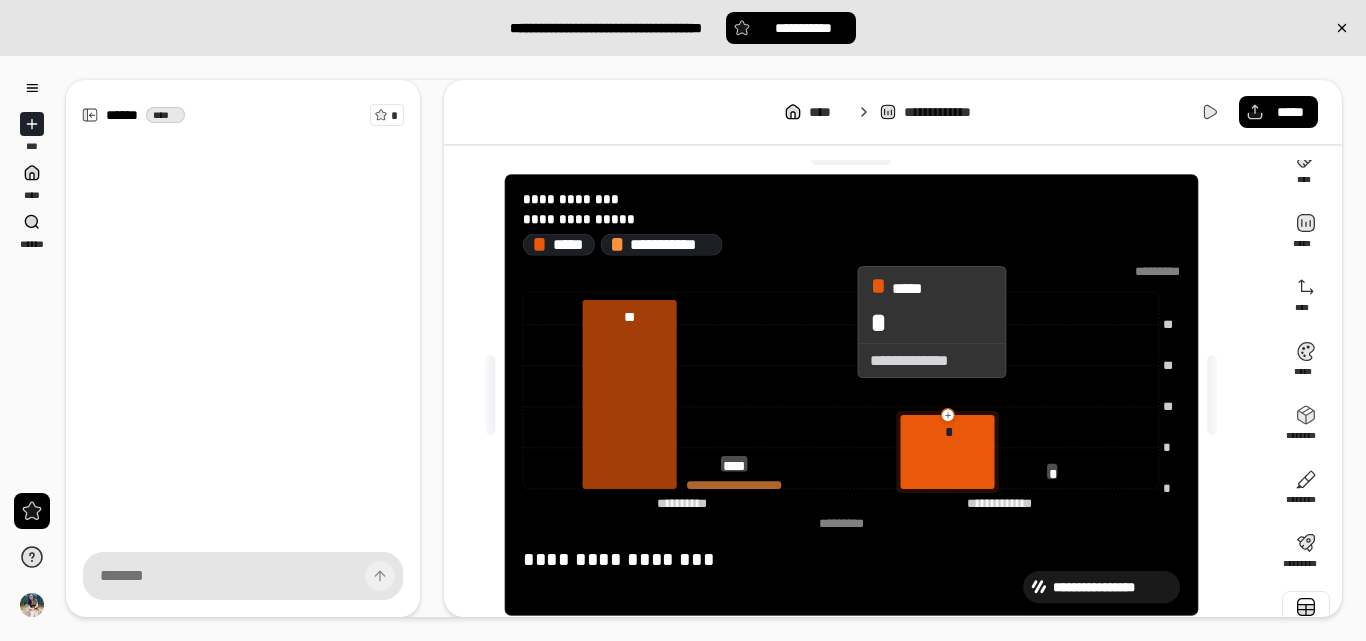 scroll, scrollTop: 24, scrollLeft: 0, axis: vertical 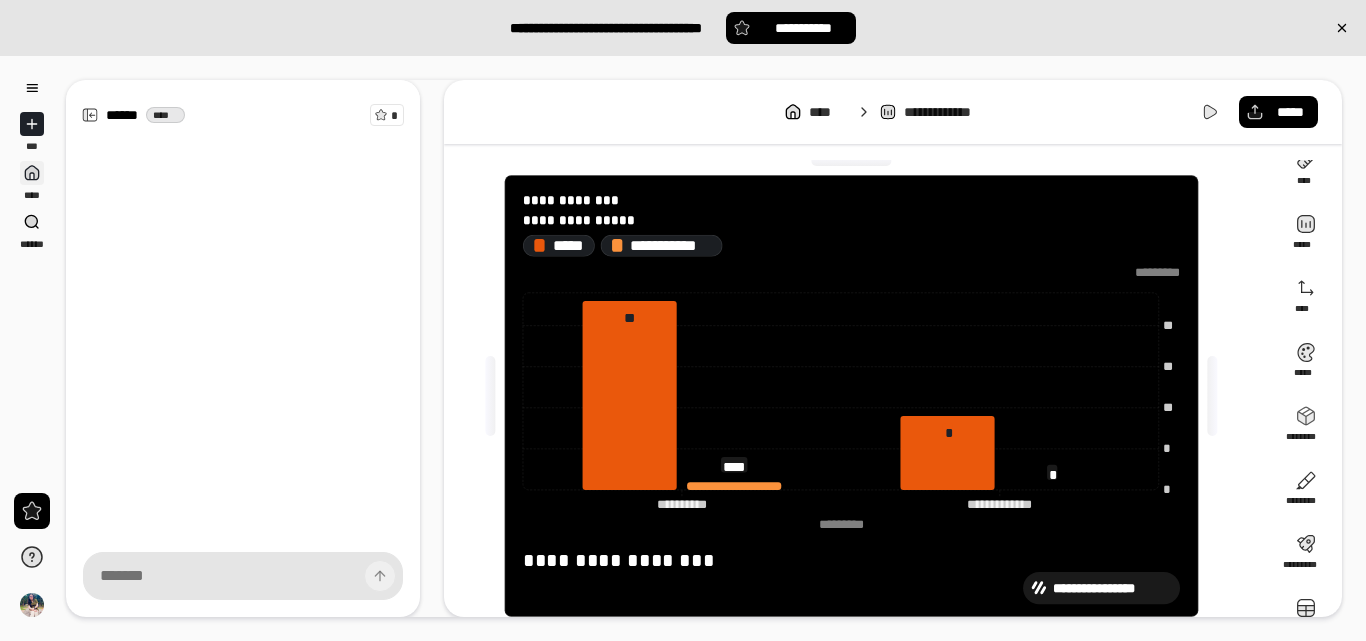 click on "****" at bounding box center [32, 181] 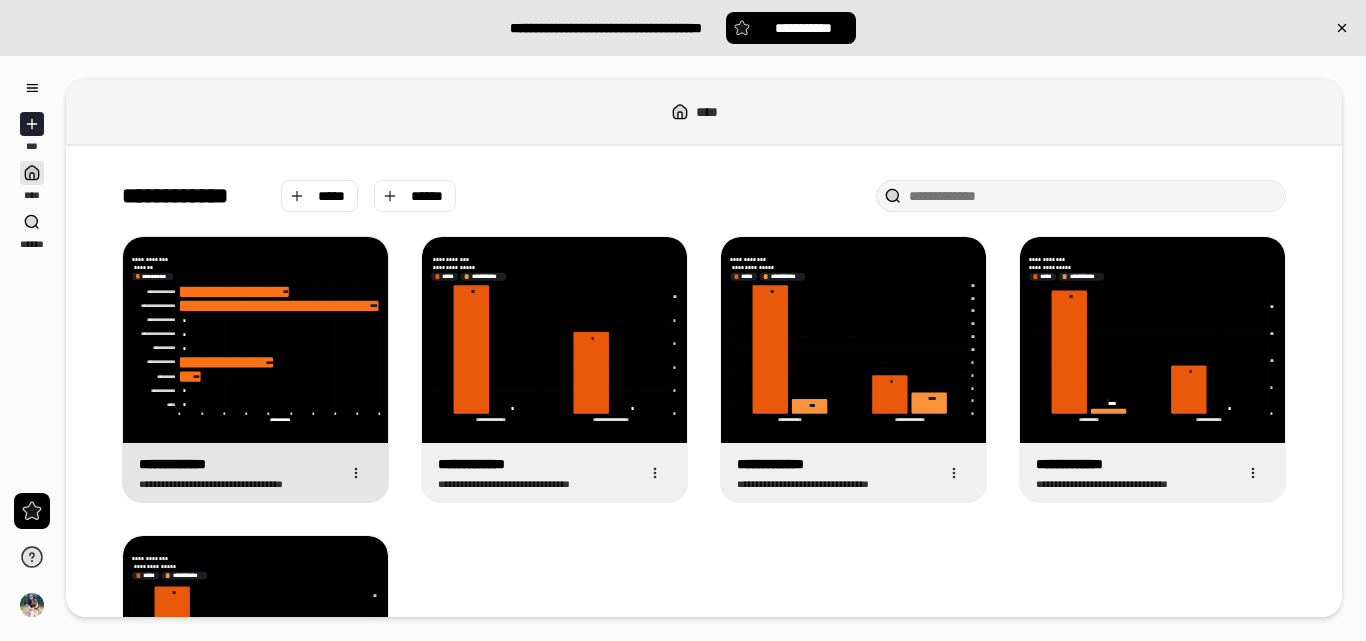 click on "**********" 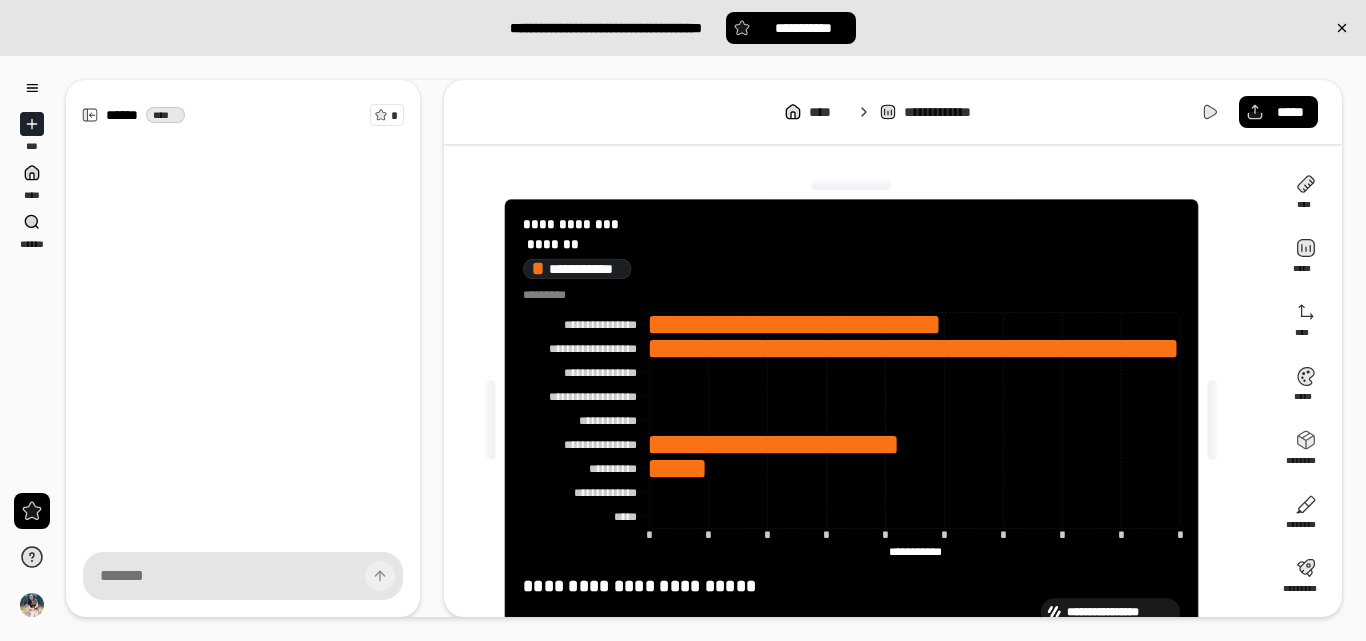scroll, scrollTop: 63, scrollLeft: 0, axis: vertical 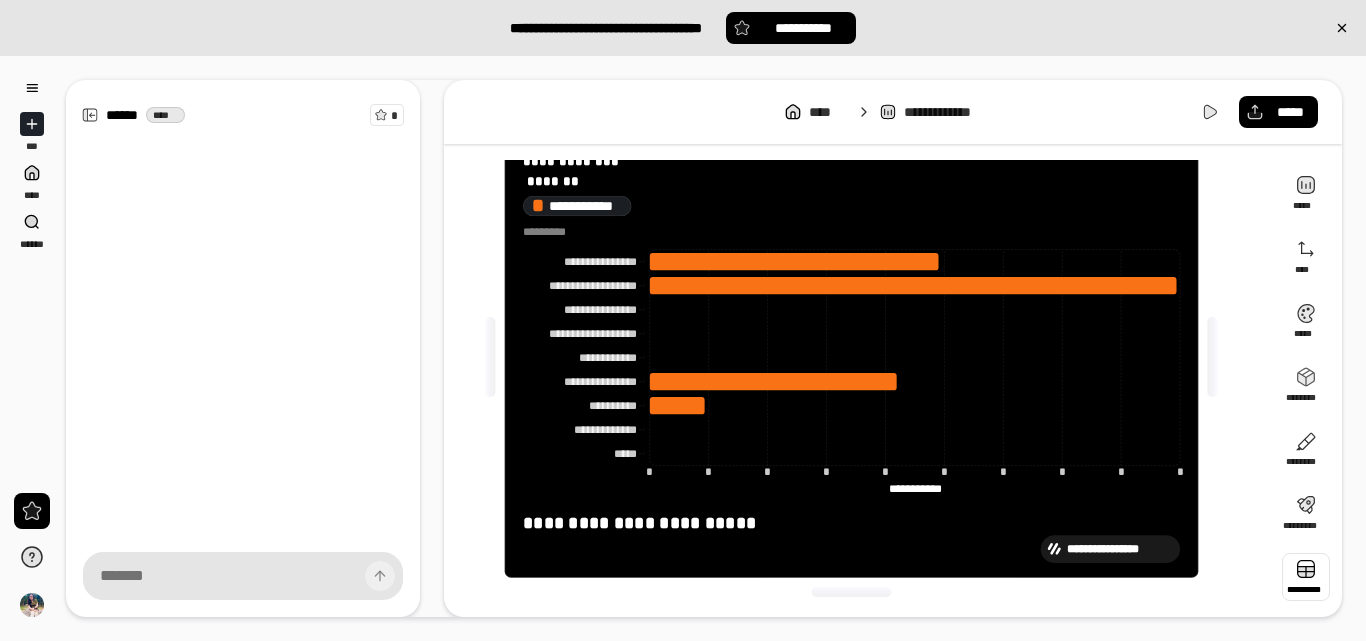 click at bounding box center (1306, 577) 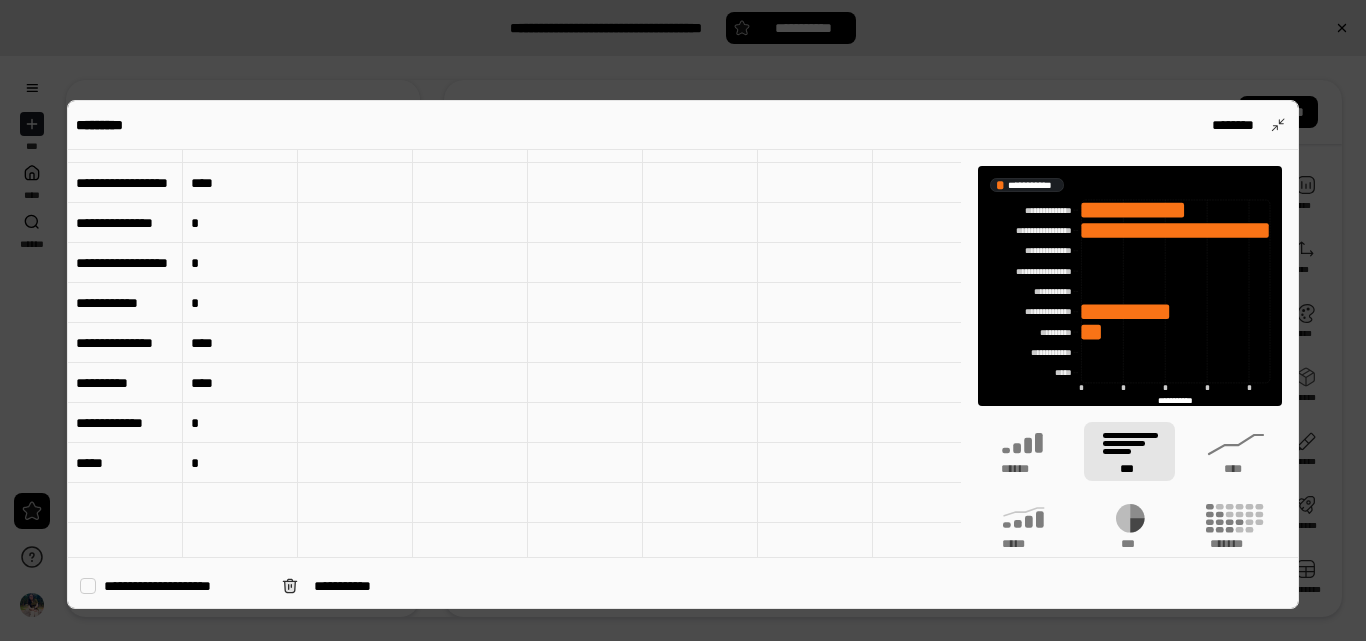 scroll, scrollTop: 0, scrollLeft: 0, axis: both 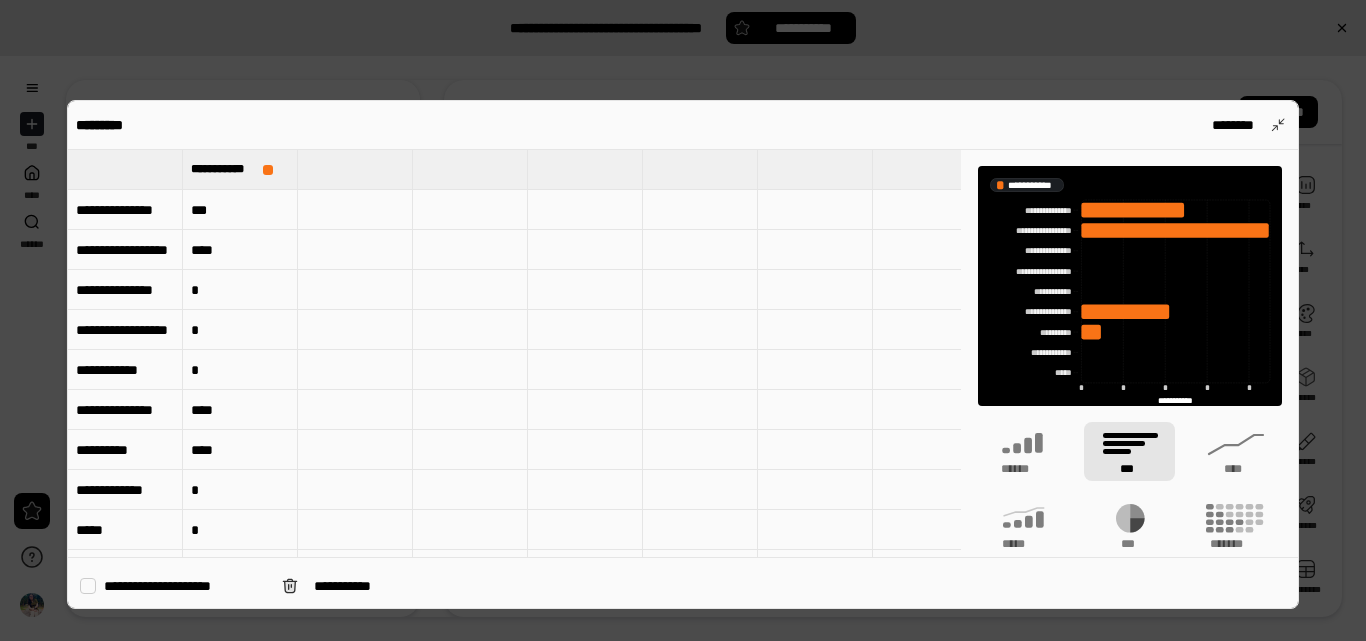 click on "*" at bounding box center [240, 370] 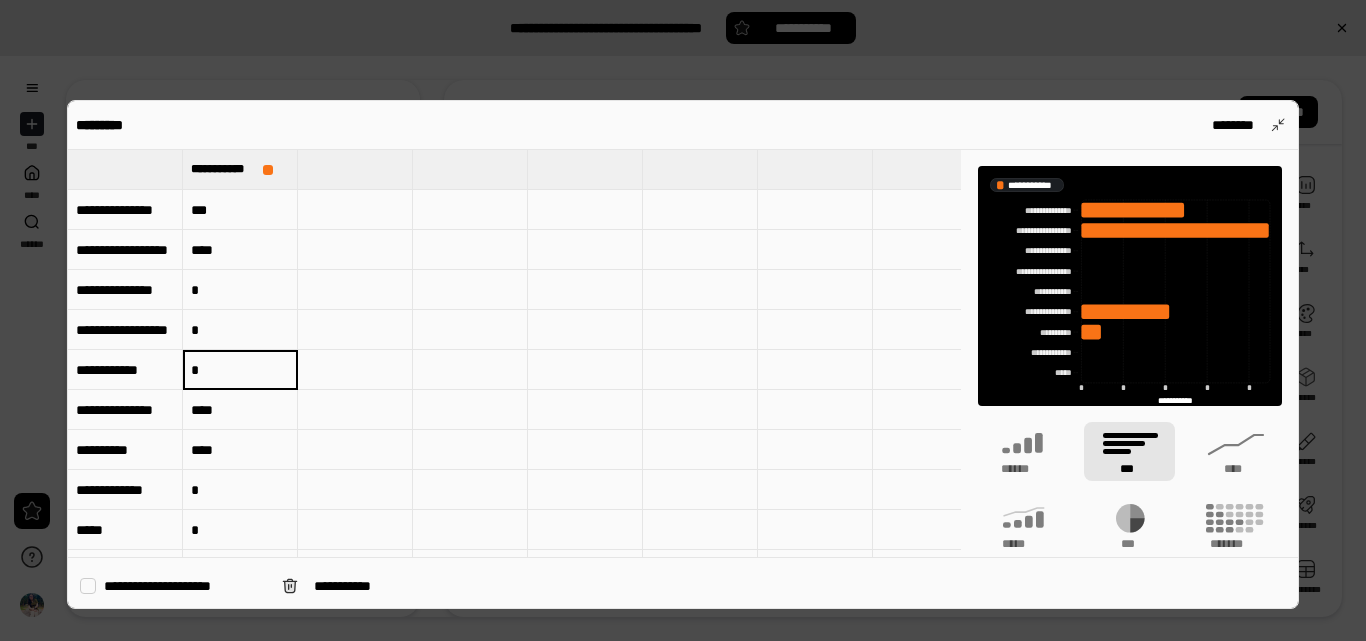 click on "*" at bounding box center [240, 370] 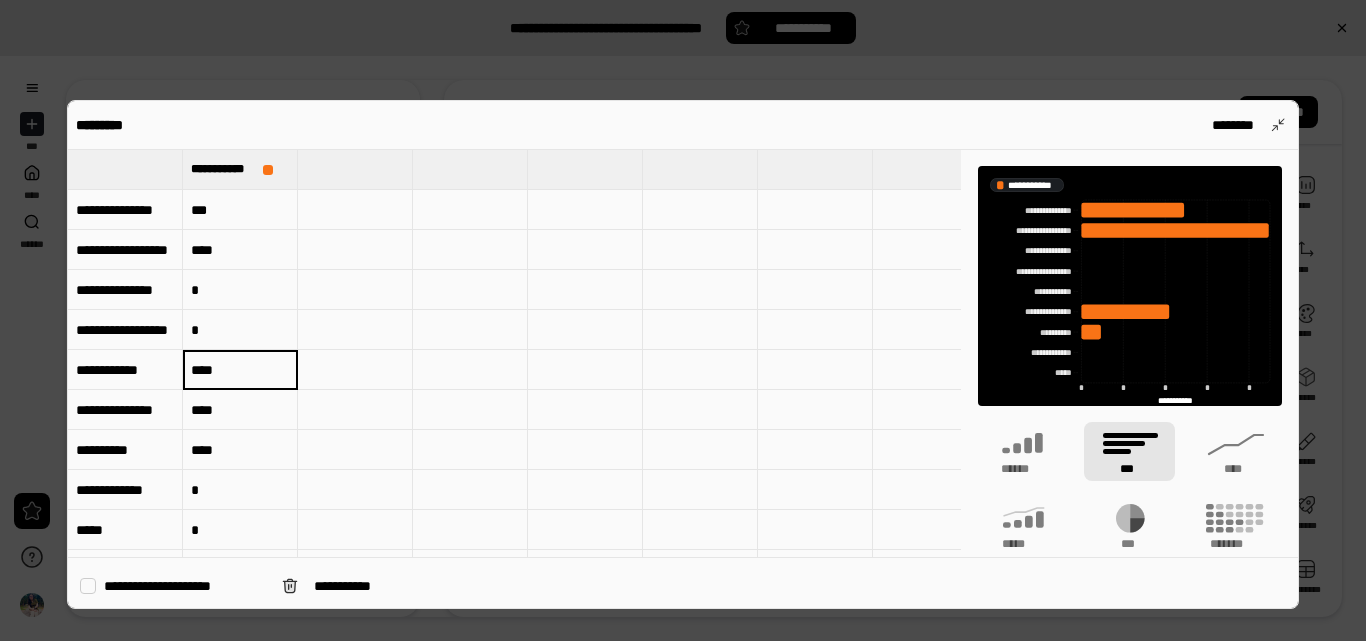type on "****" 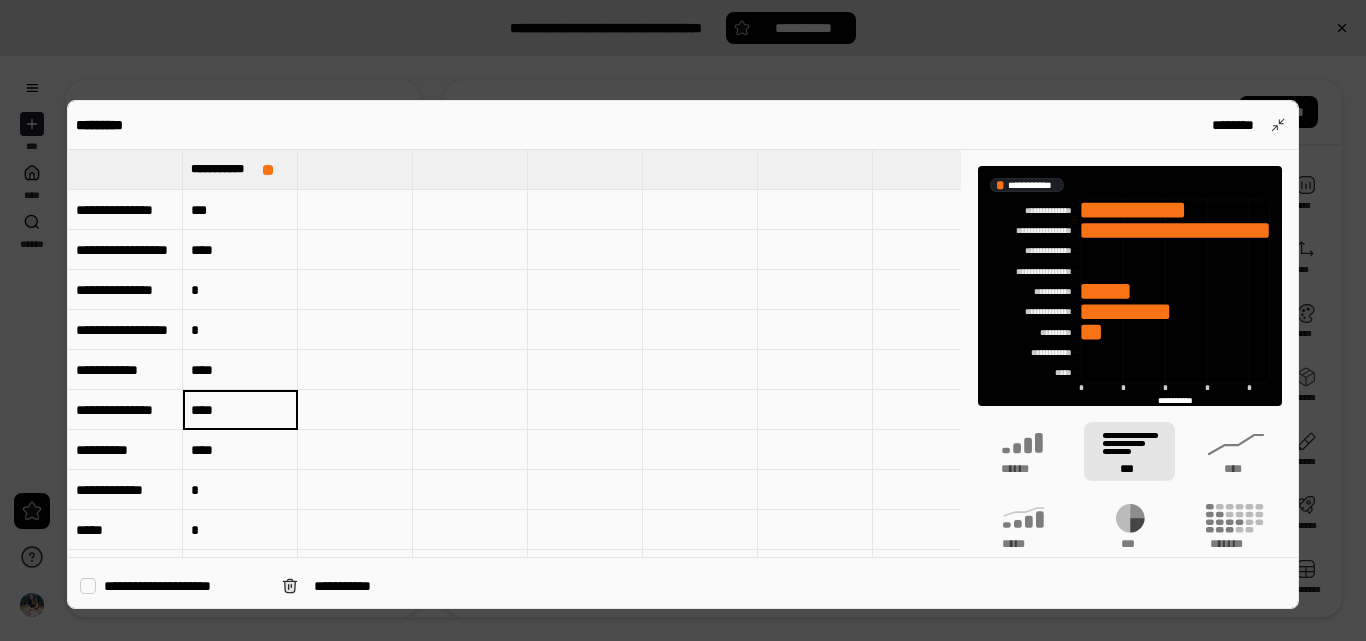 click on "****" at bounding box center [240, 409] 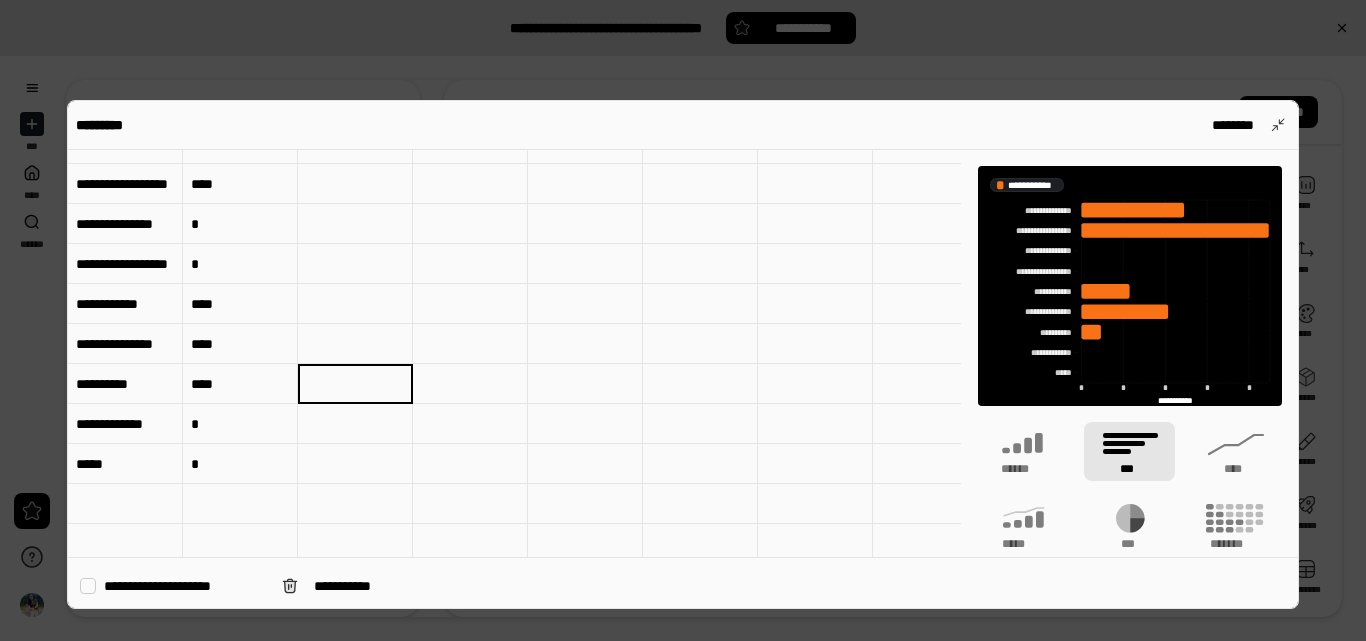 scroll, scrollTop: 43, scrollLeft: 0, axis: vertical 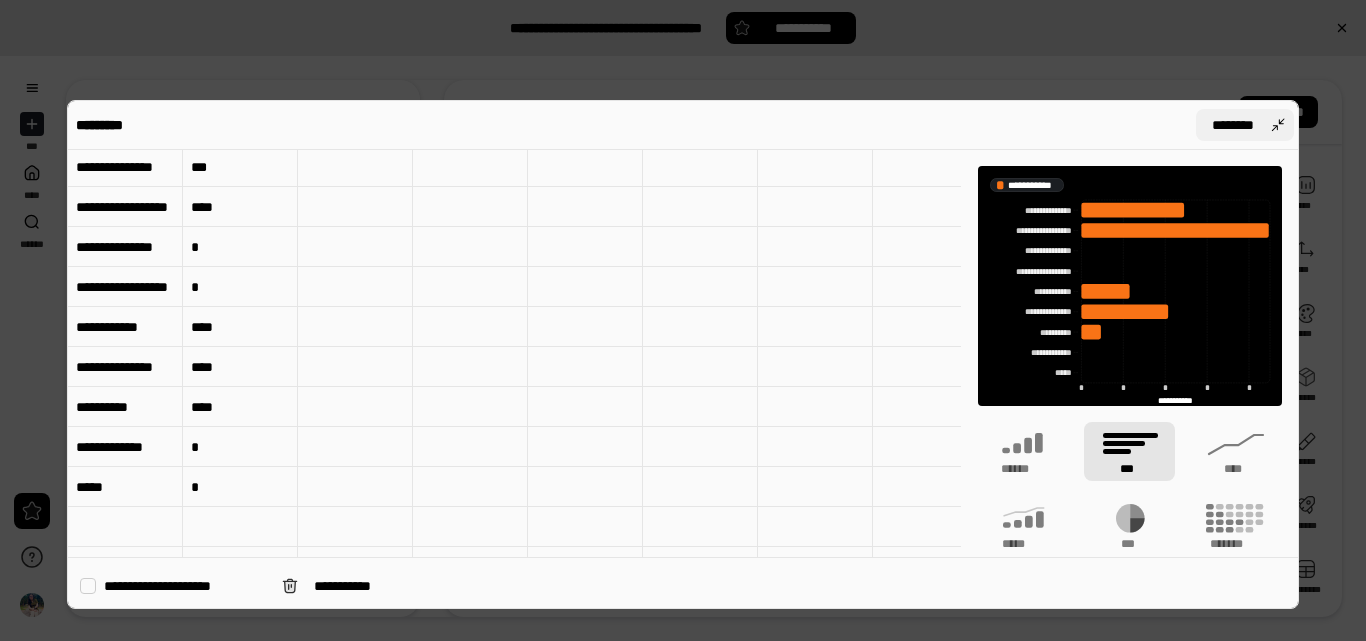 click on "********" at bounding box center (1245, 125) 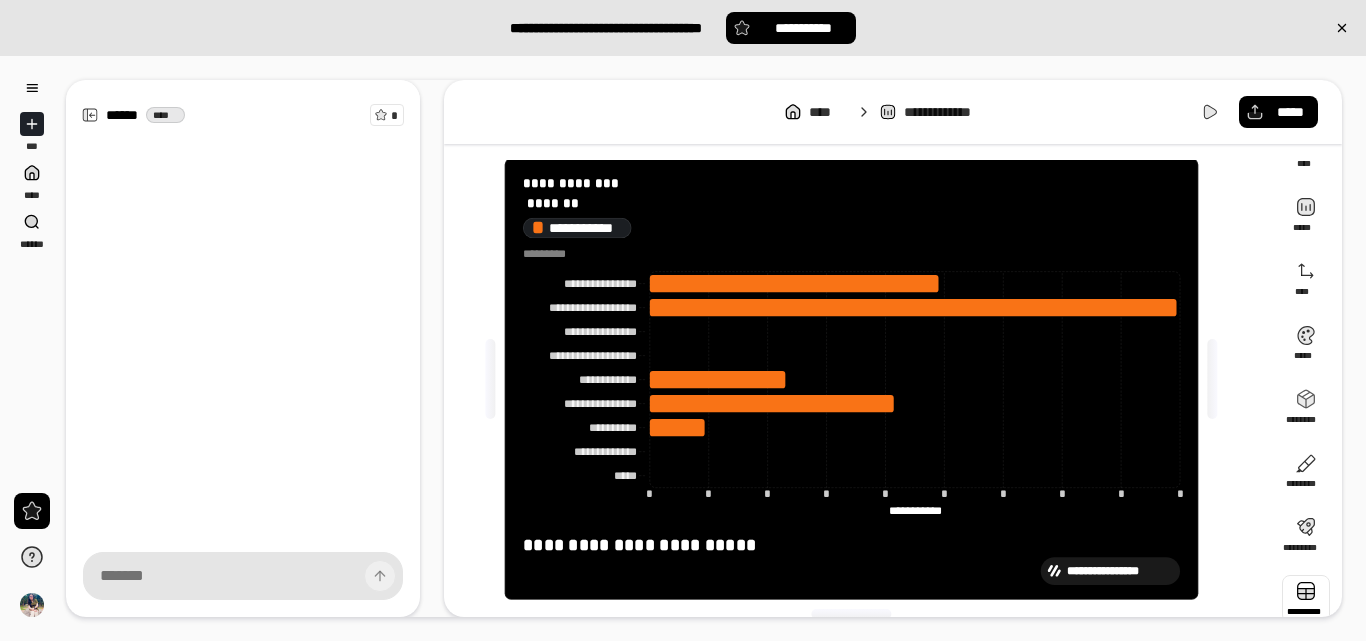 scroll, scrollTop: 40, scrollLeft: 0, axis: vertical 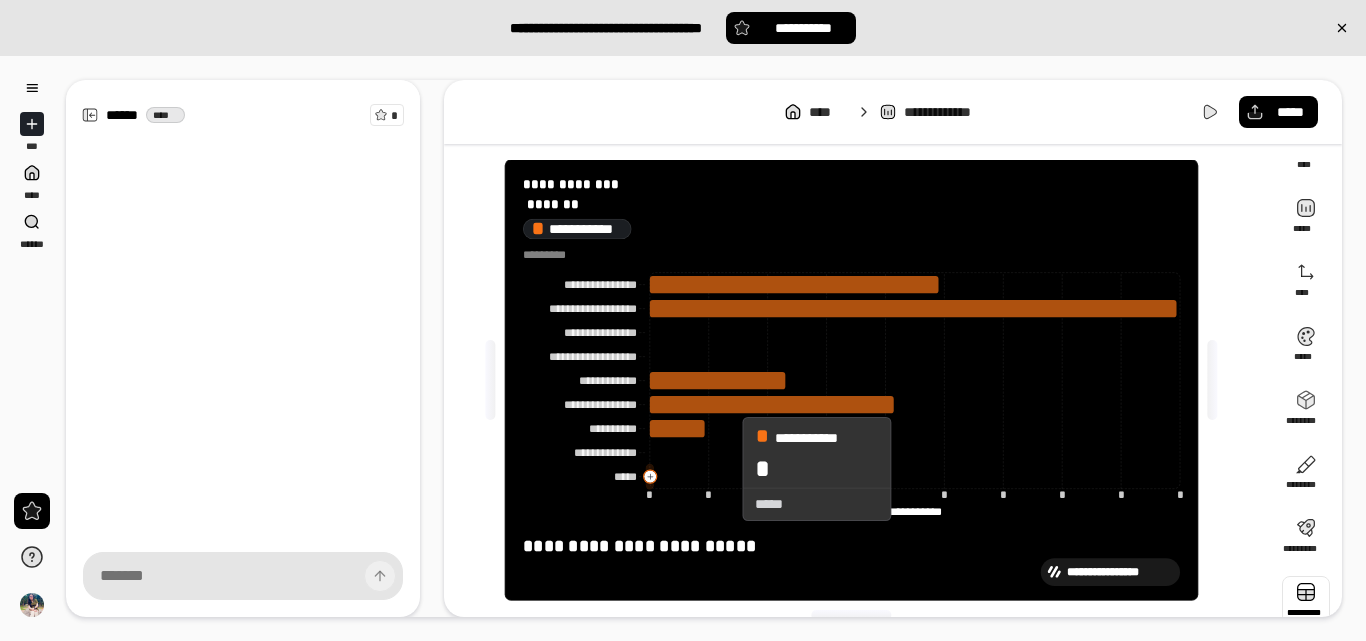 type 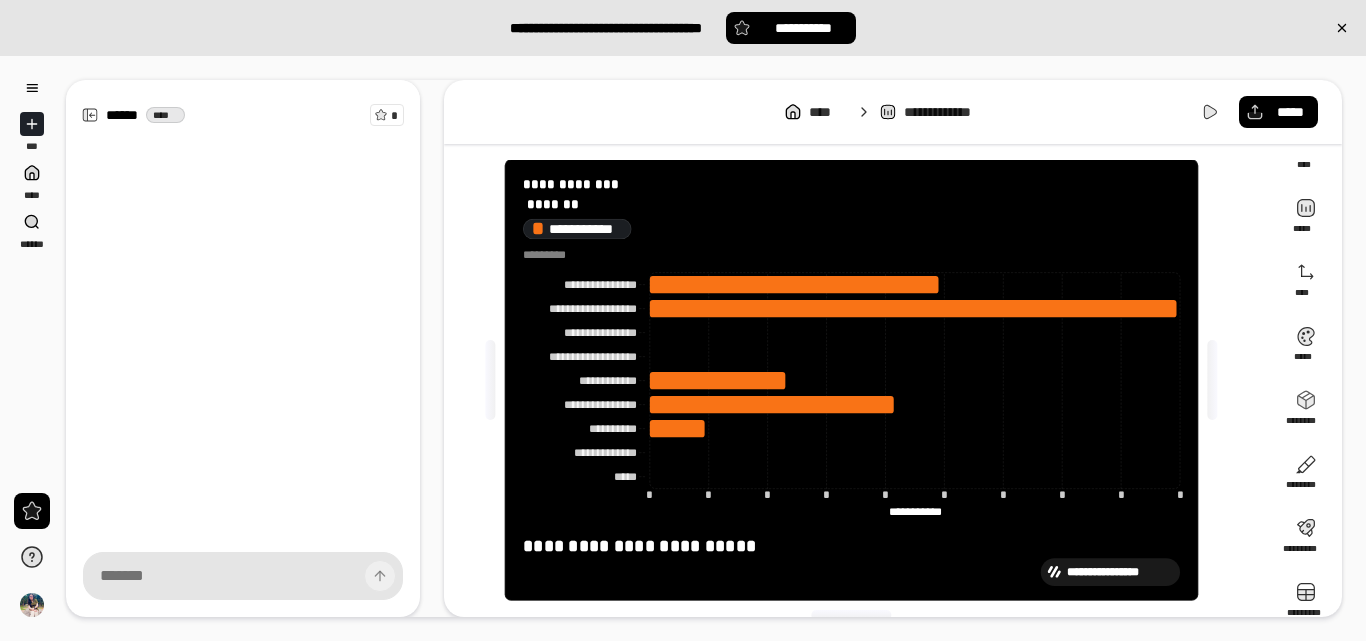 click on "**********" at bounding box center (1119, 572) 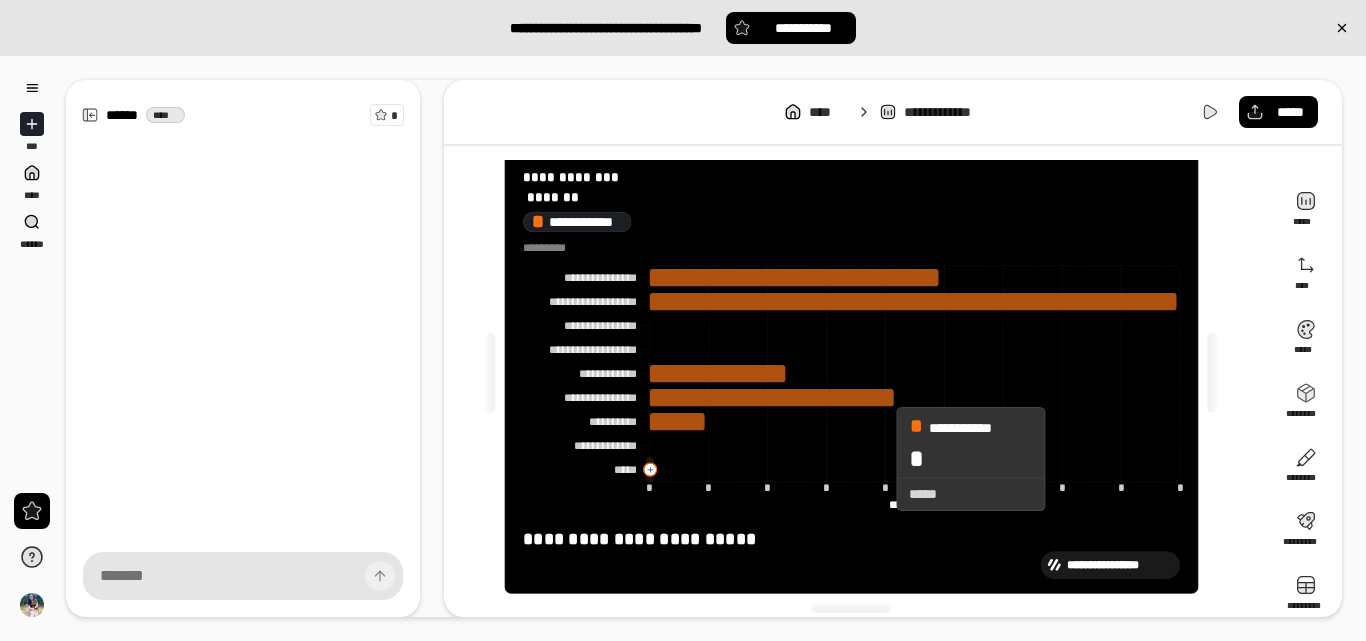 scroll, scrollTop: 46, scrollLeft: 0, axis: vertical 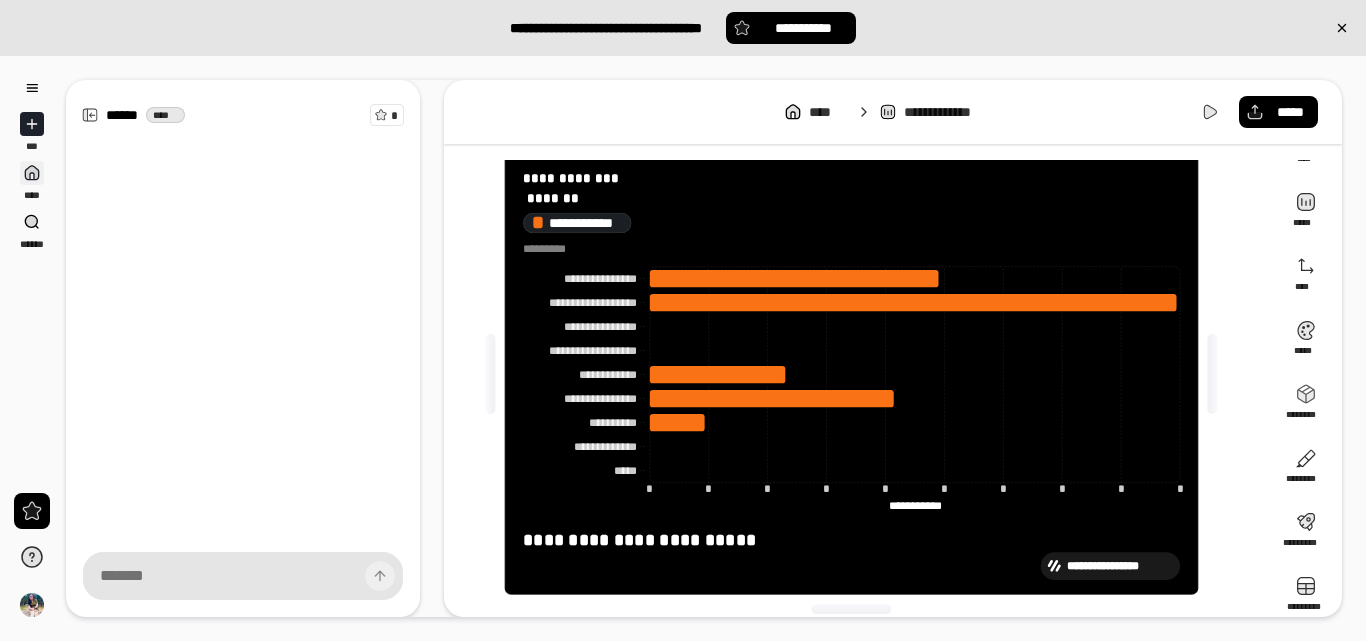 click on "****" at bounding box center (32, 181) 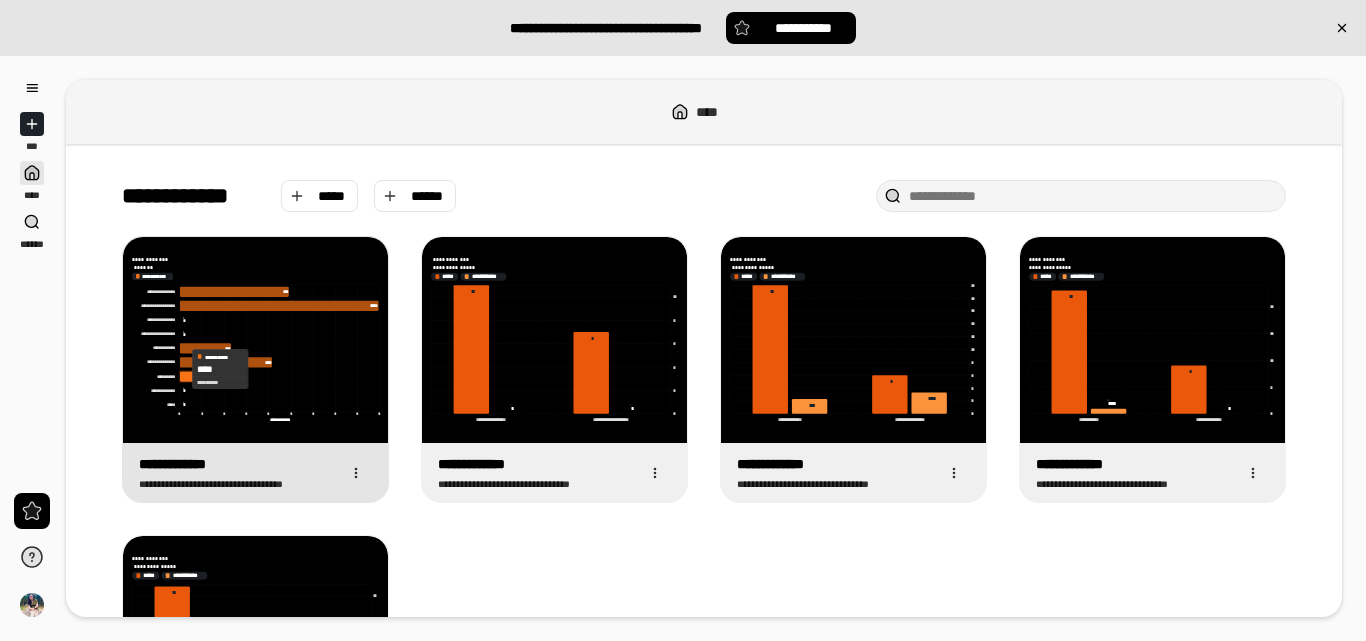 click 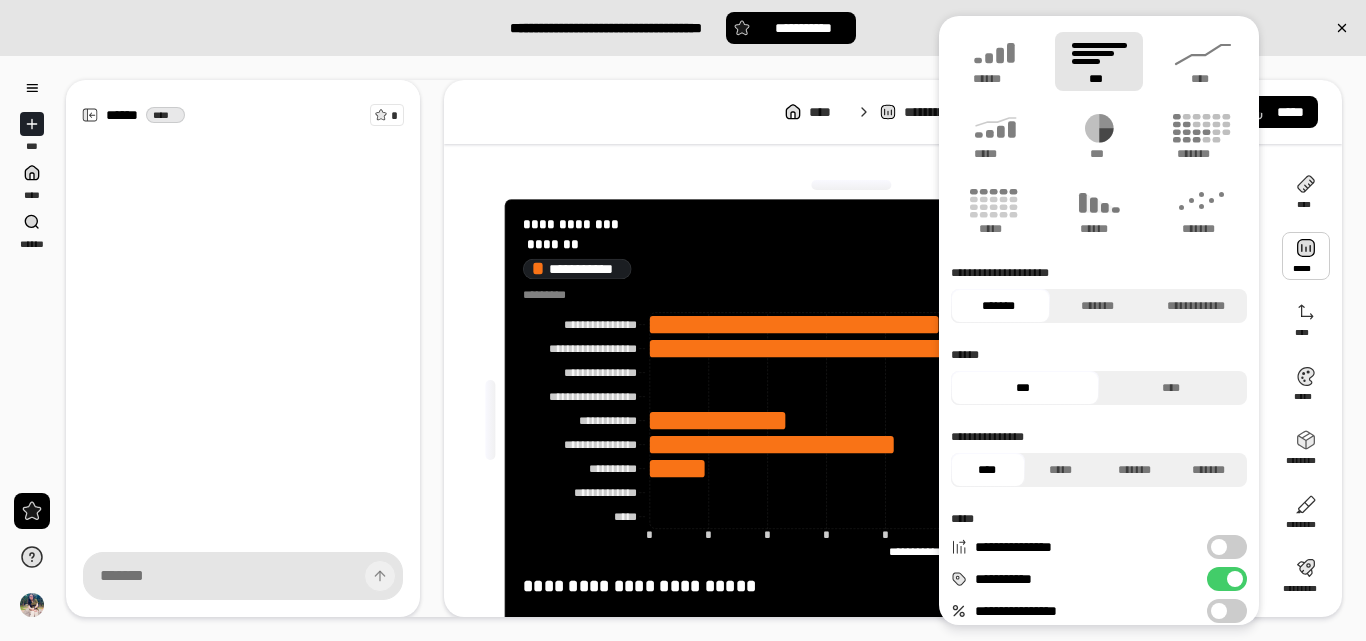 click at bounding box center [1306, 256] 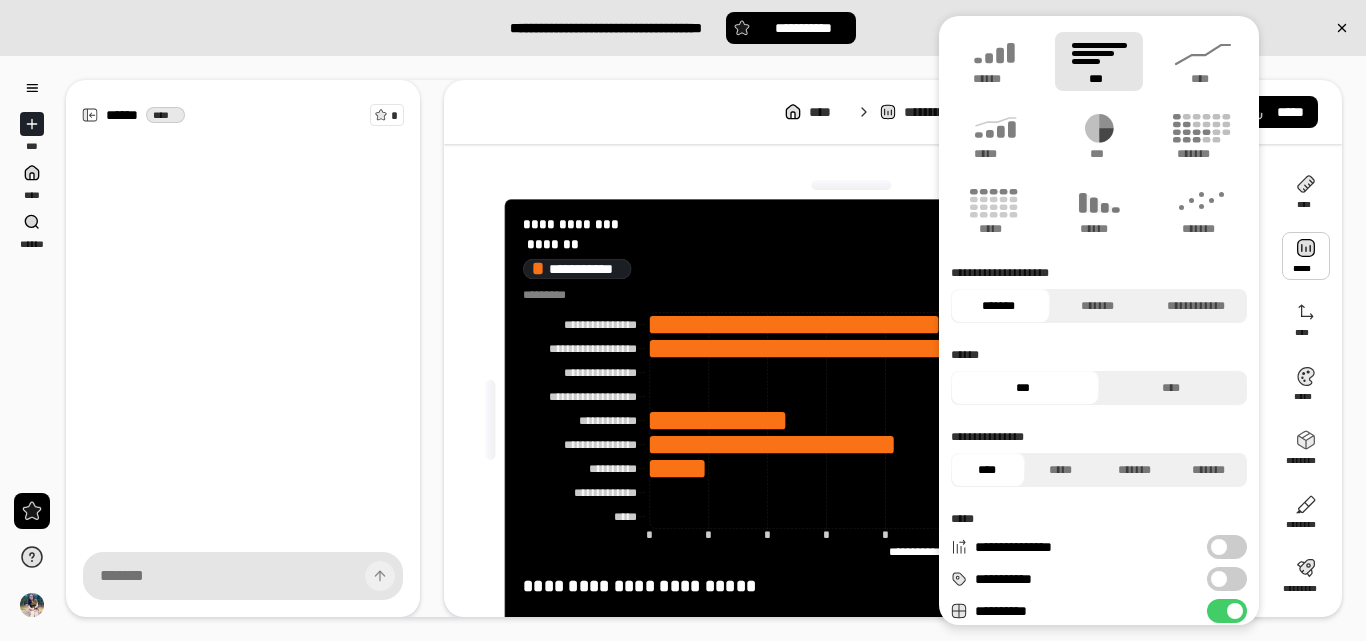 click on "**********" at bounding box center [1227, 579] 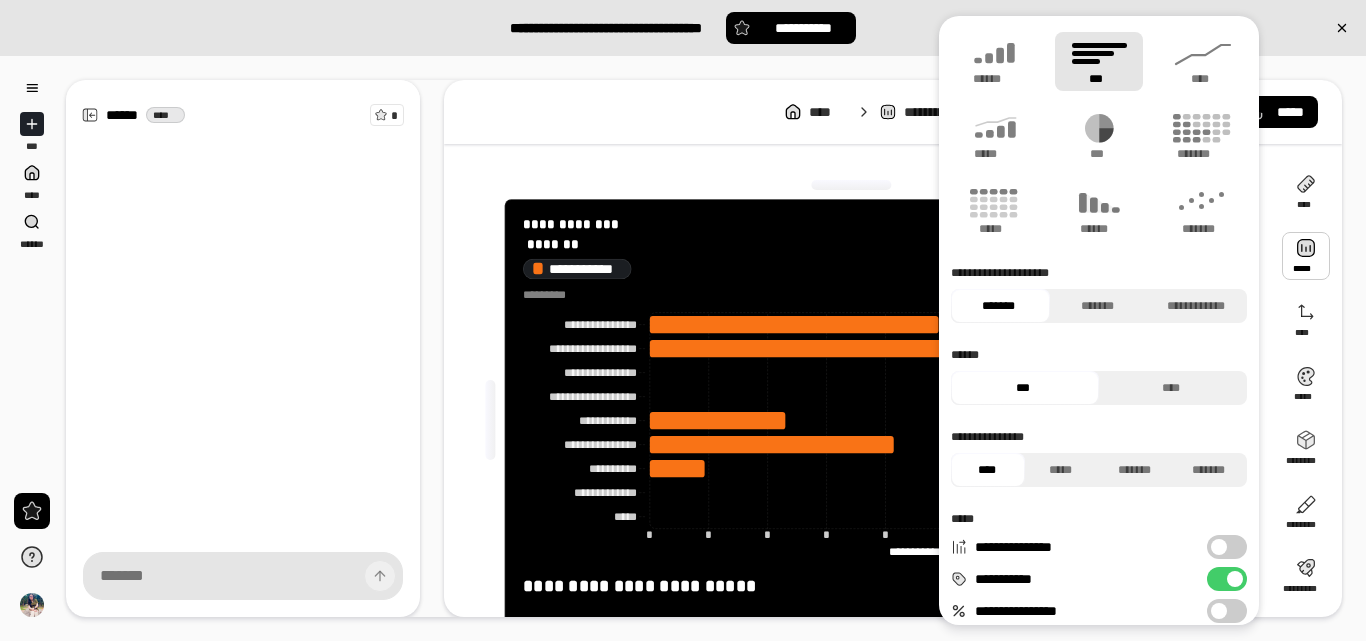 click on "**********" at bounding box center [1227, 547] 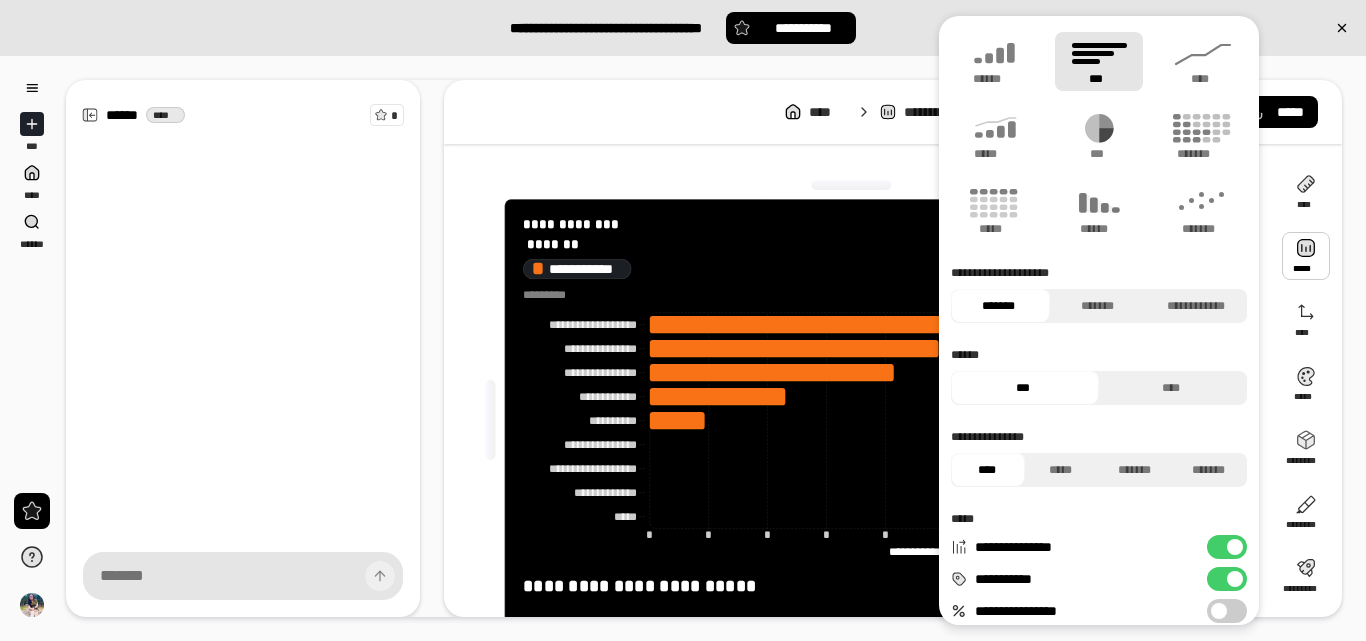 click on "[FIRST] [LAST] [STREET_NAME] [CITY] [STATE] [ZIP_CODE] [COUNTRY] [PHONE] [EMAIL]" at bounding box center (893, 348) 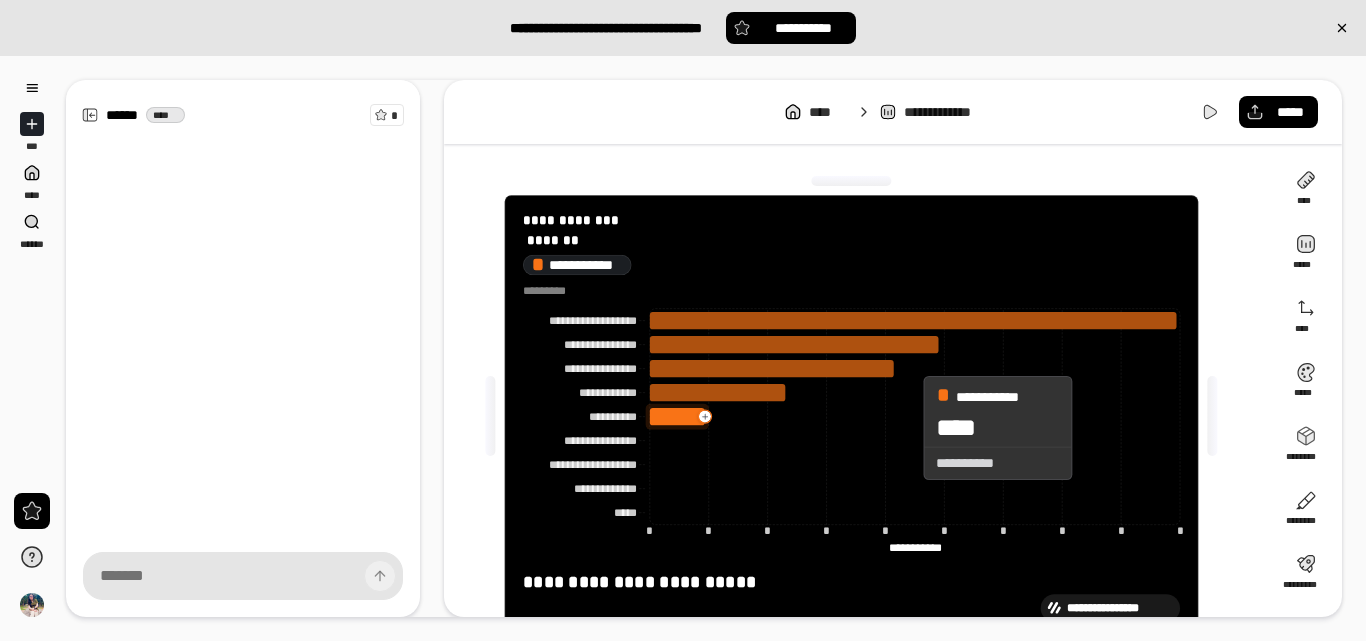scroll, scrollTop: 0, scrollLeft: 0, axis: both 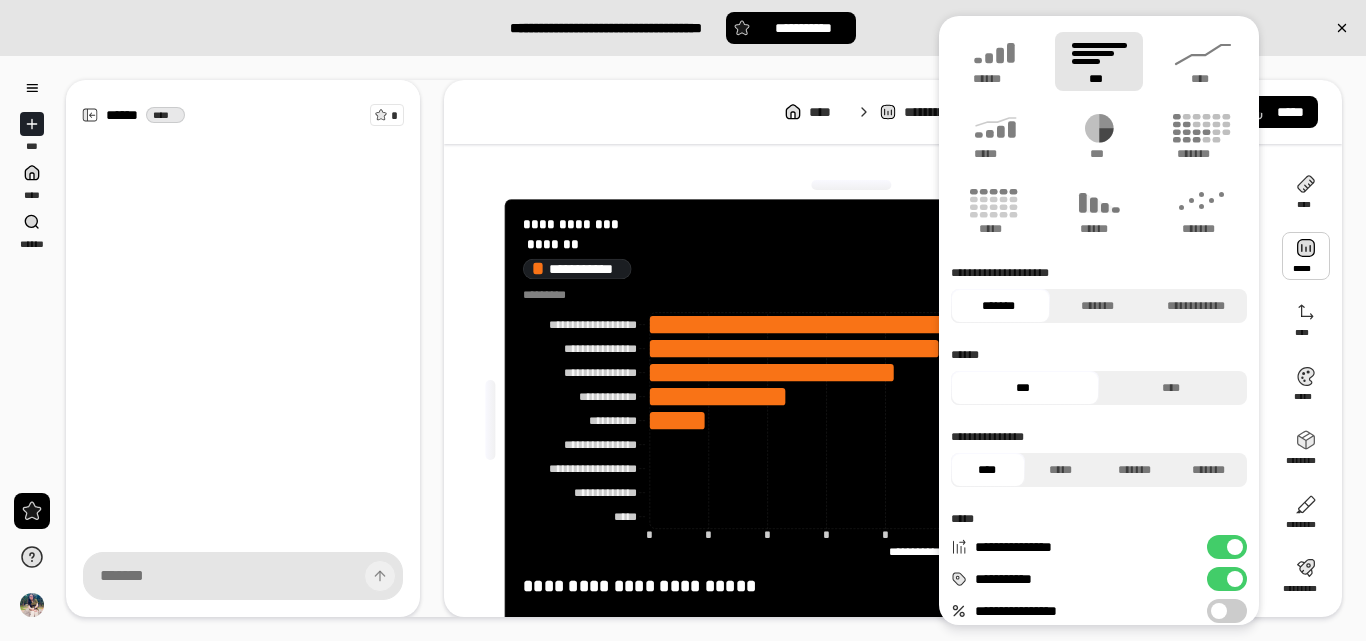 click at bounding box center (1306, 256) 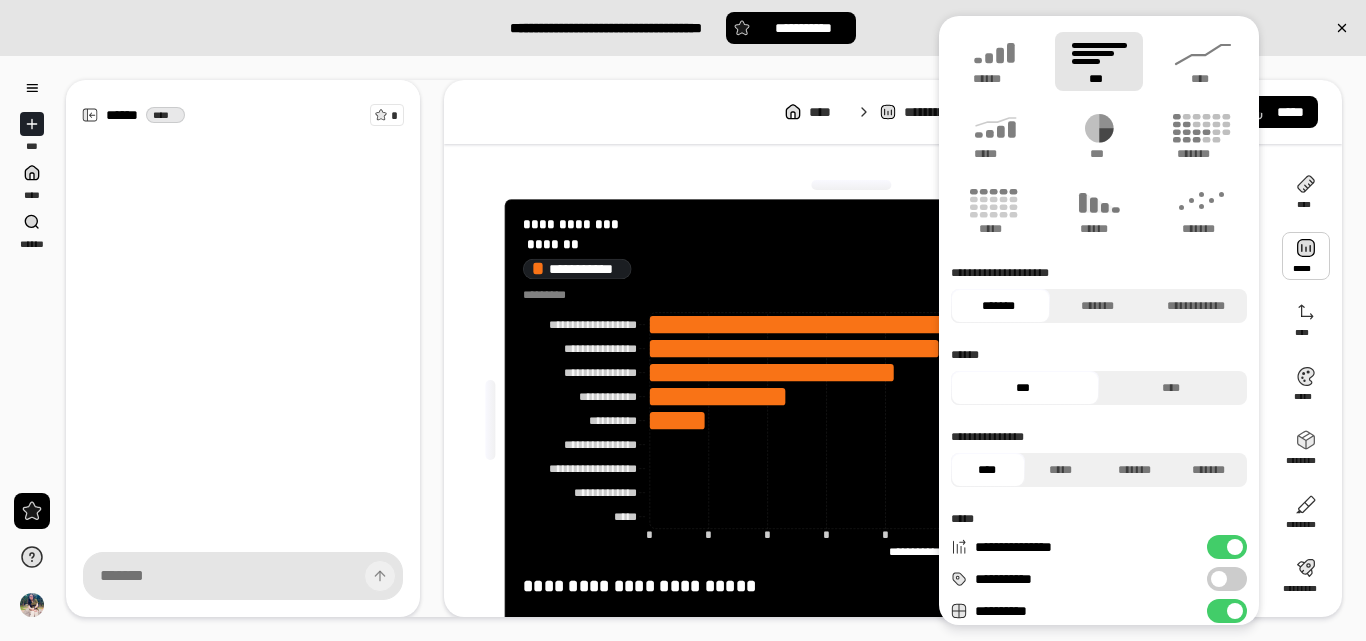click at bounding box center [1235, 547] 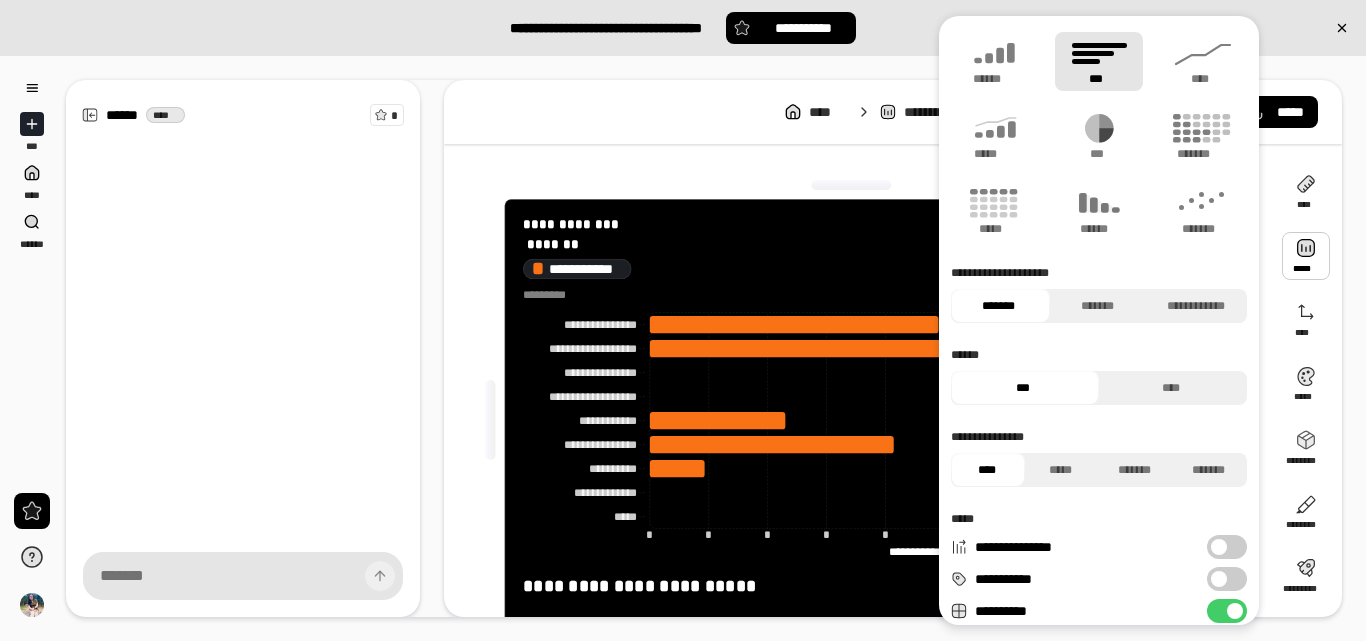 click on "**********" at bounding box center (1227, 579) 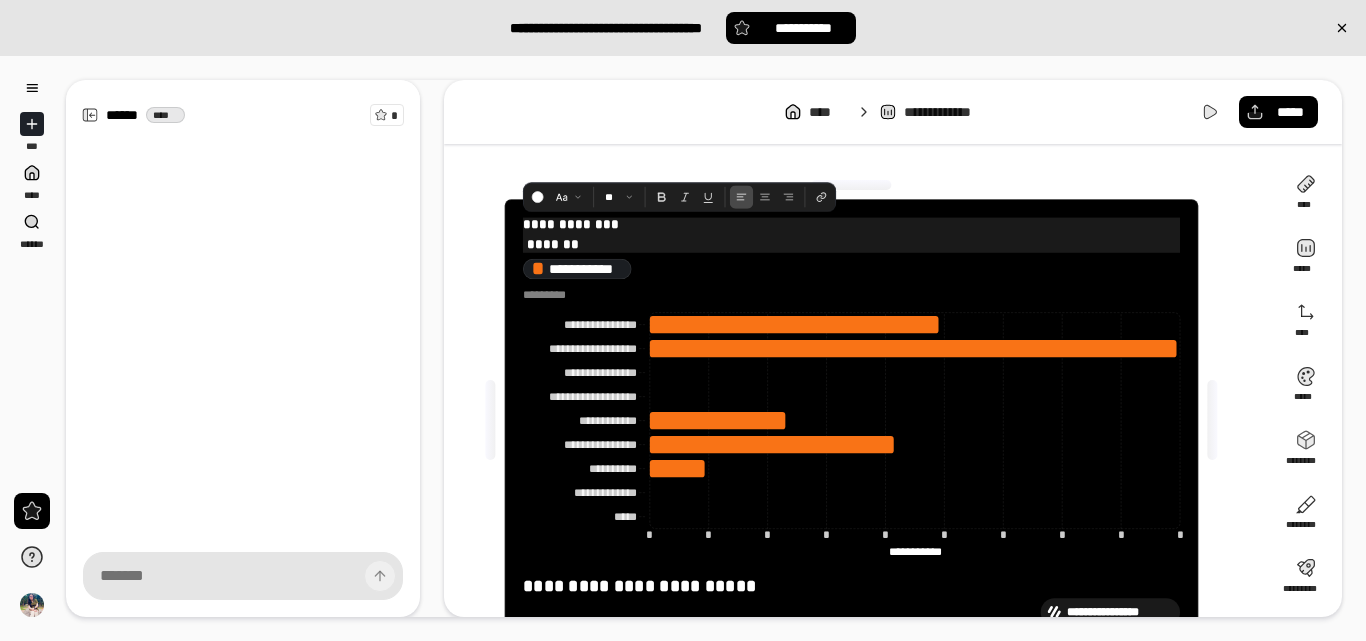 click on "*******" at bounding box center (851, 245) 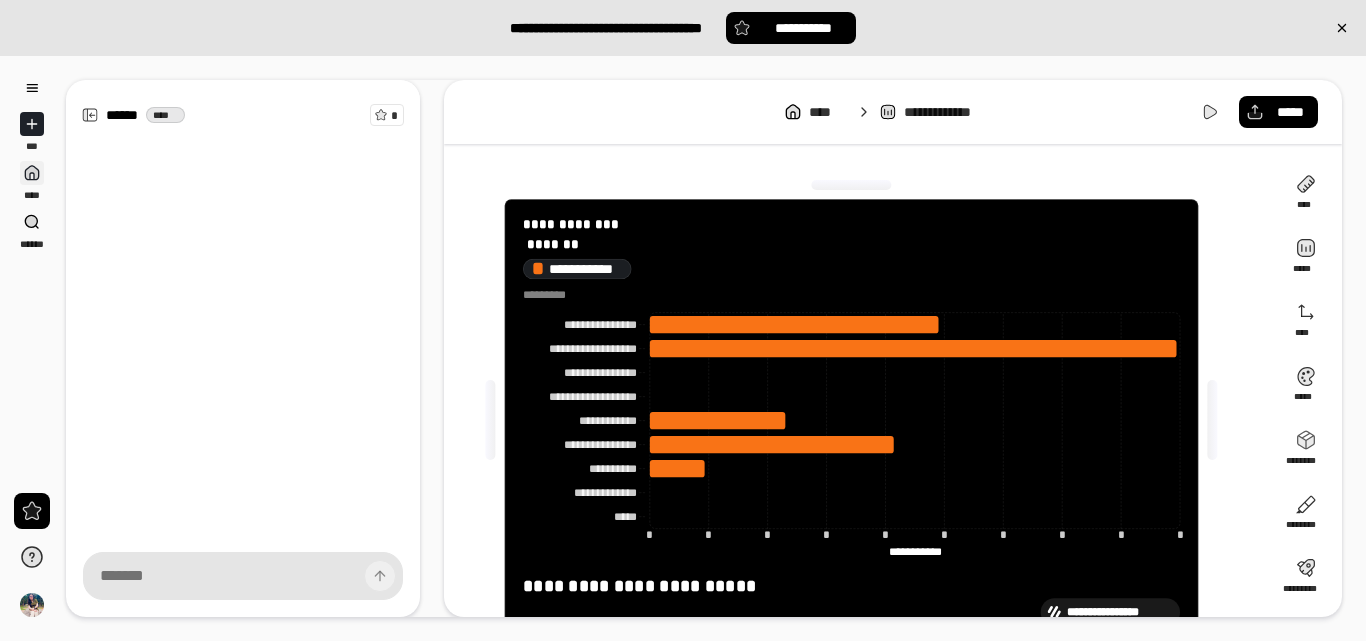 click on "****" at bounding box center (32, 181) 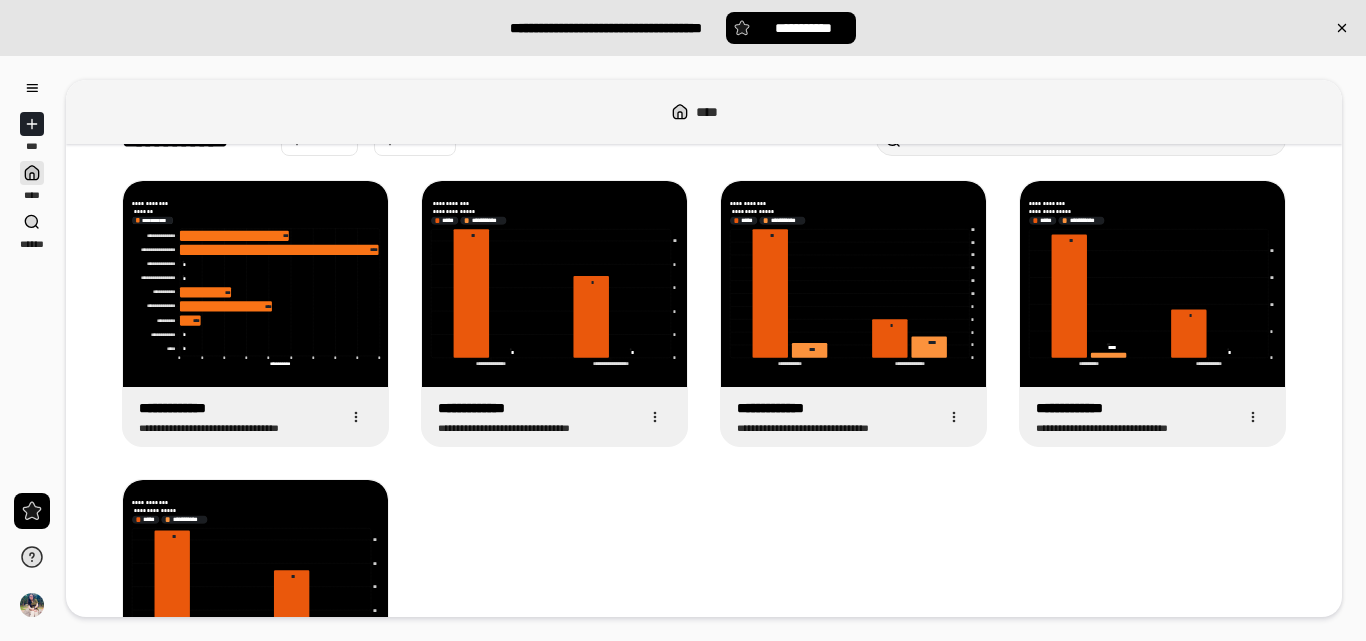 scroll, scrollTop: 47, scrollLeft: 0, axis: vertical 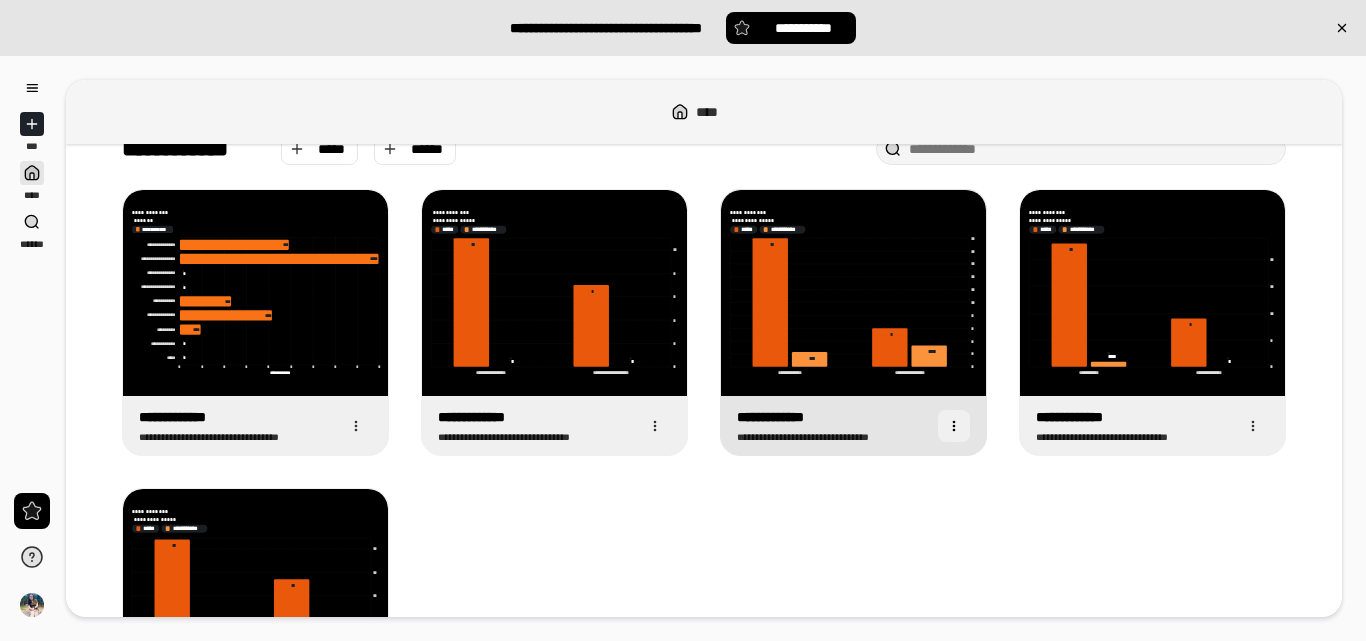 click at bounding box center [954, 426] 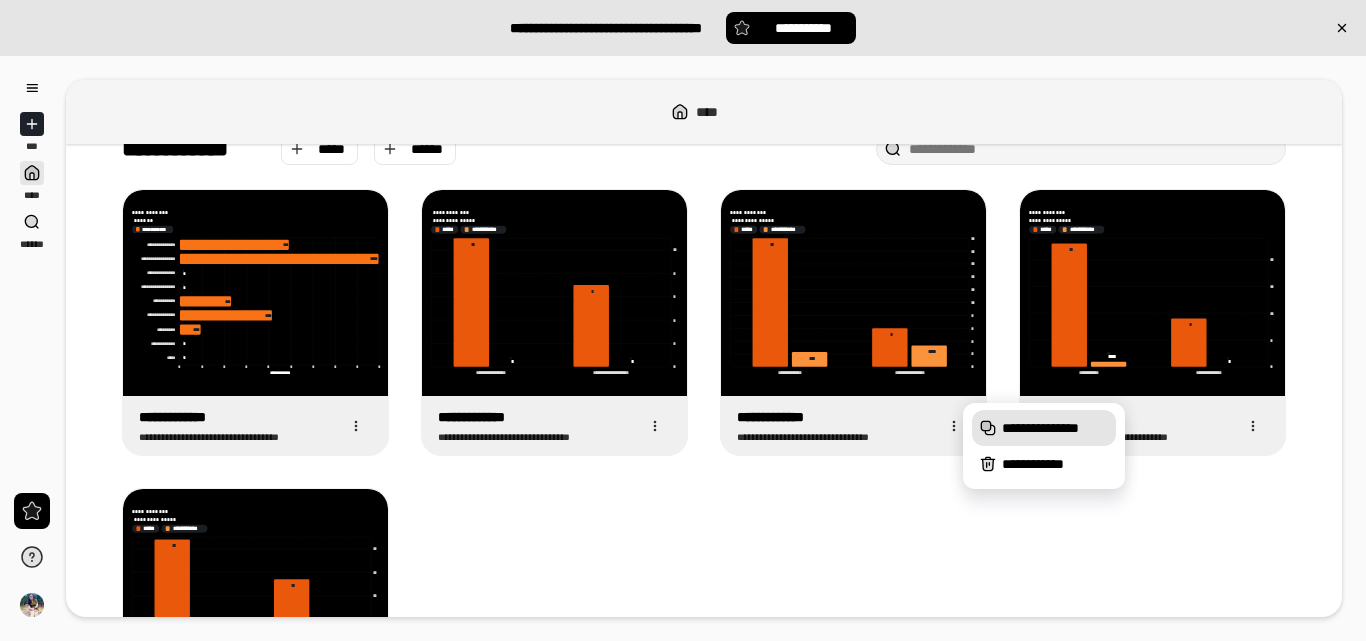 click on "**********" at bounding box center [1044, 428] 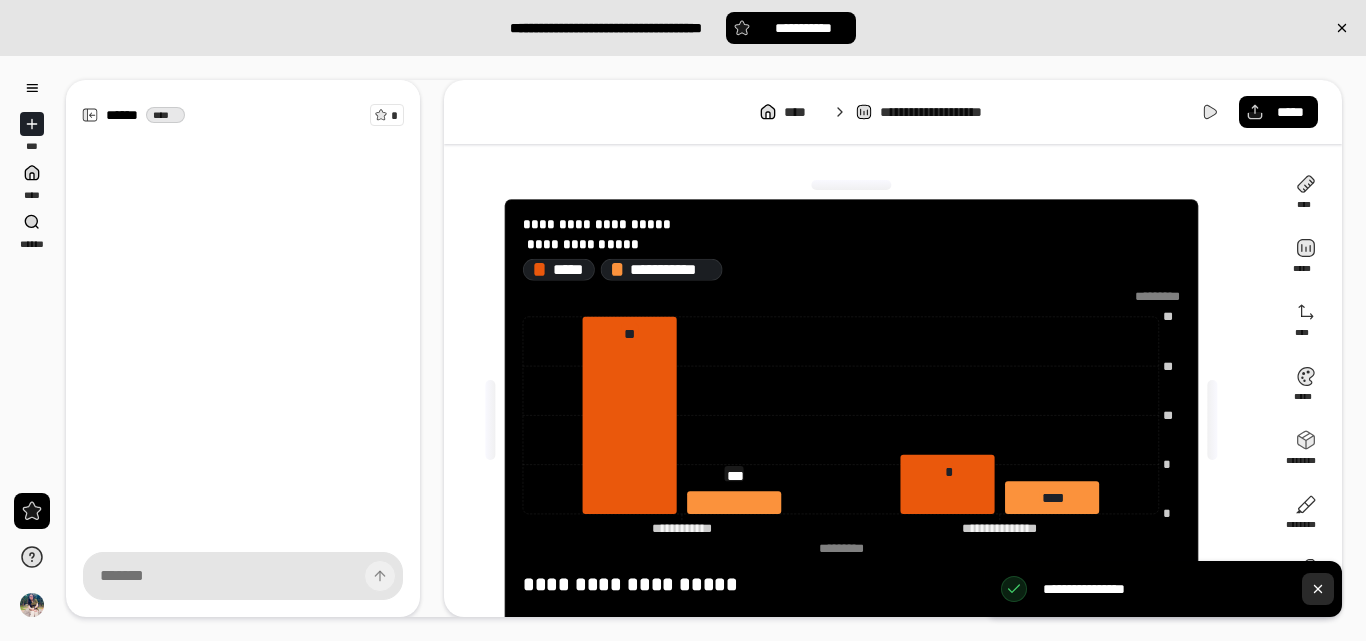 click at bounding box center [1318, 589] 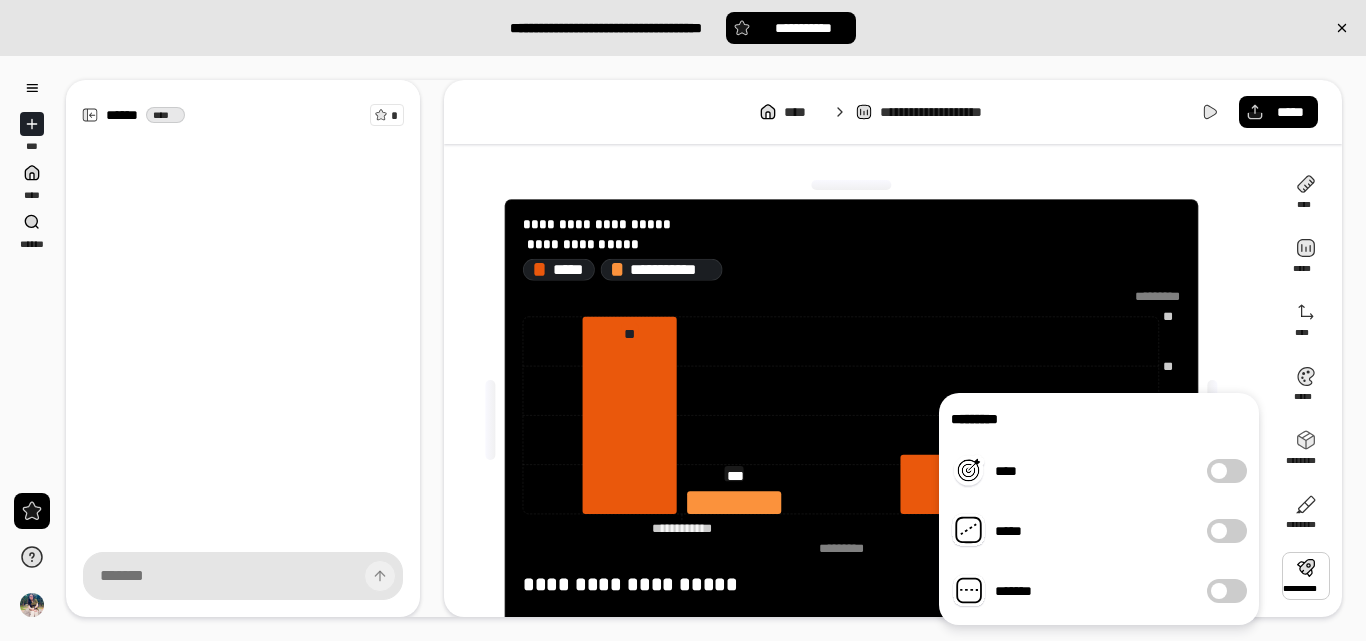 scroll, scrollTop: 63, scrollLeft: 0, axis: vertical 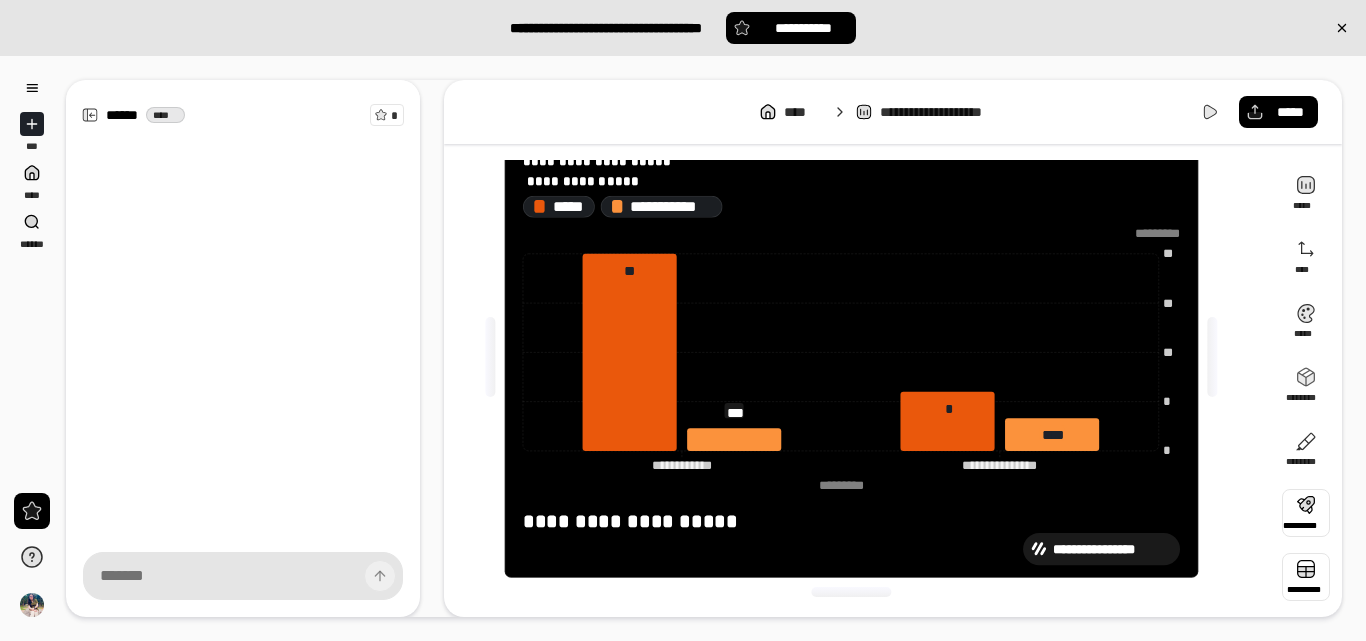 click at bounding box center [1306, 577] 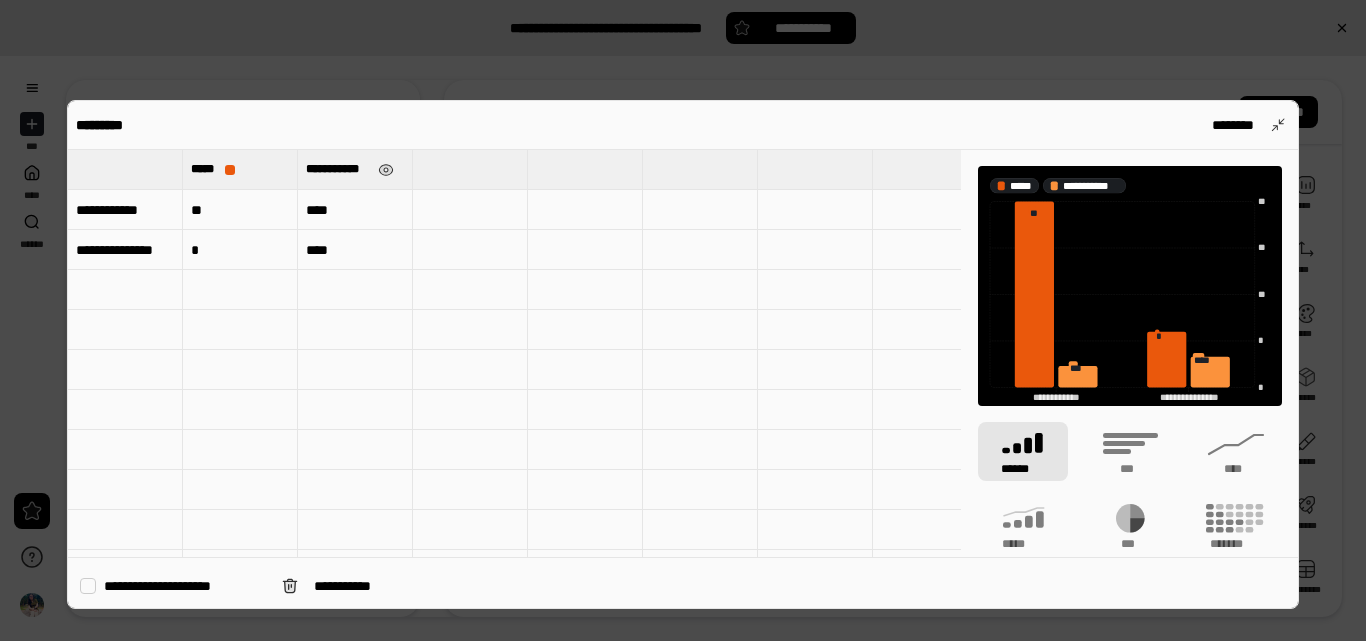 click on "**********" at bounding box center (338, 169) 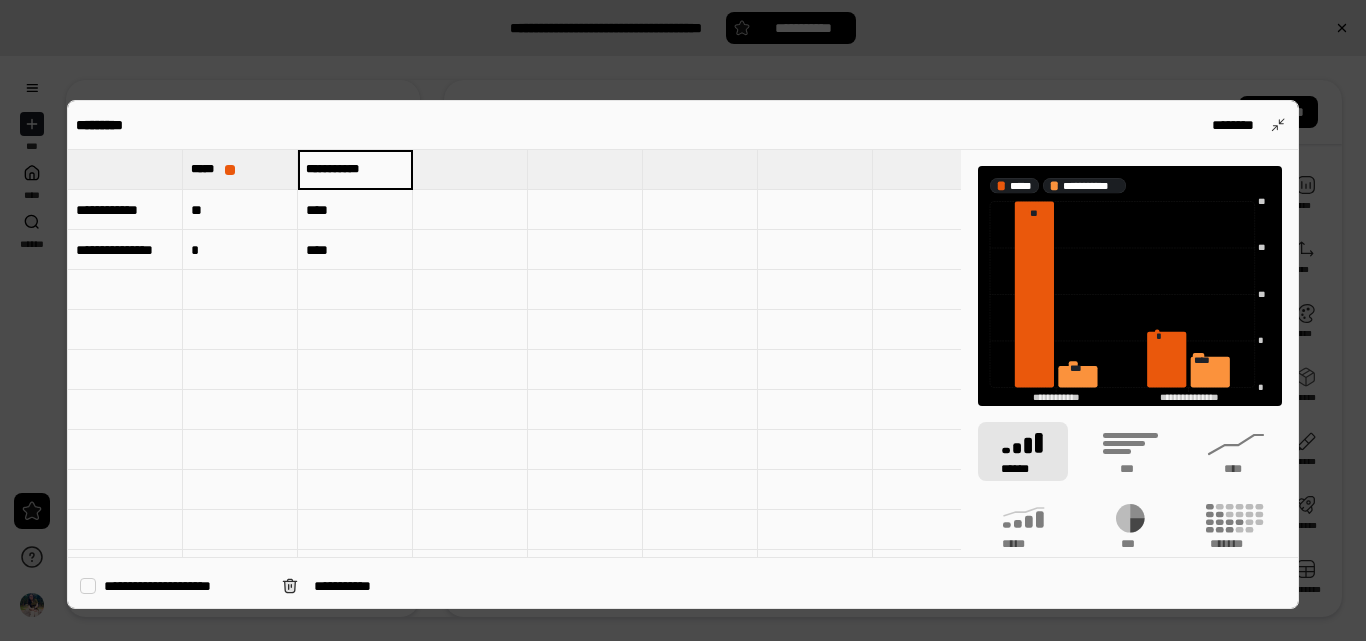click on "**********" at bounding box center (355, 169) 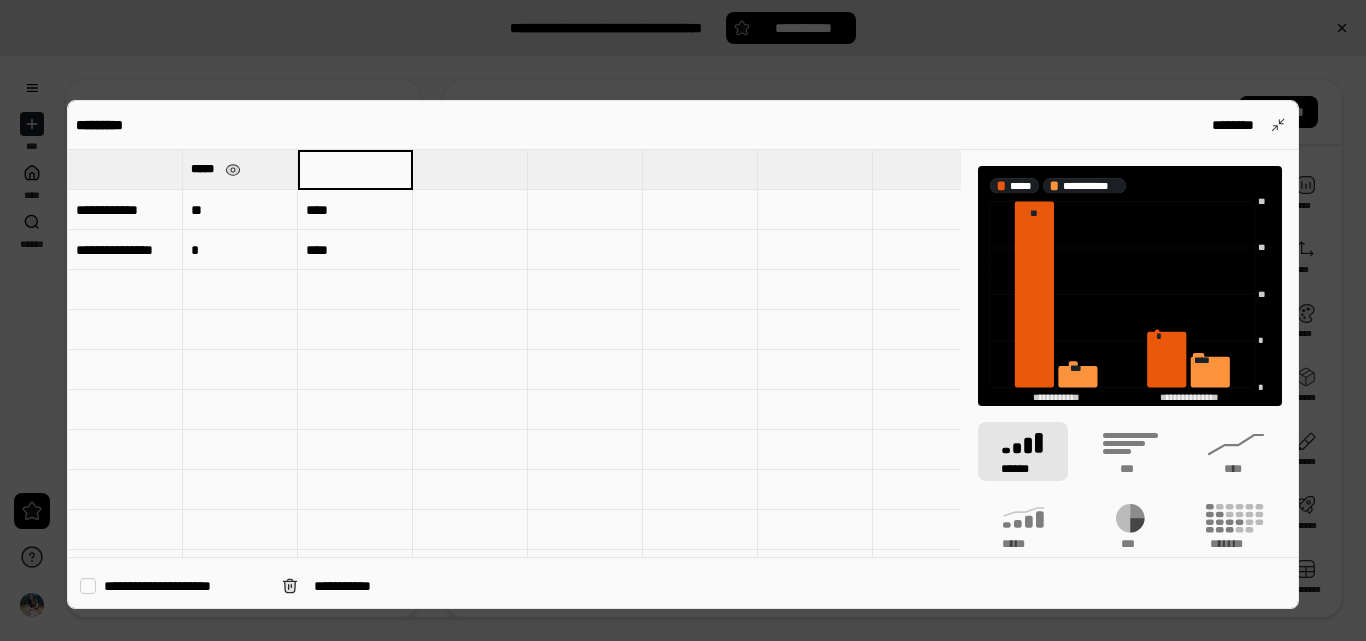 type 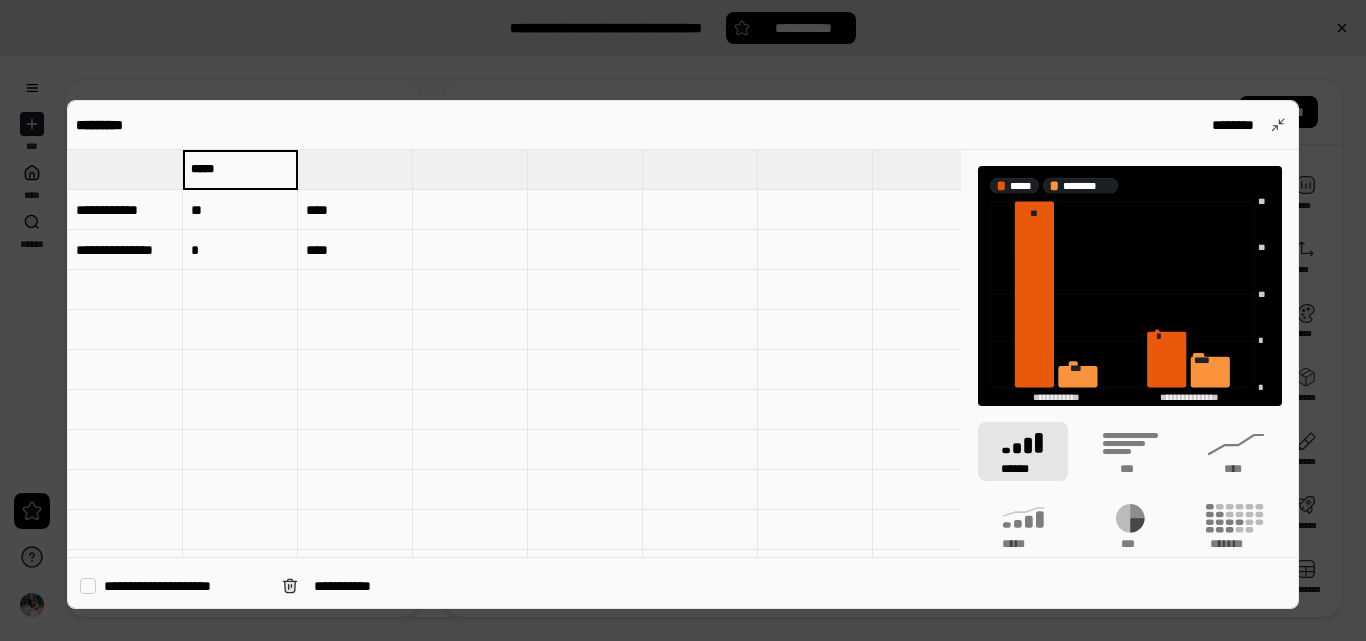 click on "*****" at bounding box center [240, 169] 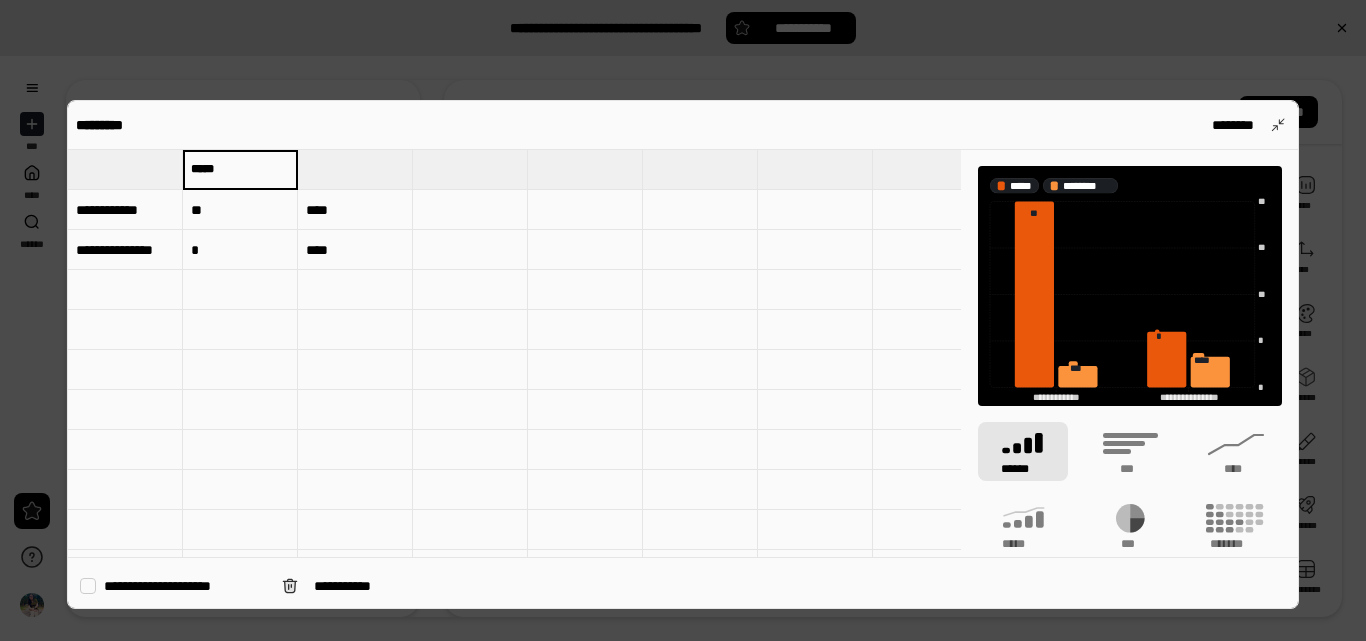 paste on "******" 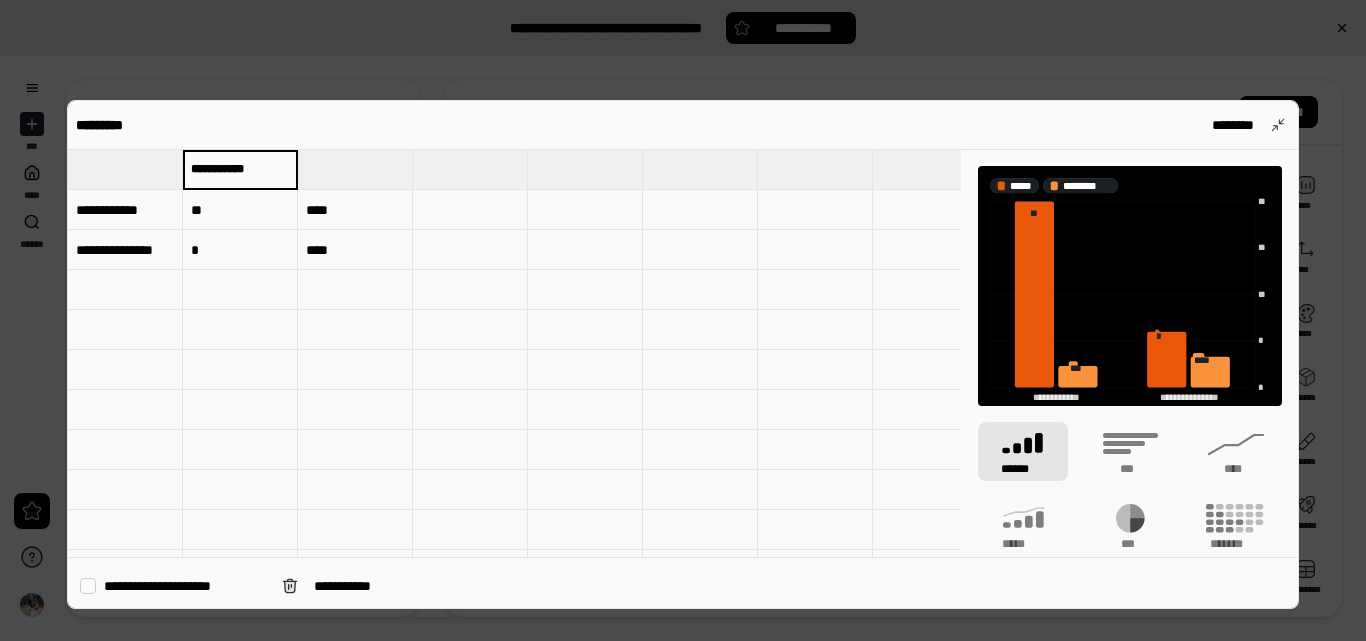 type on "**********" 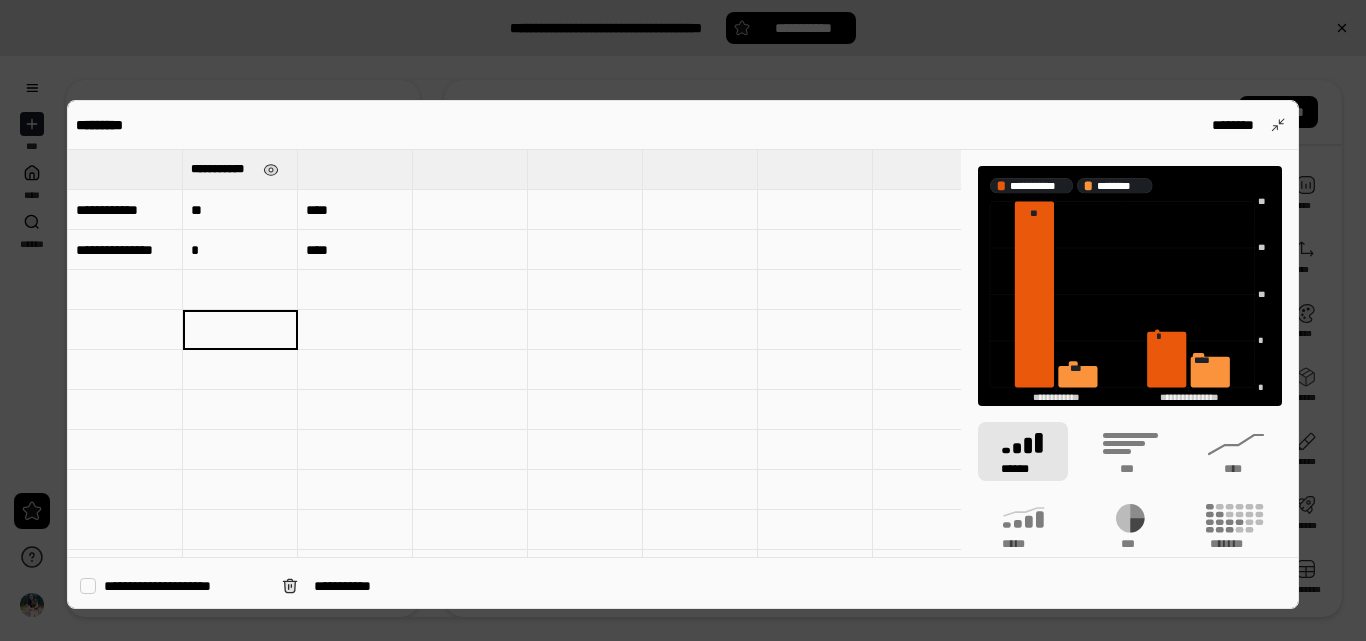 click on "**" at bounding box center (240, 210) 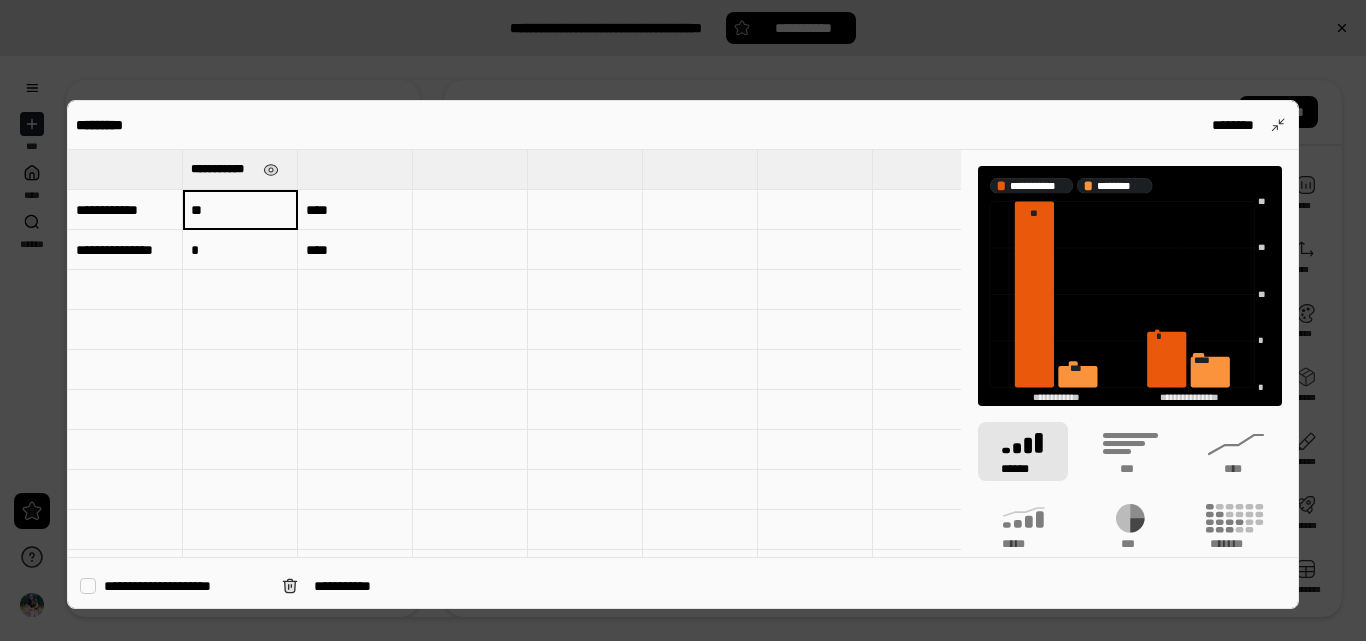 click on "**" at bounding box center [240, 210] 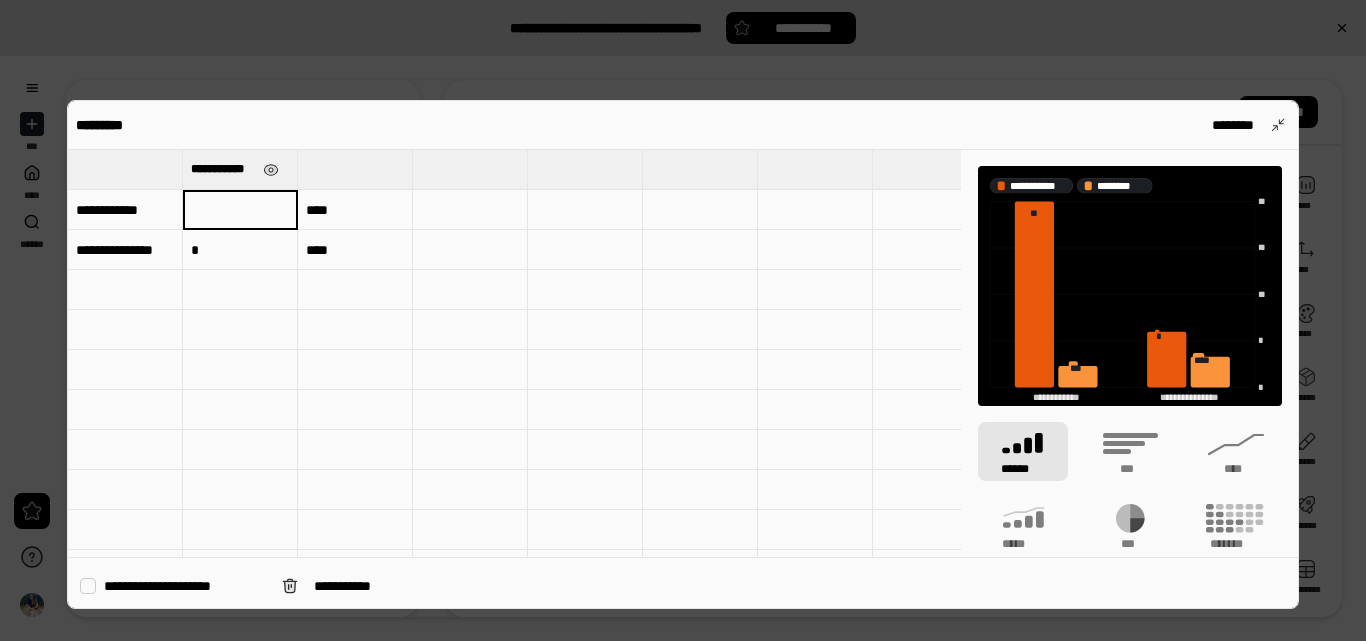 type 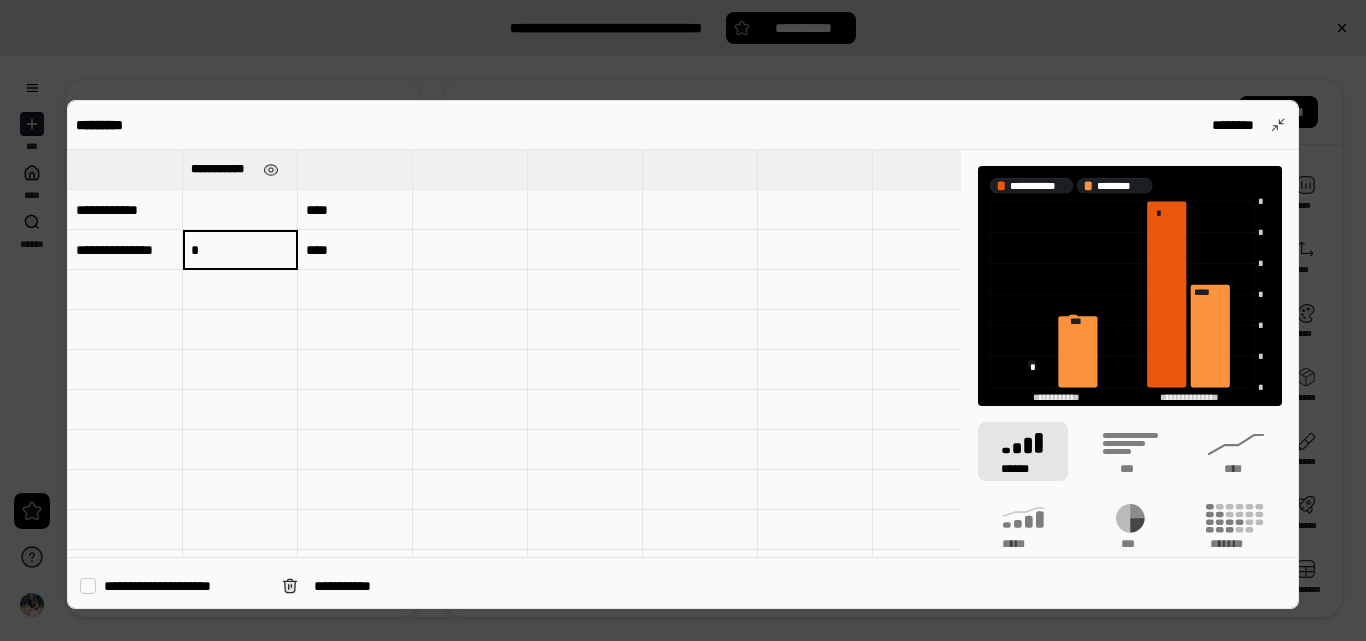 click on "*" at bounding box center [240, 249] 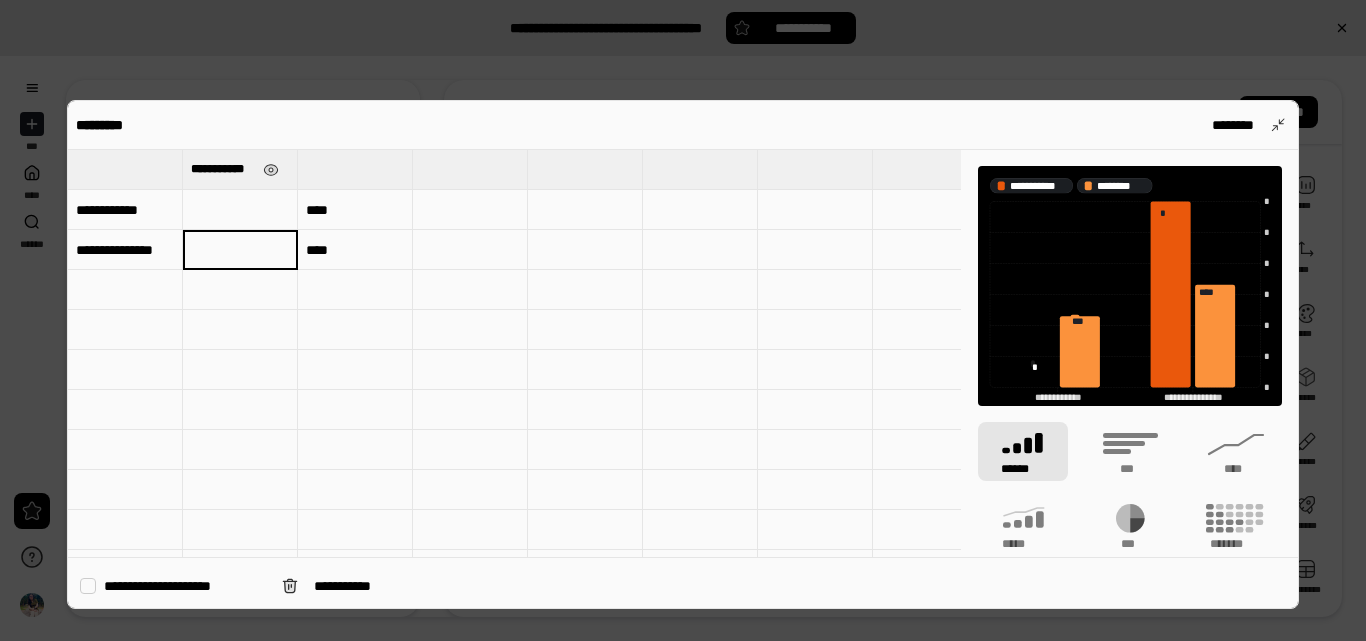 type 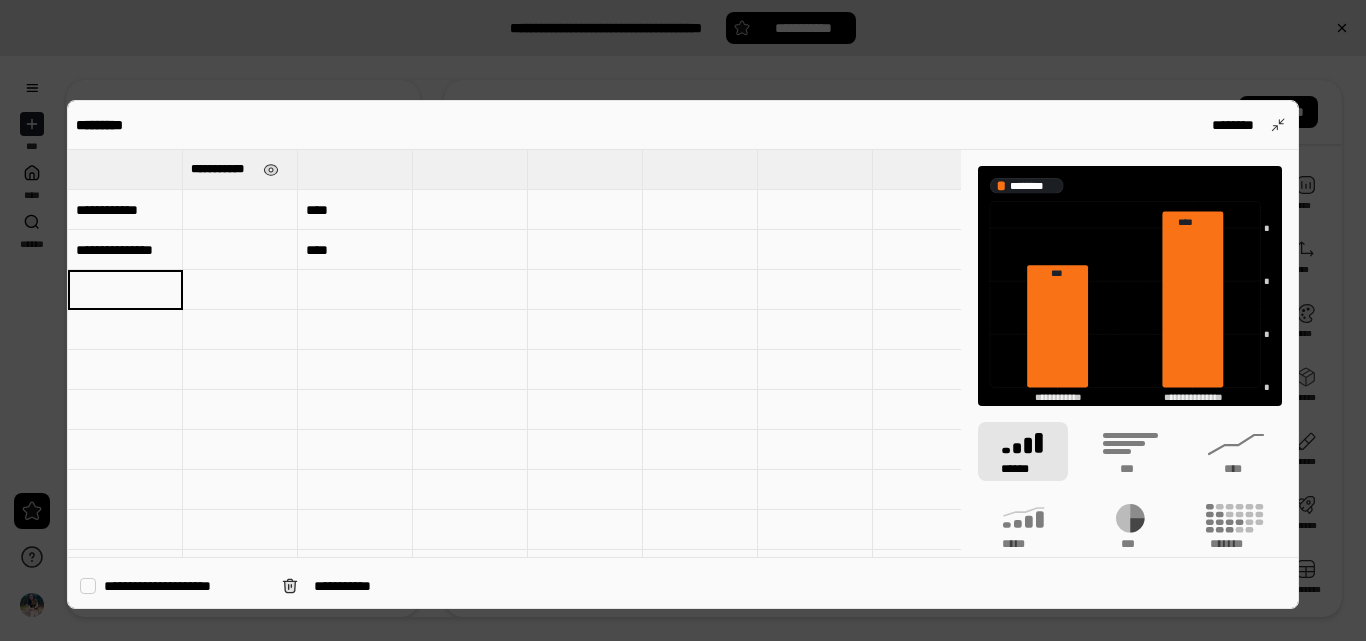 click on "**********" at bounding box center (125, 210) 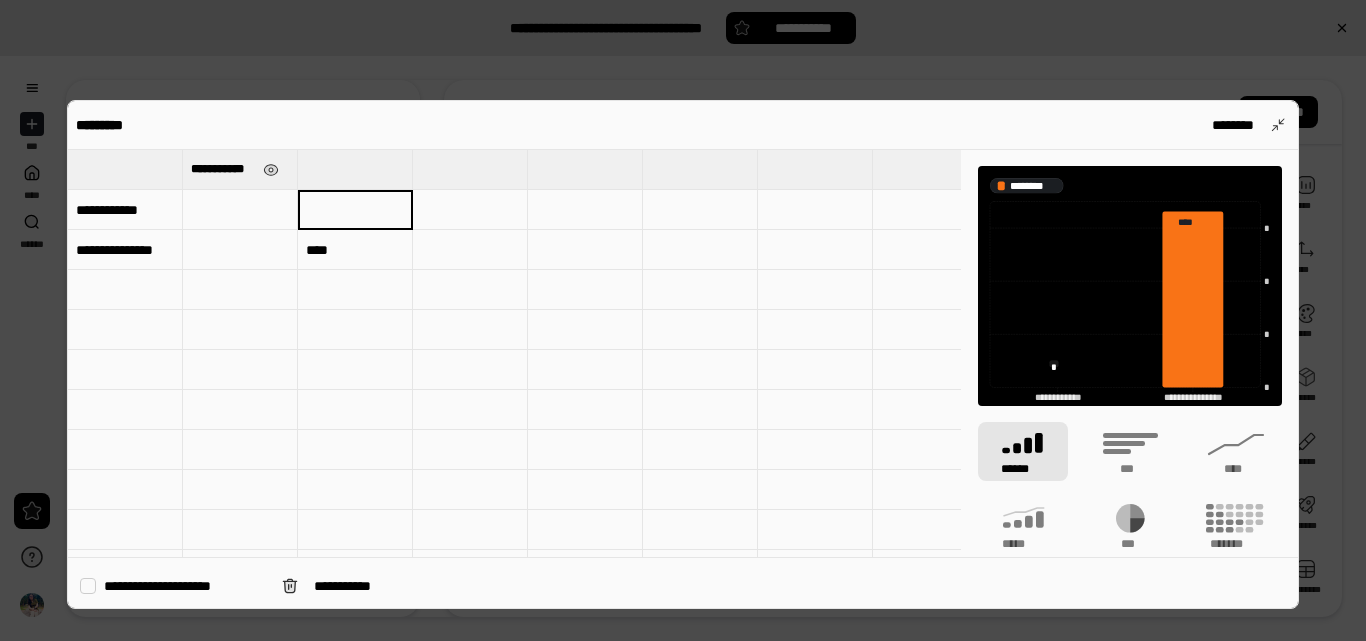 type 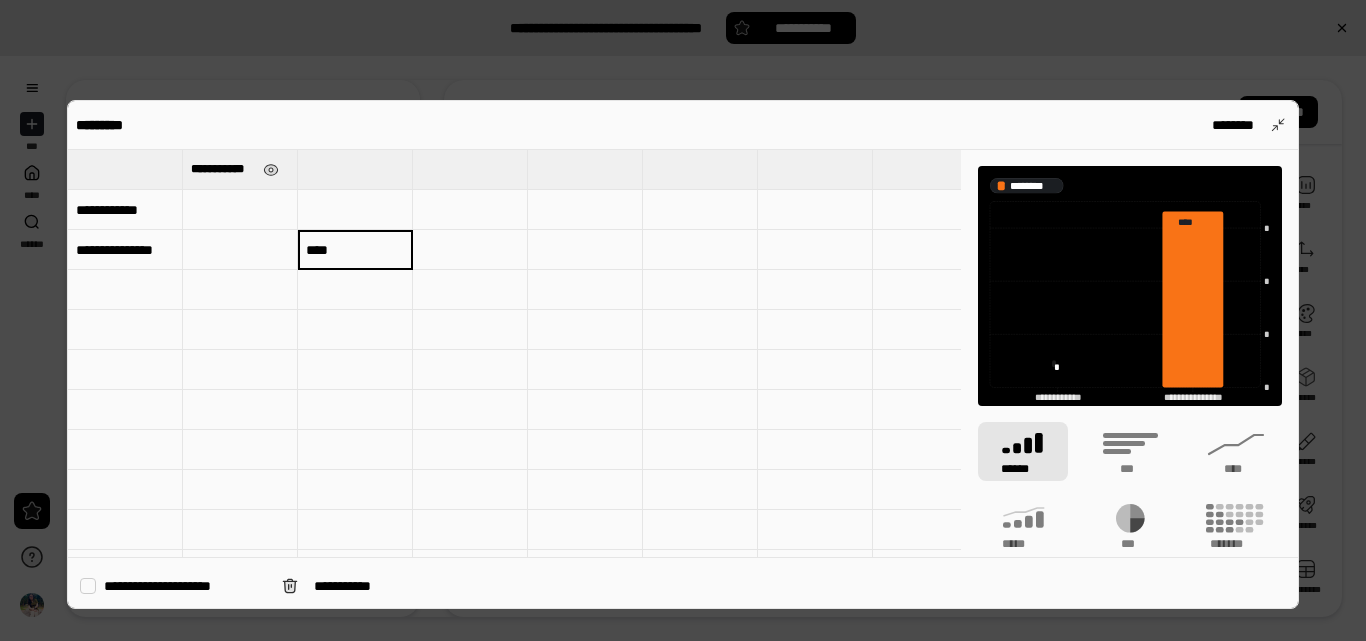 type 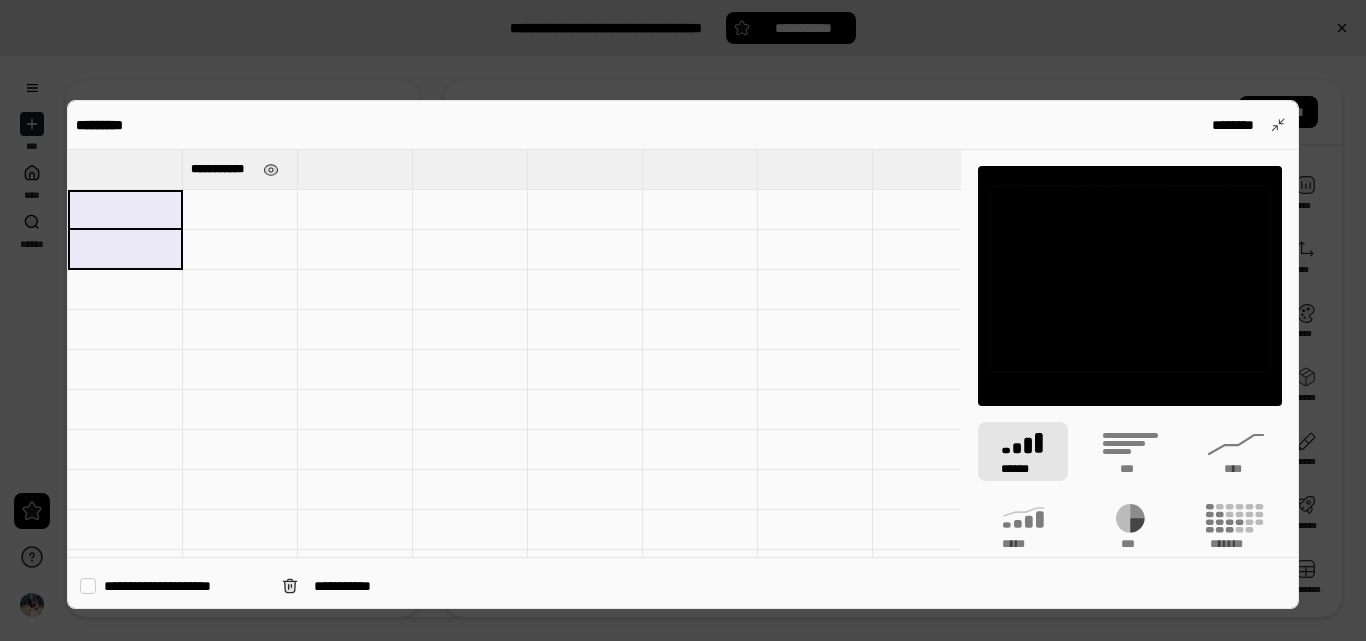 type 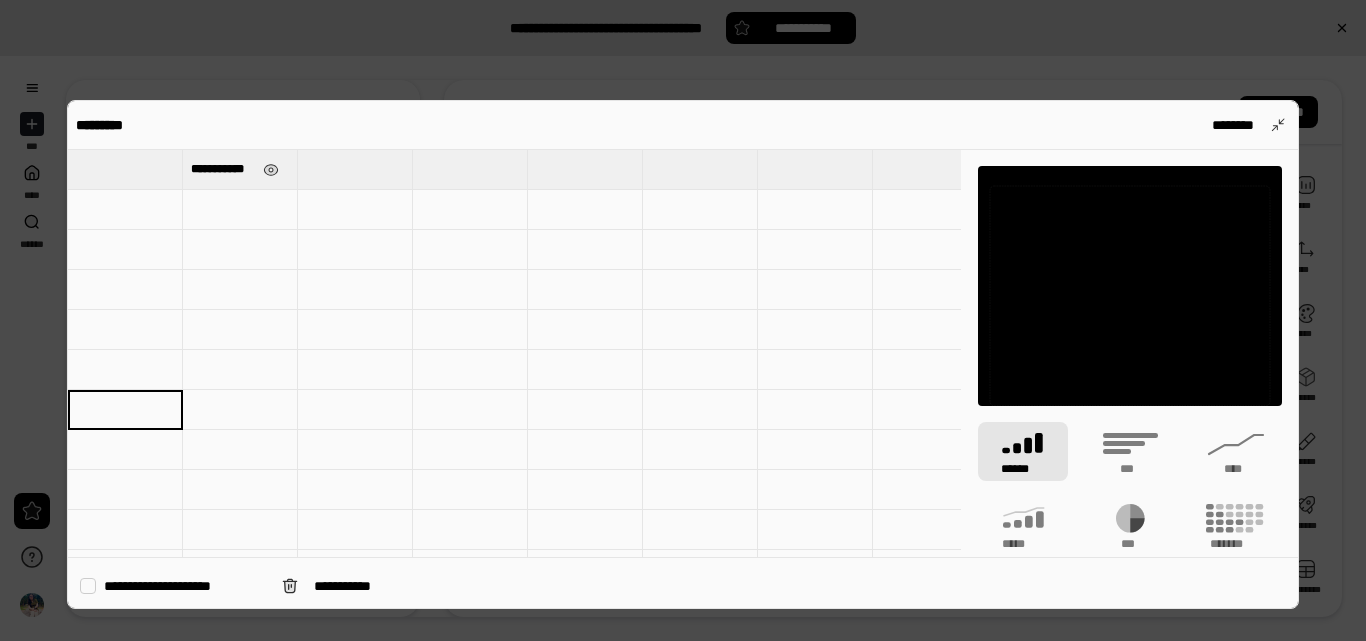 type on "**********" 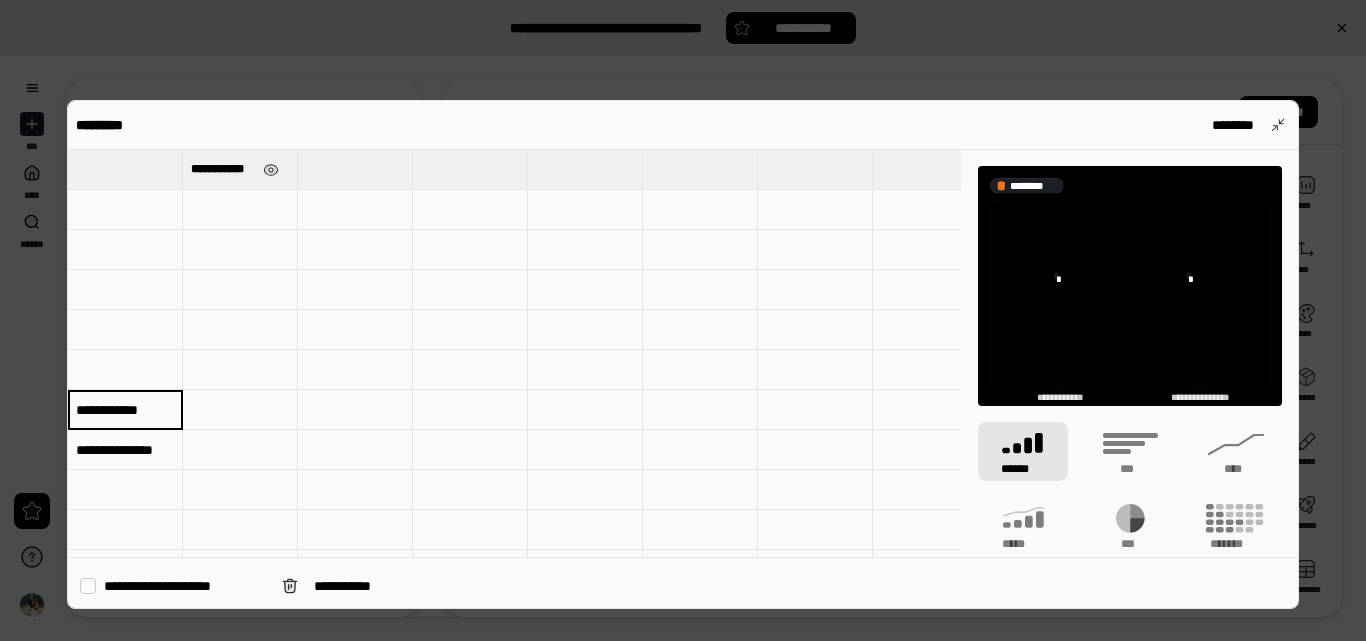click at bounding box center [125, 210] 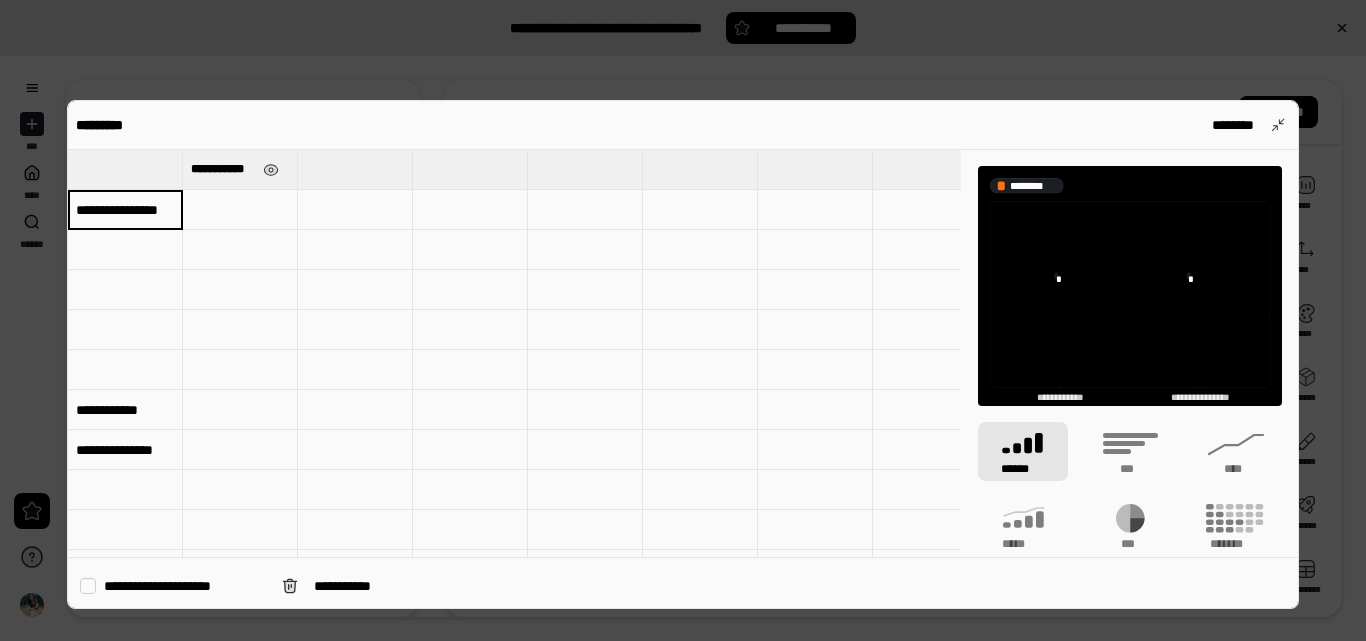 scroll, scrollTop: 0, scrollLeft: 10, axis: horizontal 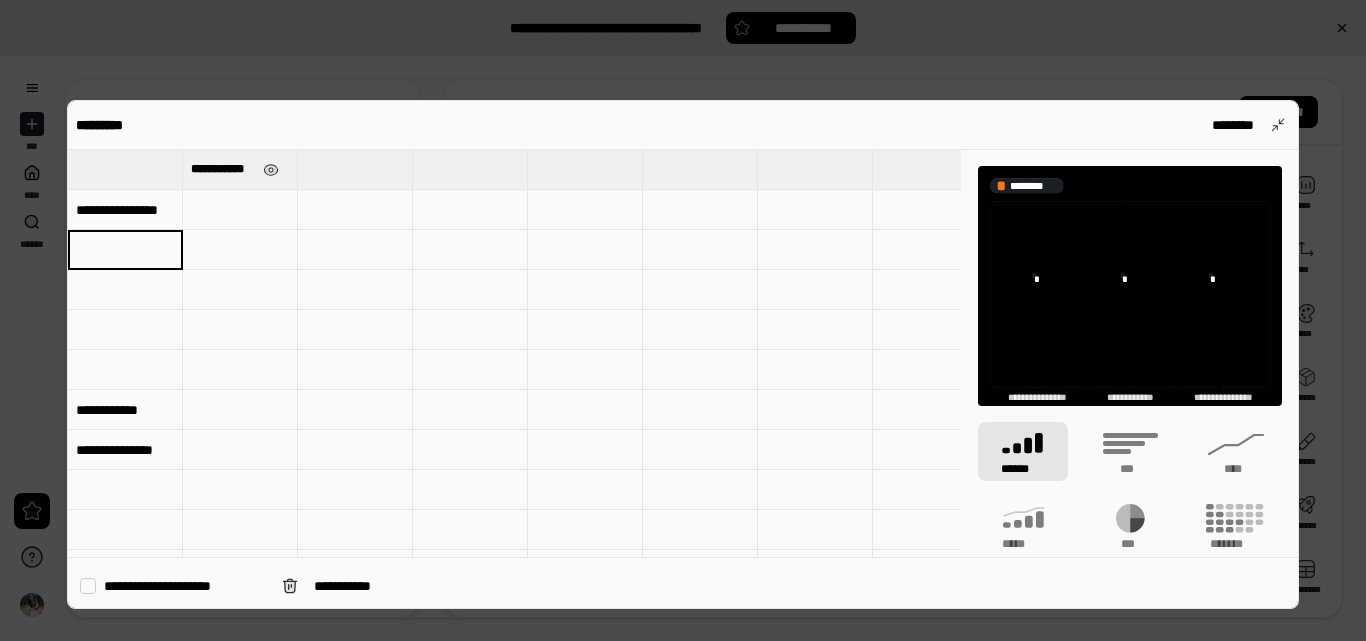 click at bounding box center [125, 250] 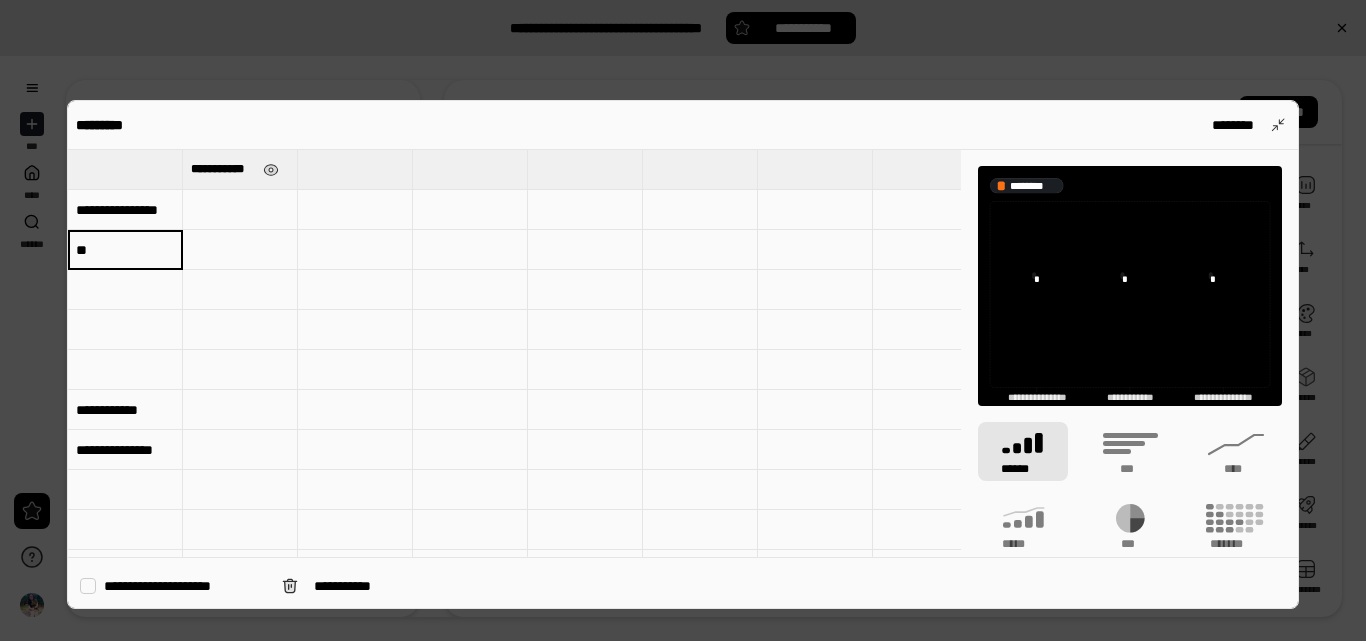 type on "*" 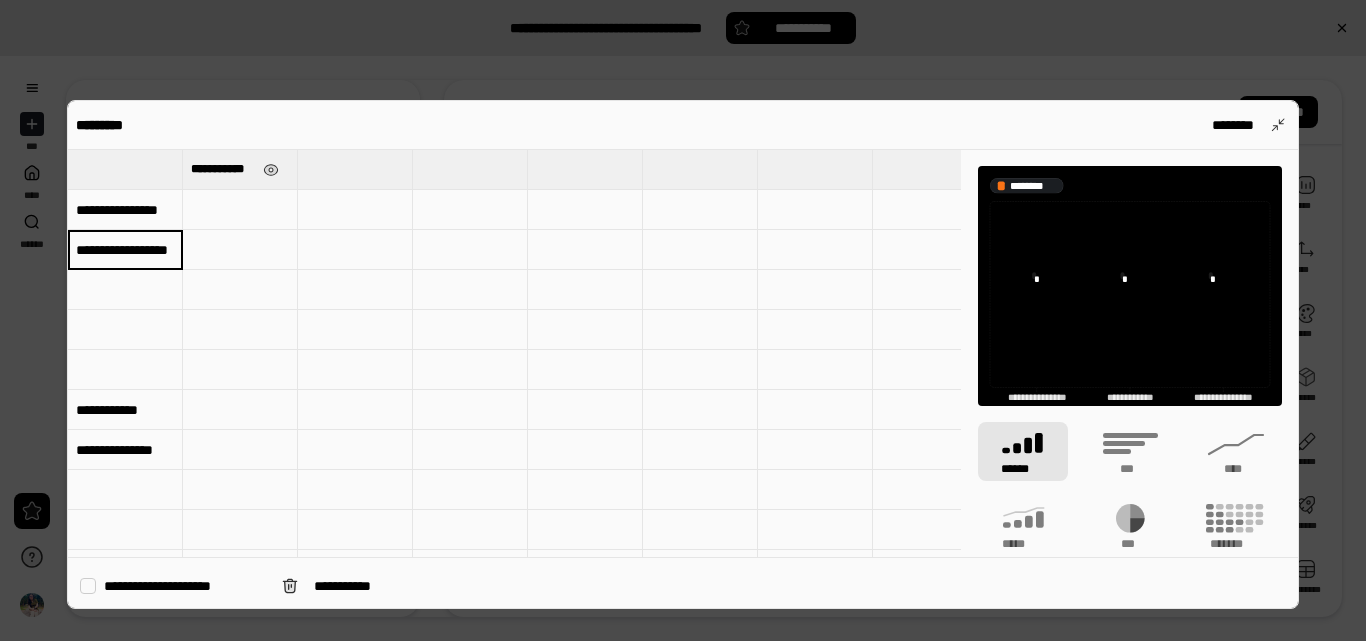 scroll, scrollTop: 0, scrollLeft: 32, axis: horizontal 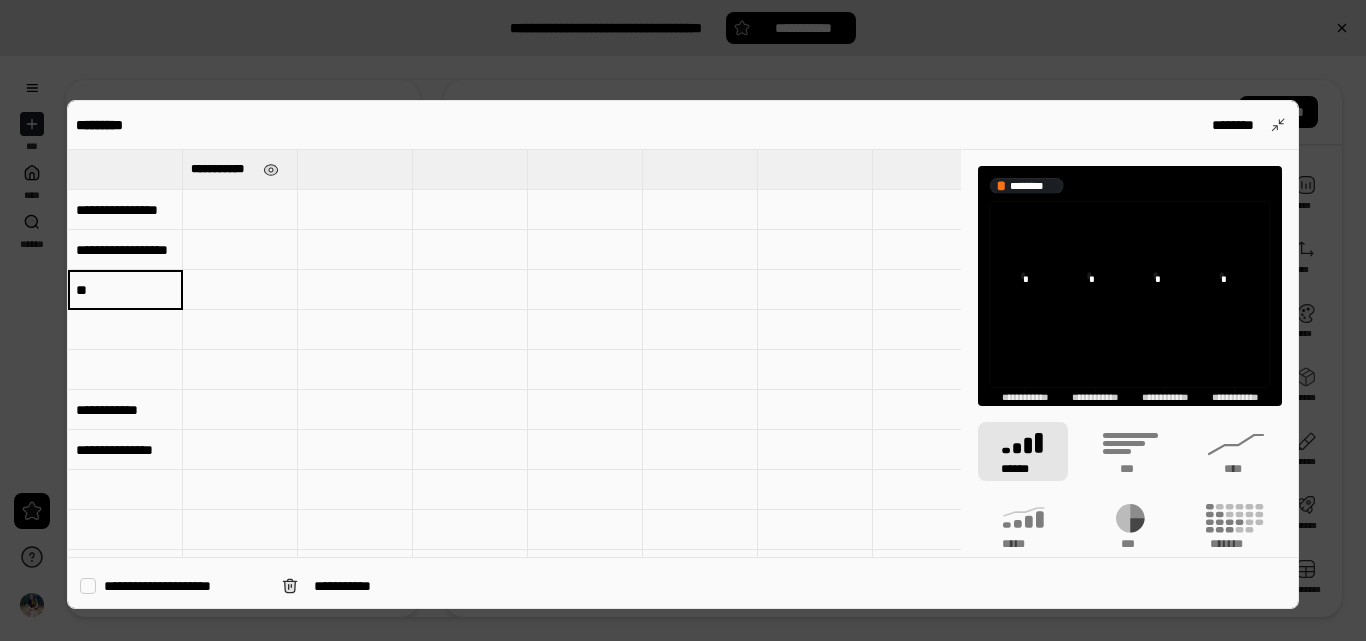 type on "*" 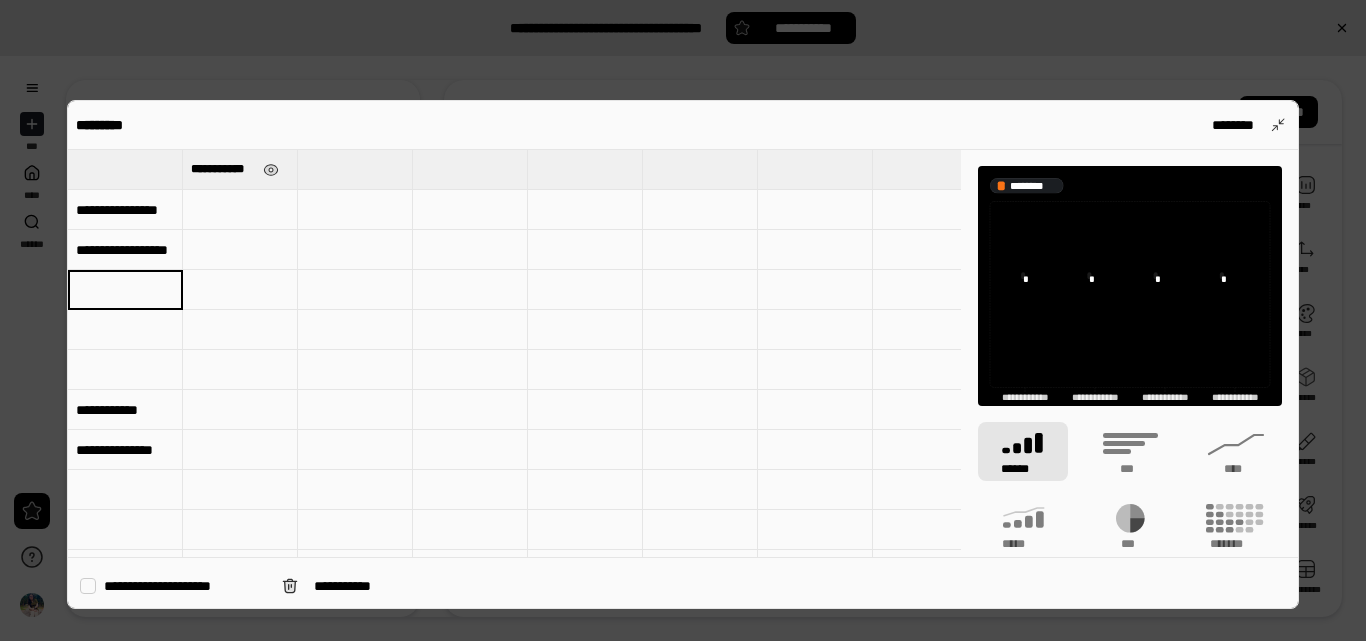 type 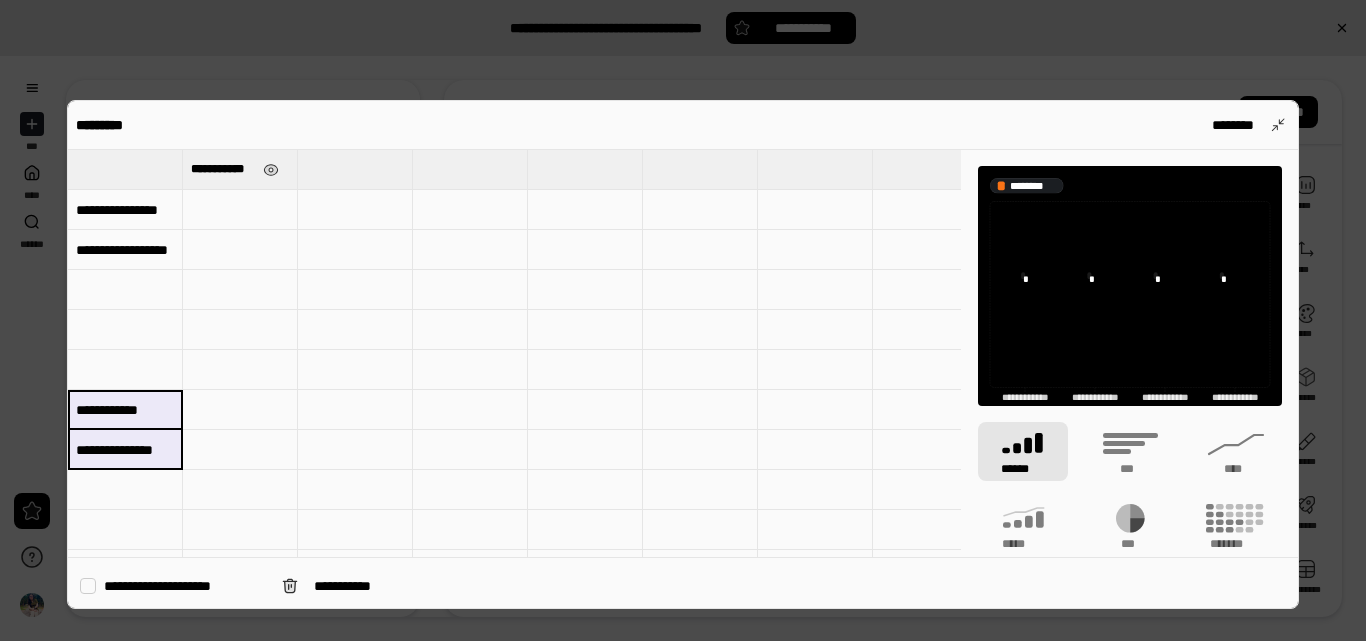type 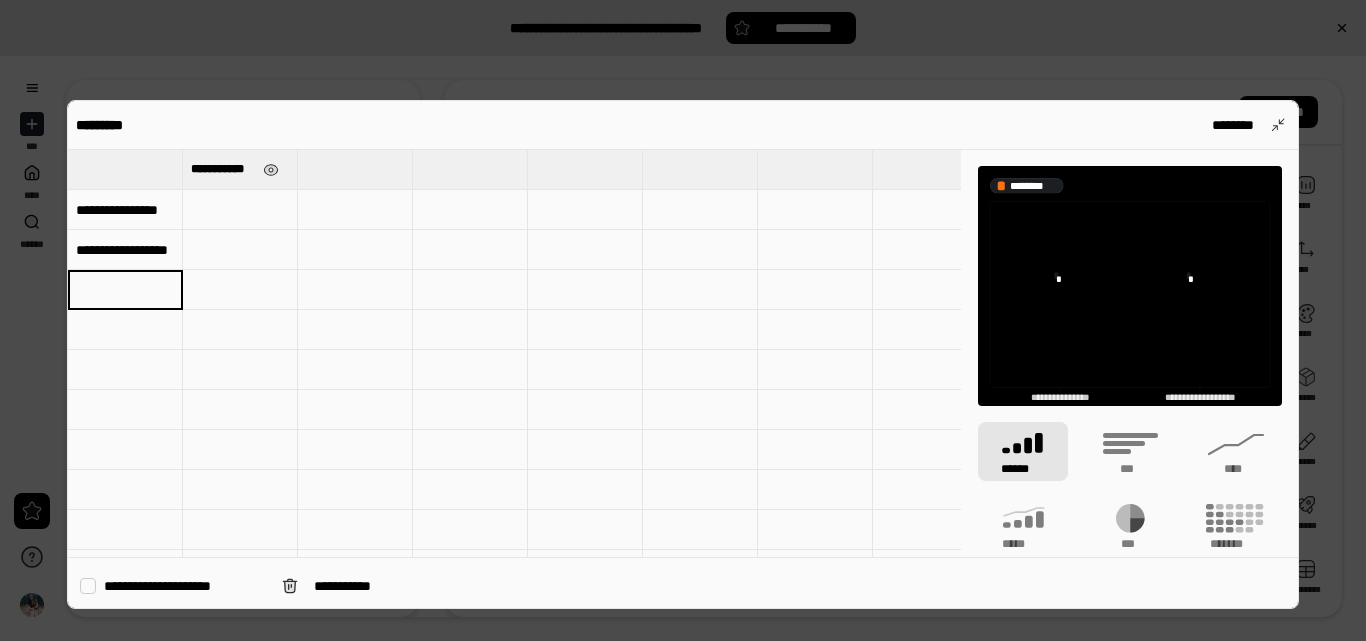 type on "**********" 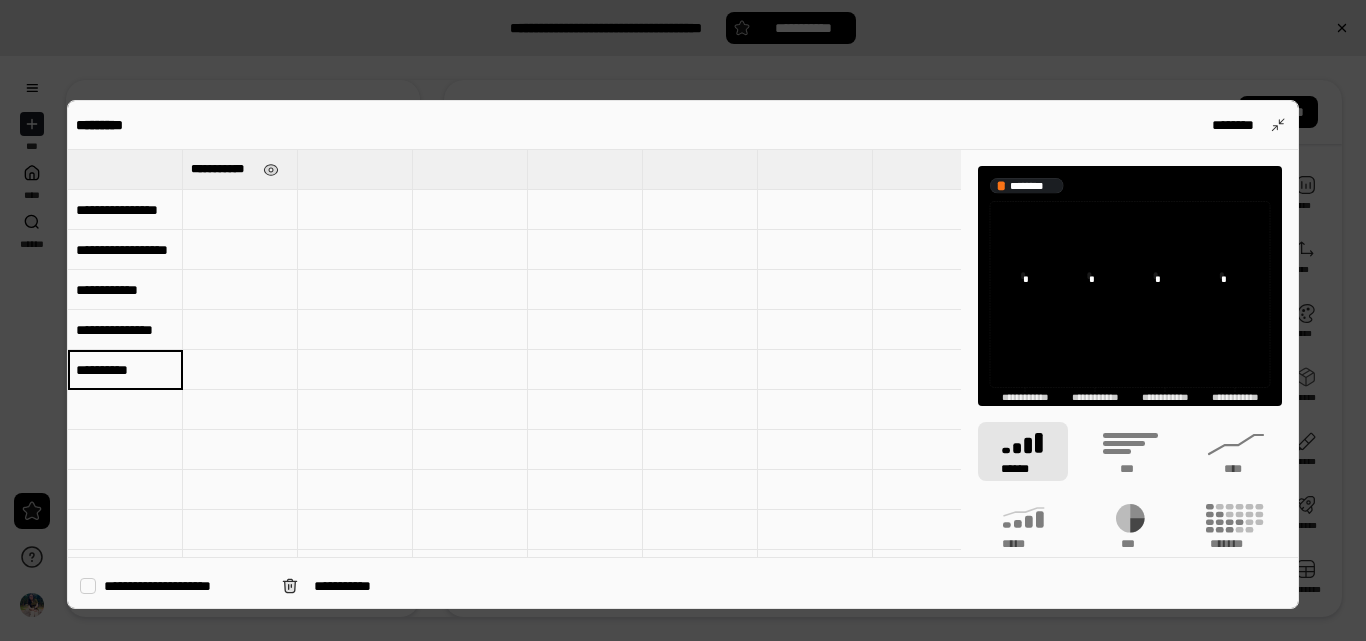 type on "**********" 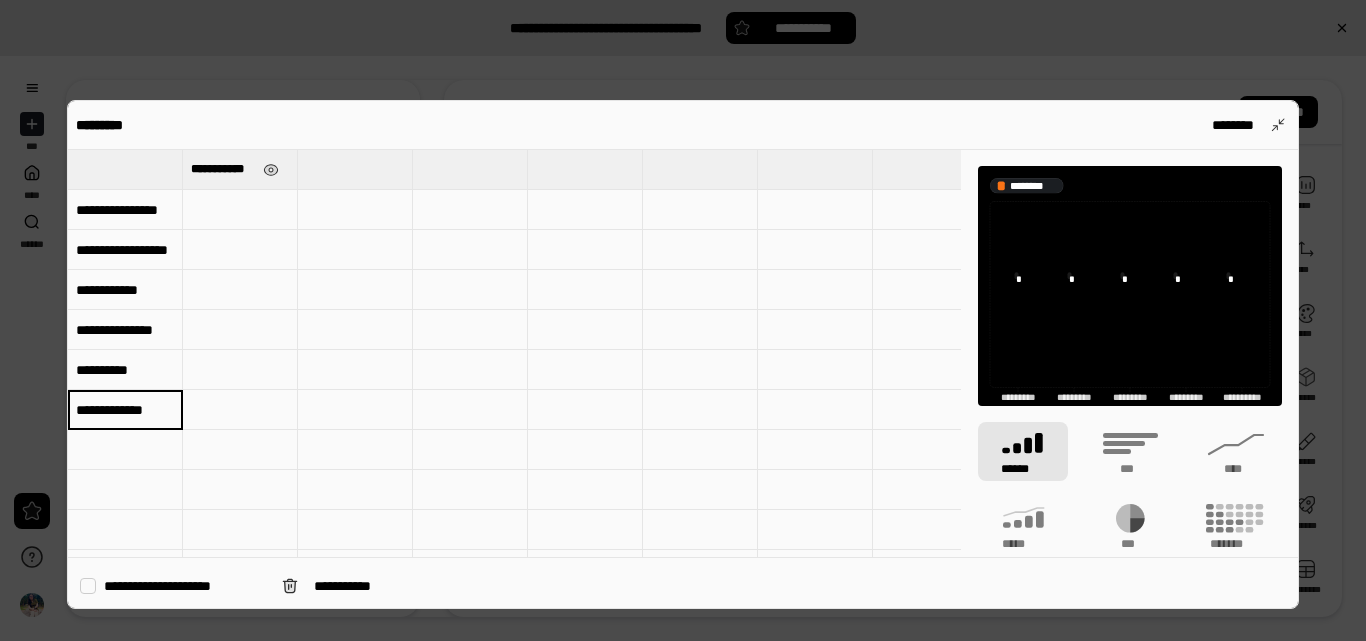 type on "**********" 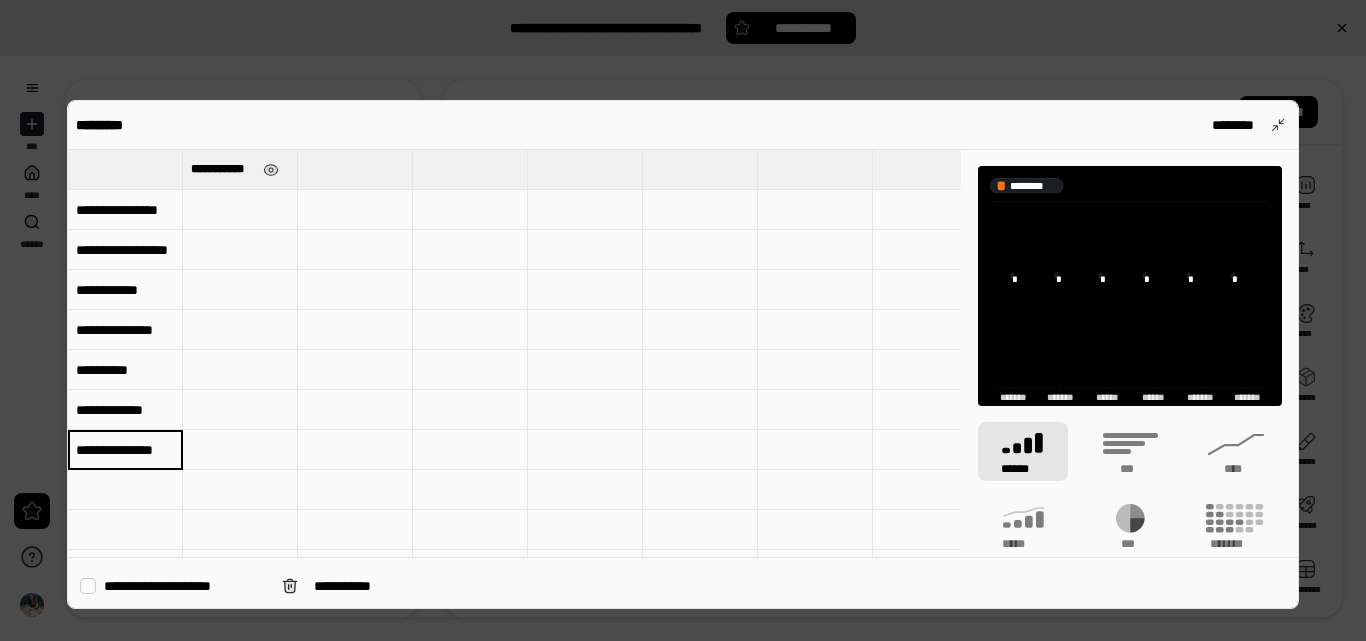 scroll, scrollTop: 0, scrollLeft: 13, axis: horizontal 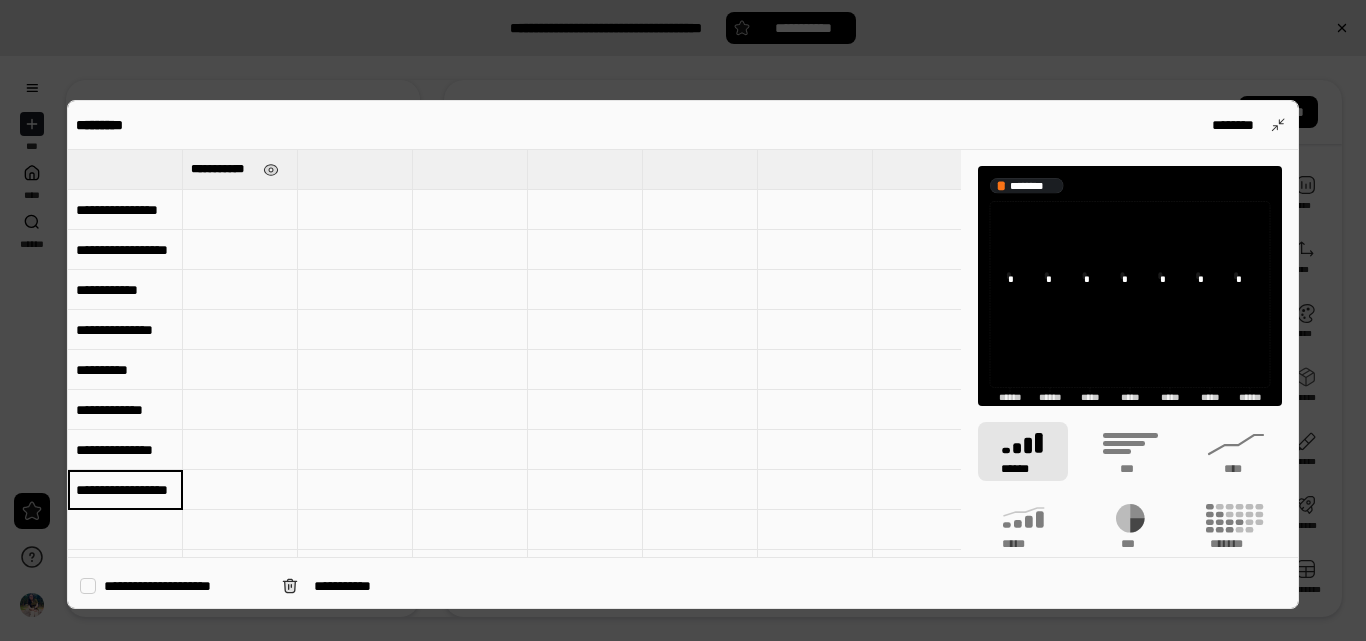 type on "**********" 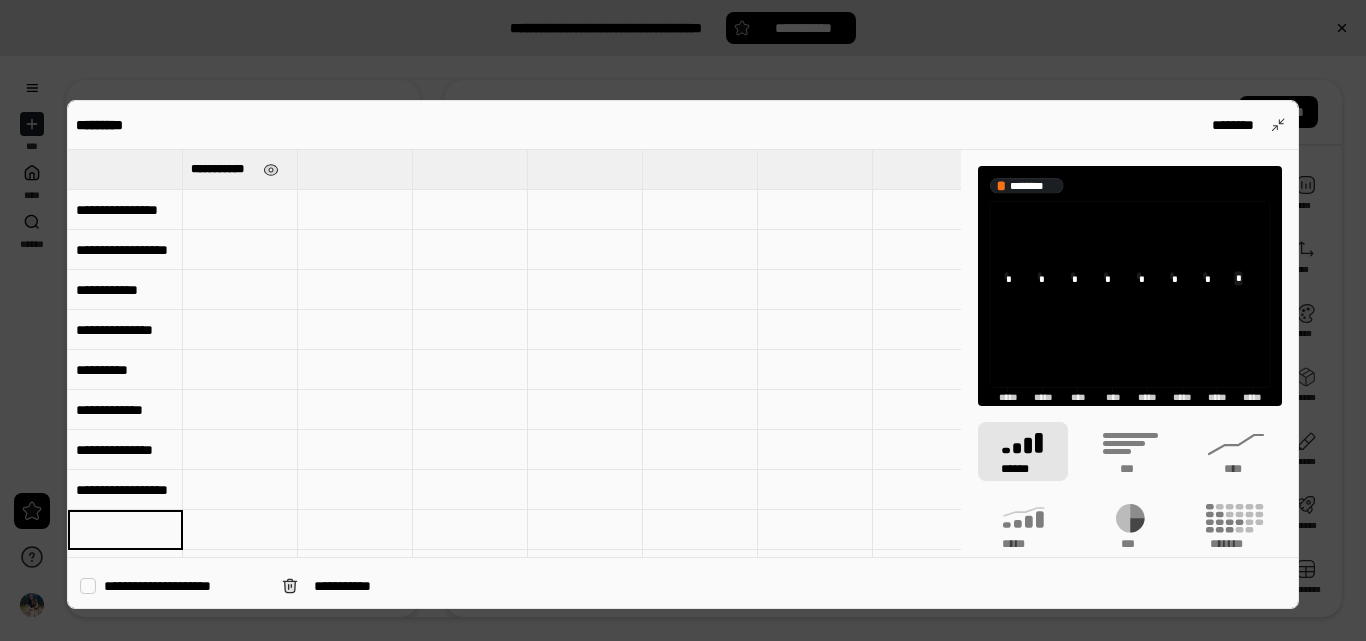 scroll, scrollTop: 0, scrollLeft: 0, axis: both 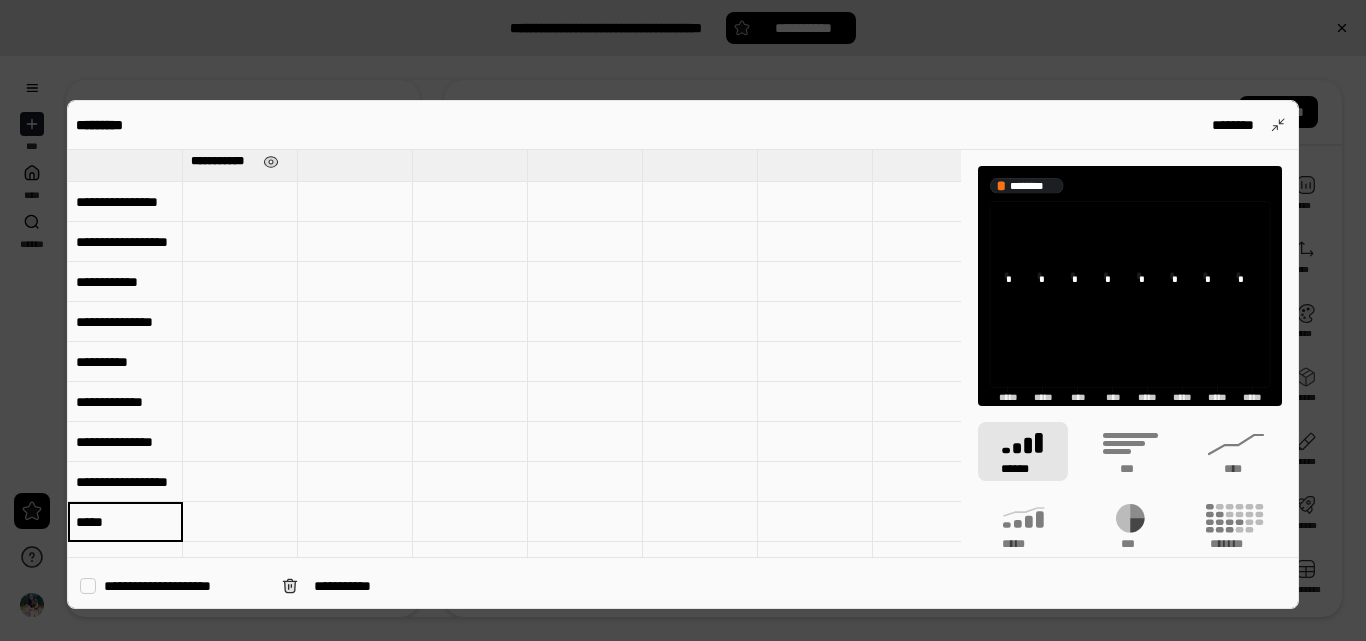 type on "*****" 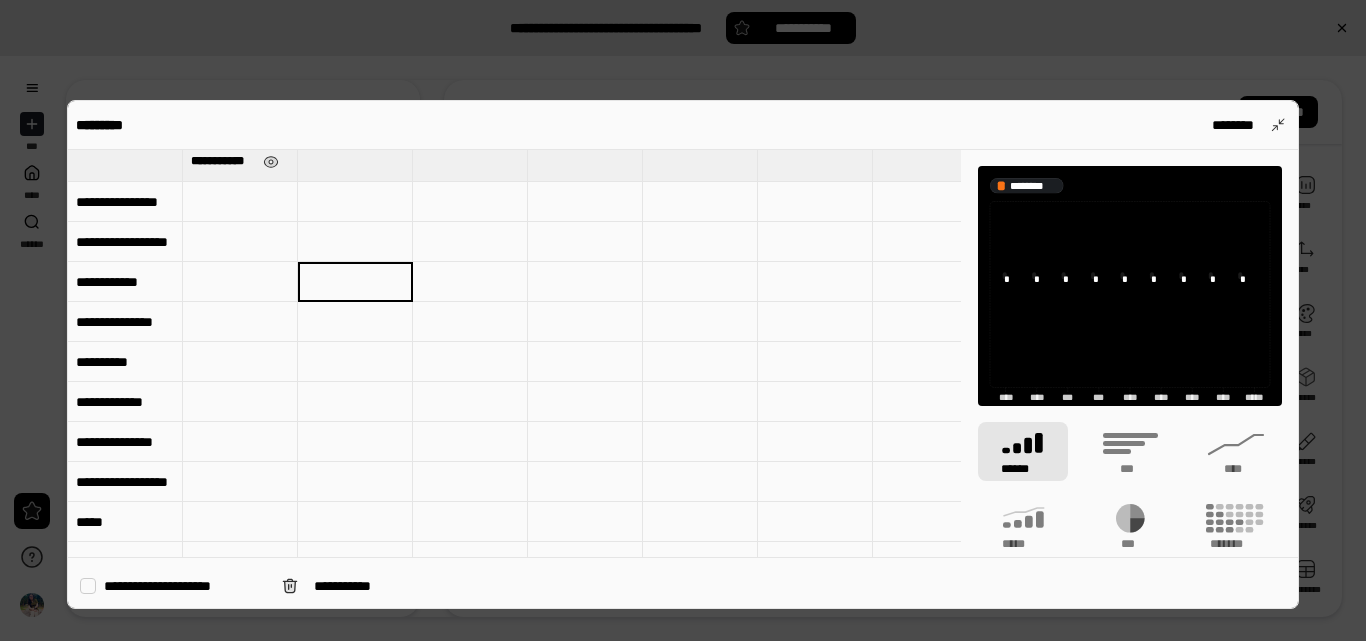 click at bounding box center [240, 202] 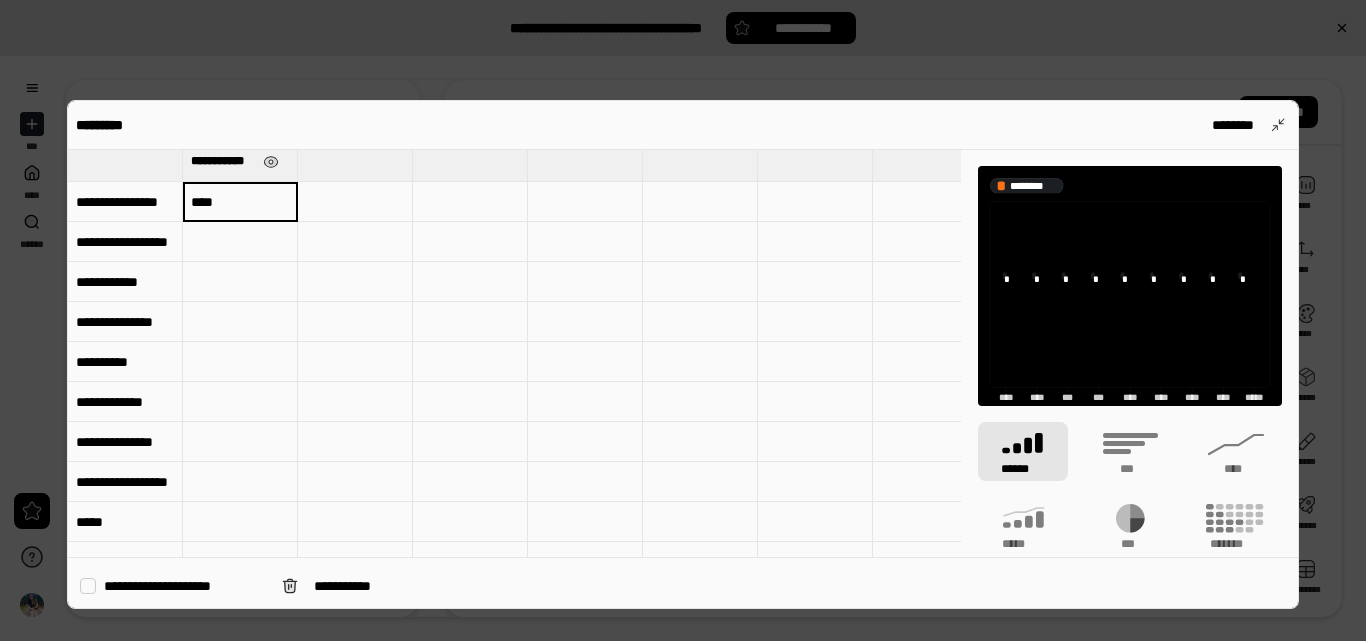 type on "****" 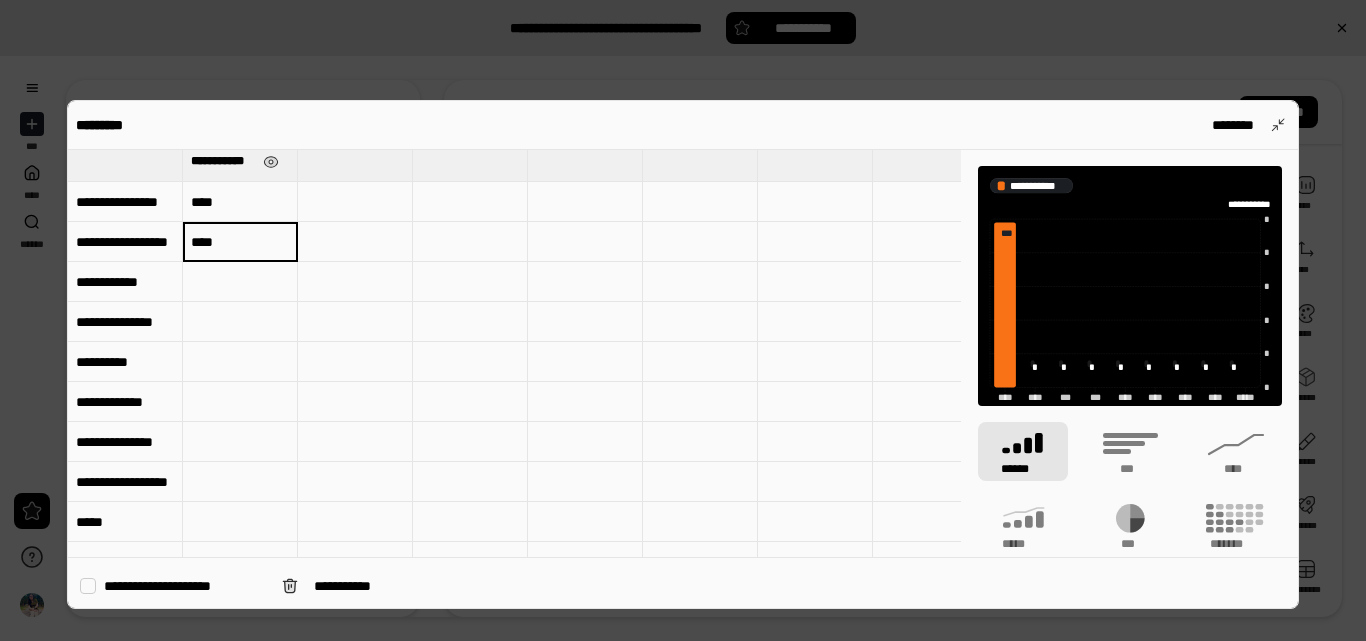 type on "****" 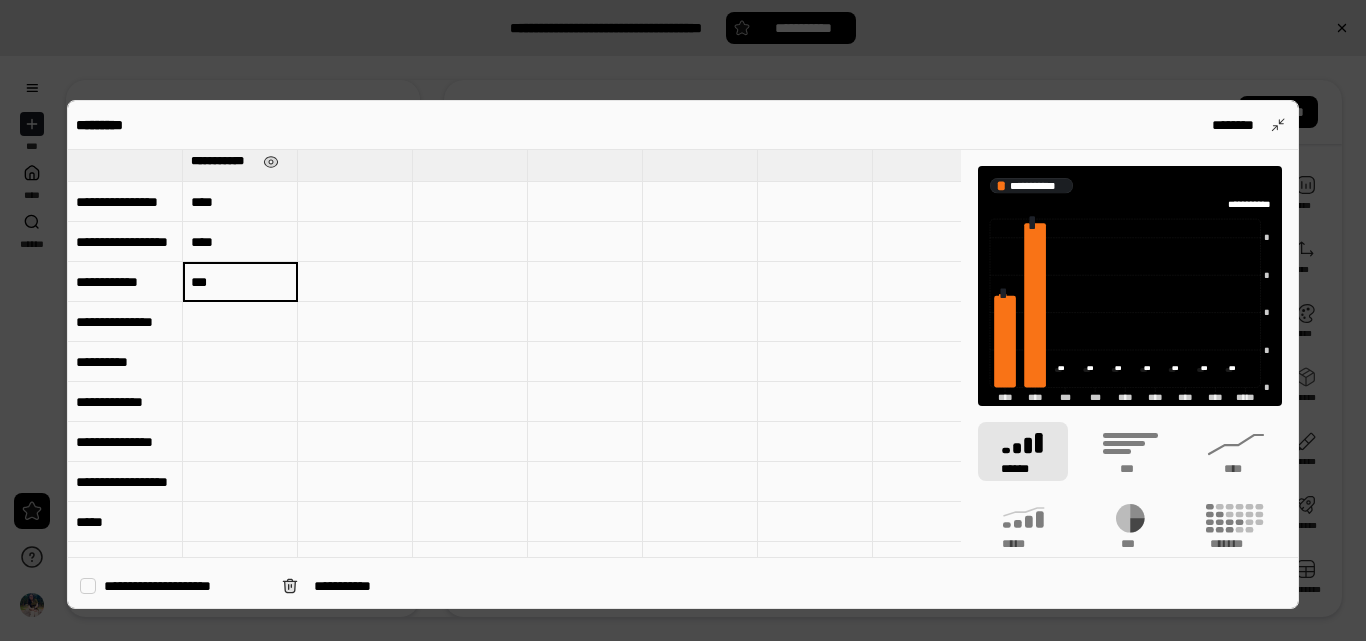 type on "***" 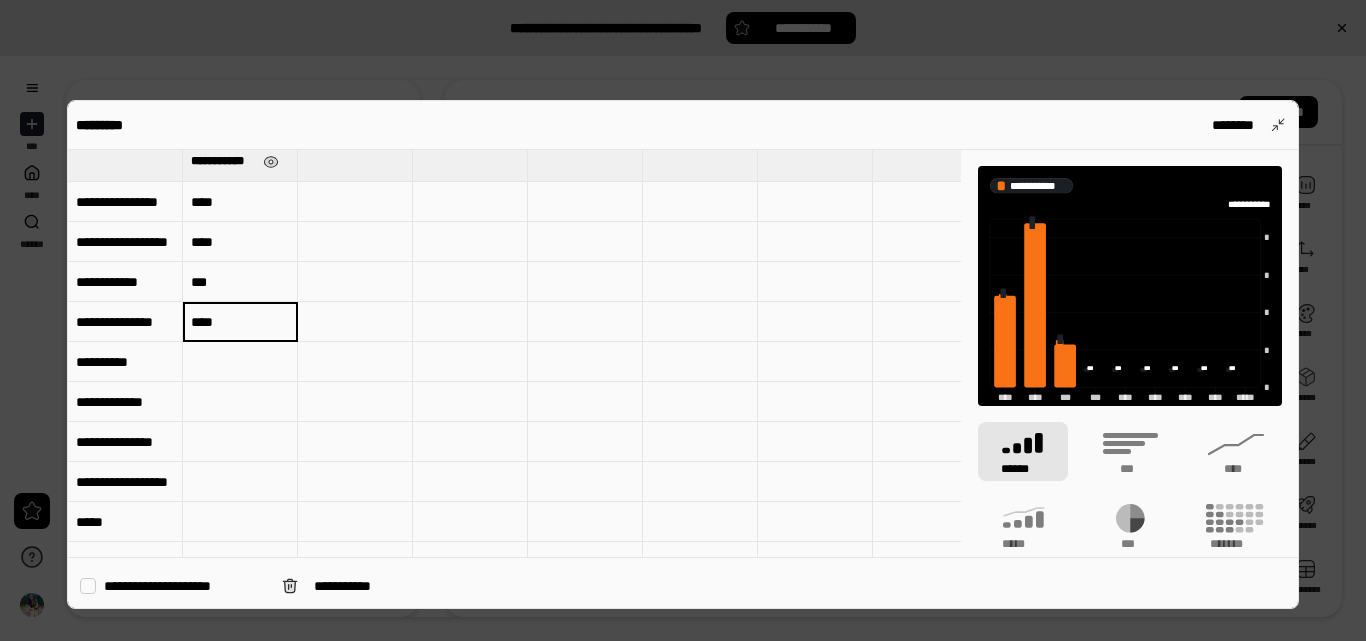 type on "****" 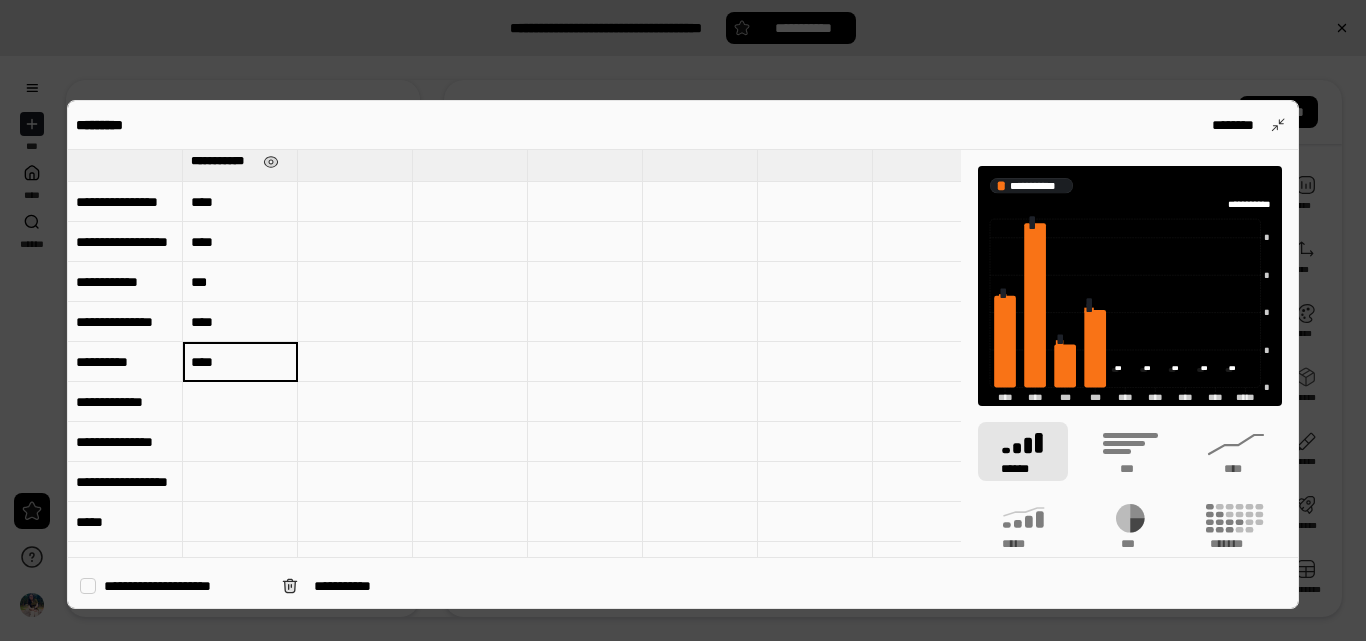 type on "****" 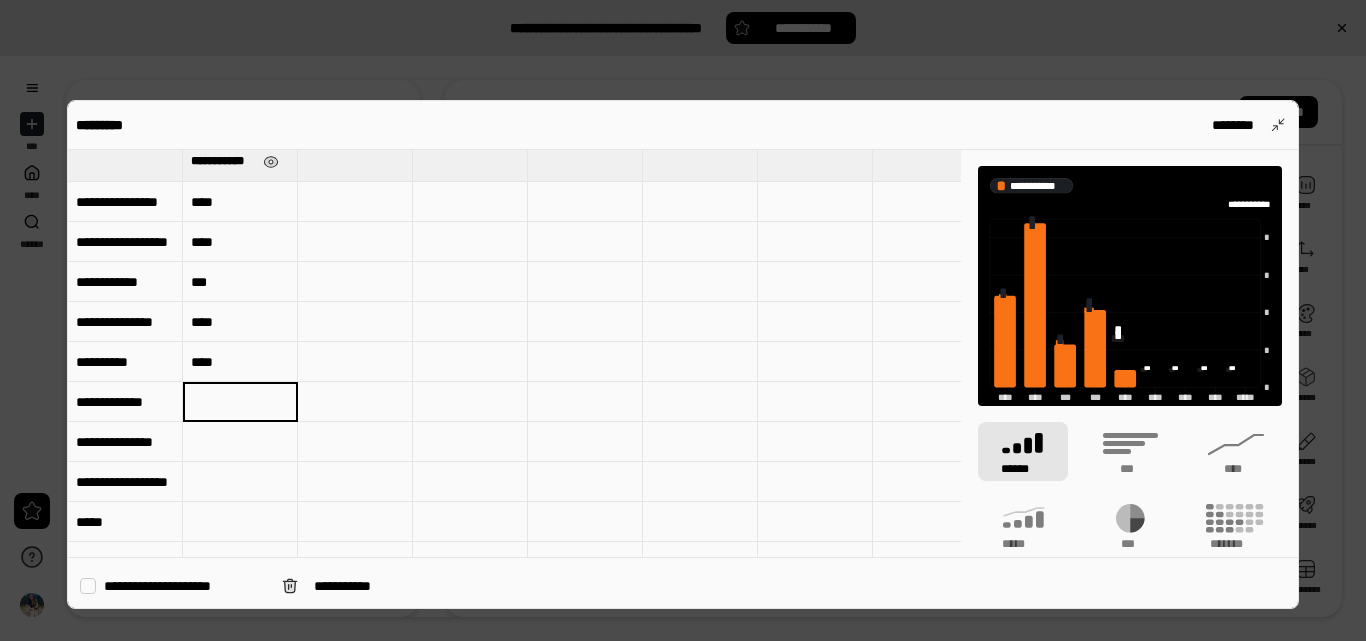 type on "*" 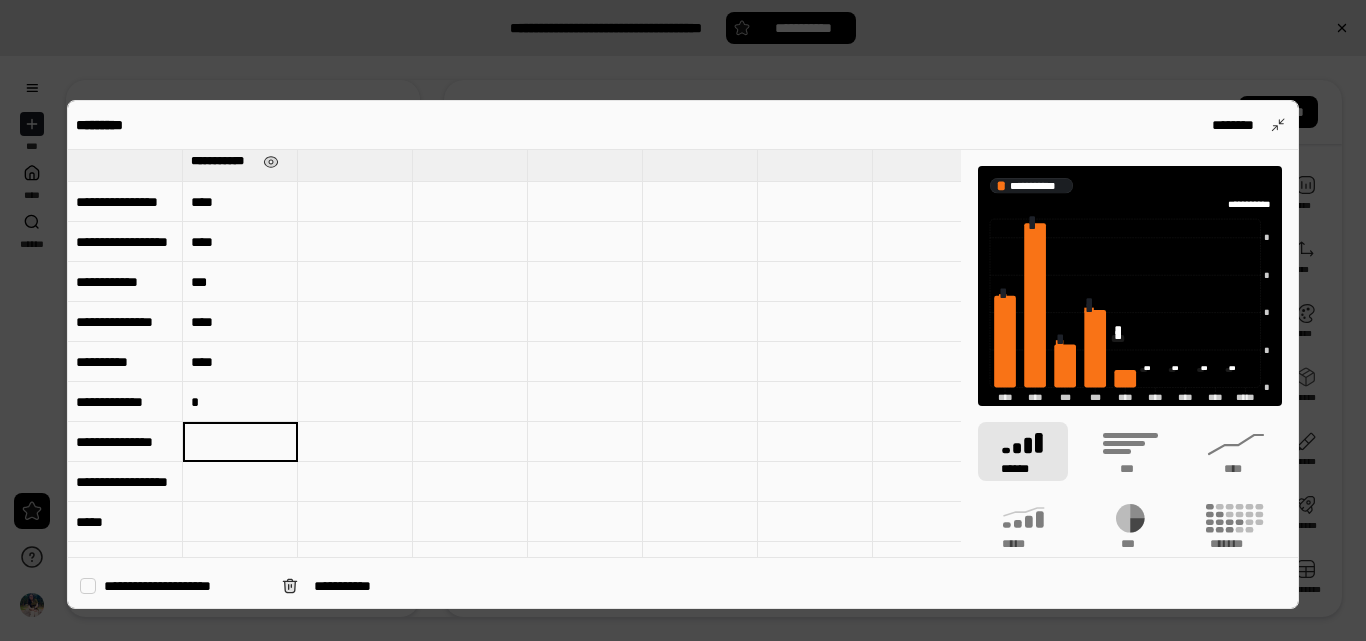 type on "*" 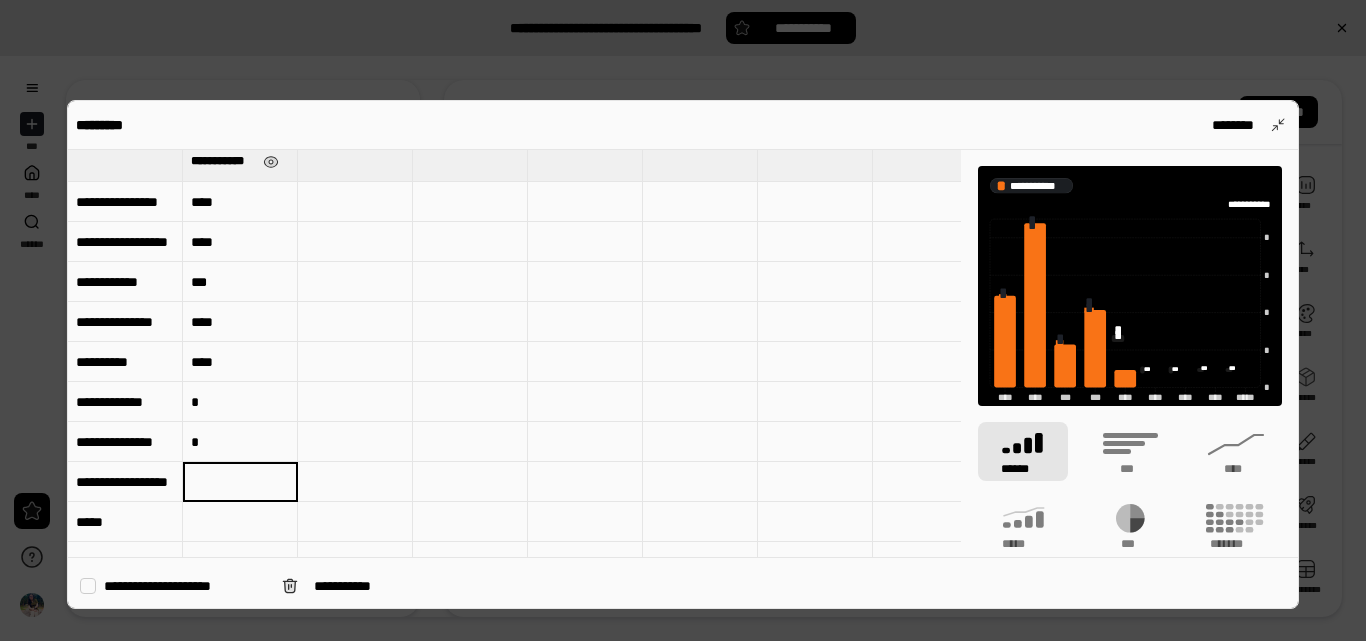 type on "*" 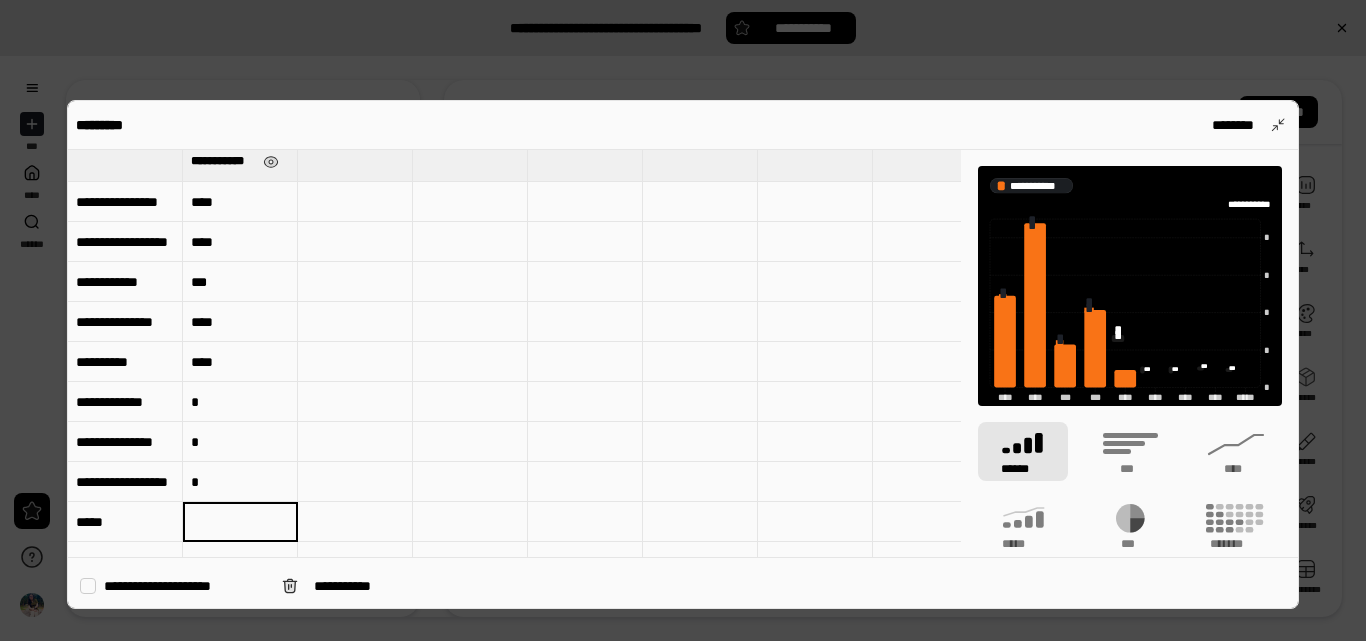type on "*" 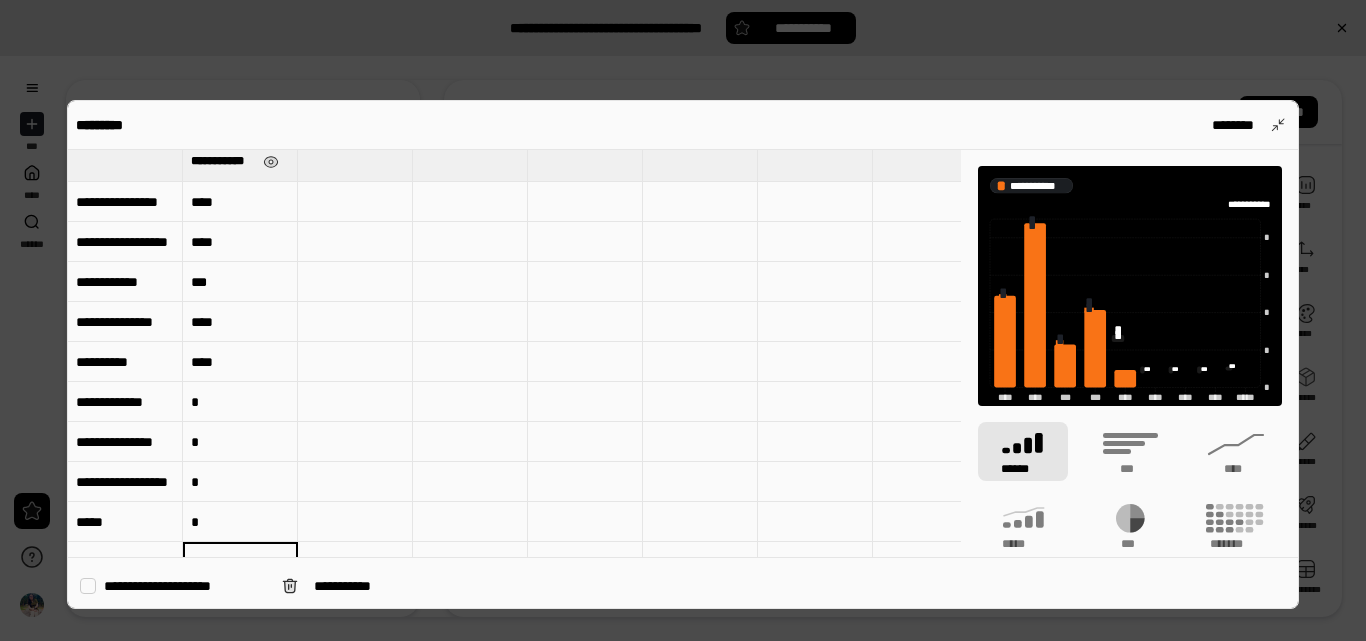 scroll, scrollTop: 48, scrollLeft: 0, axis: vertical 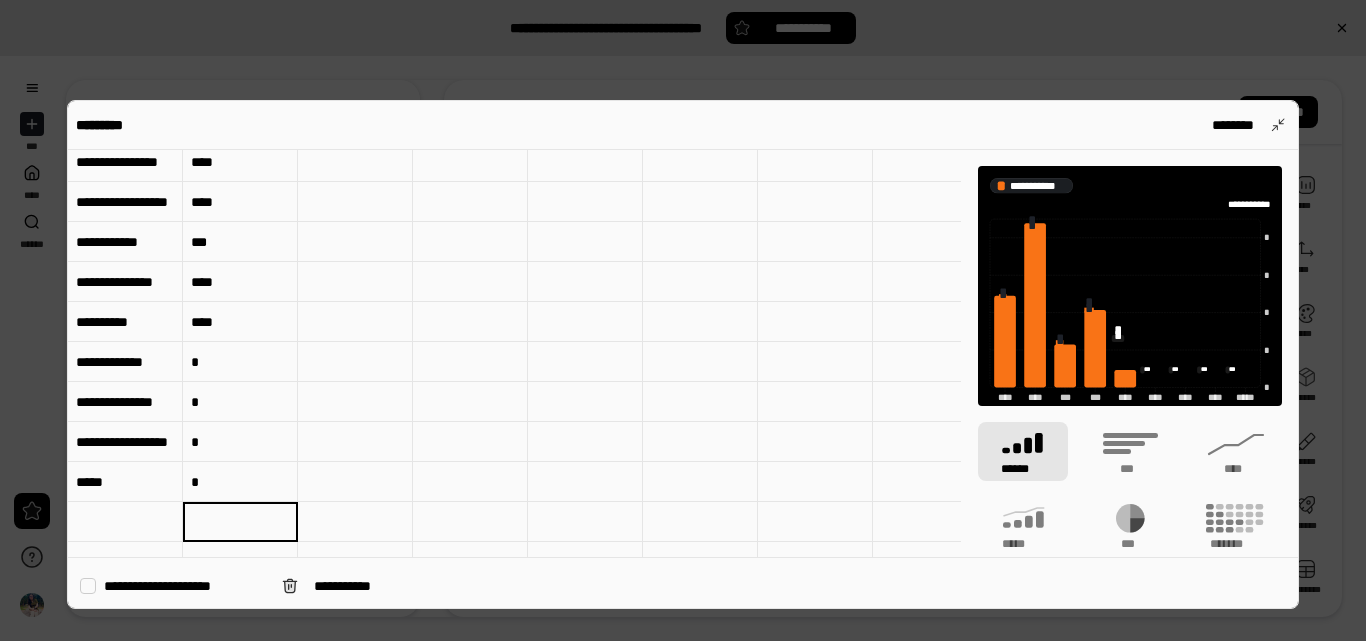 click at bounding box center [470, 442] 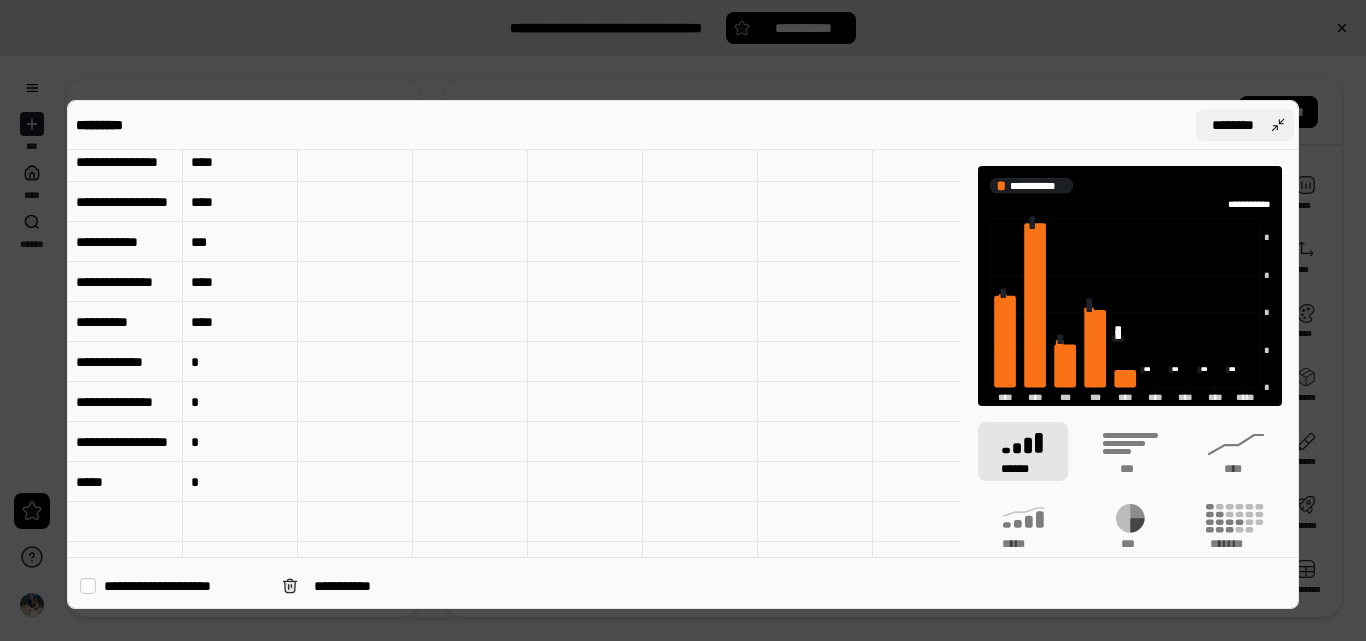 click on "********" at bounding box center [1245, 125] 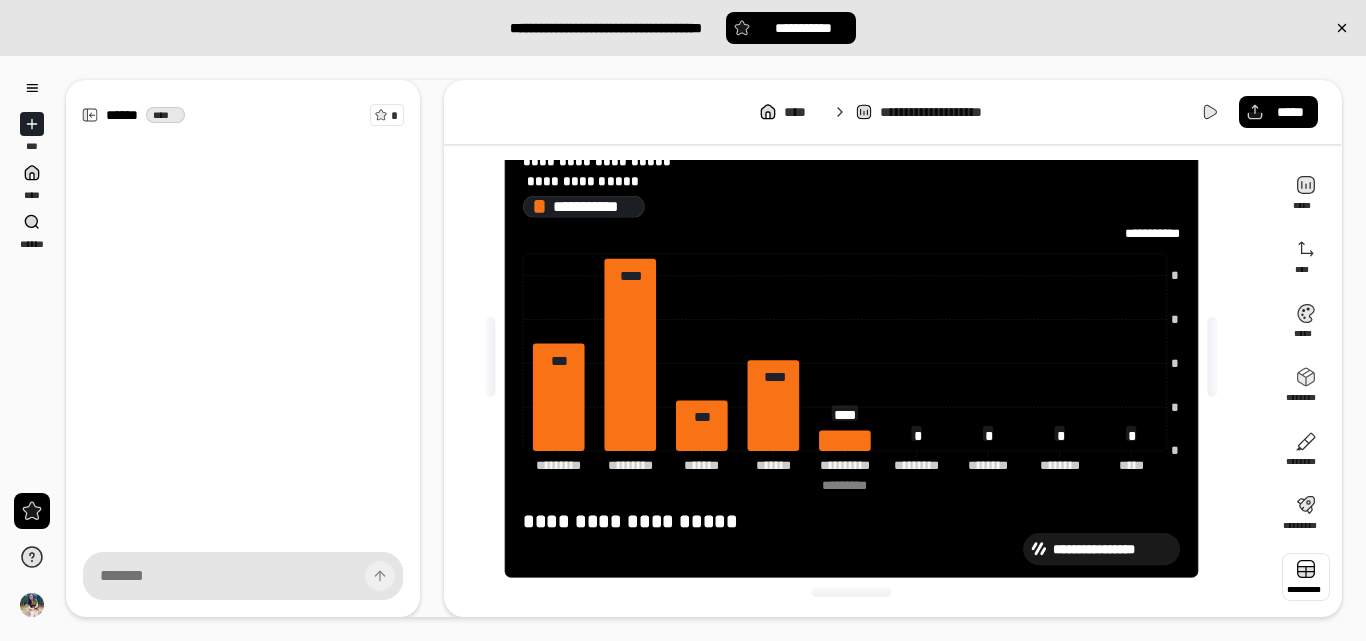 scroll, scrollTop: 0, scrollLeft: 0, axis: both 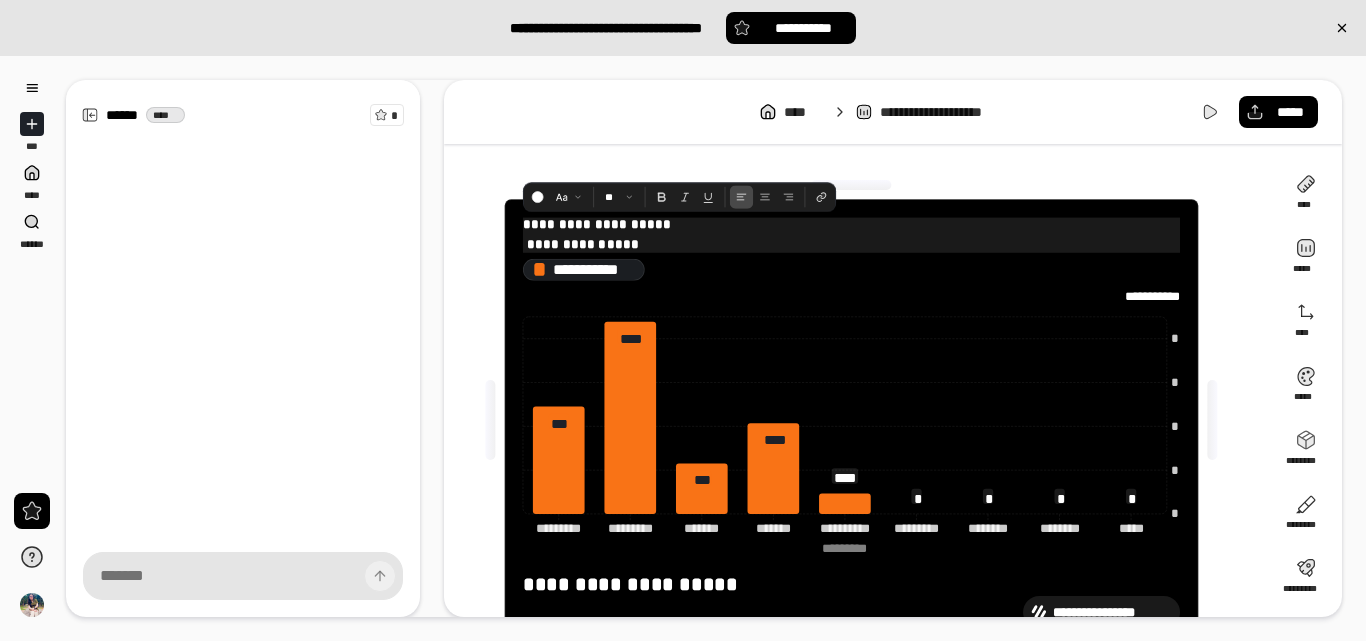 click on "**********" at bounding box center (851, 225) 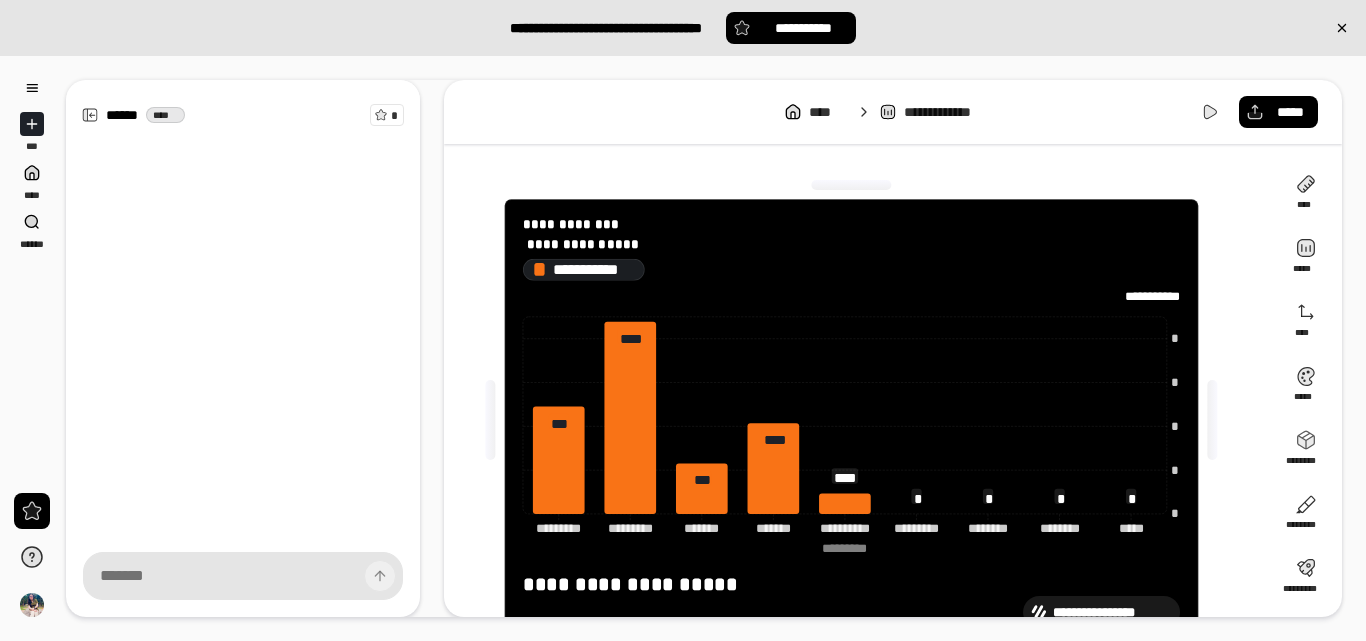 click on "**********" at bounding box center (851, 269) 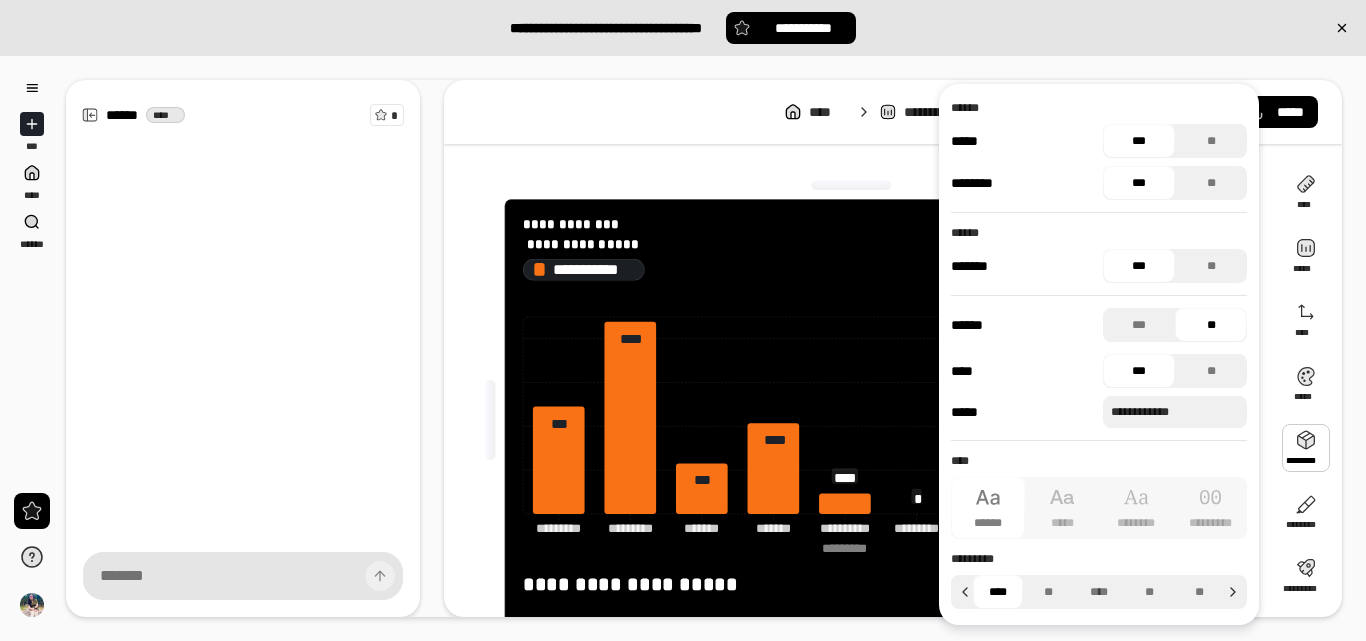 click at bounding box center [1306, 448] 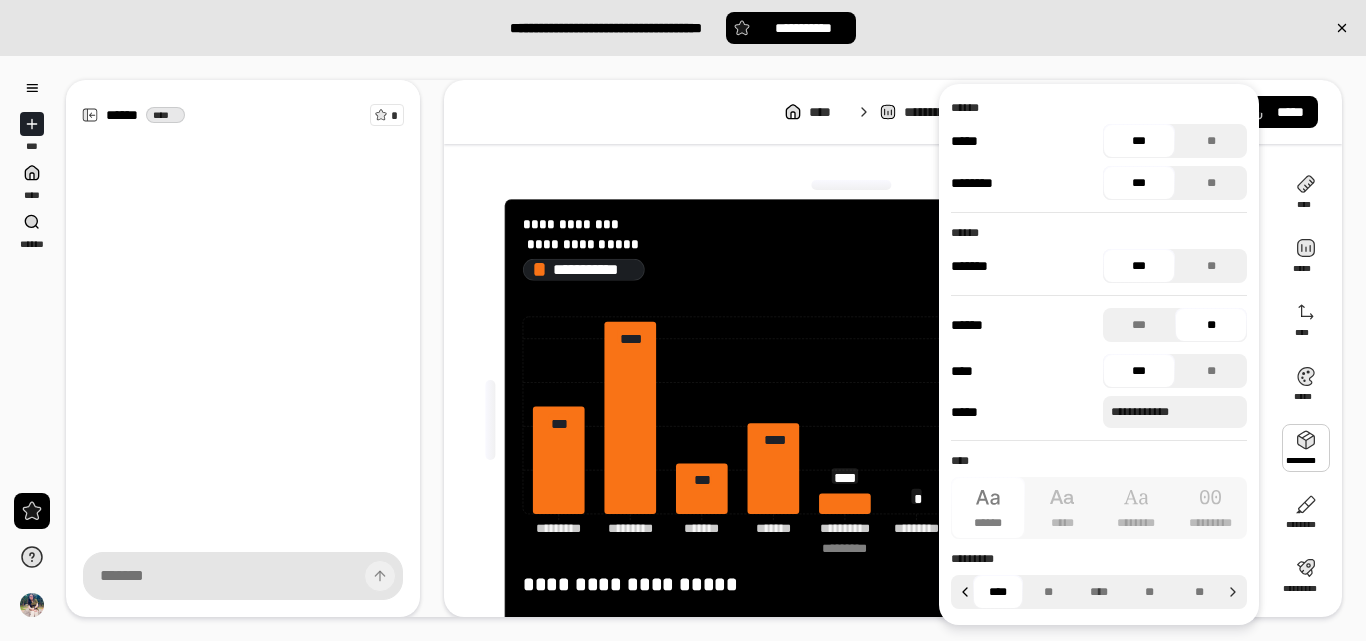 click 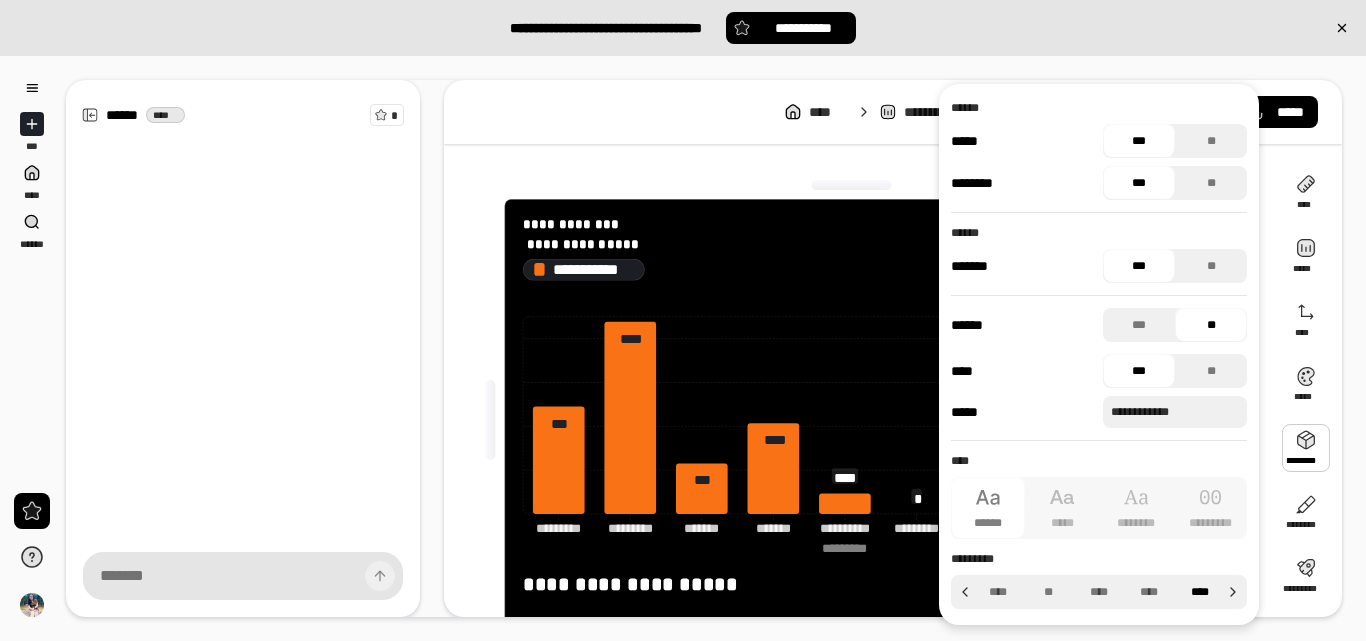 click on "****" at bounding box center (1200, 592) 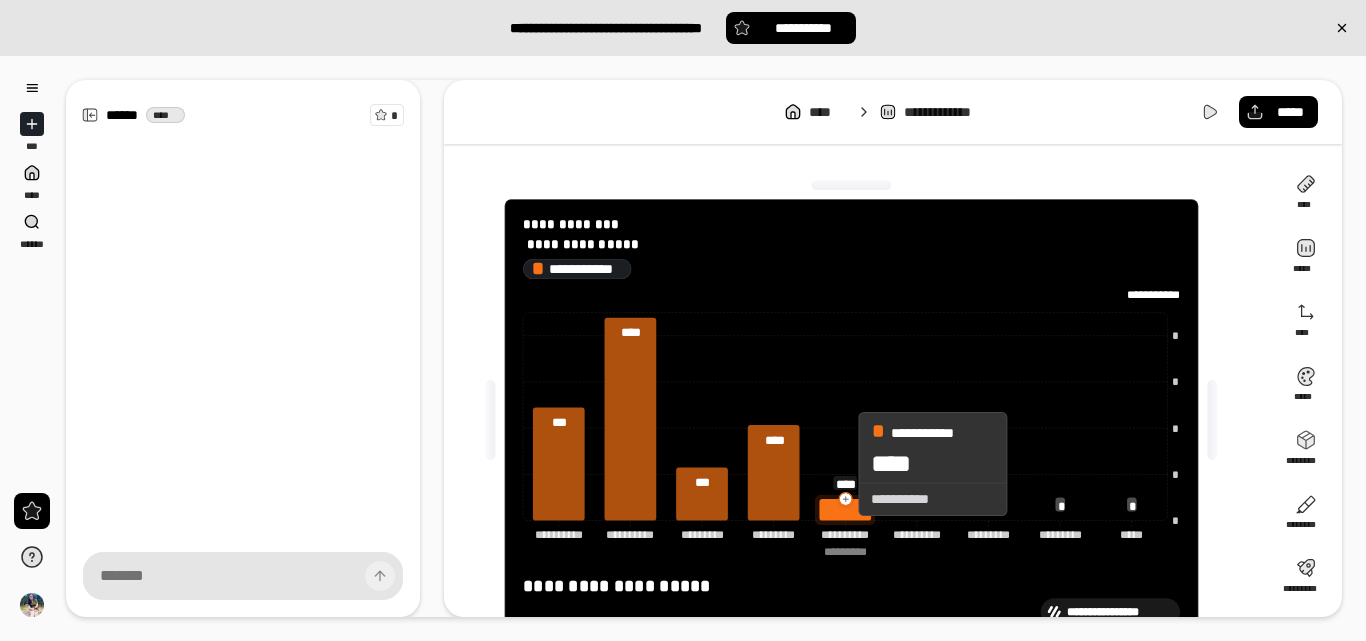 click 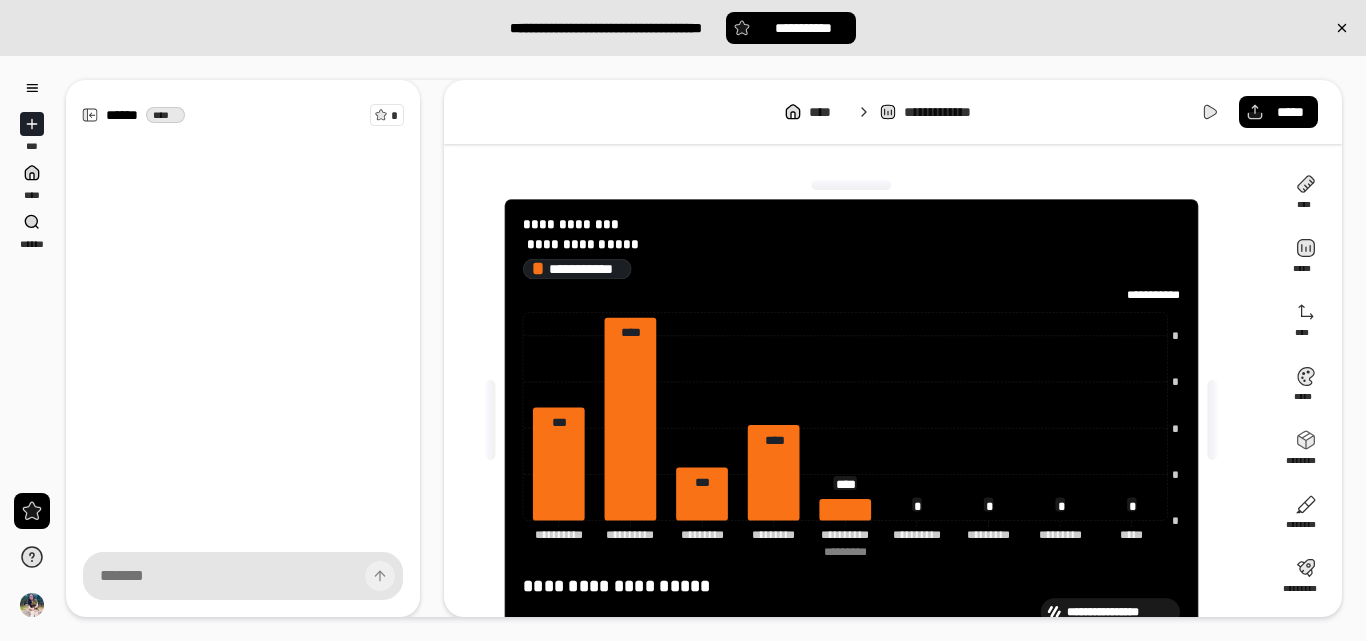 scroll, scrollTop: 63, scrollLeft: 0, axis: vertical 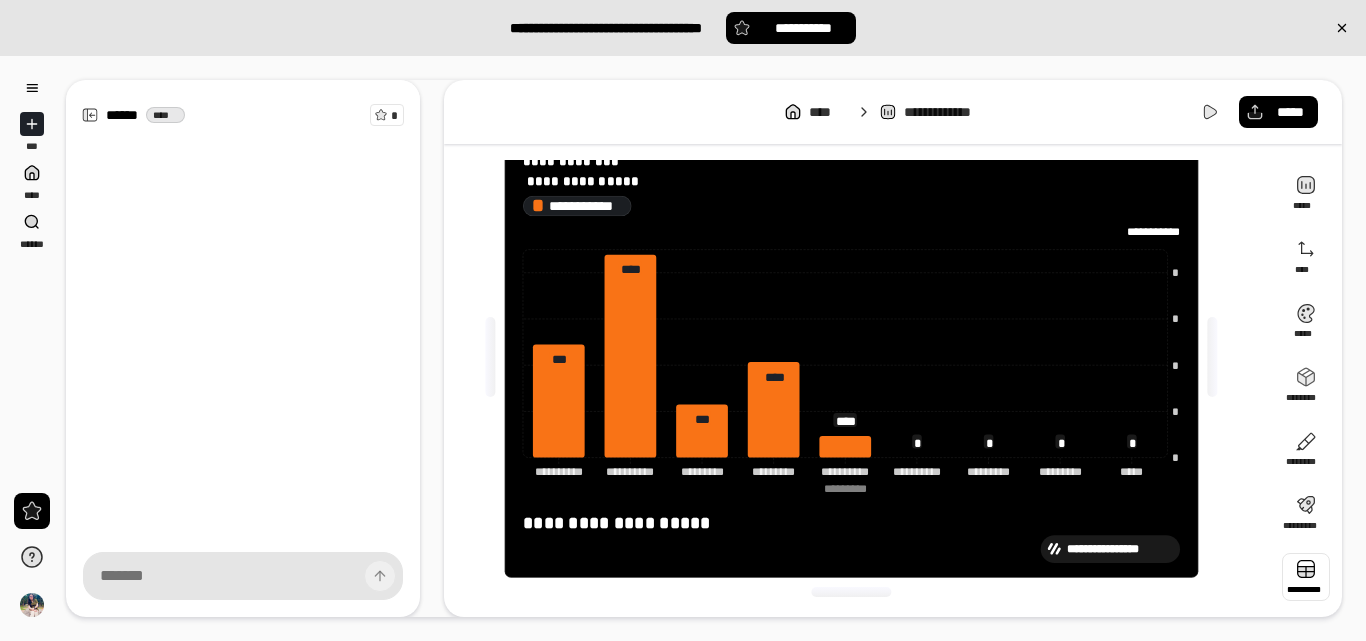 click at bounding box center (1306, 577) 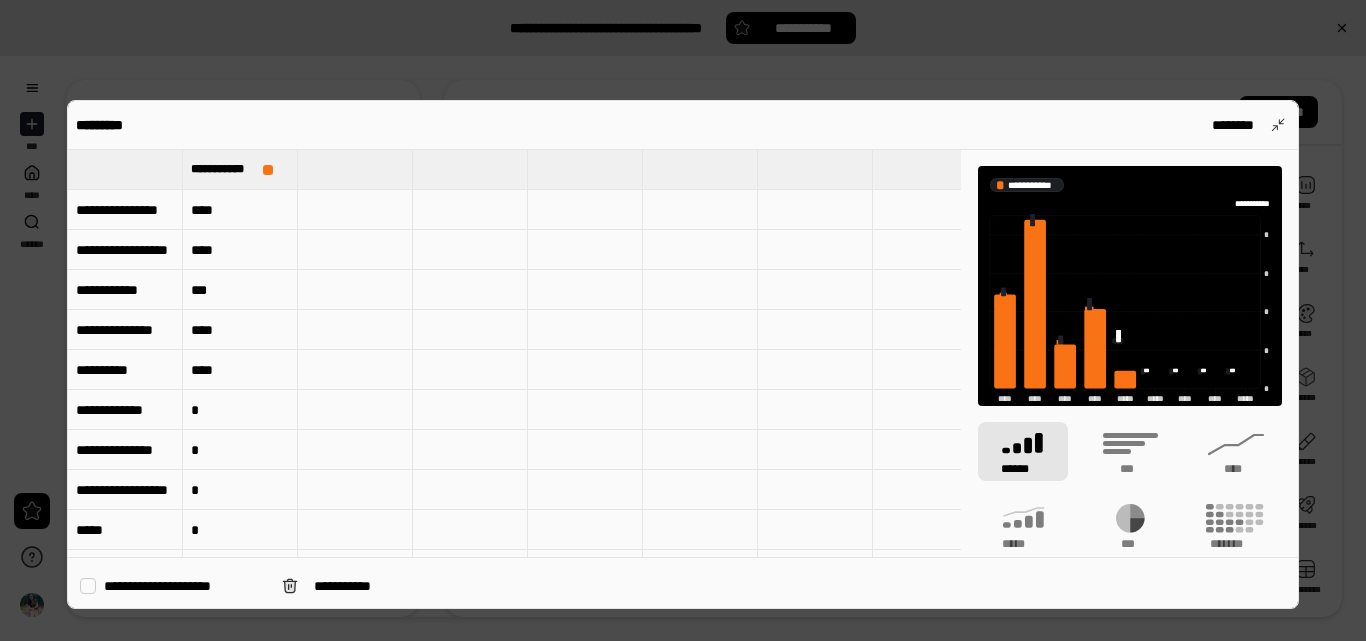 click on "**********" at bounding box center (125, 210) 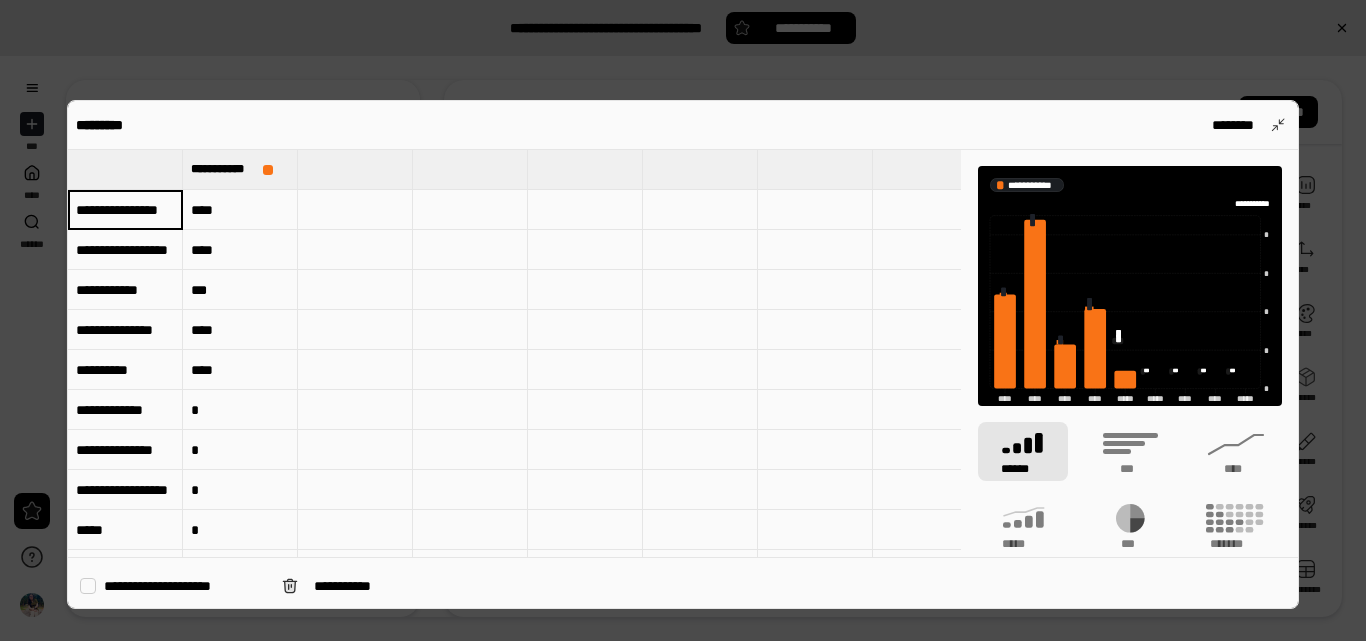 scroll, scrollTop: 0, scrollLeft: 10, axis: horizontal 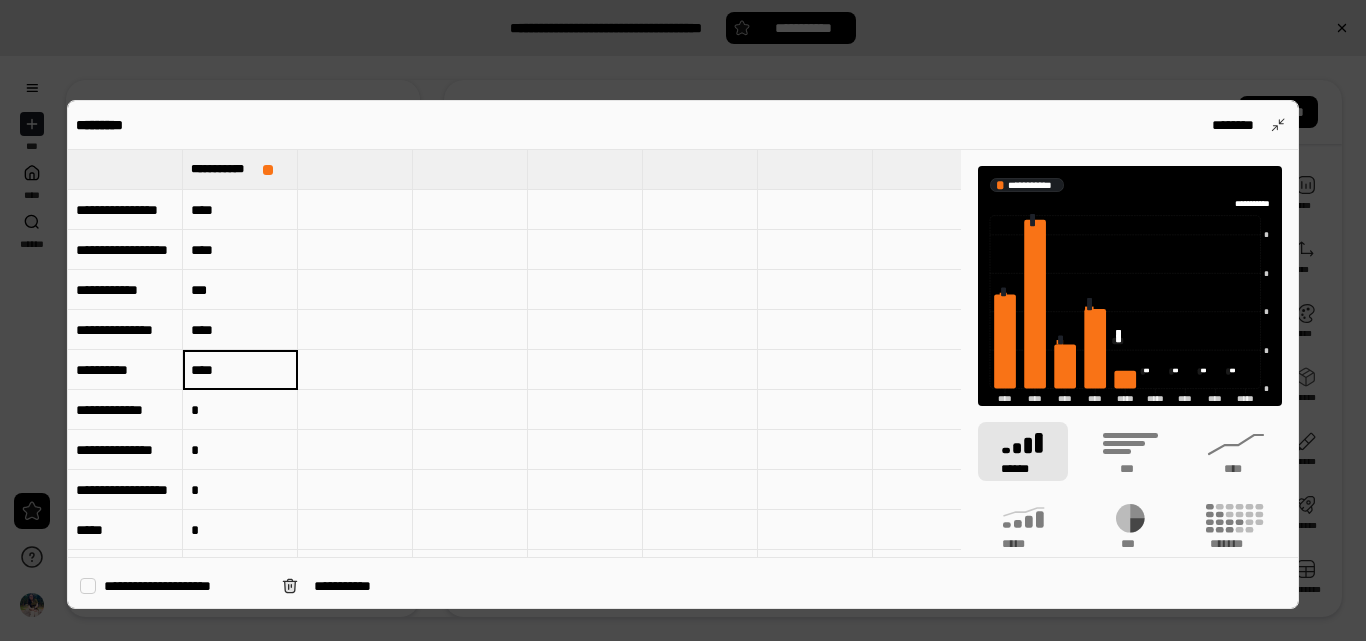 click at bounding box center [470, 370] 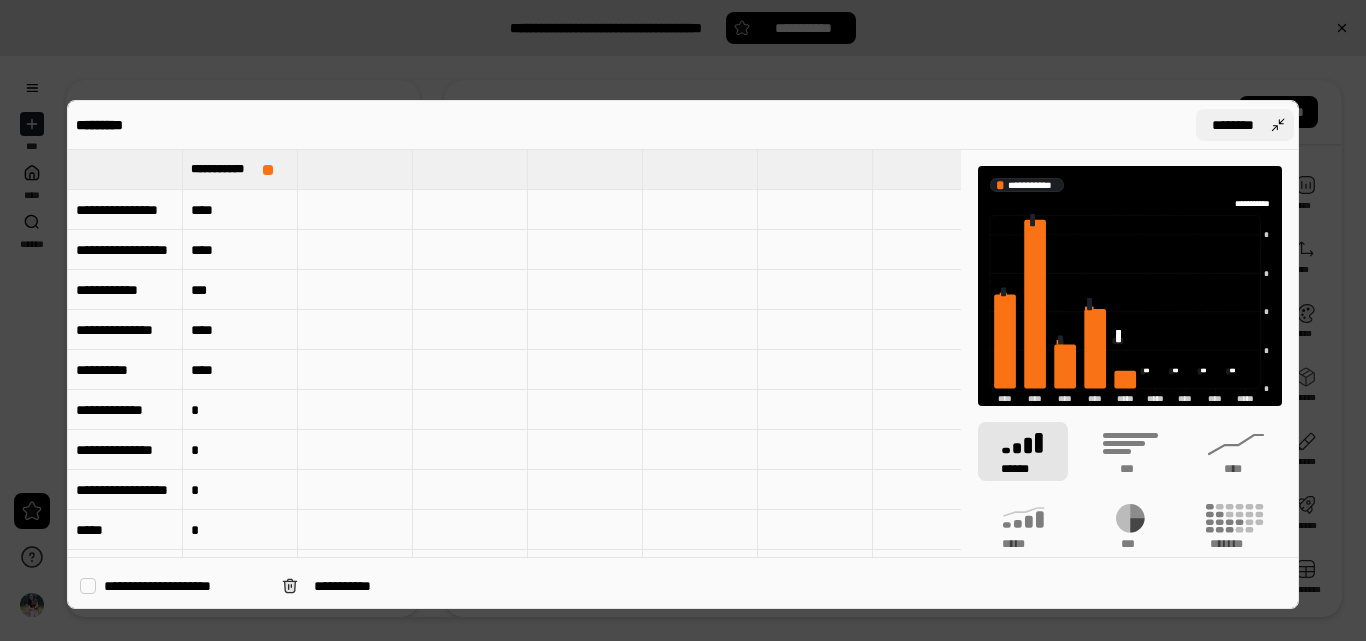 click on "********" at bounding box center [1245, 125] 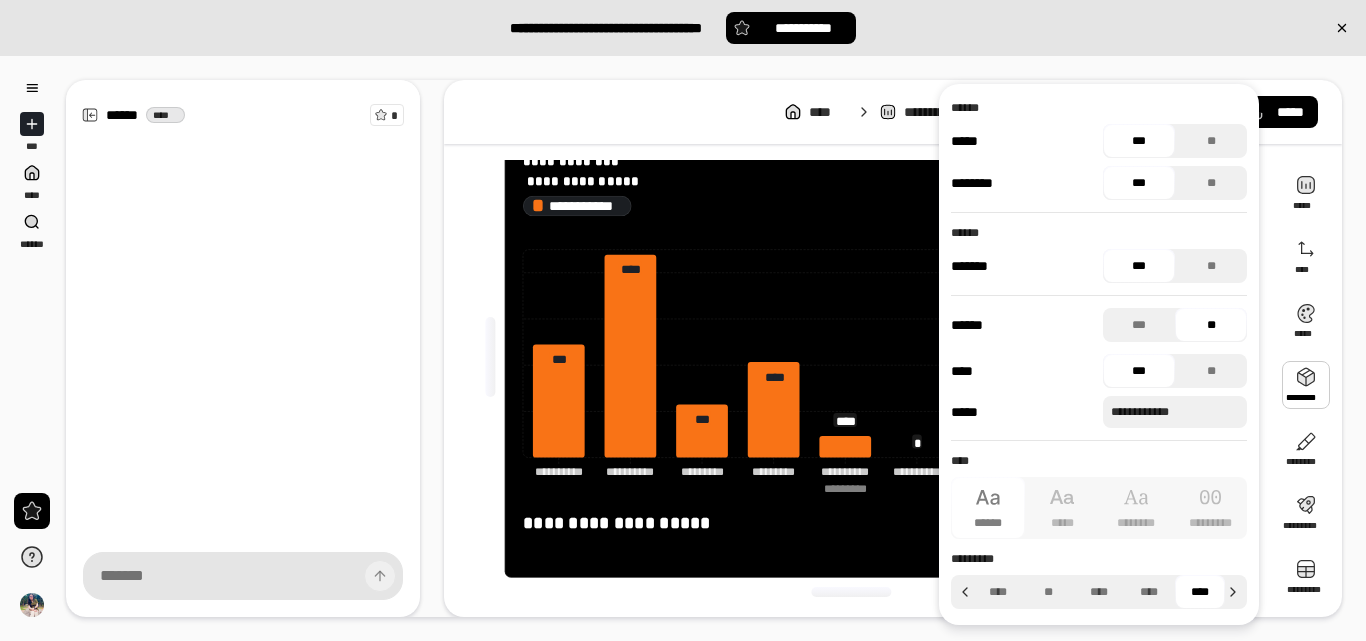 click at bounding box center (1306, 385) 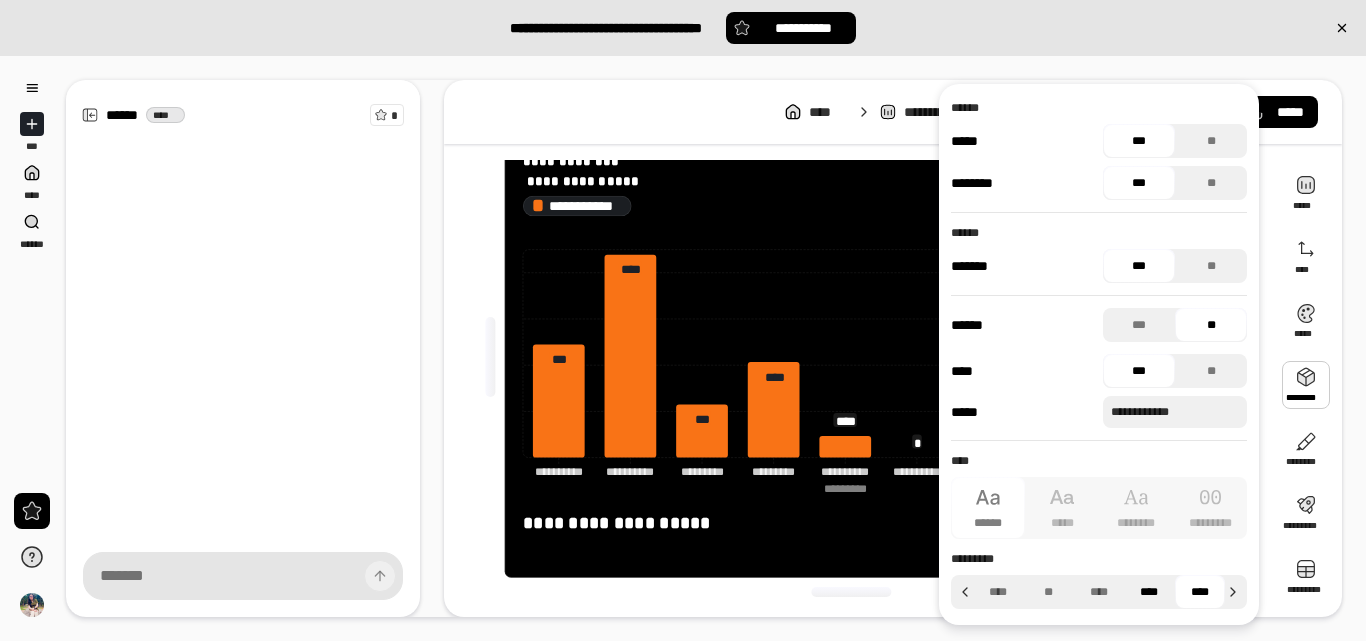 click on "****" at bounding box center [1149, 592] 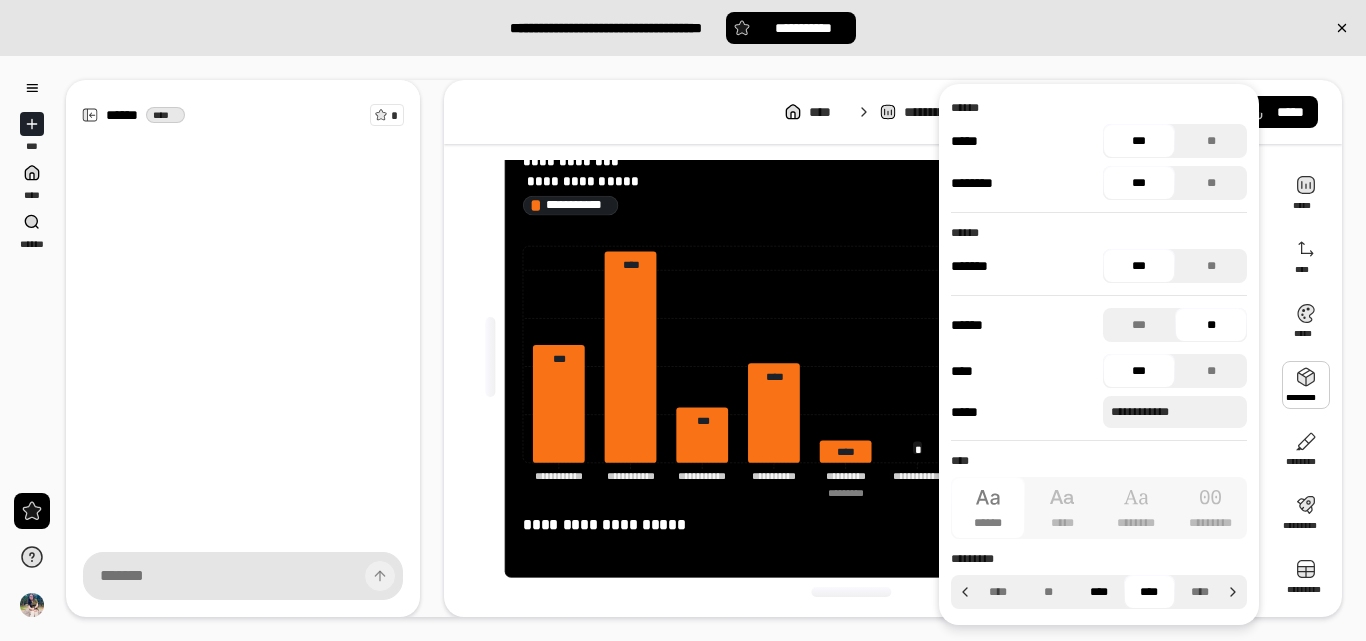 click on "****" at bounding box center [1099, 592] 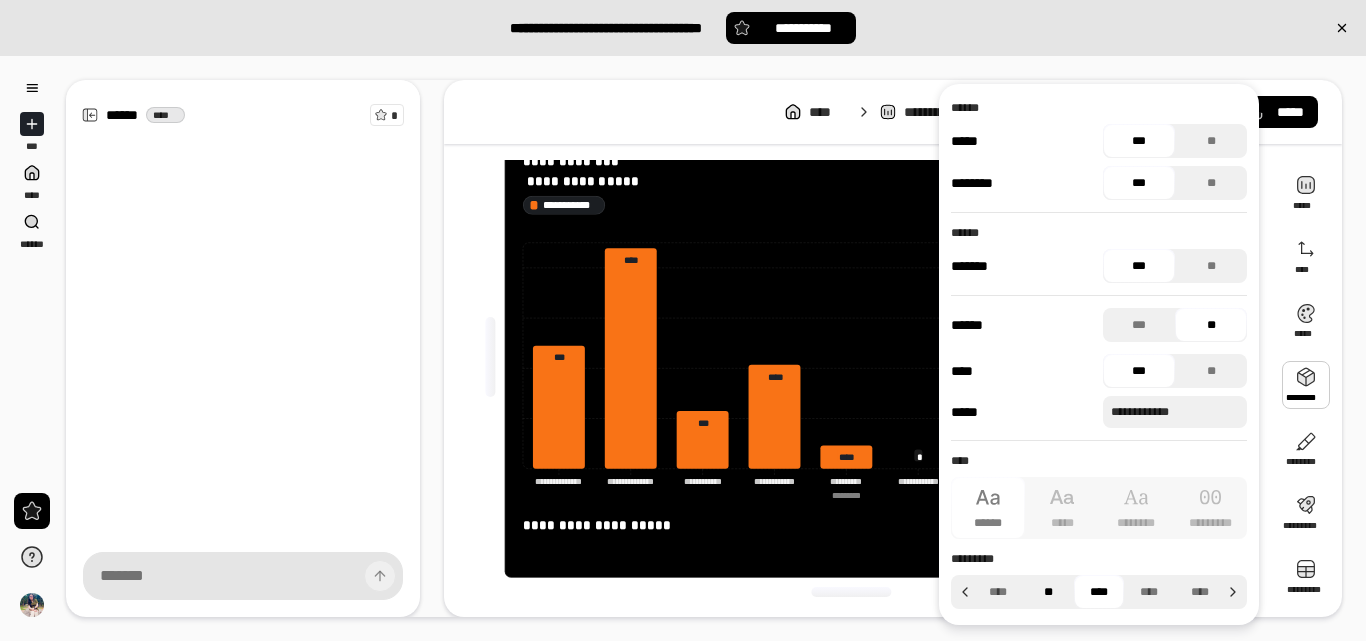 click on "**" at bounding box center [1048, 592] 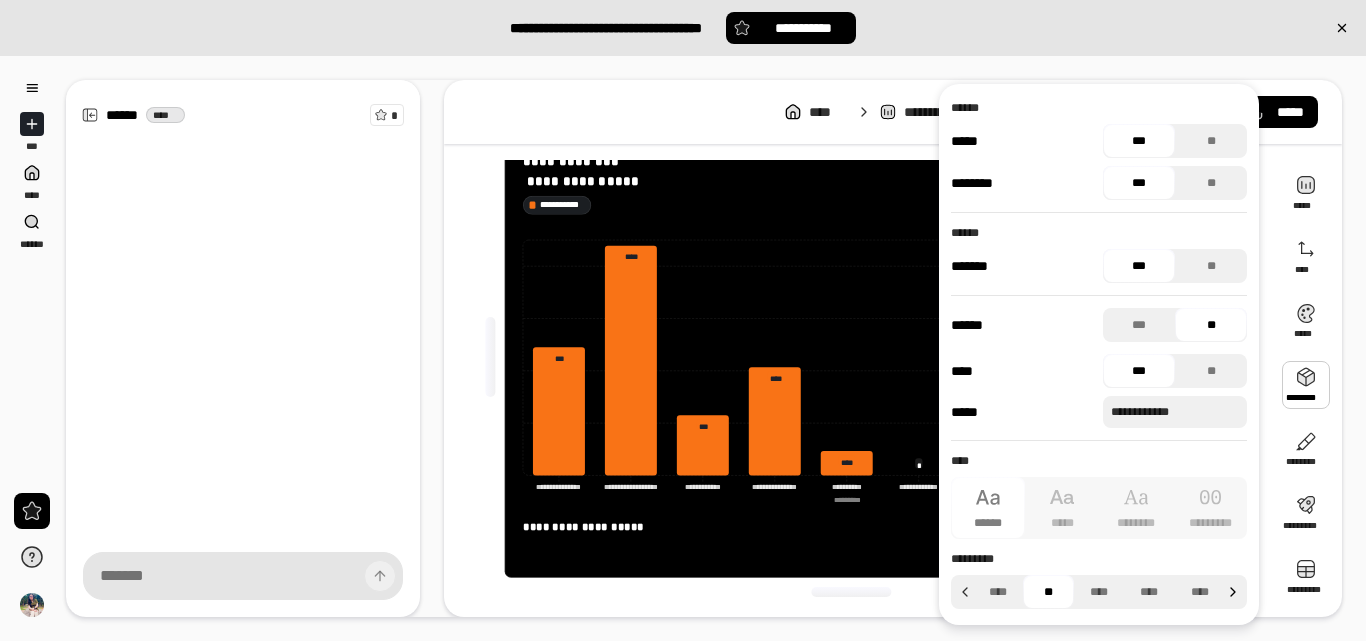 click 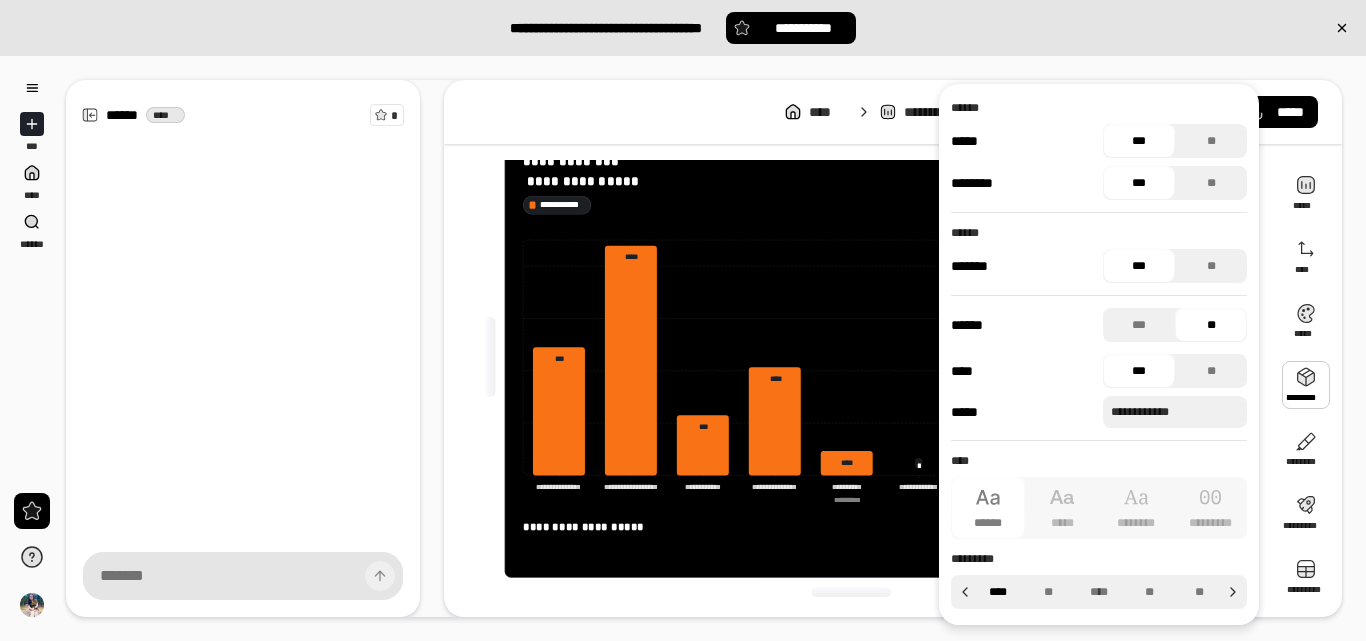 click on "****" at bounding box center (998, 592) 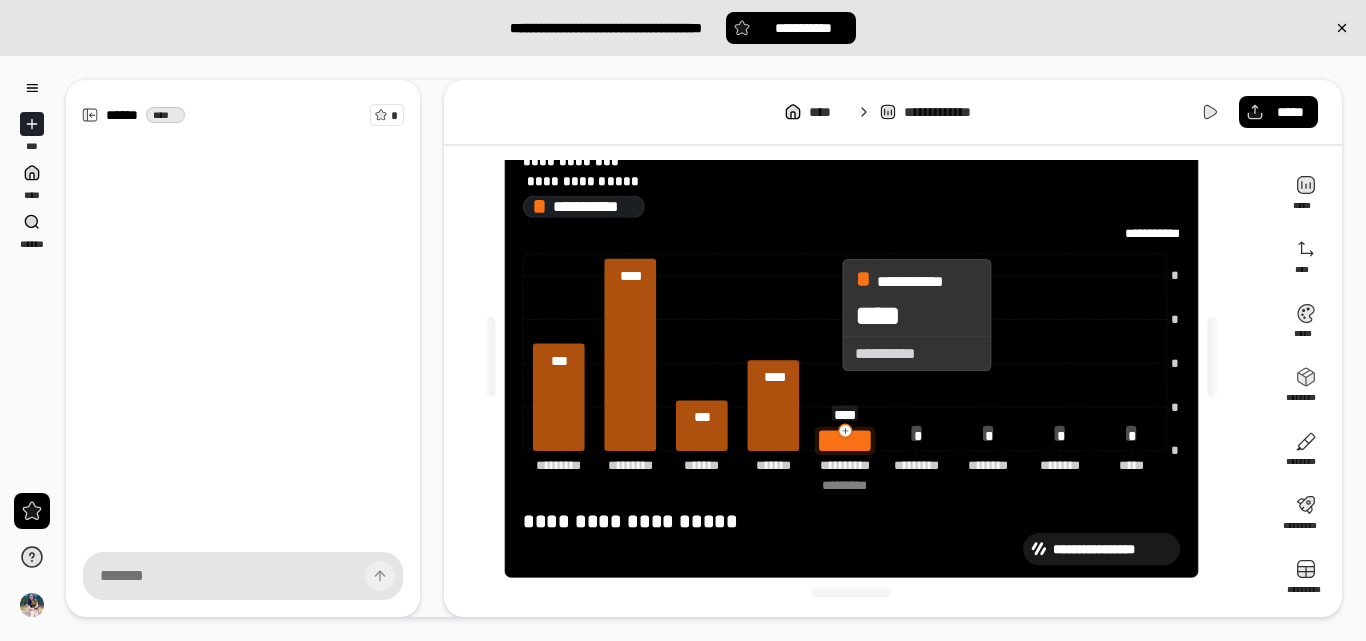 click 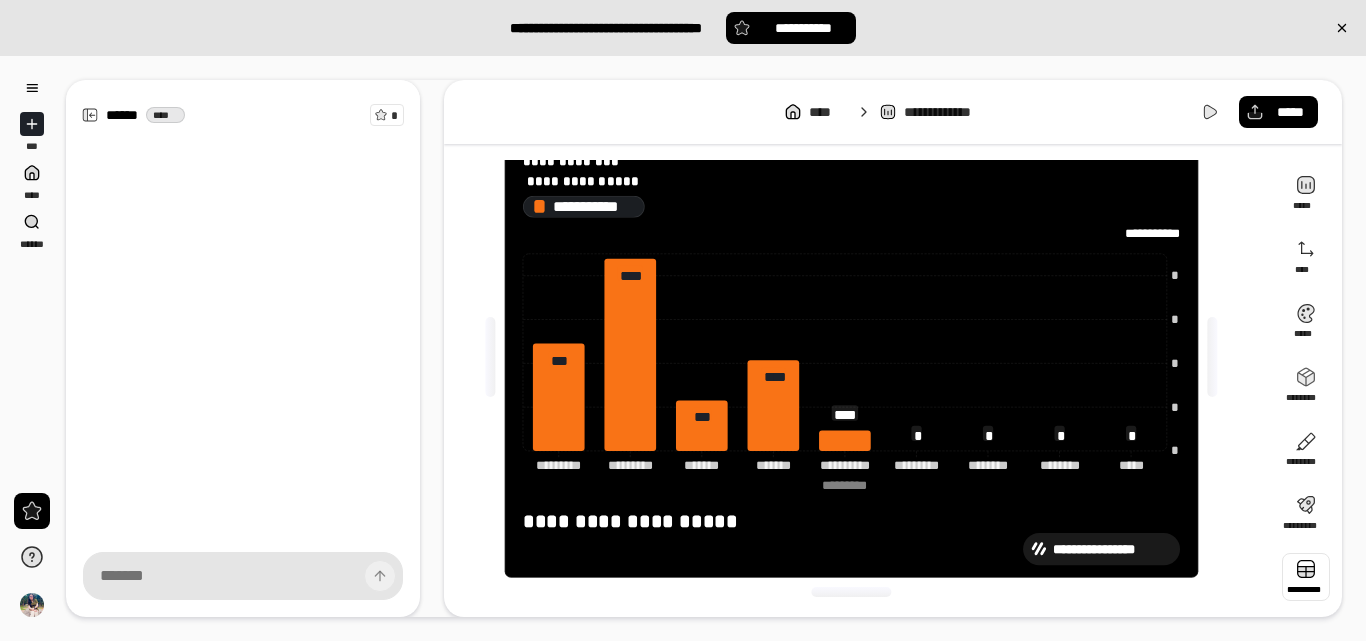 click at bounding box center [1306, 577] 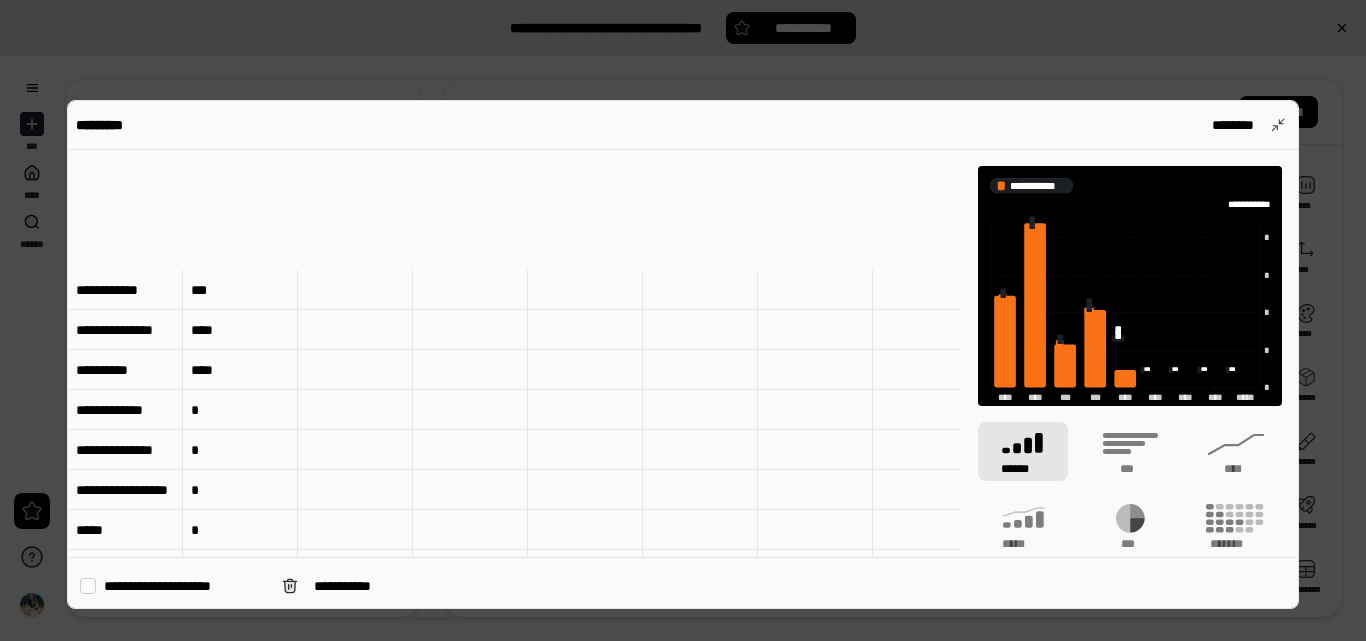 scroll, scrollTop: 219, scrollLeft: 0, axis: vertical 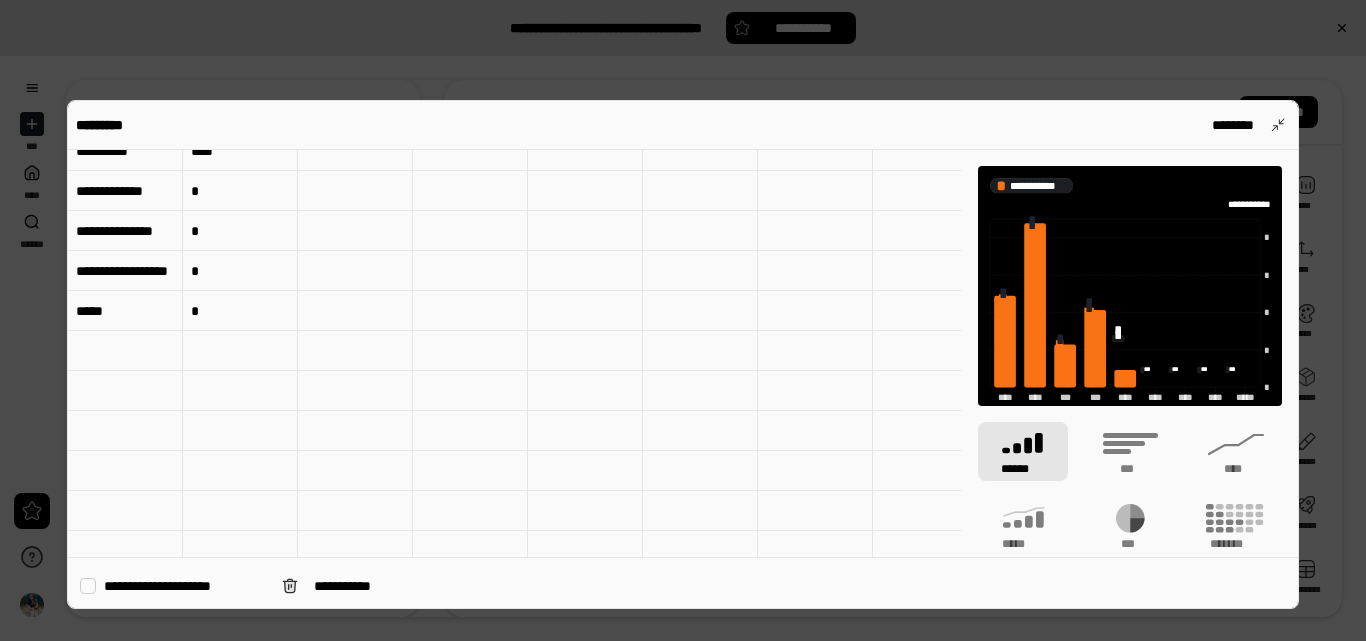click at bounding box center (125, 351) 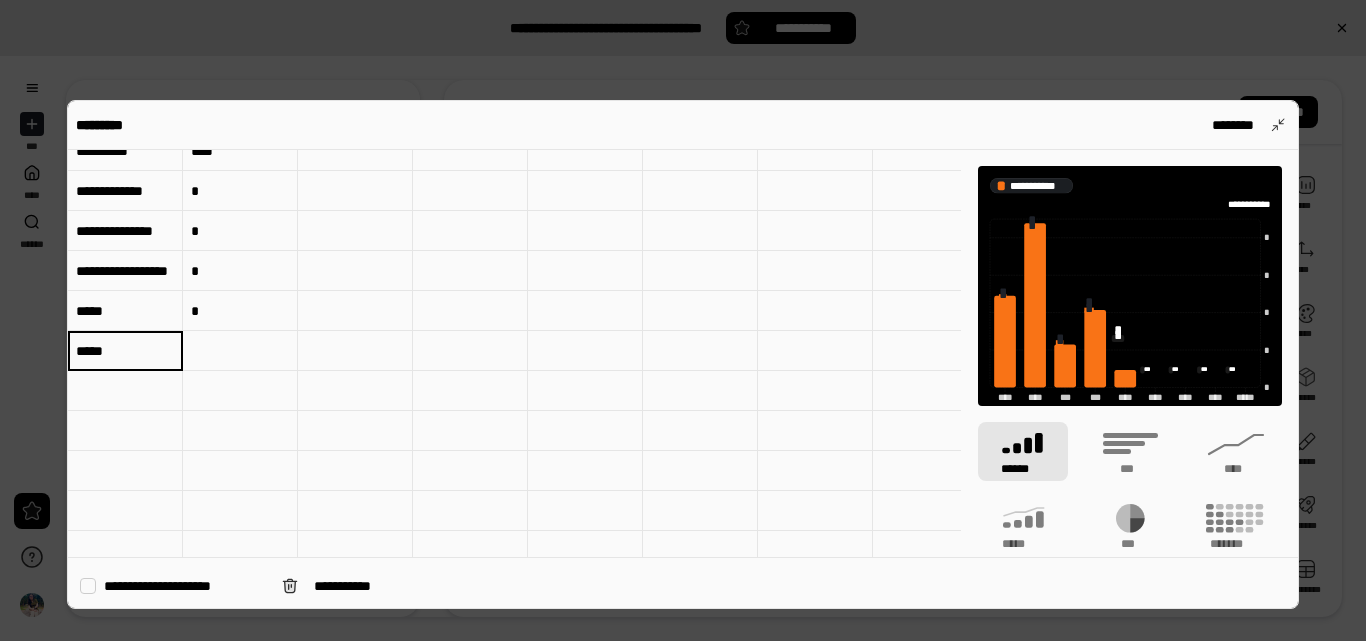type on "*****" 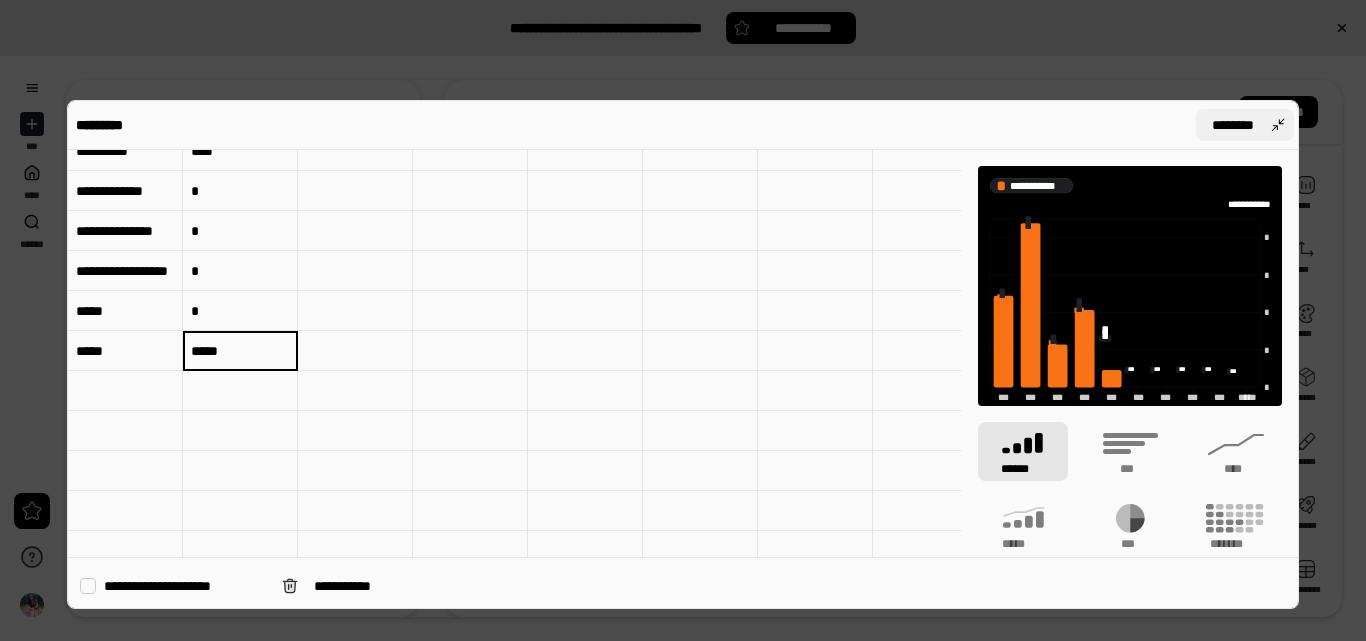 type on "*****" 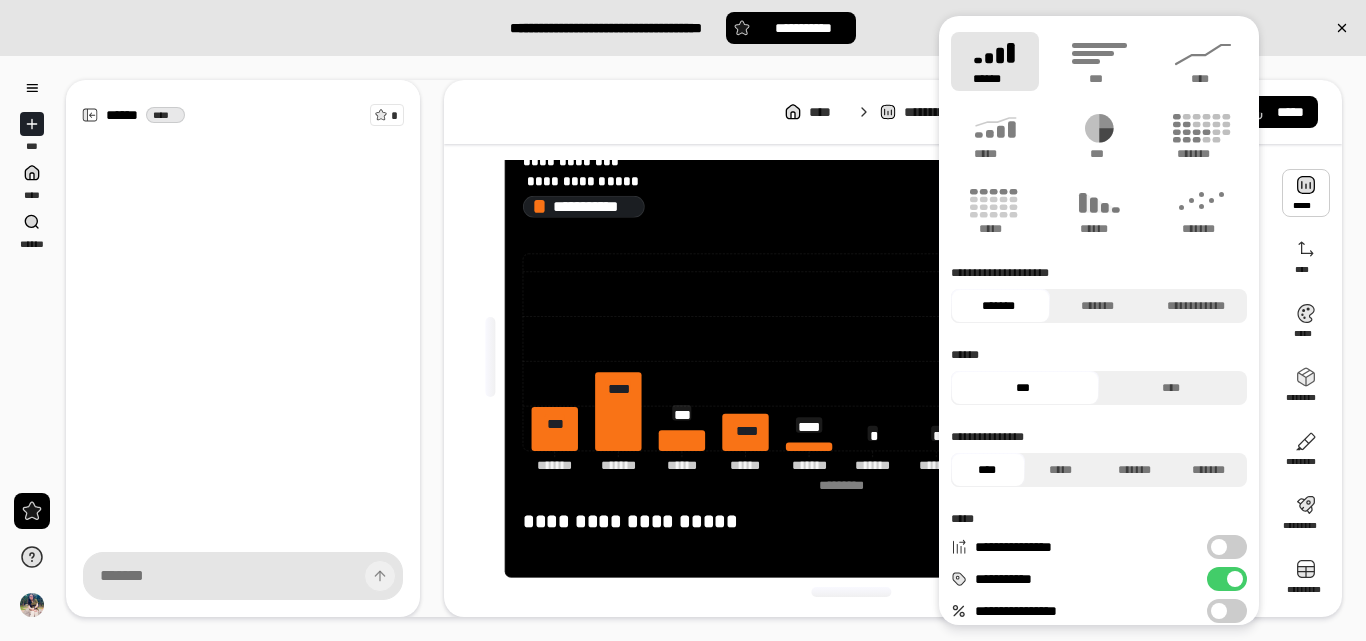 click at bounding box center [1306, 193] 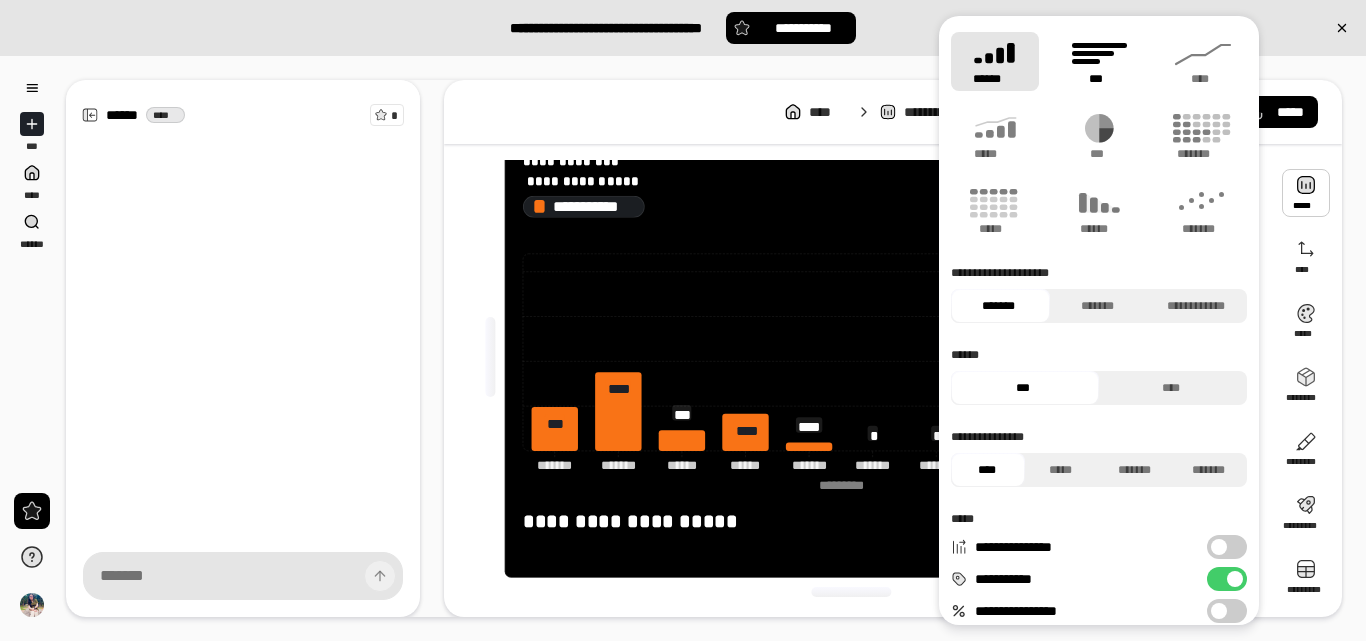 click 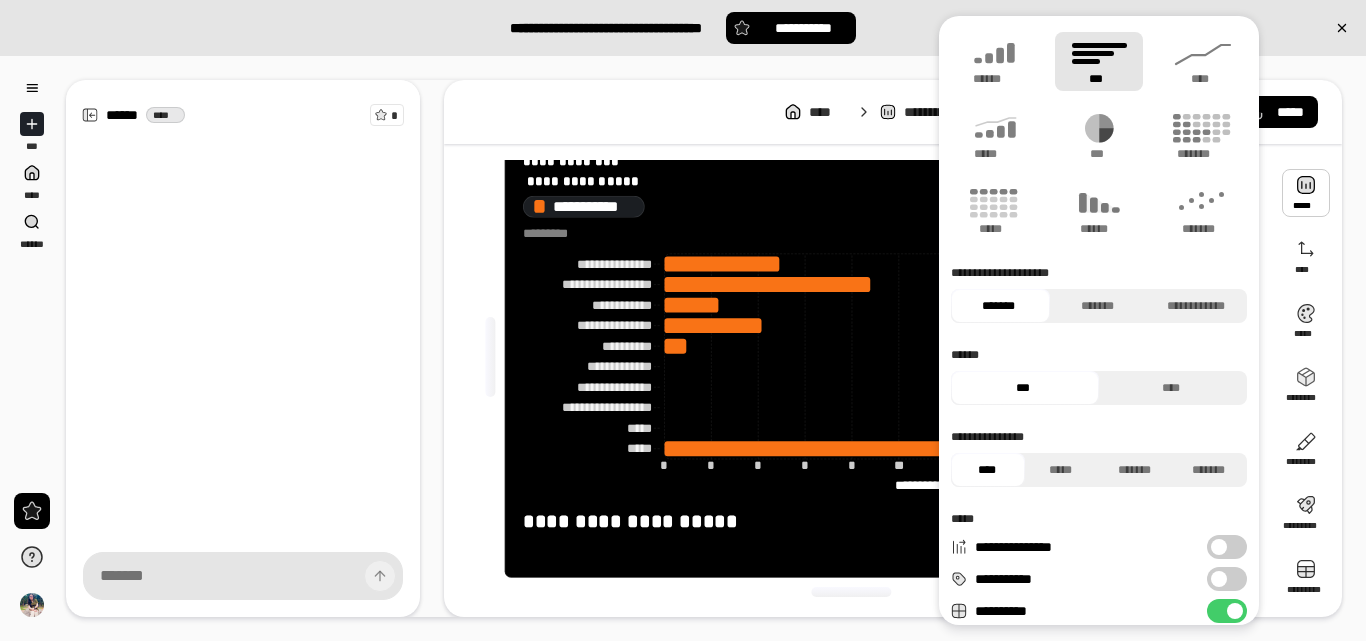 click on "*******" at bounding box center (998, 306) 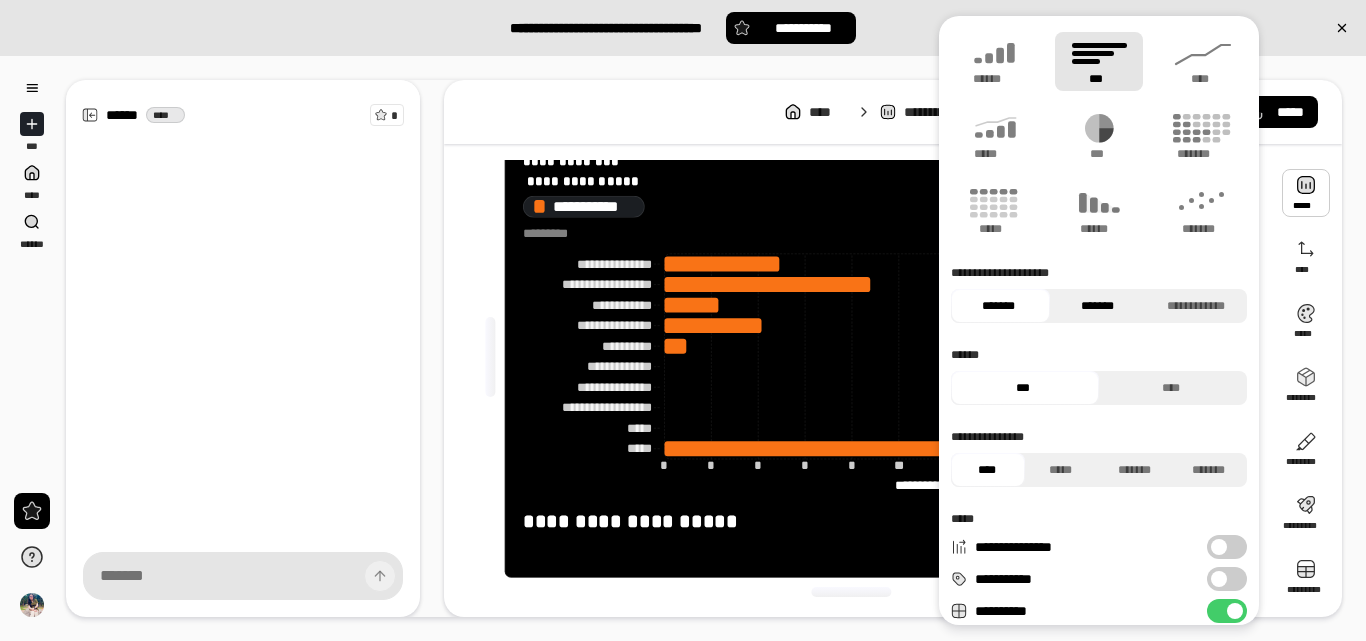 click on "*******" at bounding box center [1097, 306] 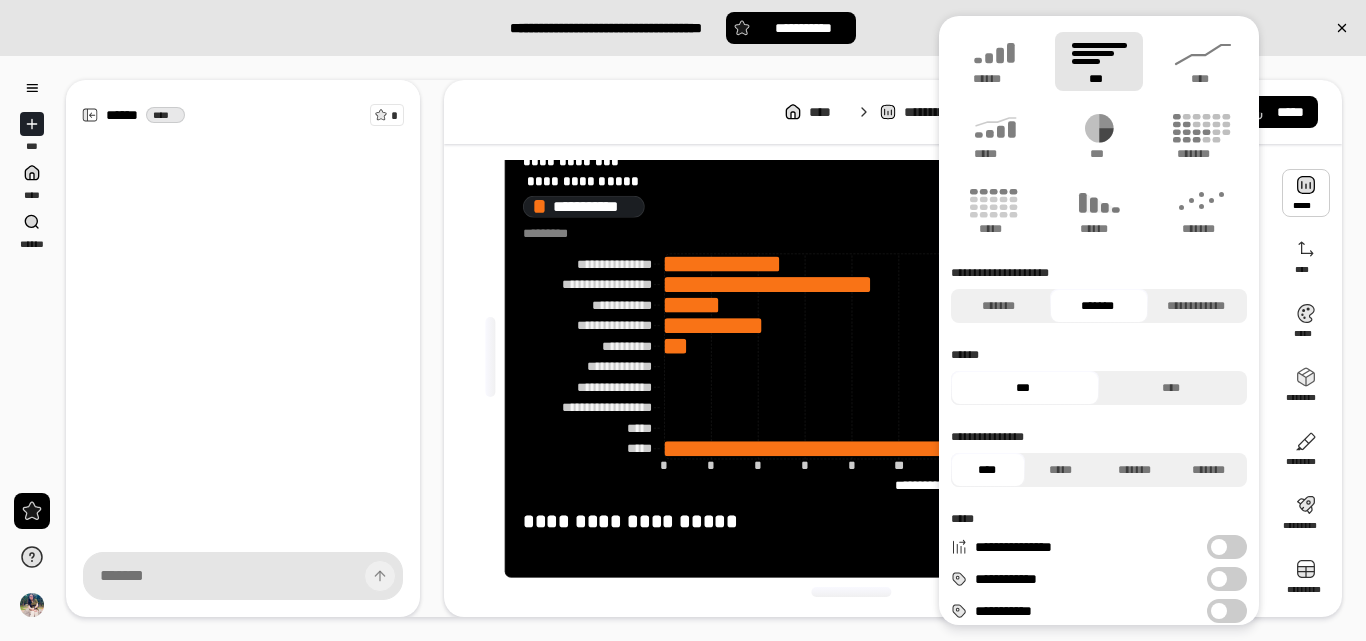 click at bounding box center [1219, 579] 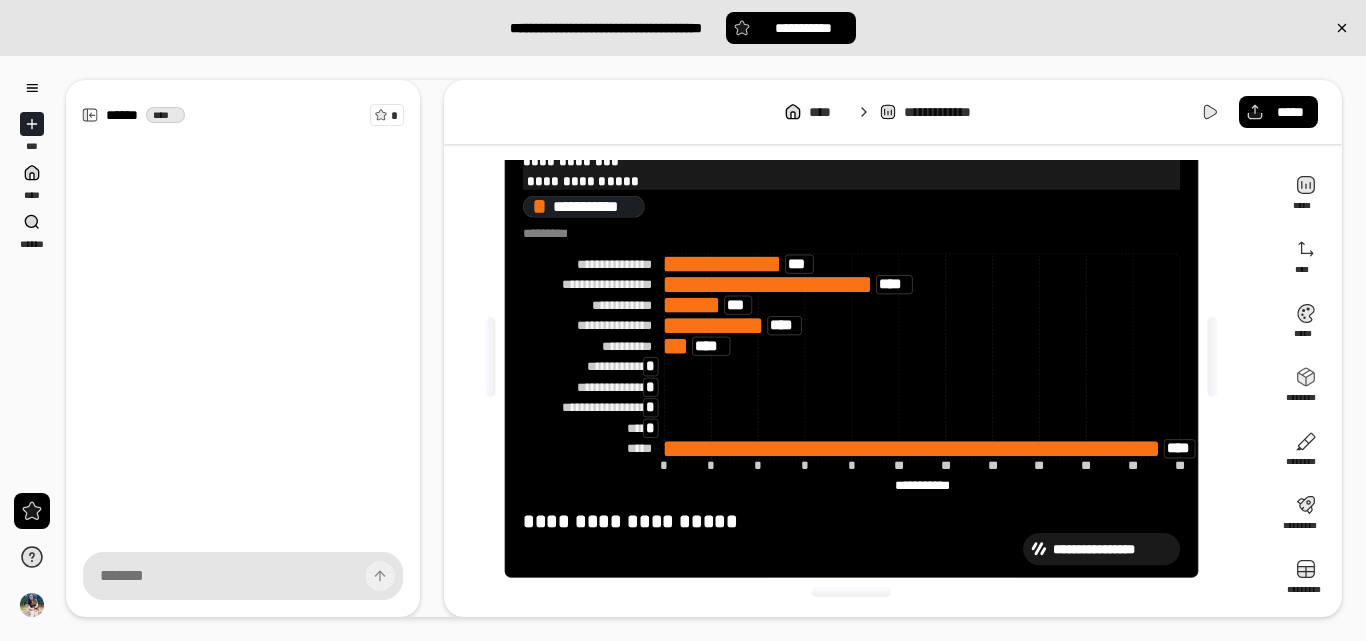 click on "**********" at bounding box center [851, 182] 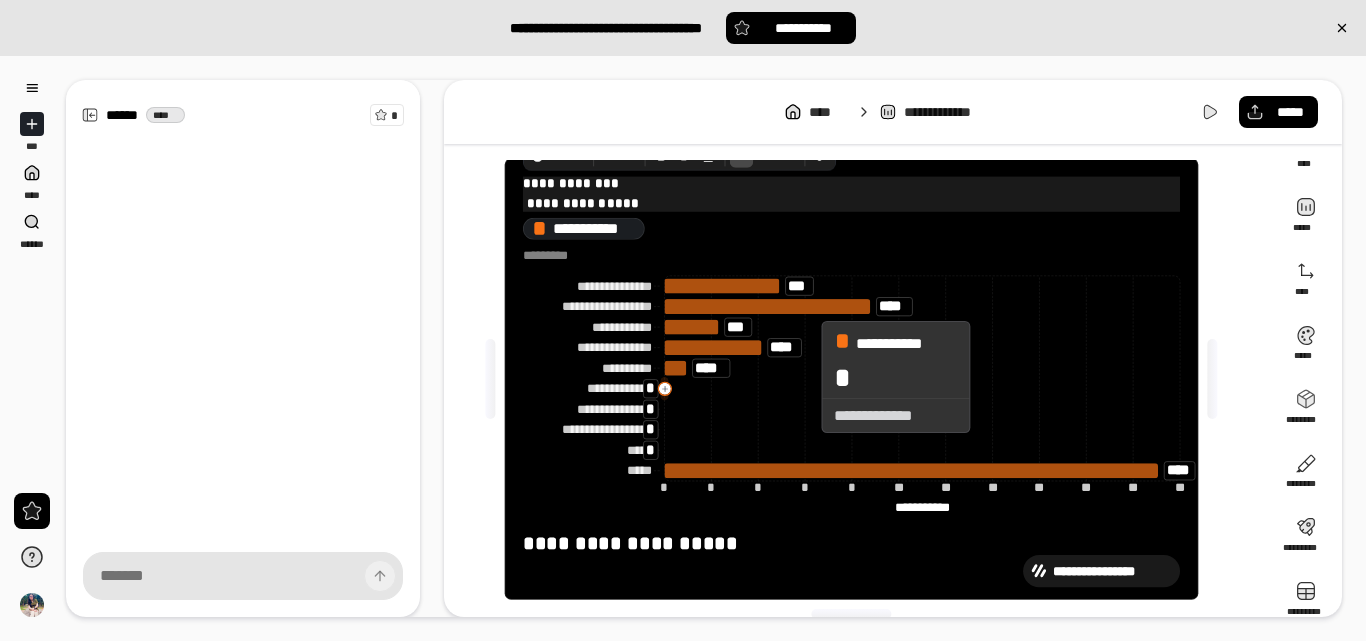 scroll, scrollTop: 42, scrollLeft: 0, axis: vertical 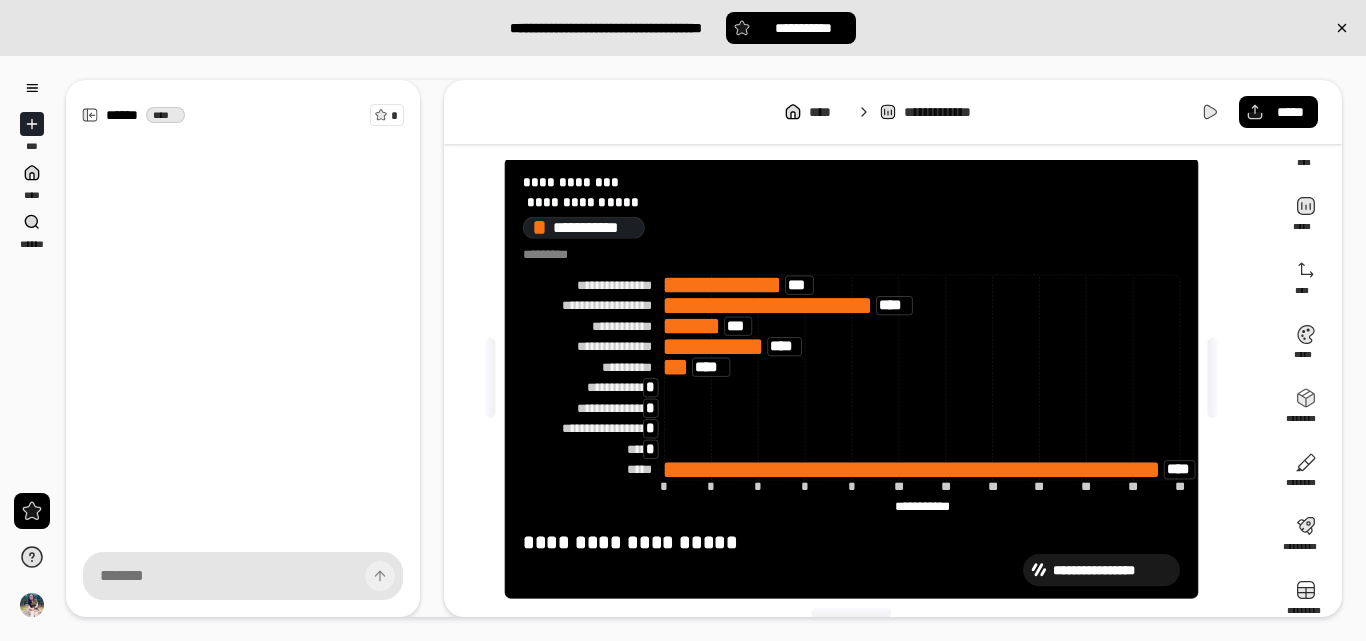 click on "[FIRST] [LAST]" 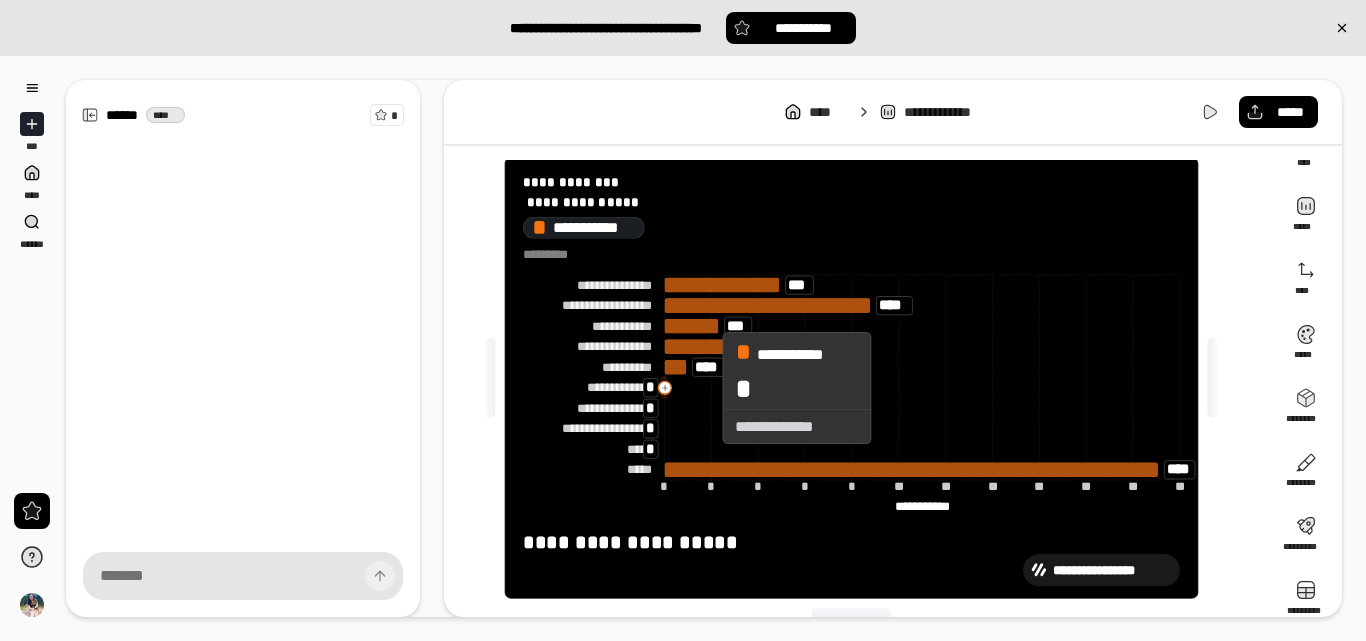 drag, startPoint x: 669, startPoint y: 386, endPoint x: 715, endPoint y: 390, distance: 46.173584 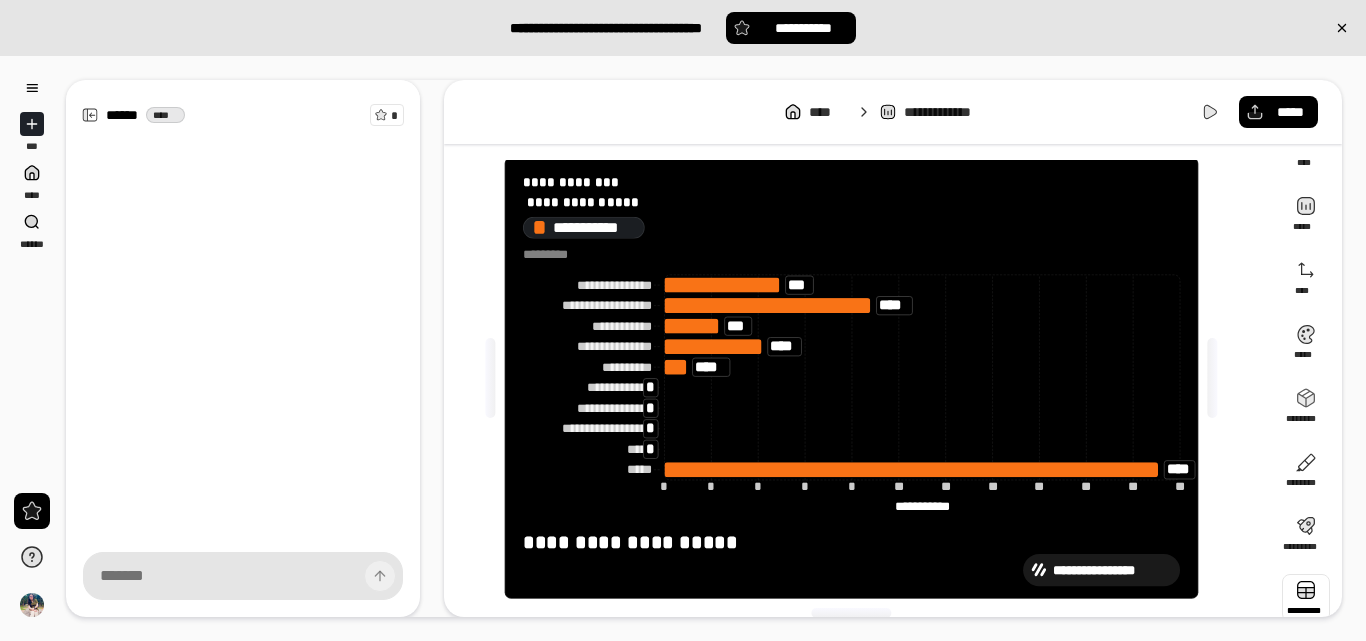 click at bounding box center [1306, 598] 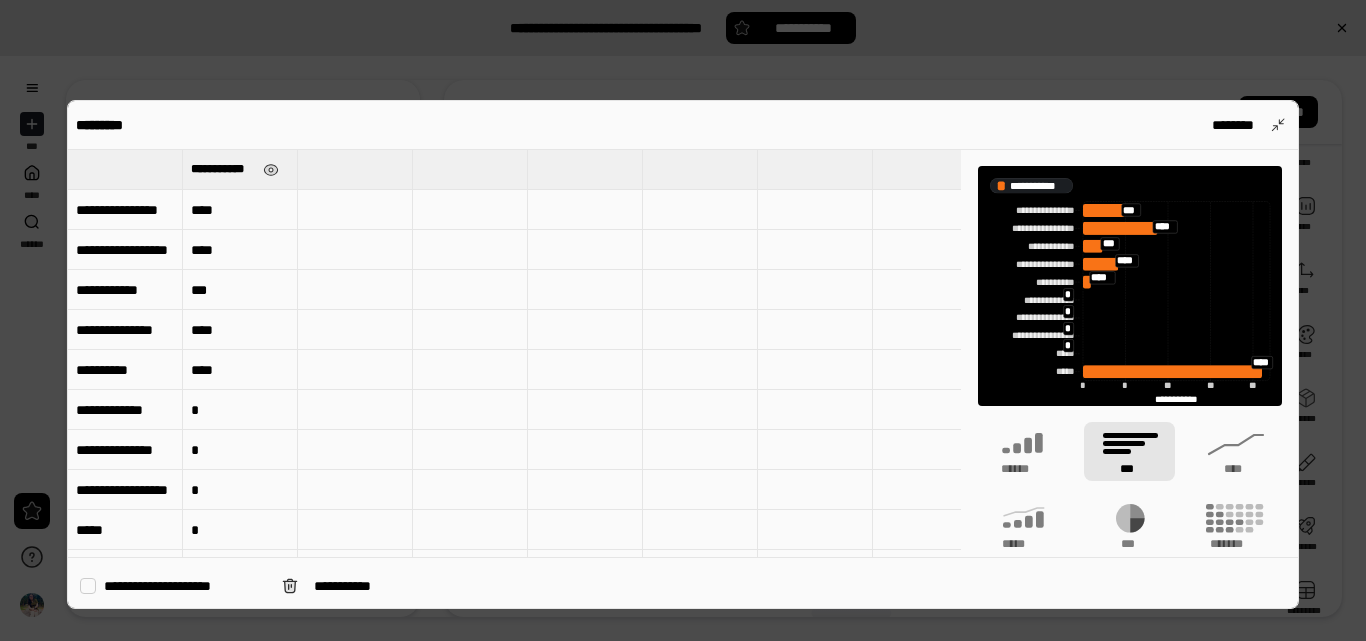 click on "**********" at bounding box center (223, 169) 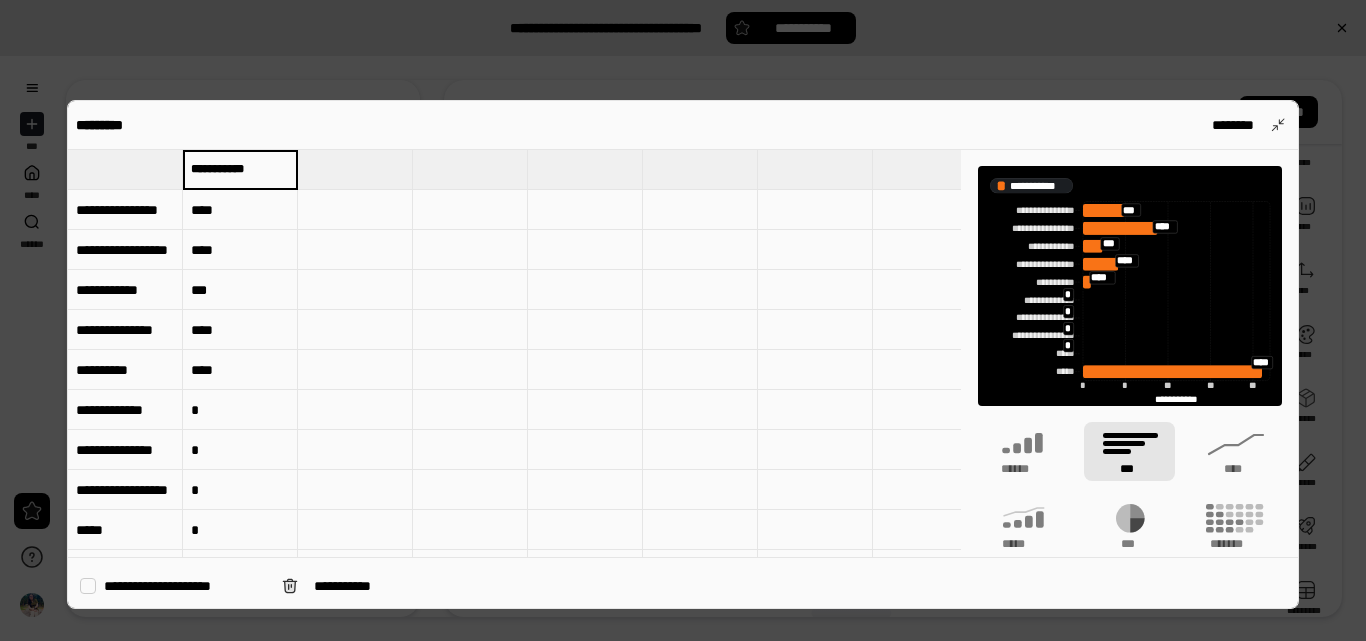 click on "**********" at bounding box center [240, 169] 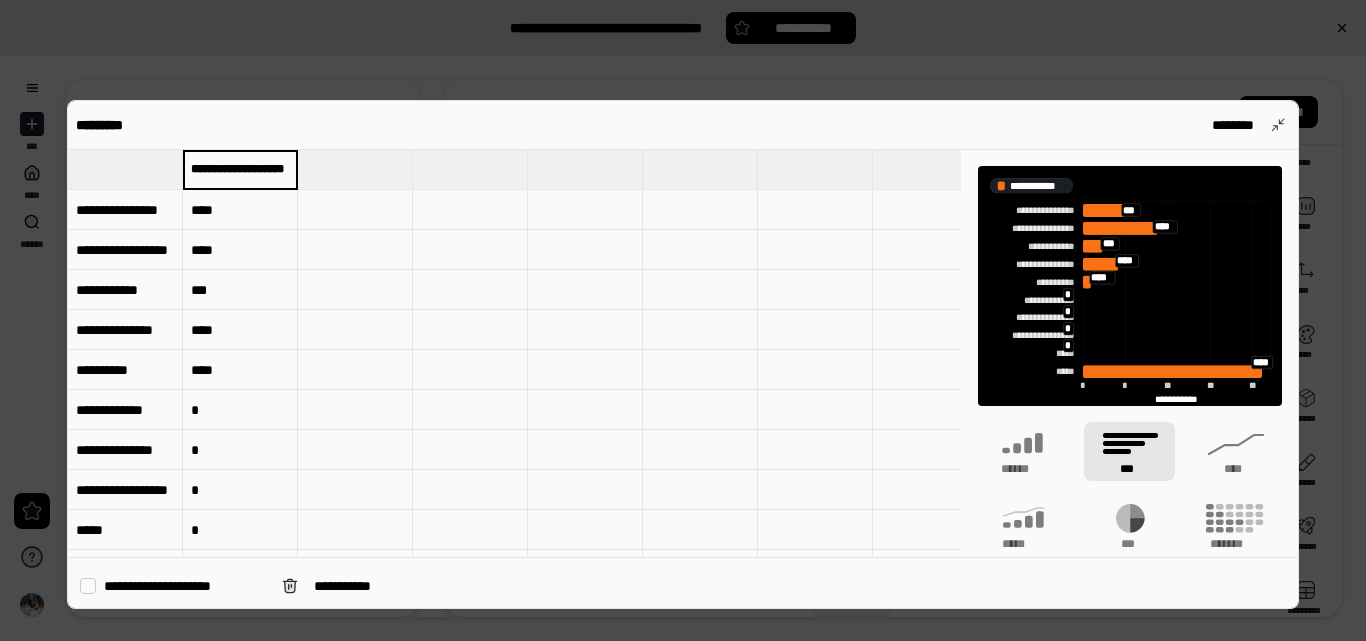 scroll, scrollTop: 0, scrollLeft: 9, axis: horizontal 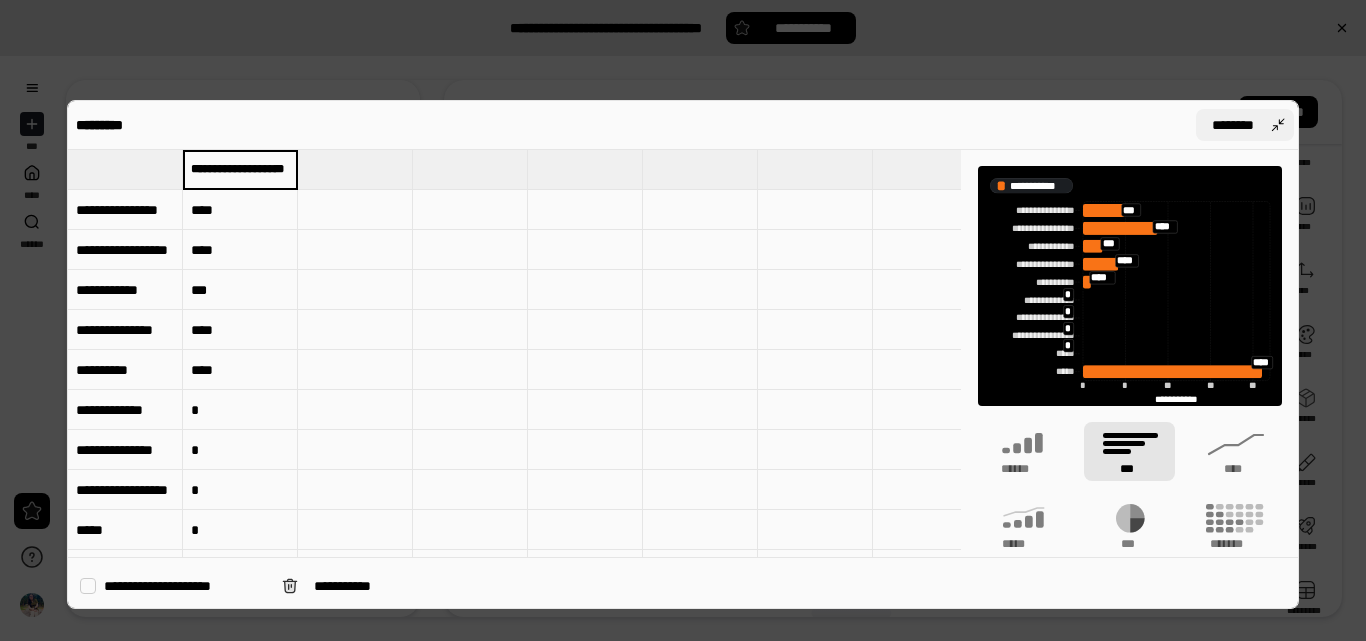 type on "**********" 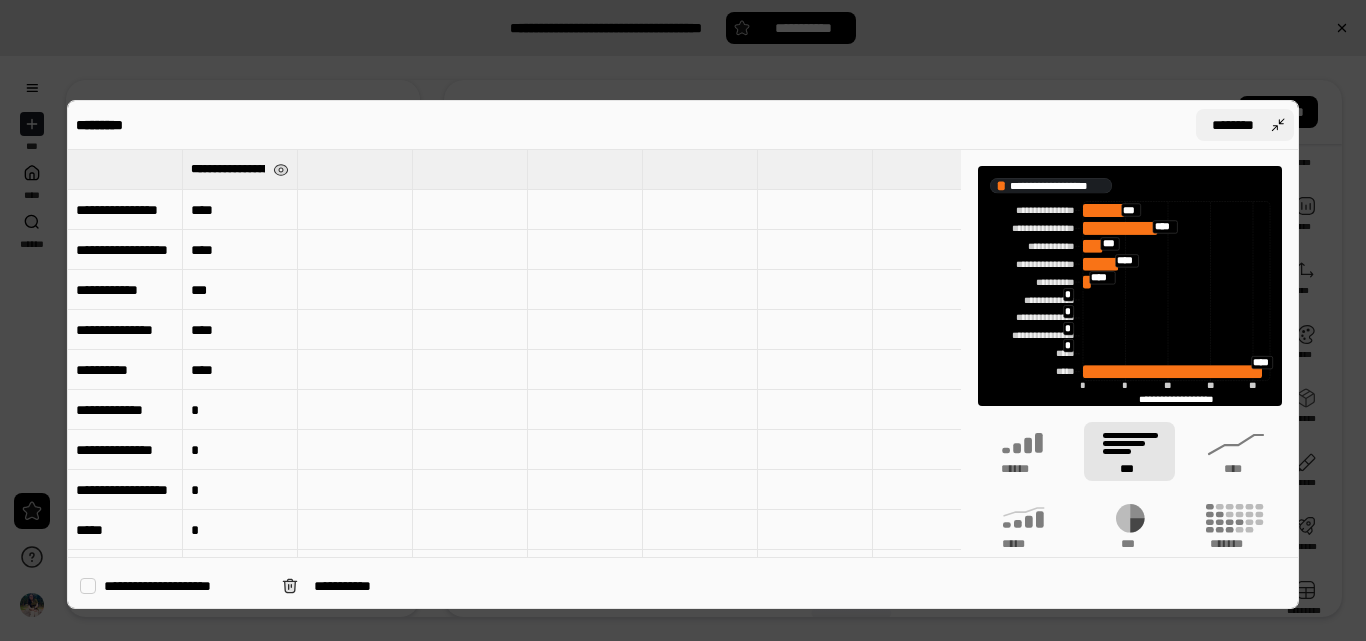 click on "********" at bounding box center (1245, 125) 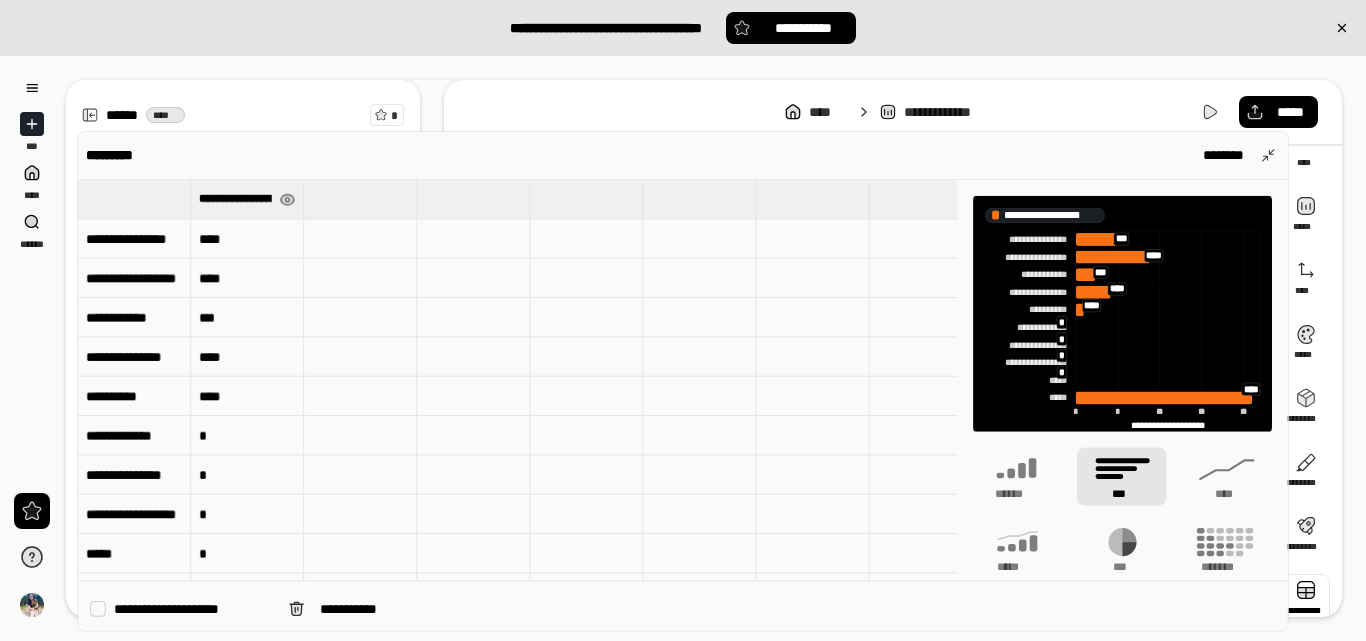 scroll, scrollTop: 47, scrollLeft: 0, axis: vertical 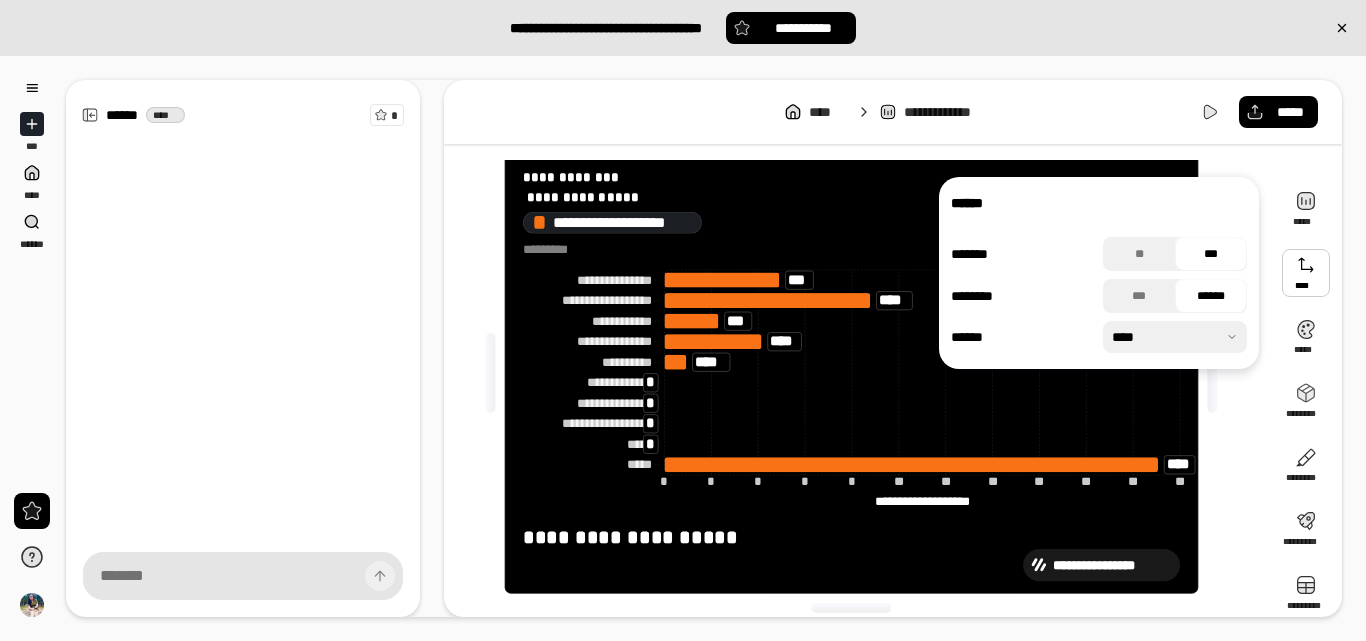 click at bounding box center [1306, 273] 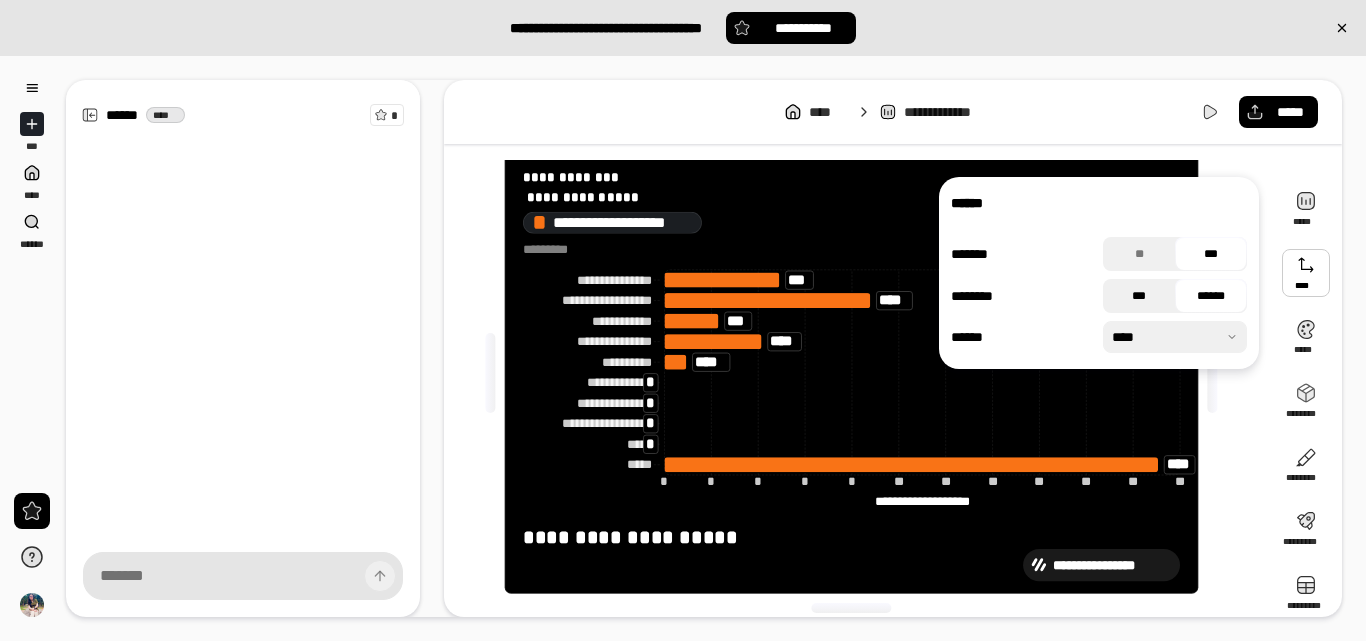 click on "***" at bounding box center (1139, 296) 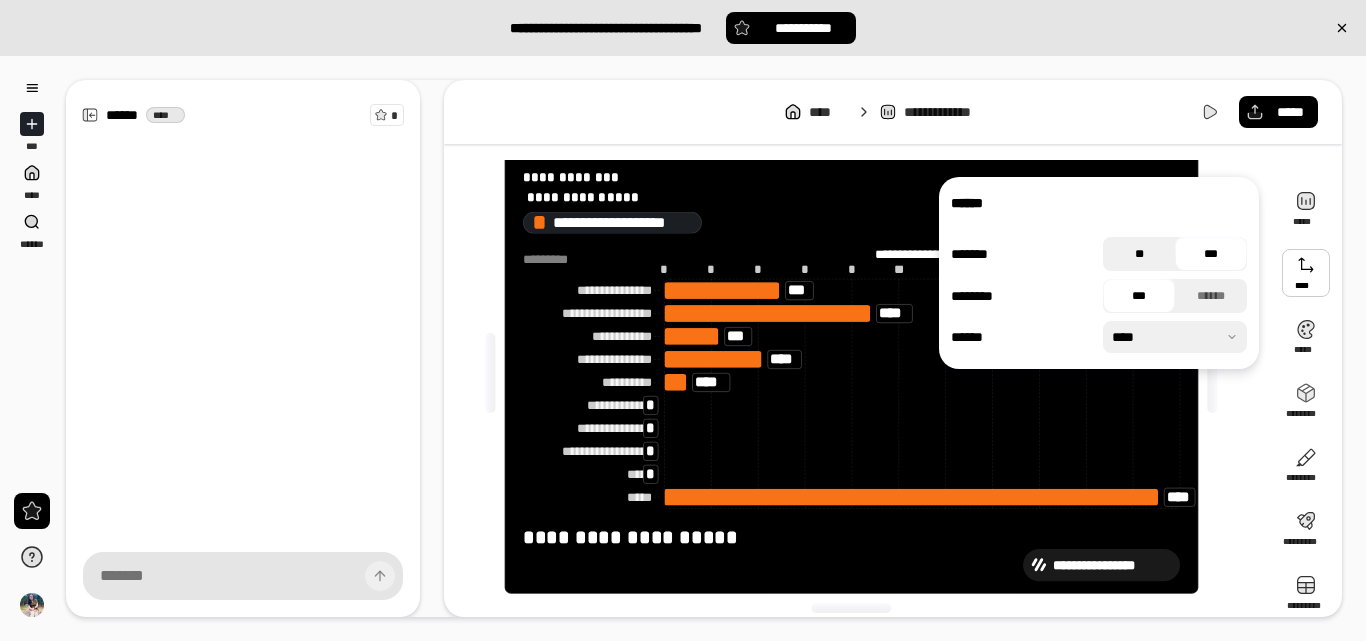 click on "**" at bounding box center [1139, 254] 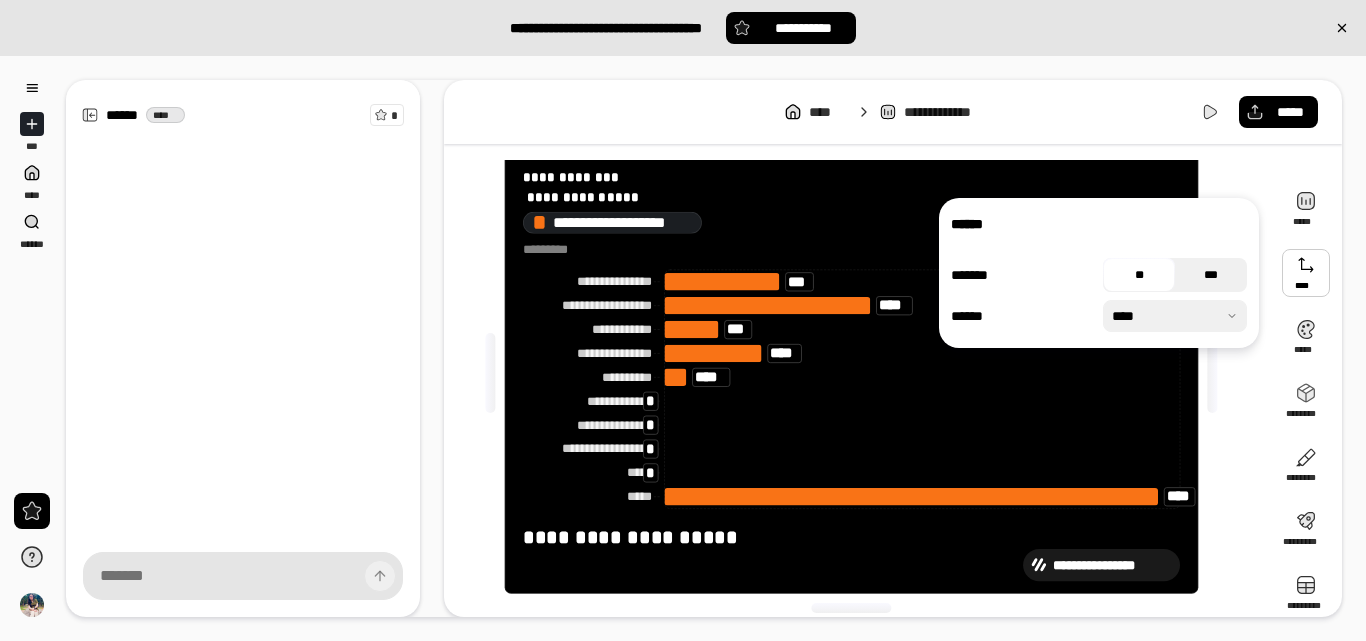 click on "***" at bounding box center [1211, 275] 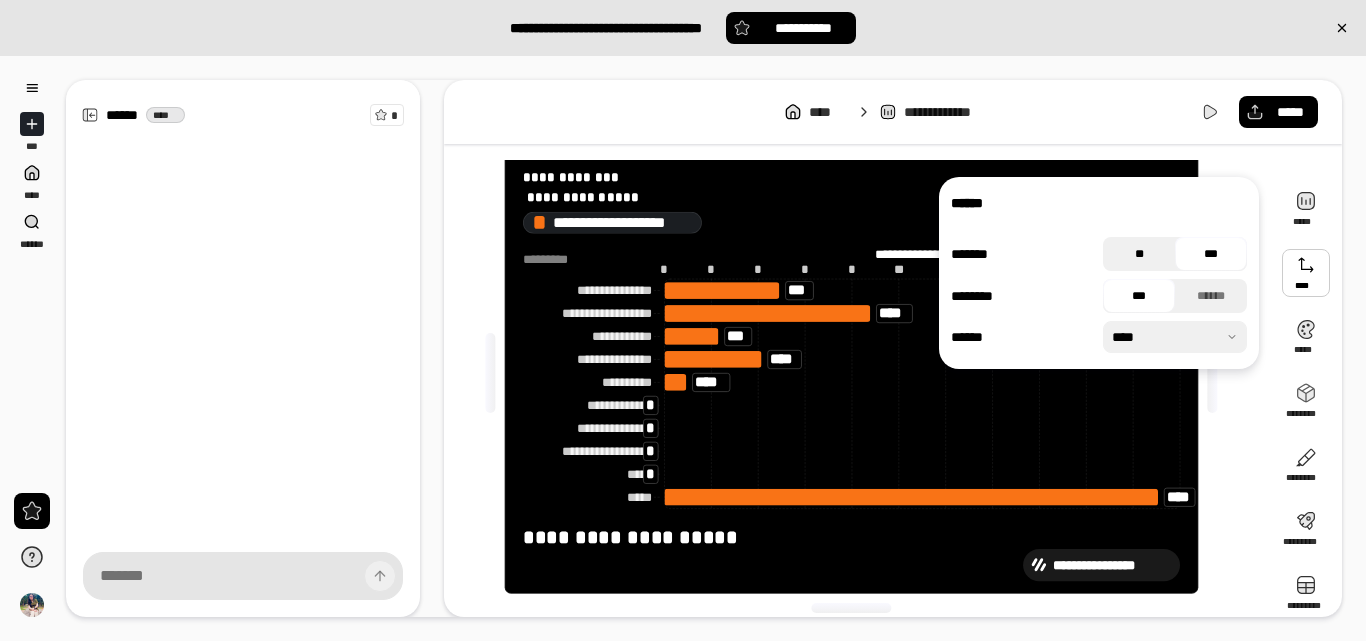 click on "**" at bounding box center (1139, 254) 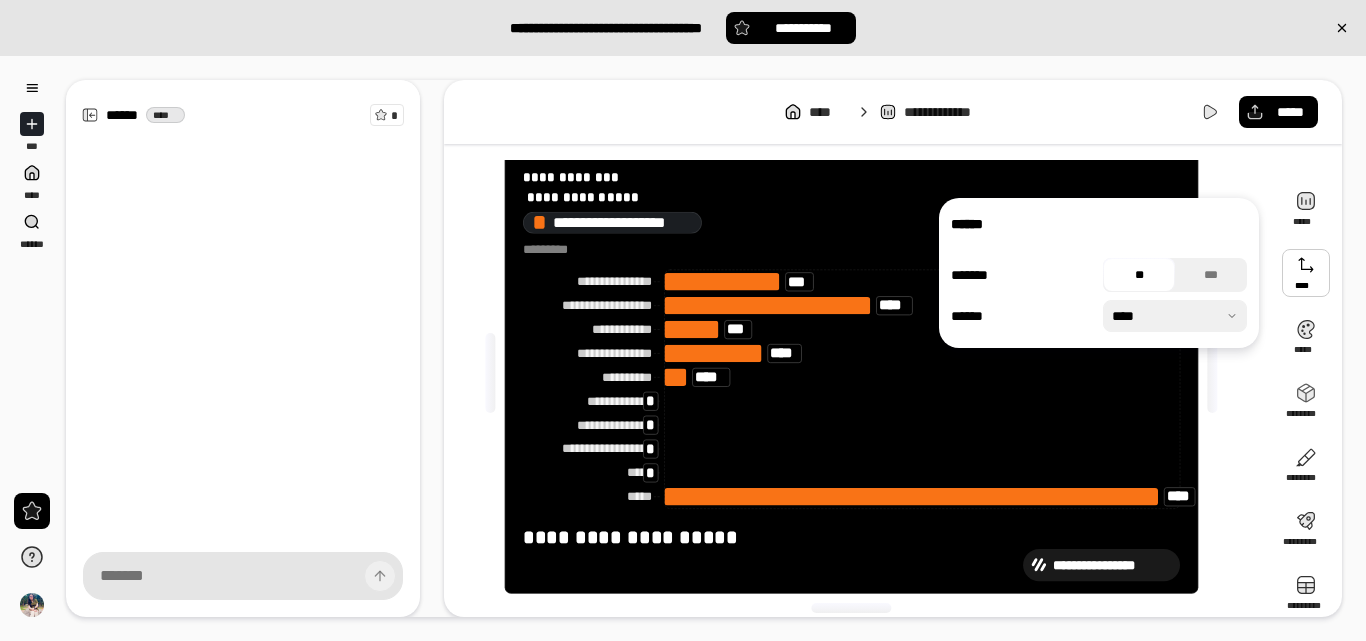 click at bounding box center (1175, 316) 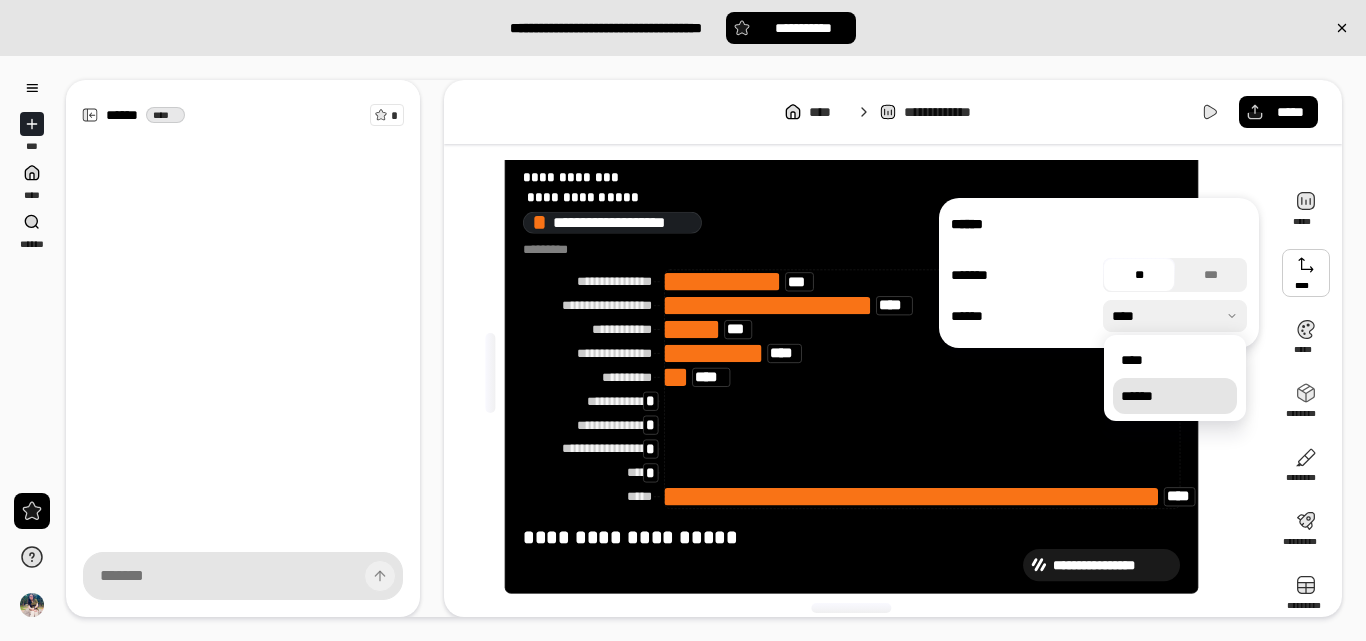 click on "******" at bounding box center [1175, 396] 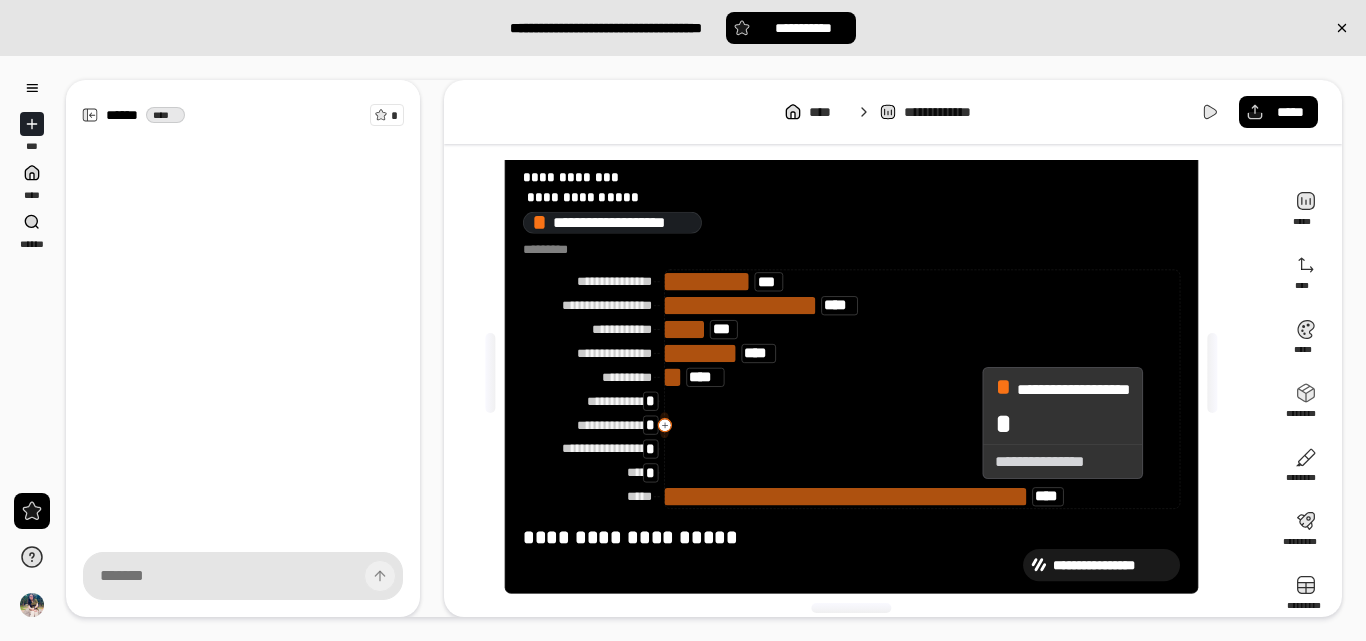 click 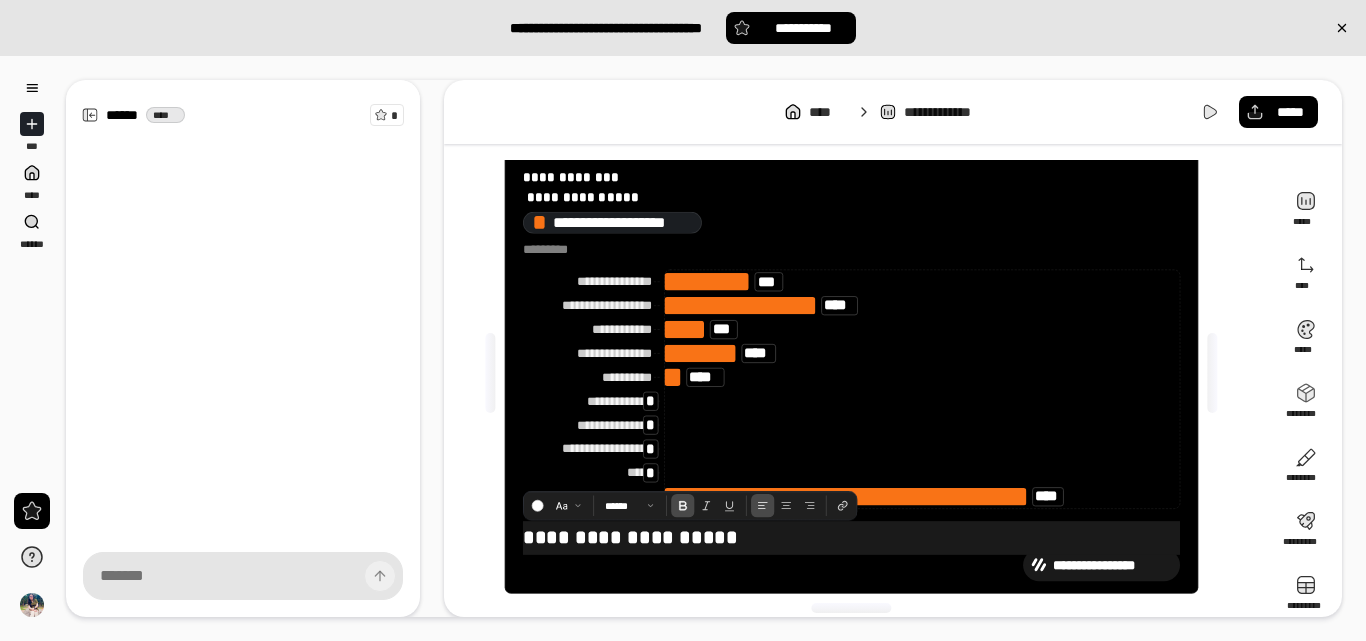 click on "**********" at bounding box center [630, 537] 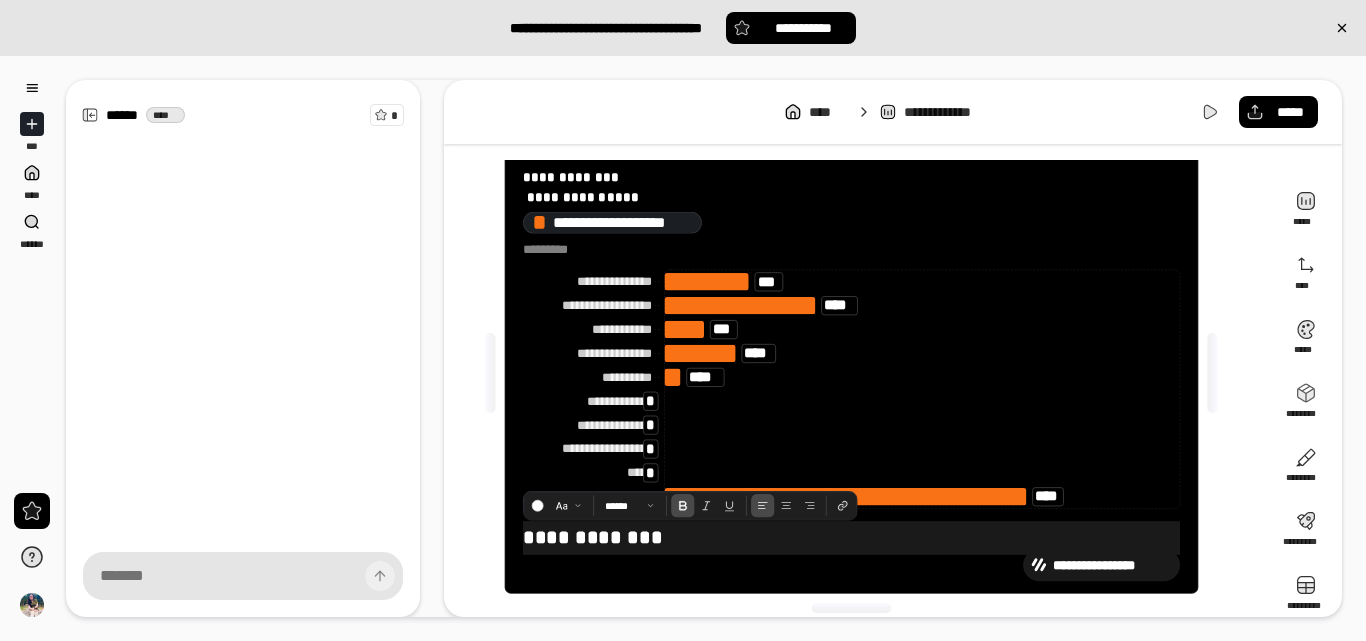 click on "**********" at bounding box center [851, 538] 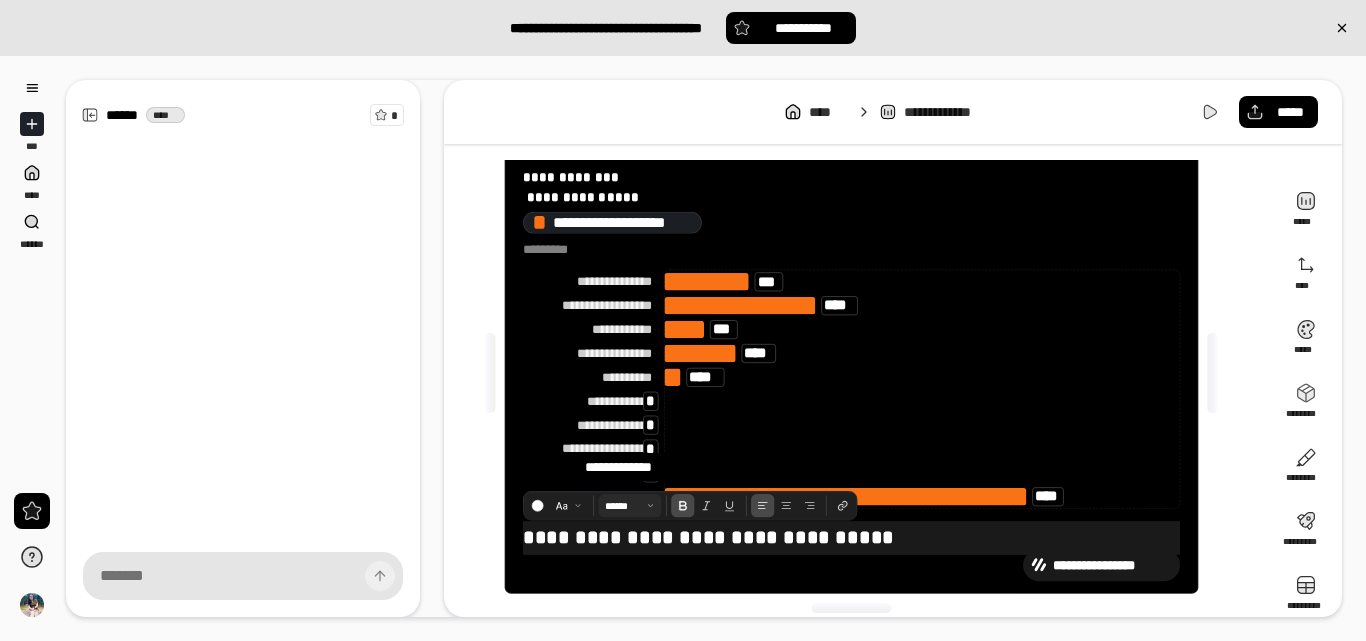 click at bounding box center [630, 505] 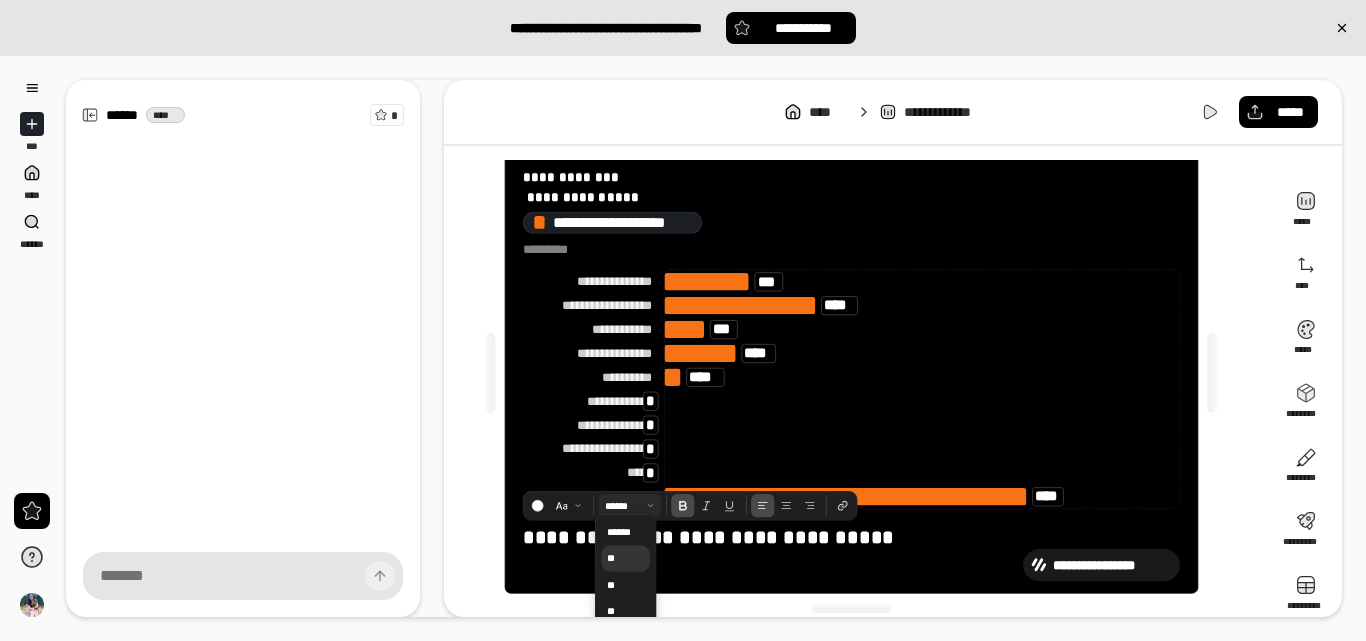 click on "**" at bounding box center [625, 558] 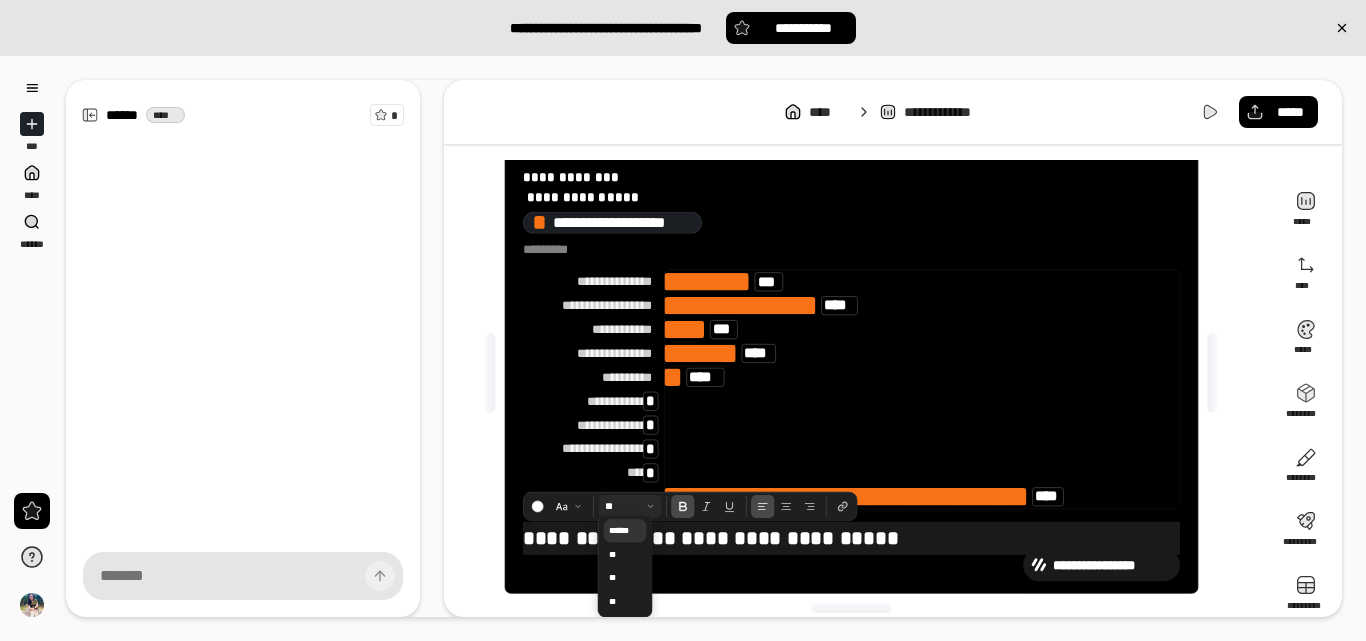 scroll, scrollTop: 55, scrollLeft: 0, axis: vertical 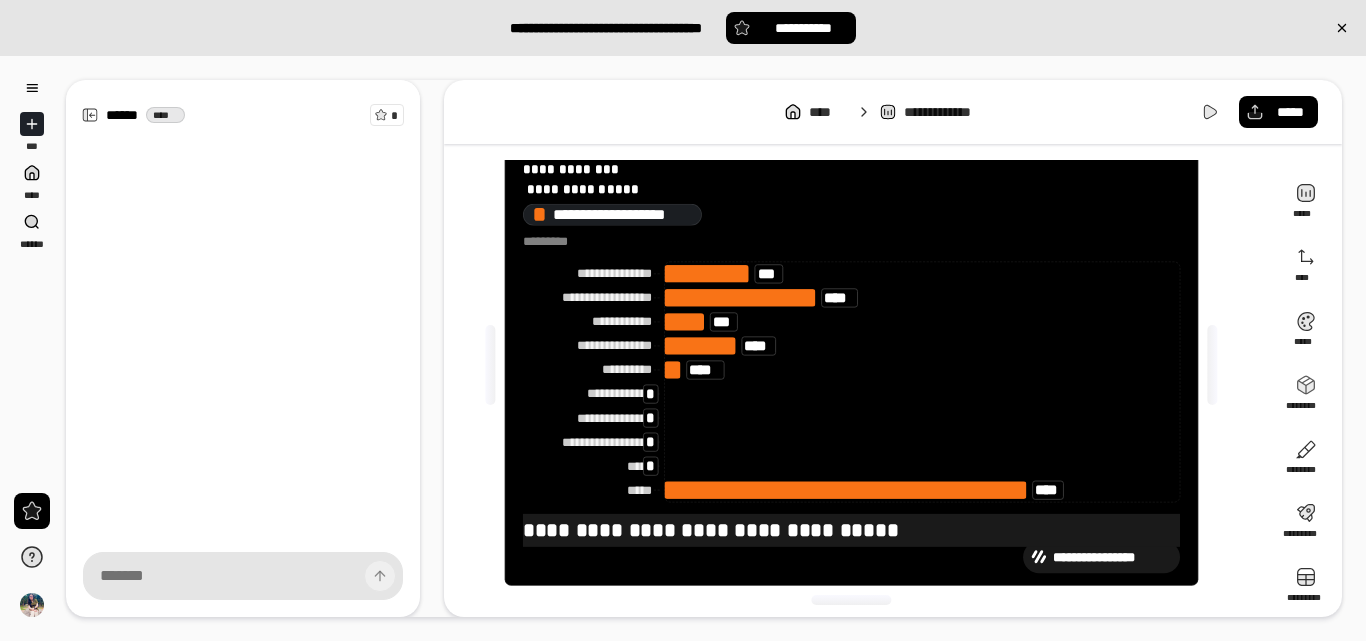 click on "**********" at bounding box center (851, 557) 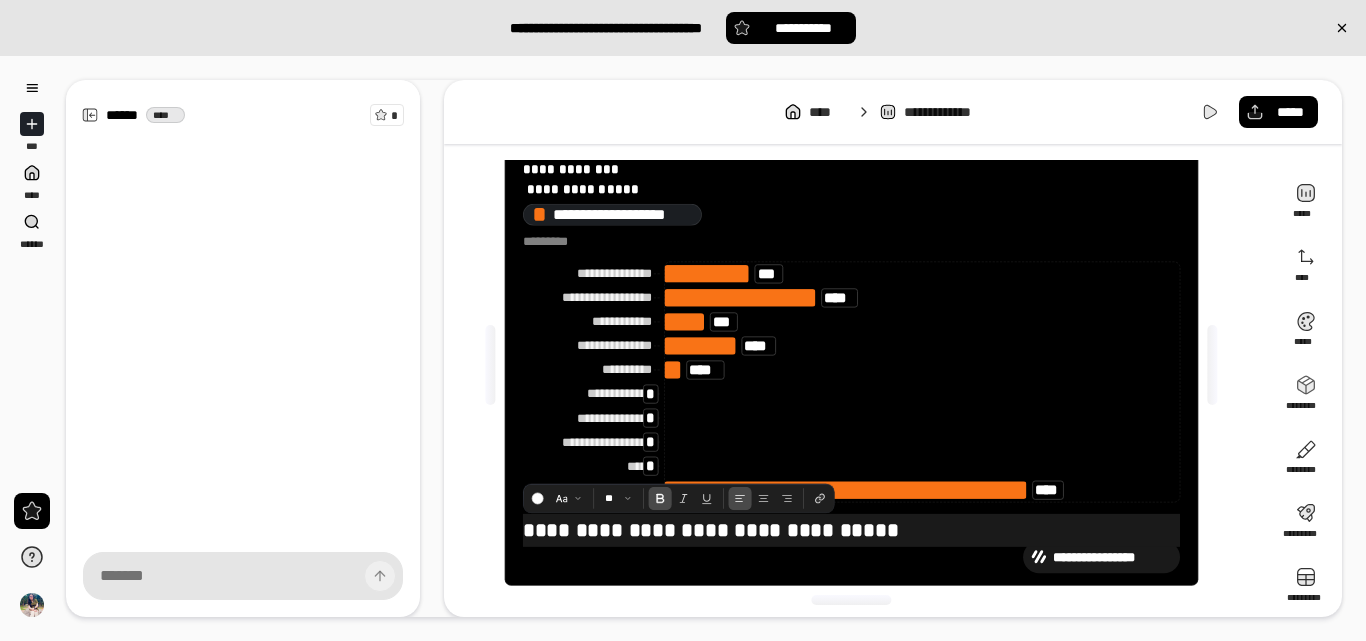 click on "**********" at bounding box center [851, 530] 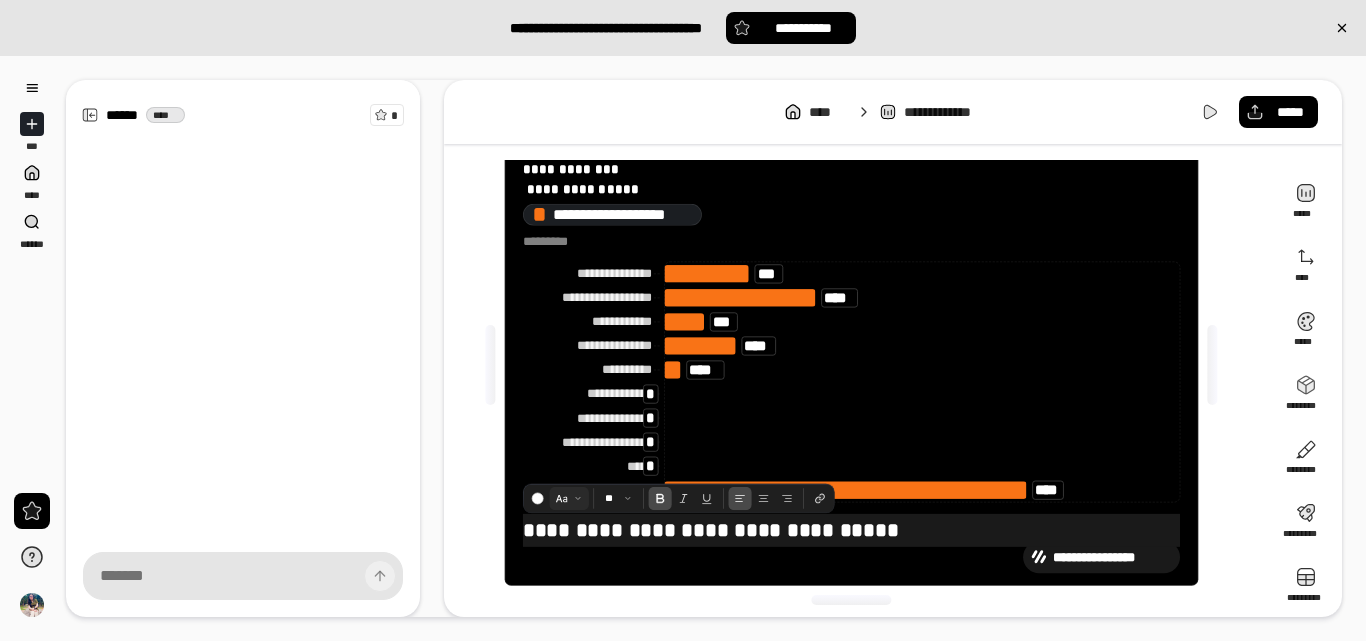 click at bounding box center (569, 499) 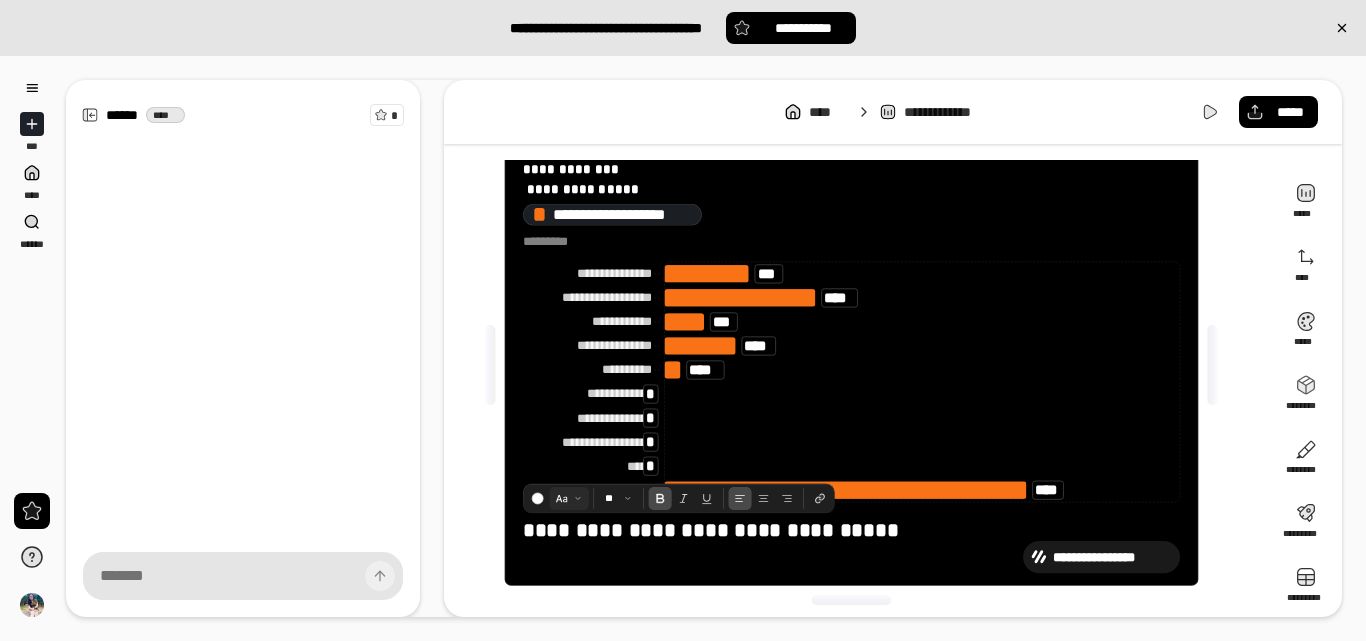 scroll, scrollTop: 74, scrollLeft: 0, axis: vertical 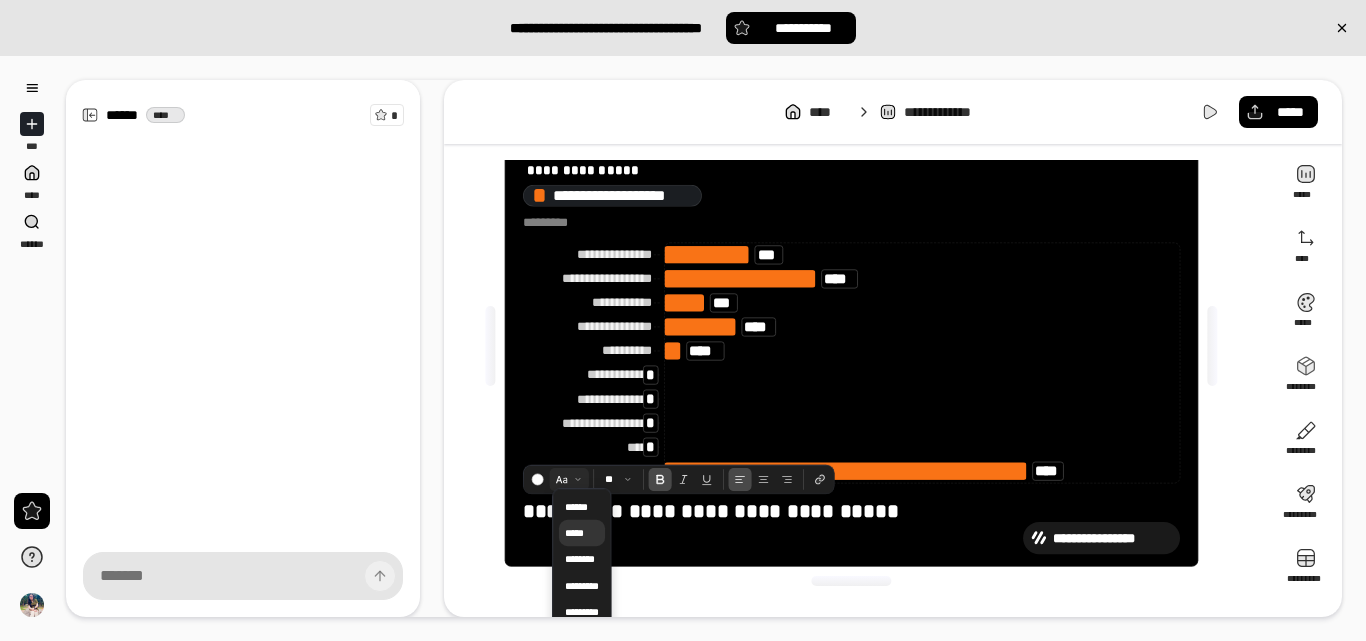 click on "*****" at bounding box center [575, 533] 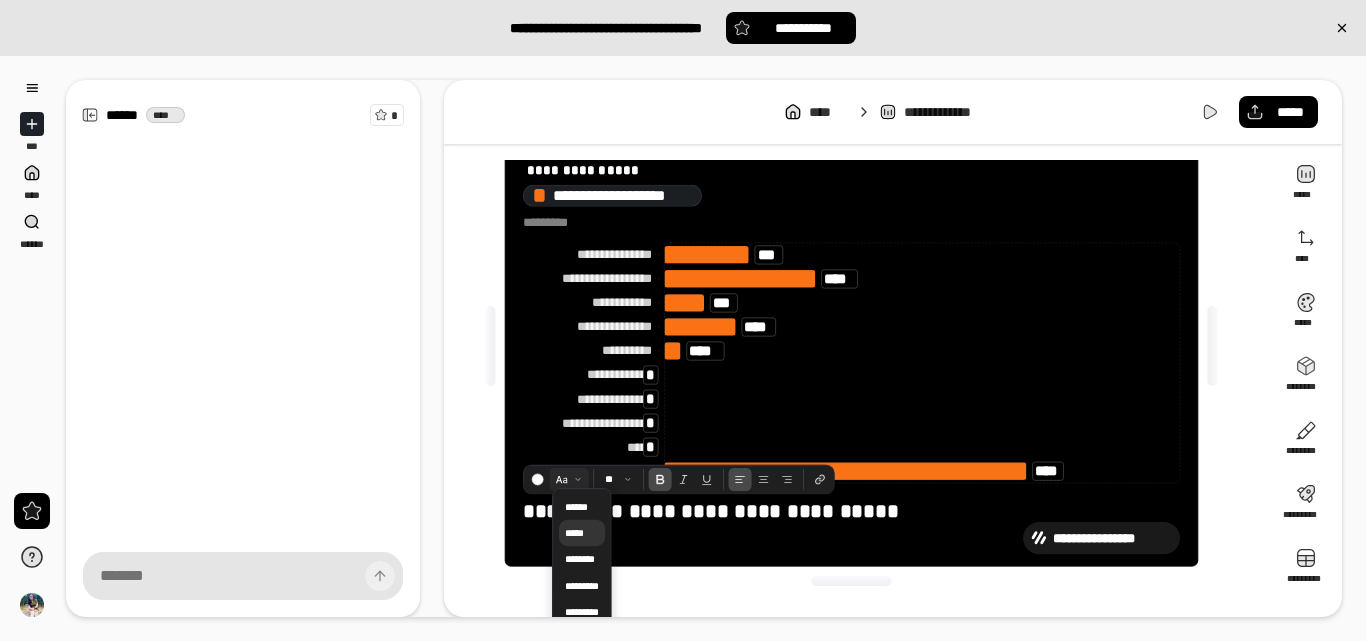 scroll, scrollTop: 63, scrollLeft: 0, axis: vertical 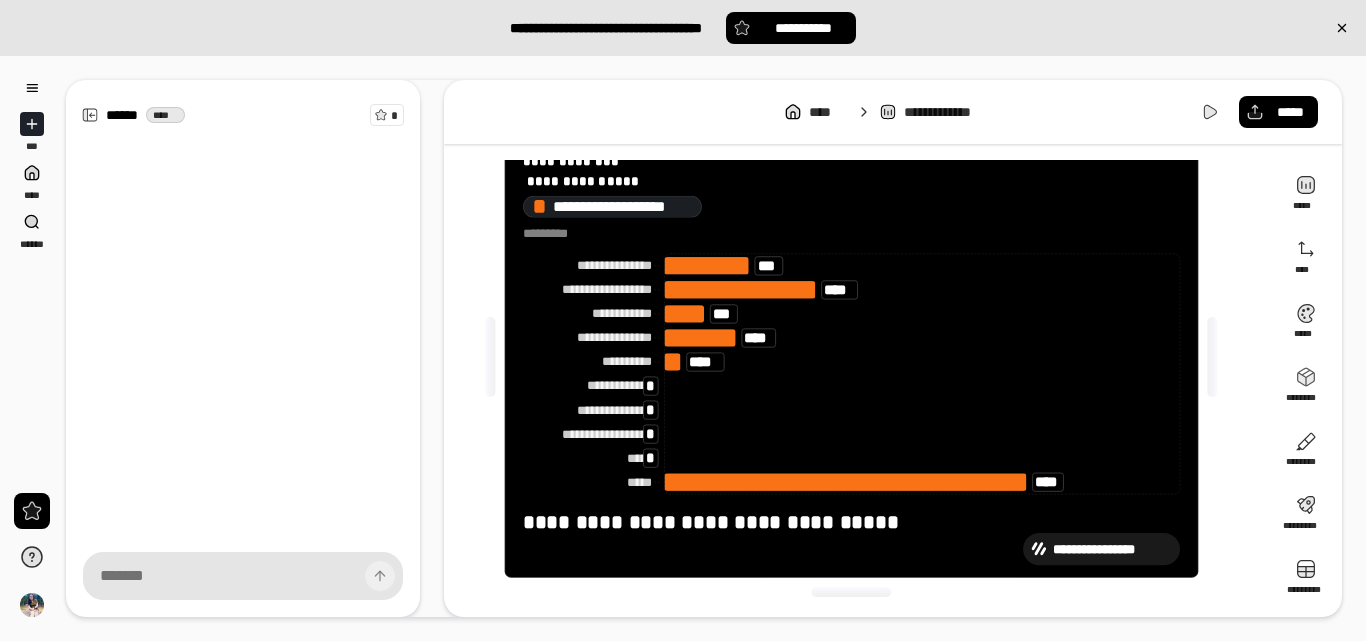 click on "**********" at bounding box center (851, 522) 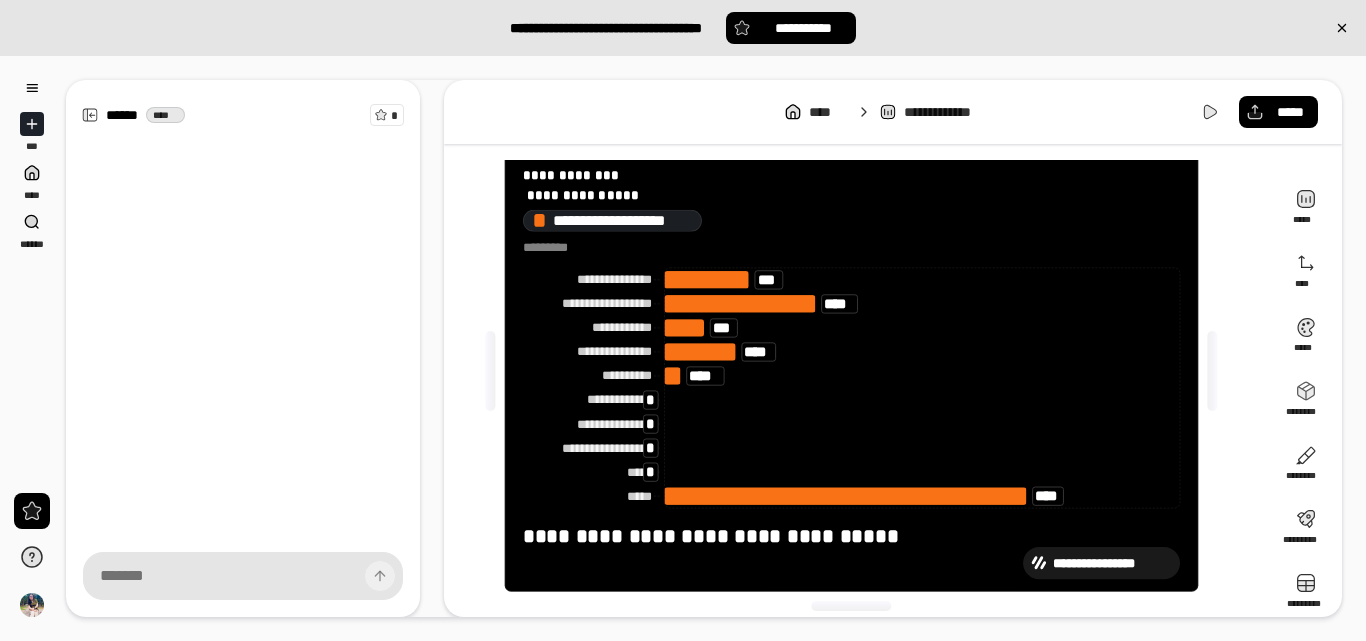 scroll, scrollTop: 50, scrollLeft: 0, axis: vertical 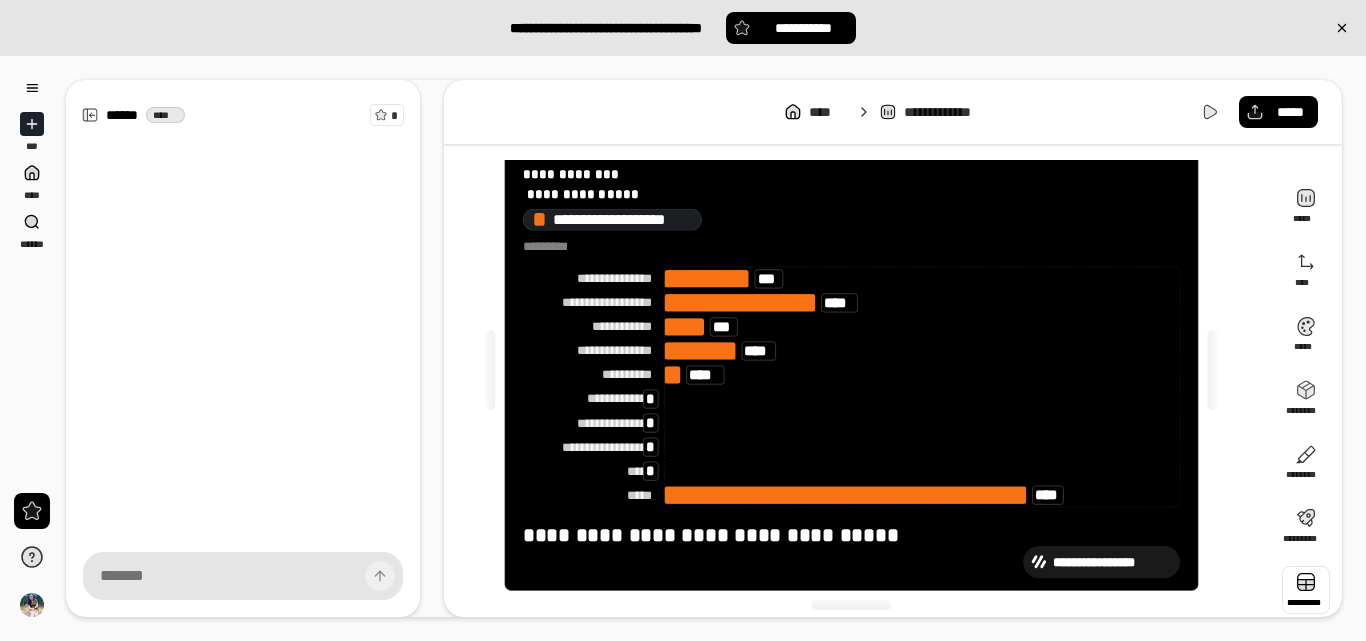 click at bounding box center [1306, 590] 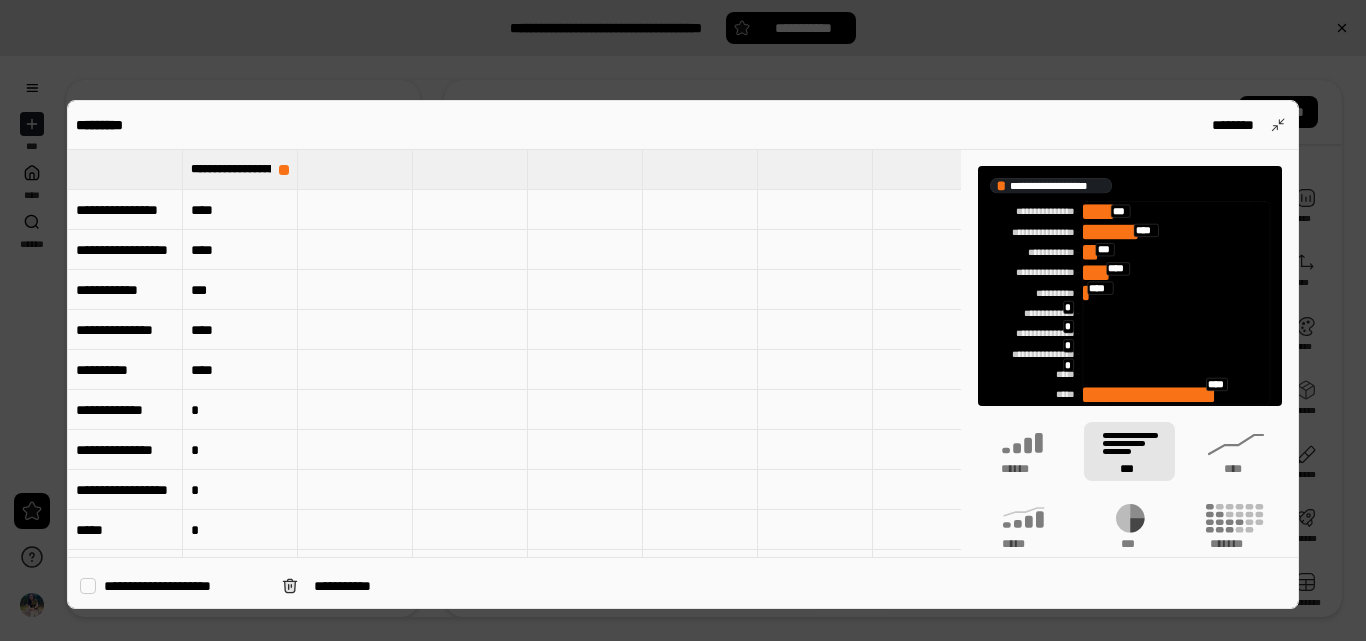 click on "****" at bounding box center [240, 210] 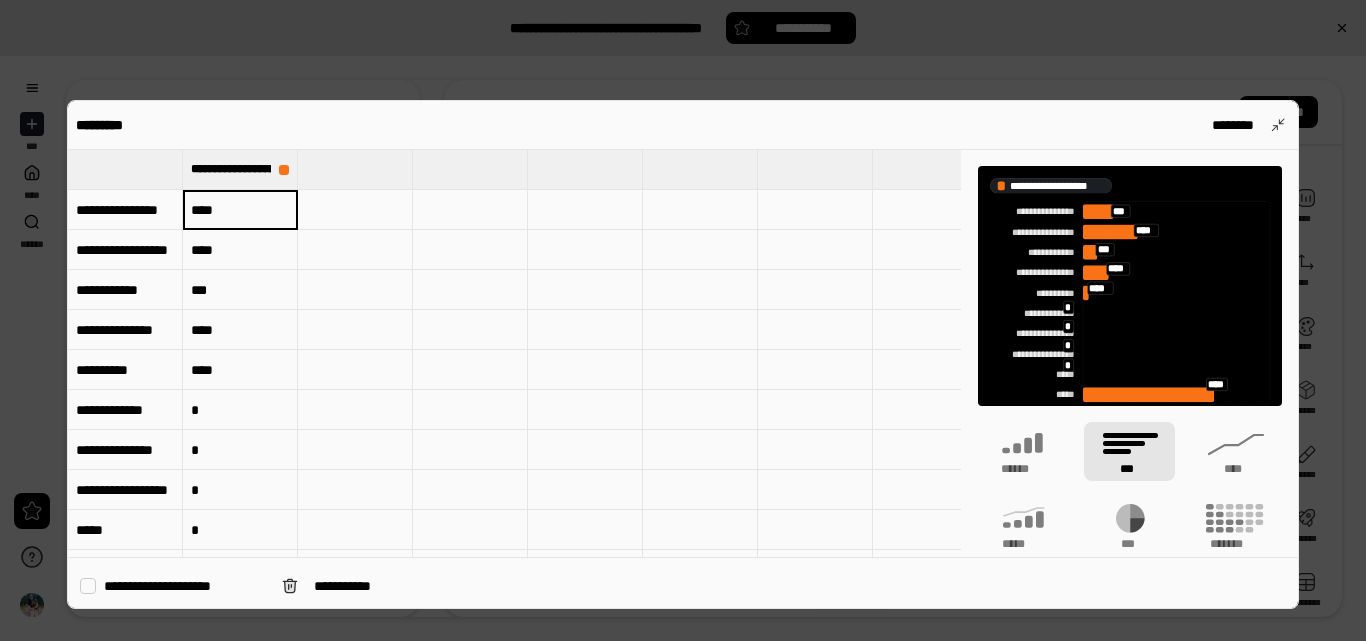 click on "****" at bounding box center [240, 210] 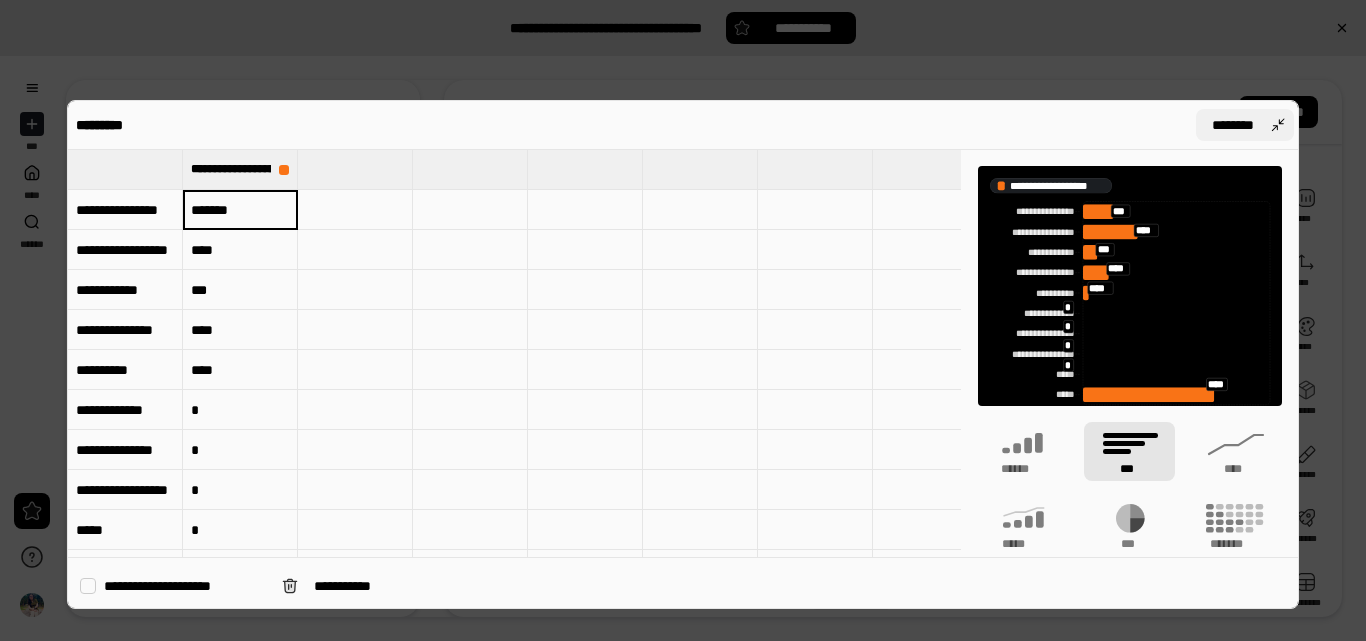 type on "*******" 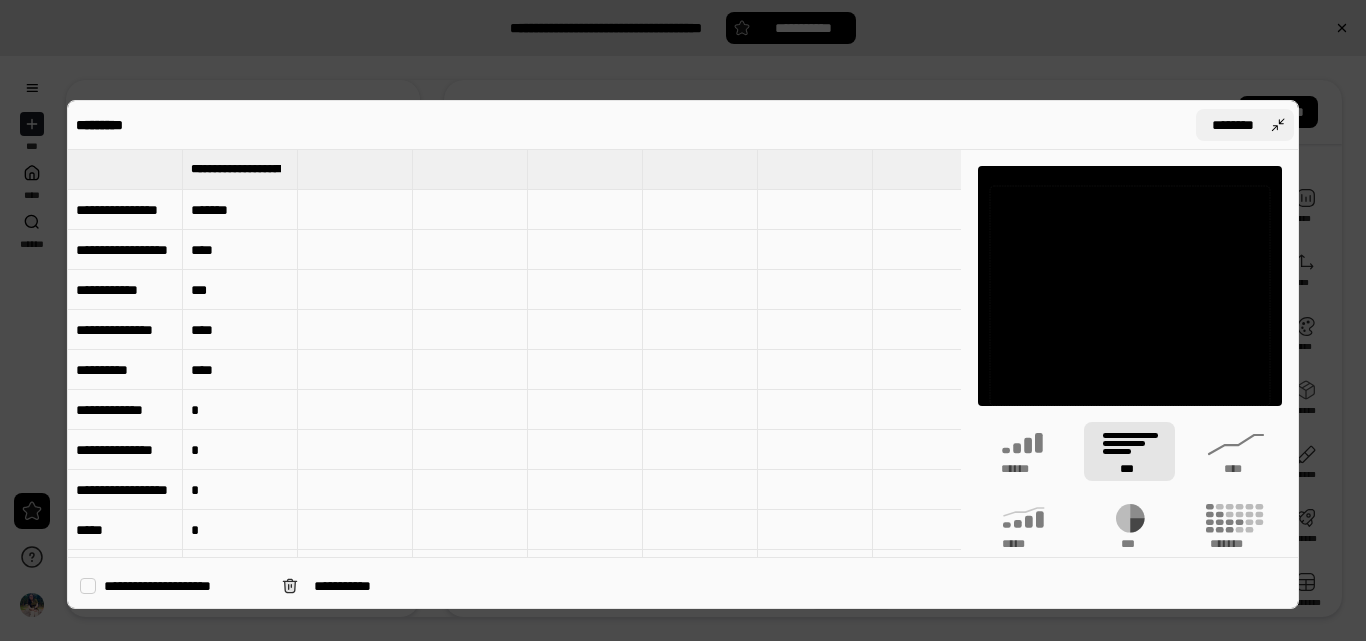 click on "********" at bounding box center (1245, 125) 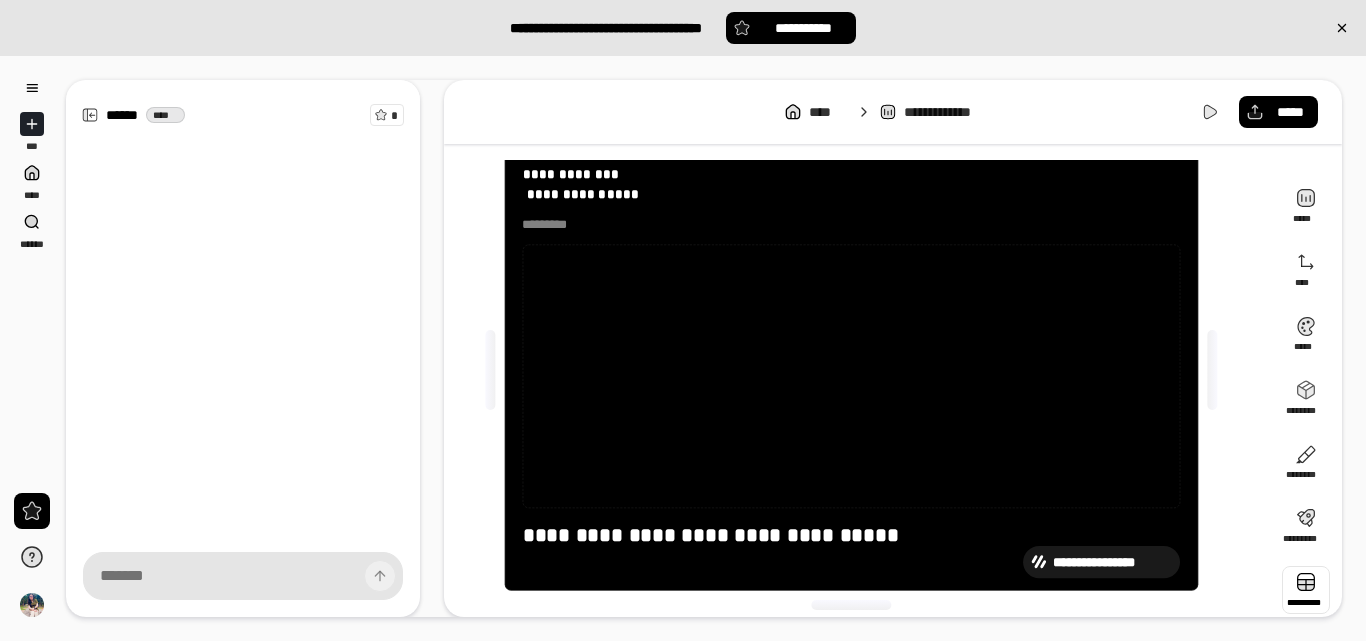 click at bounding box center (1306, 590) 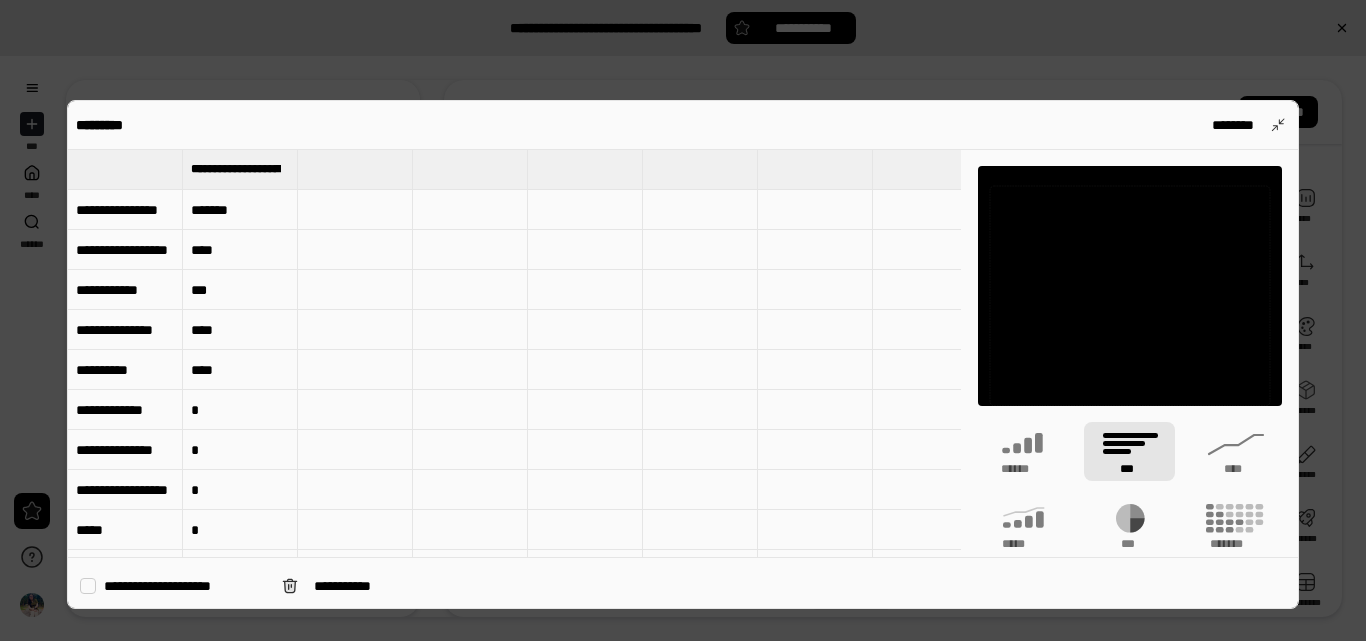 click on "*******" at bounding box center [240, 210] 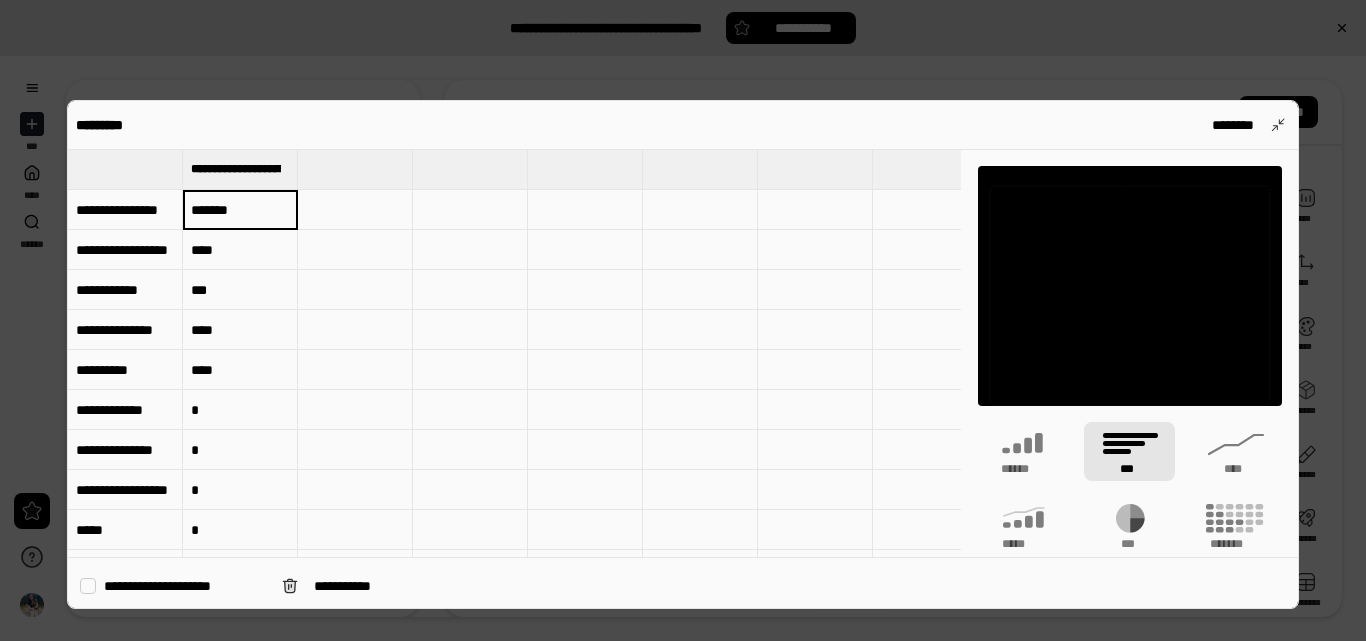 click on "*******" at bounding box center (240, 209) 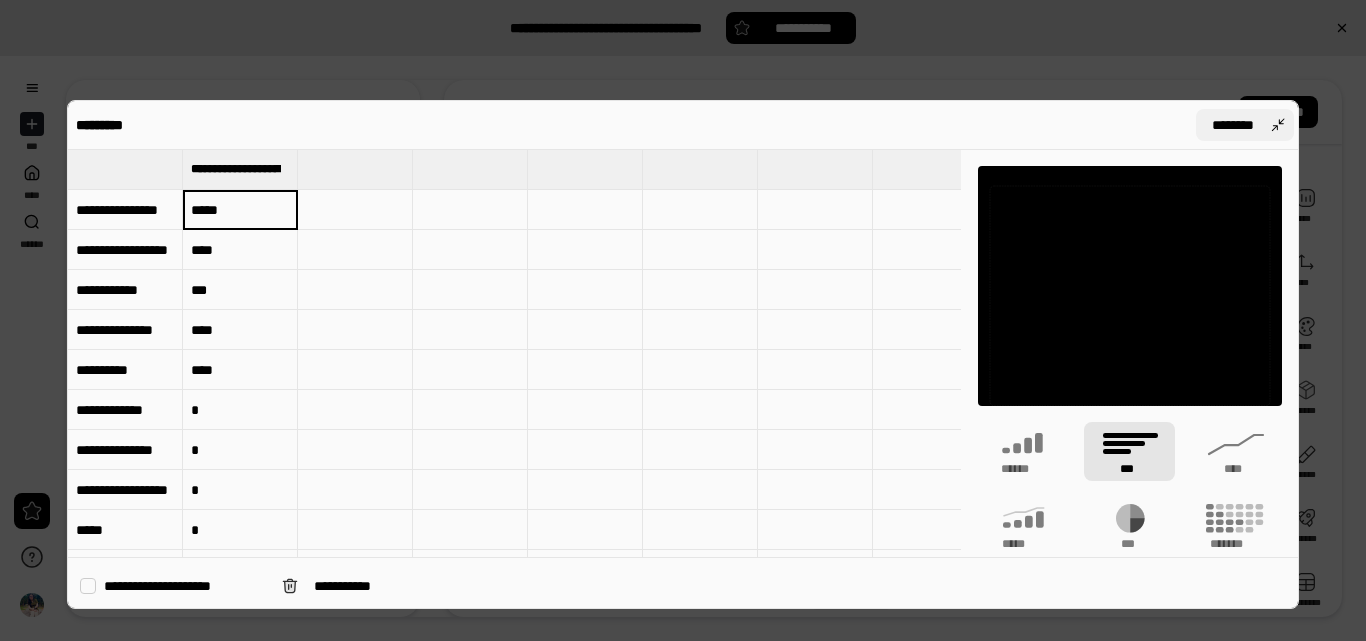 type on "****" 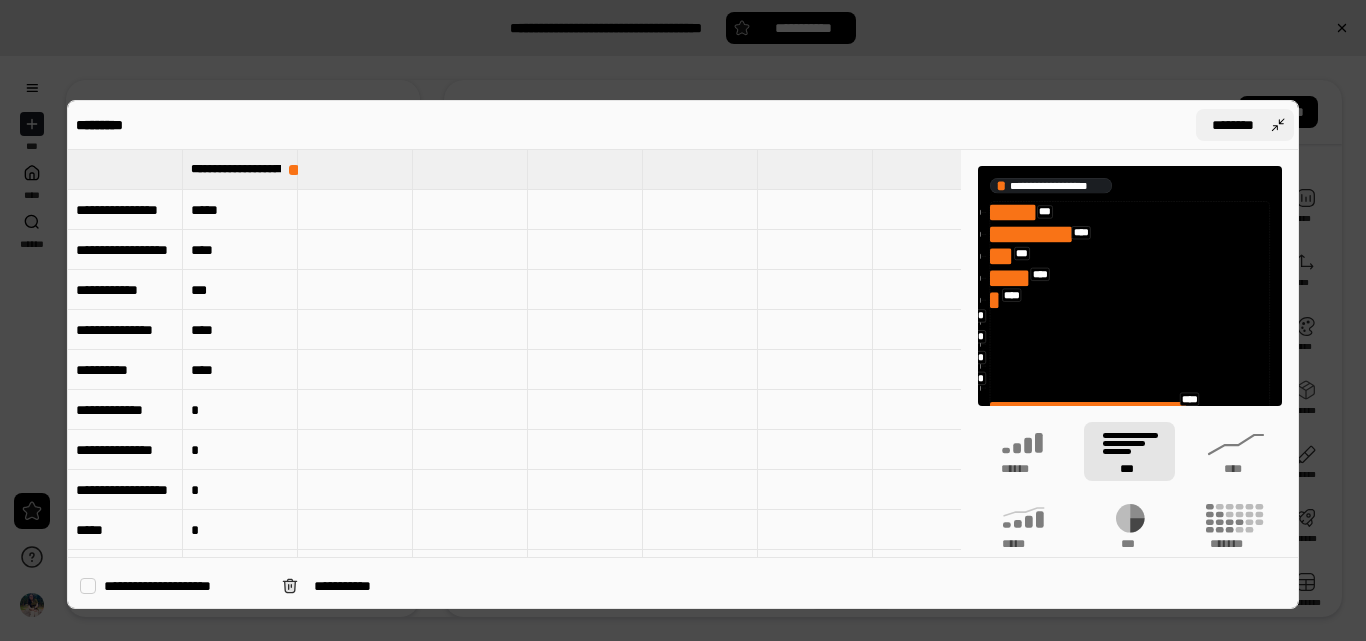click on "********" at bounding box center (1245, 125) 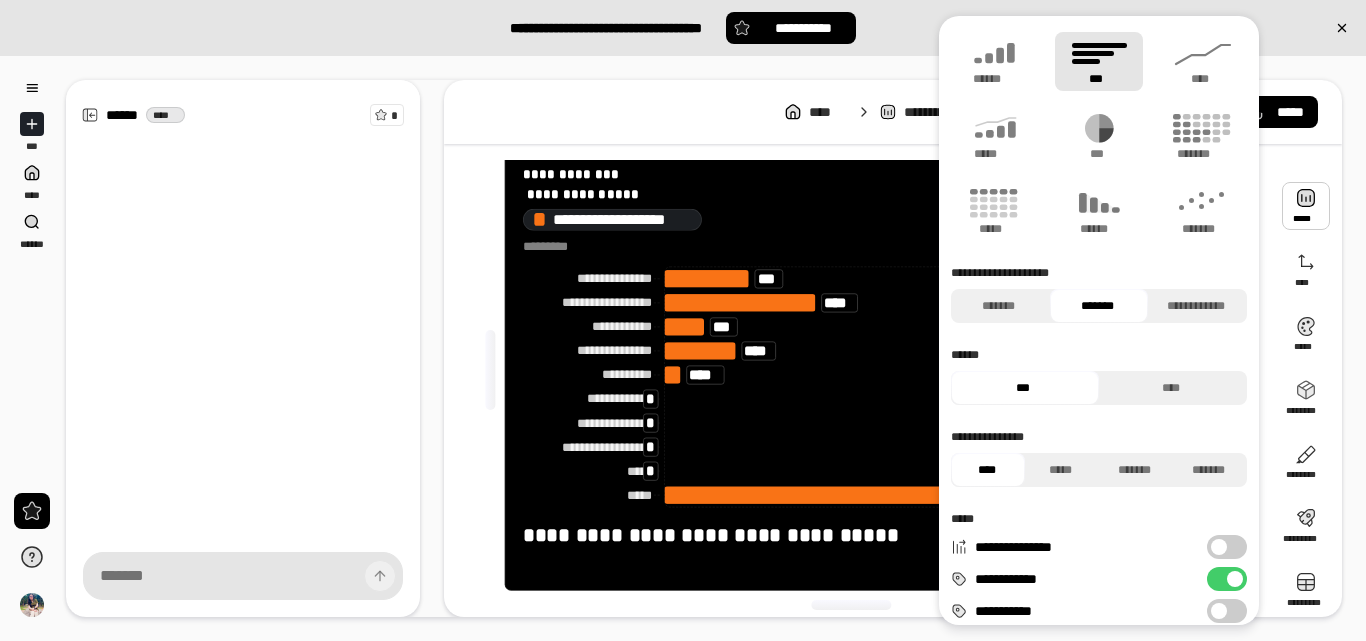 click at bounding box center [1306, 206] 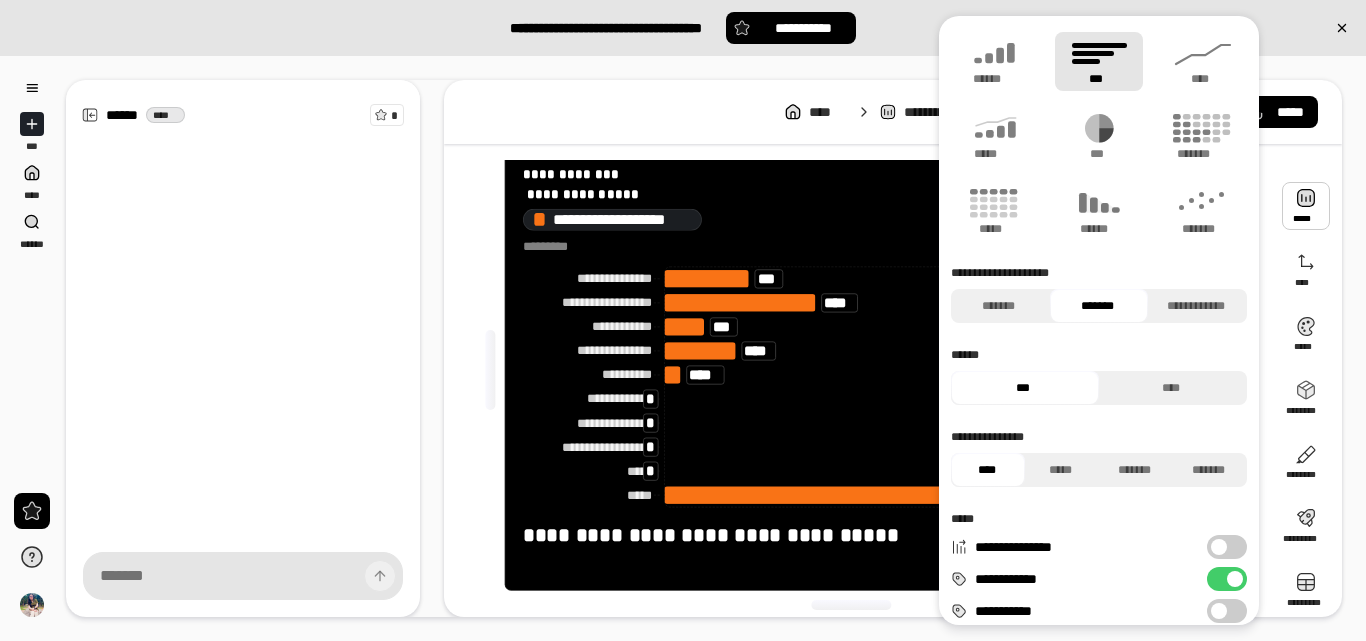 click on "**********" at bounding box center (1227, 579) 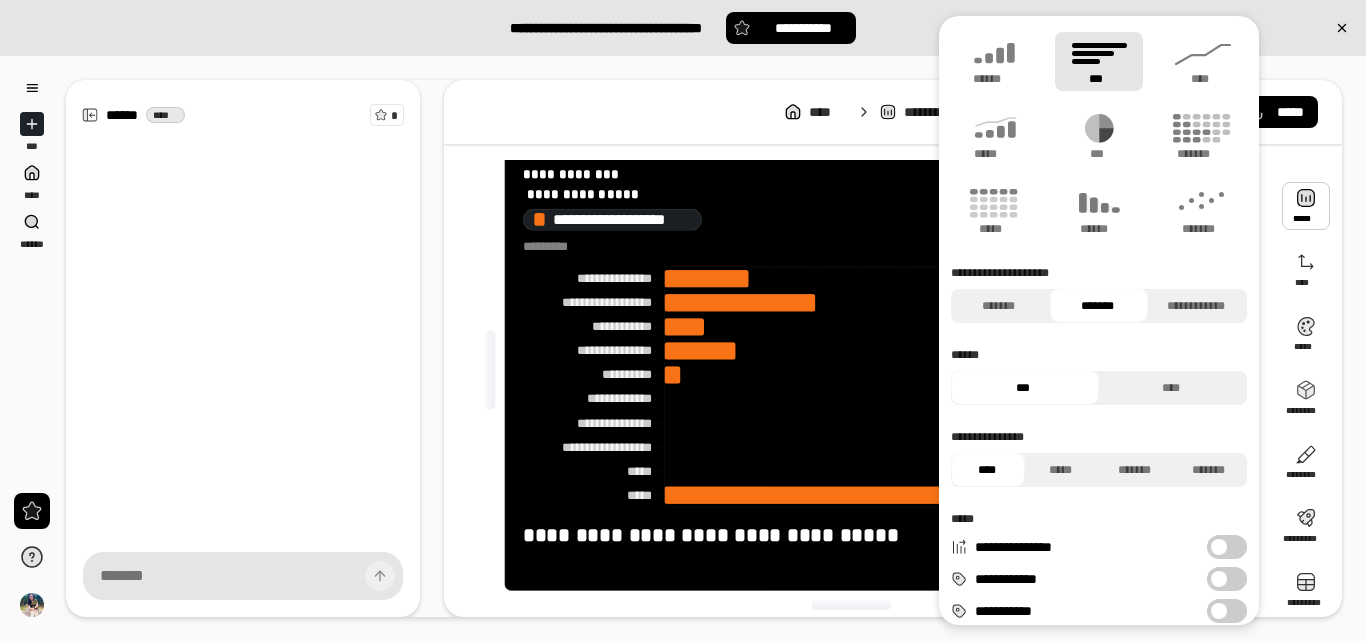click at bounding box center (1219, 579) 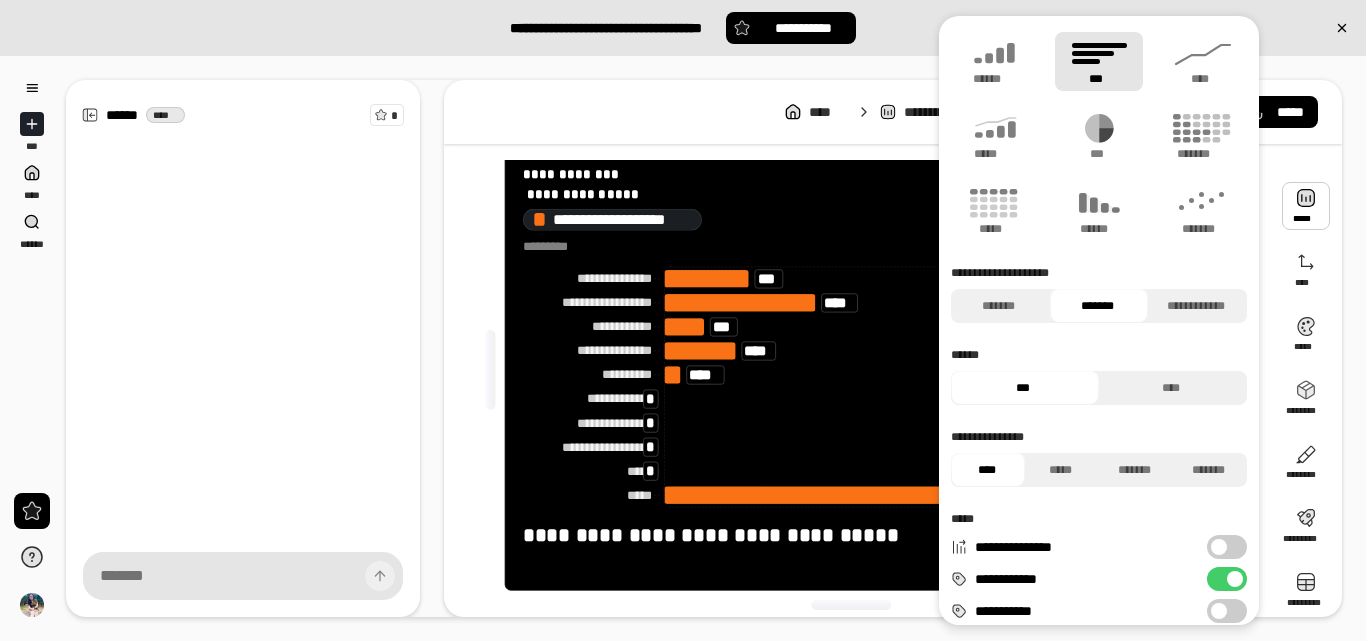 click on "**********" at bounding box center [1227, 579] 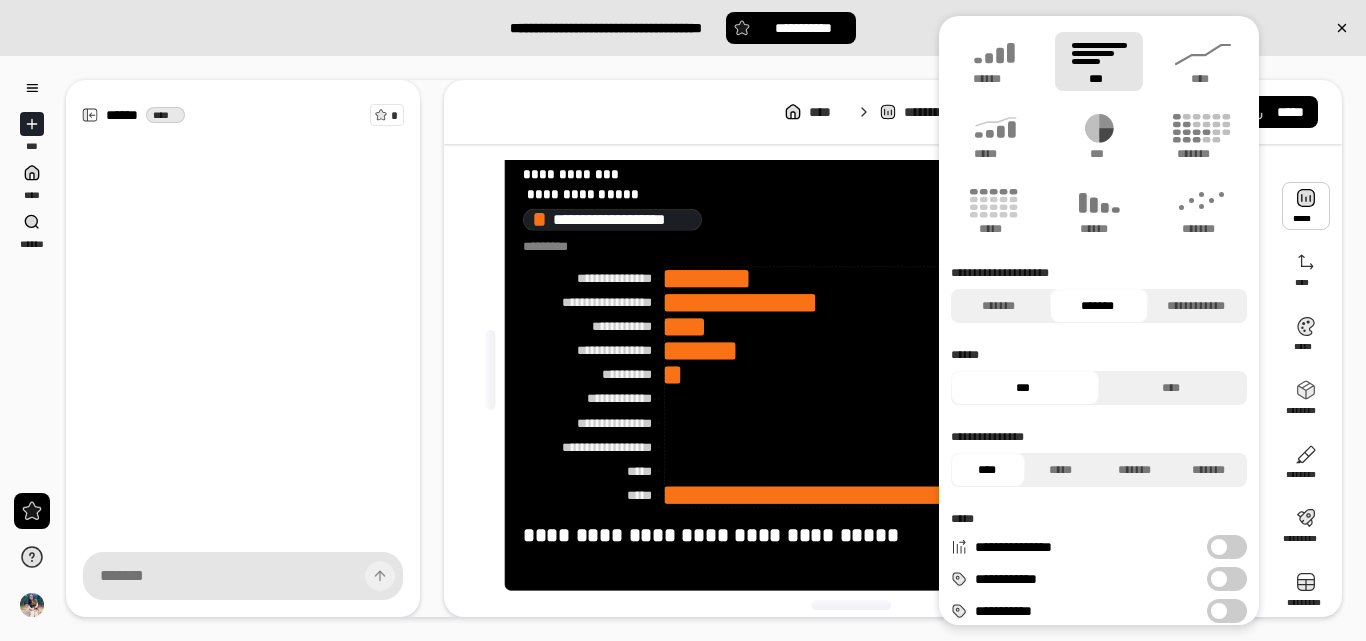 click on "**********" at bounding box center (1227, 579) 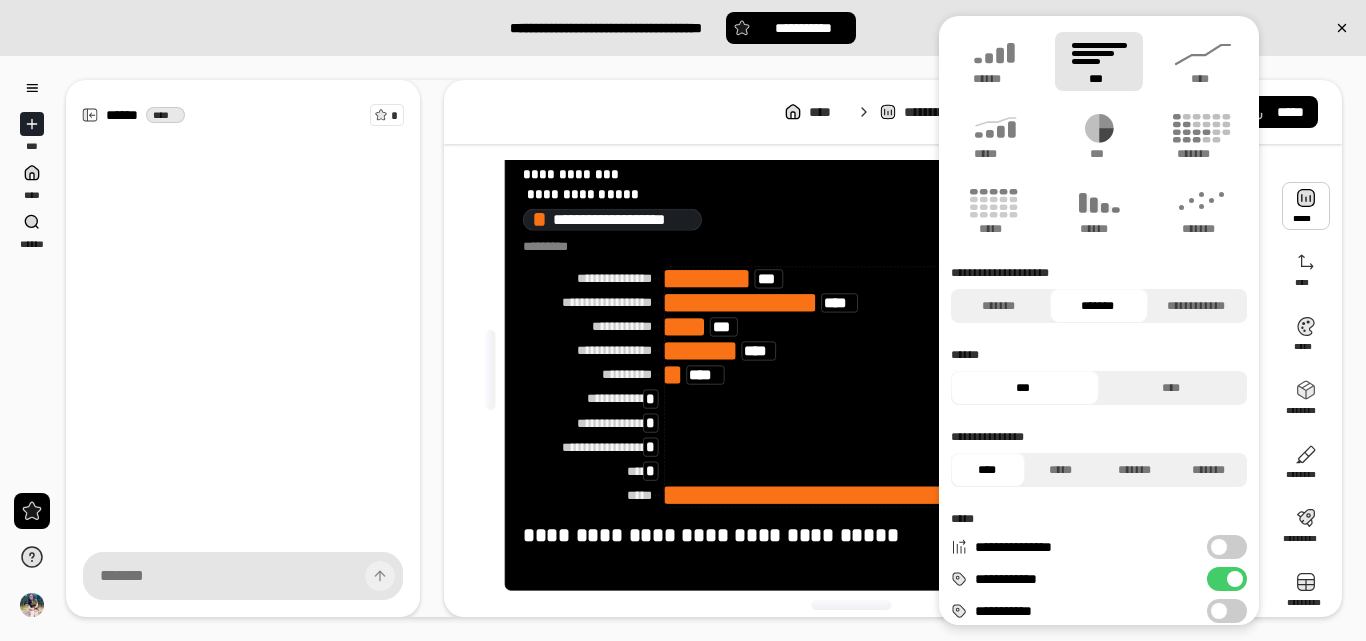 click on "**********" at bounding box center [1227, 547] 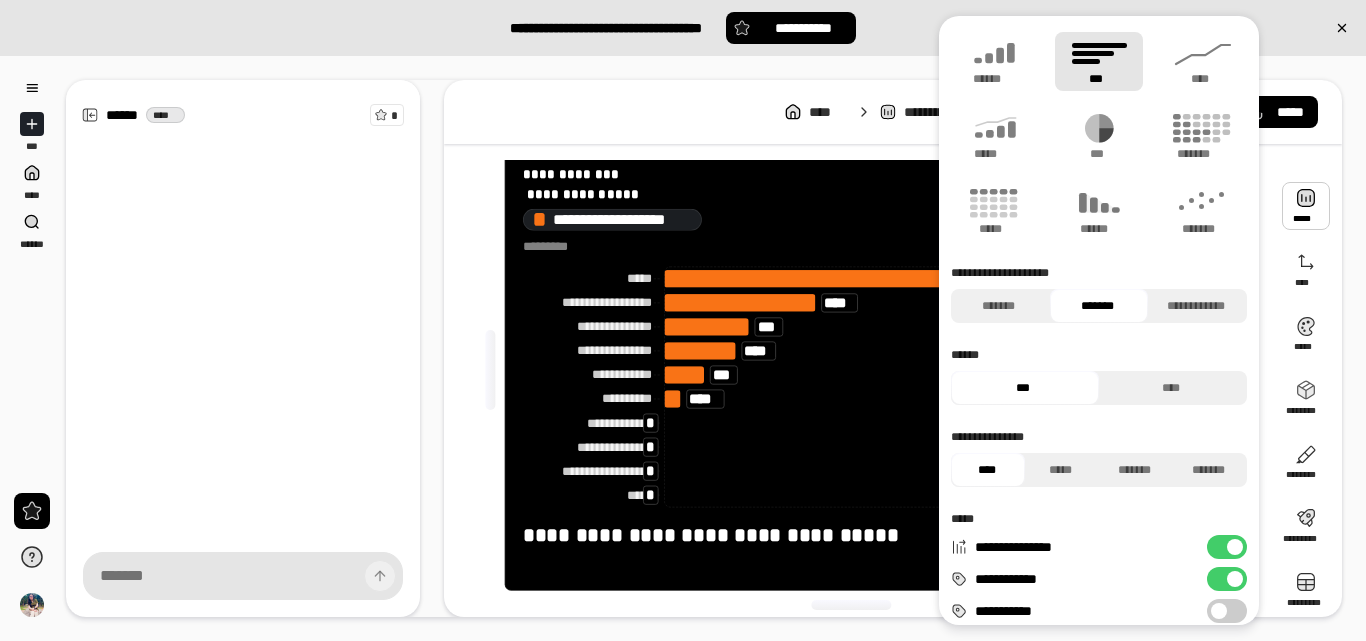 click at bounding box center [1235, 547] 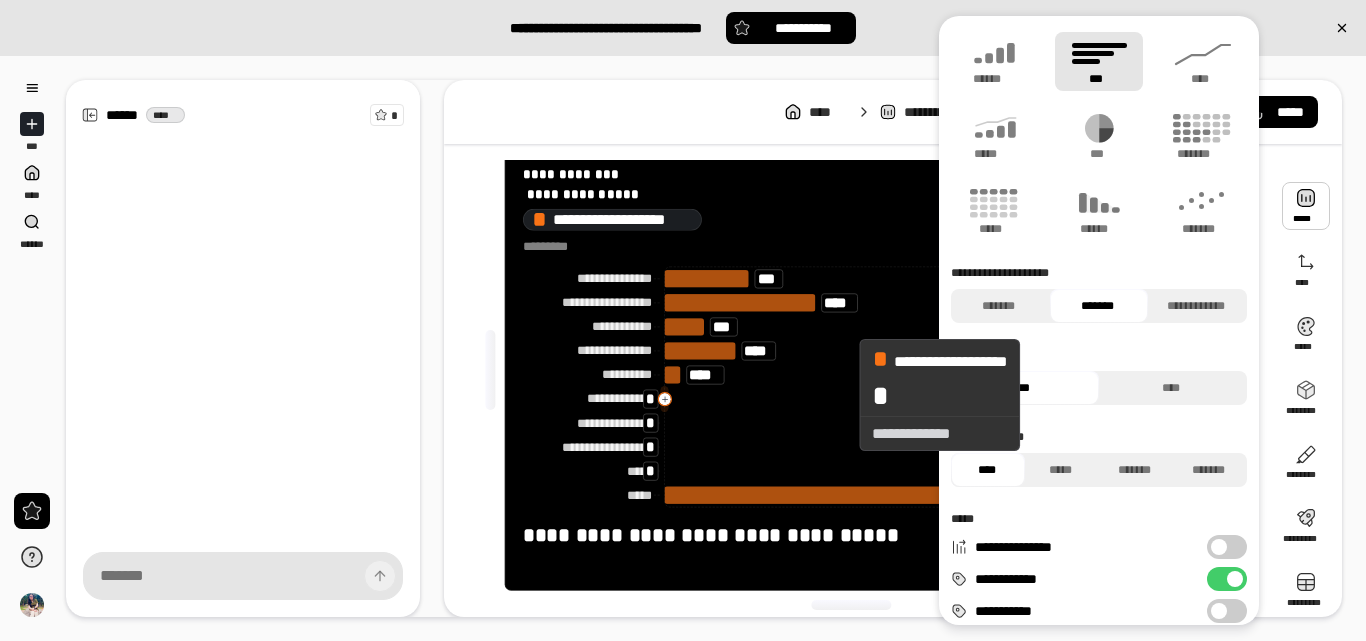 click 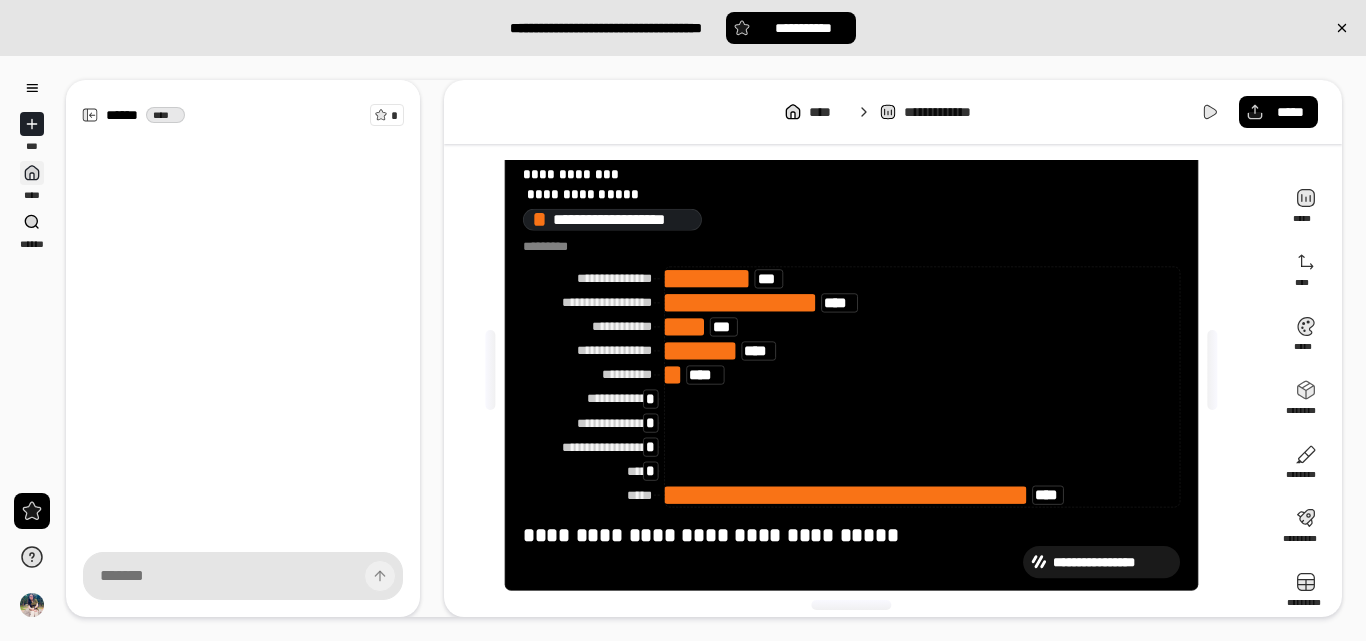 click at bounding box center (32, 173) 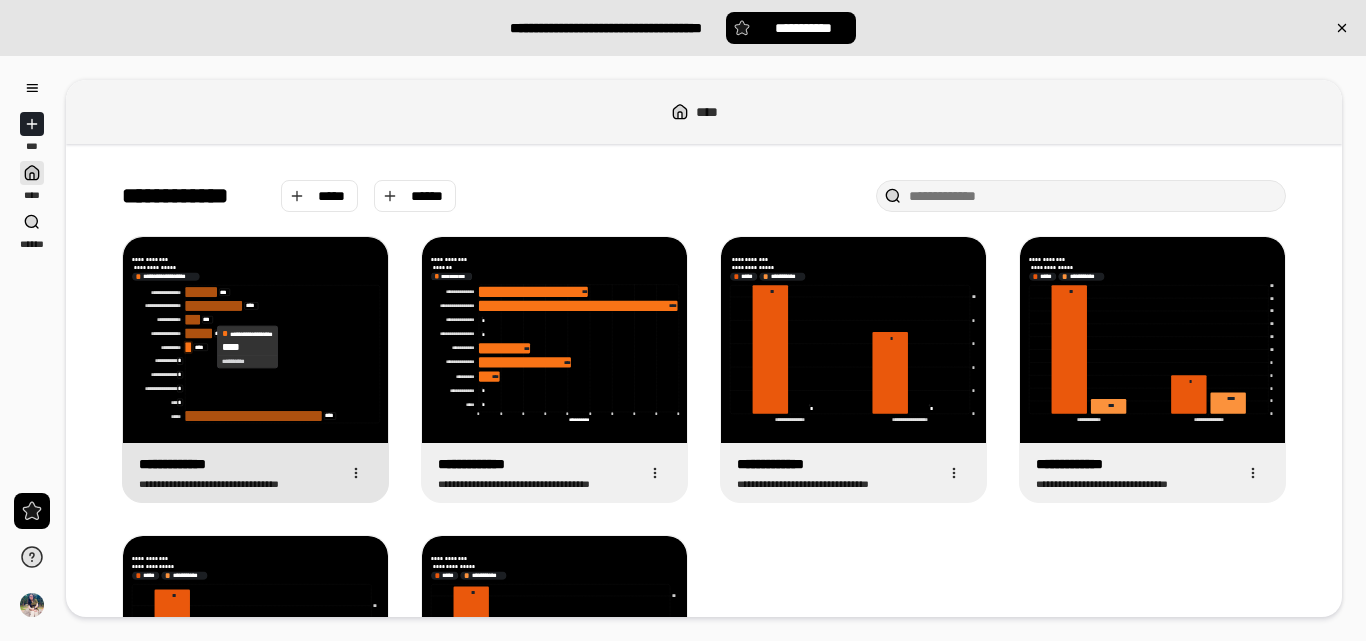 click 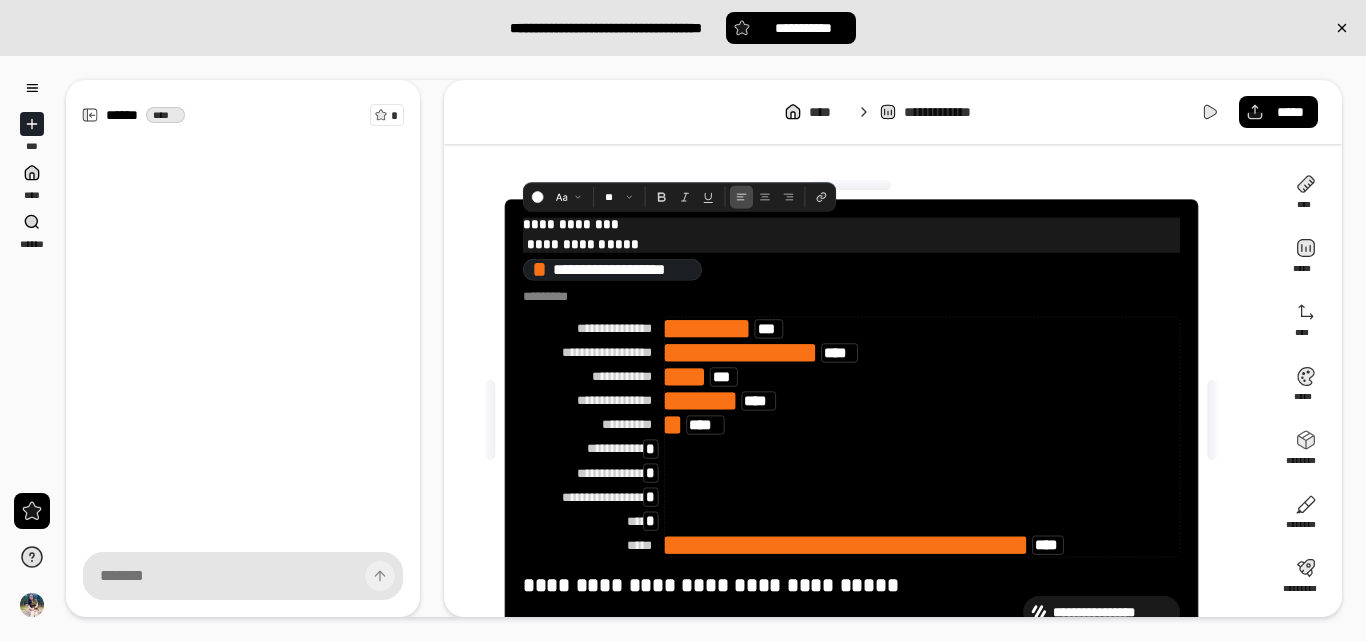 click on "**********" at bounding box center (851, 245) 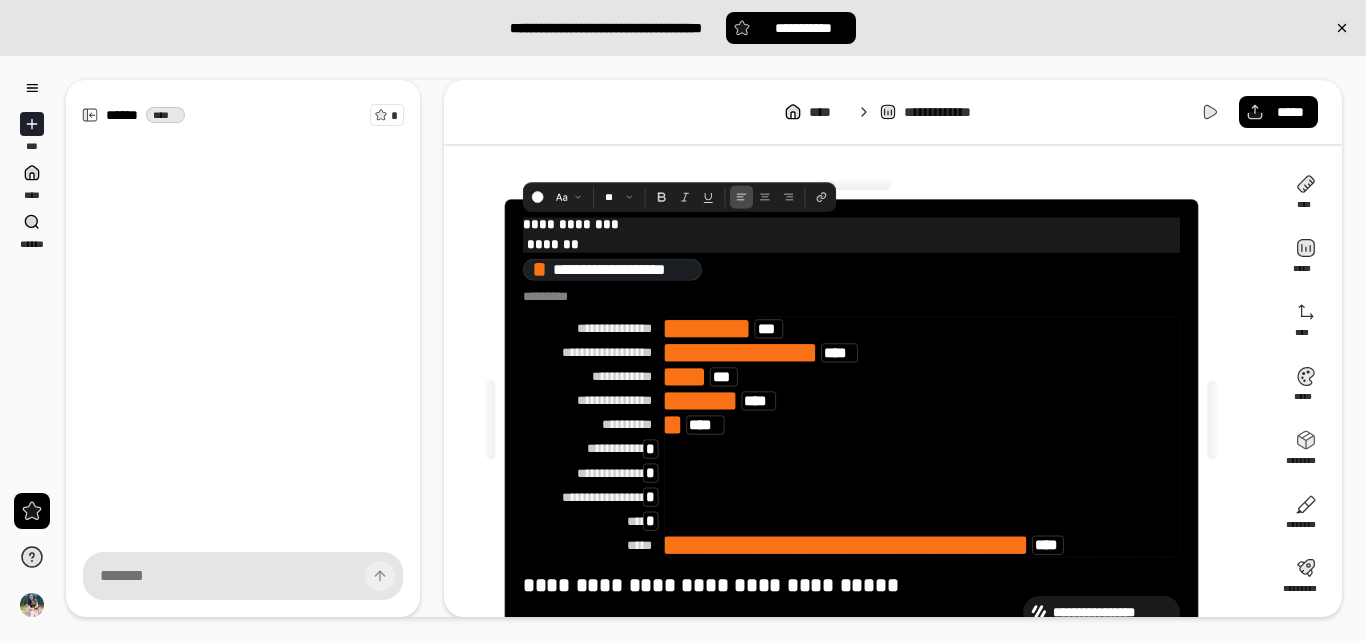 click on "*******" at bounding box center [851, 245] 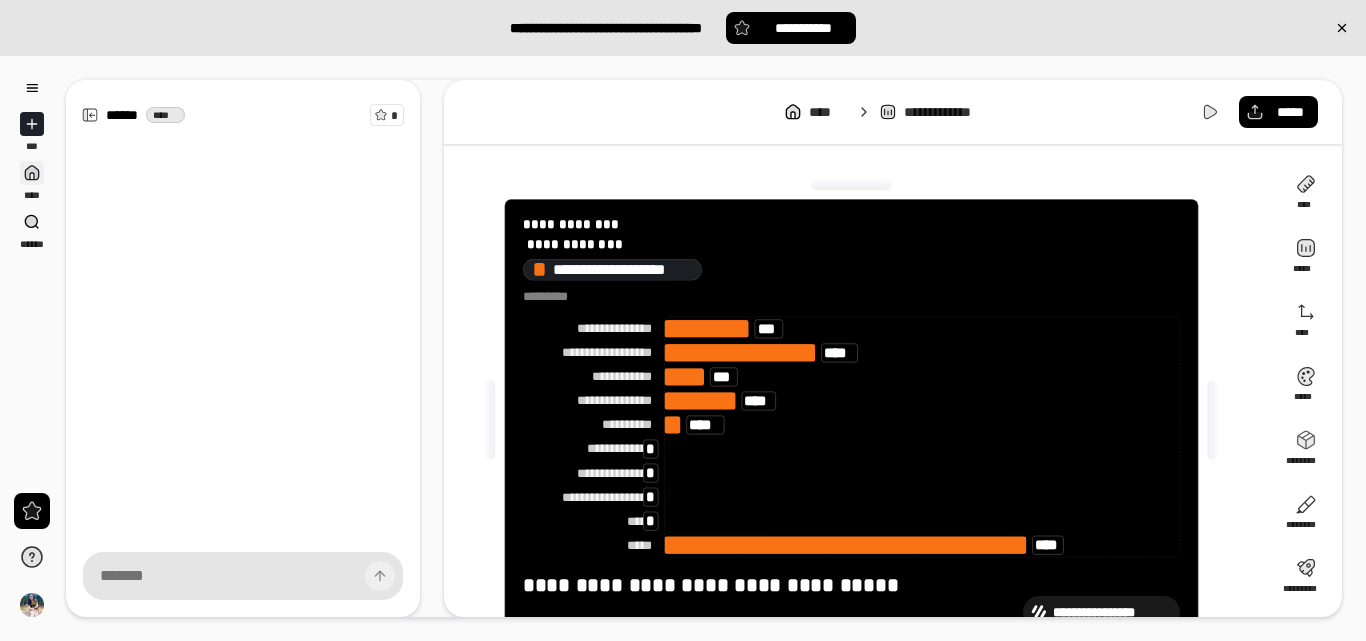 click at bounding box center [32, 173] 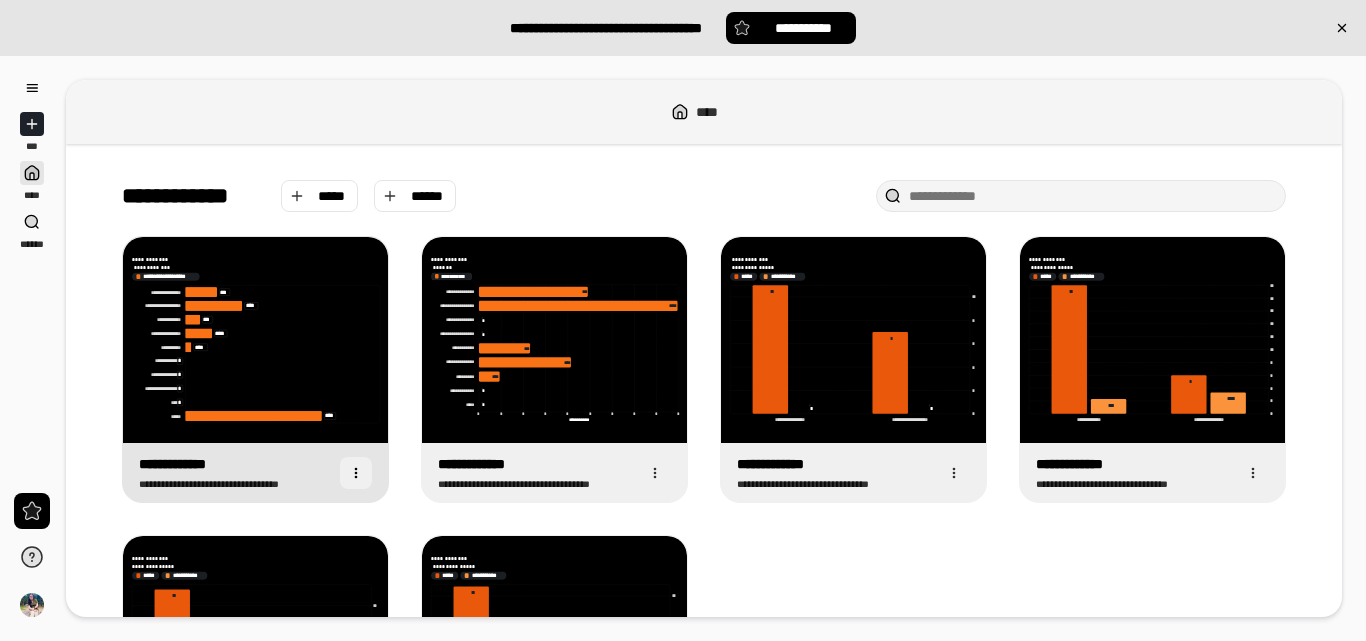 click at bounding box center (356, 473) 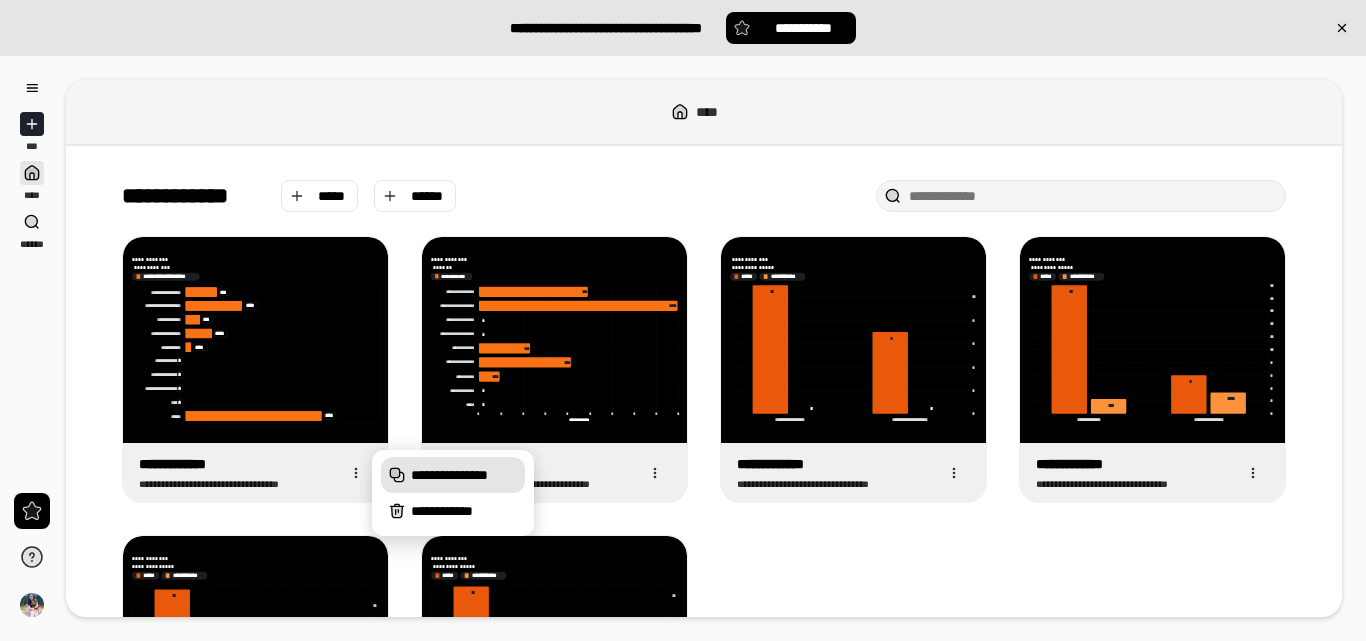 click on "**********" at bounding box center [464, 475] 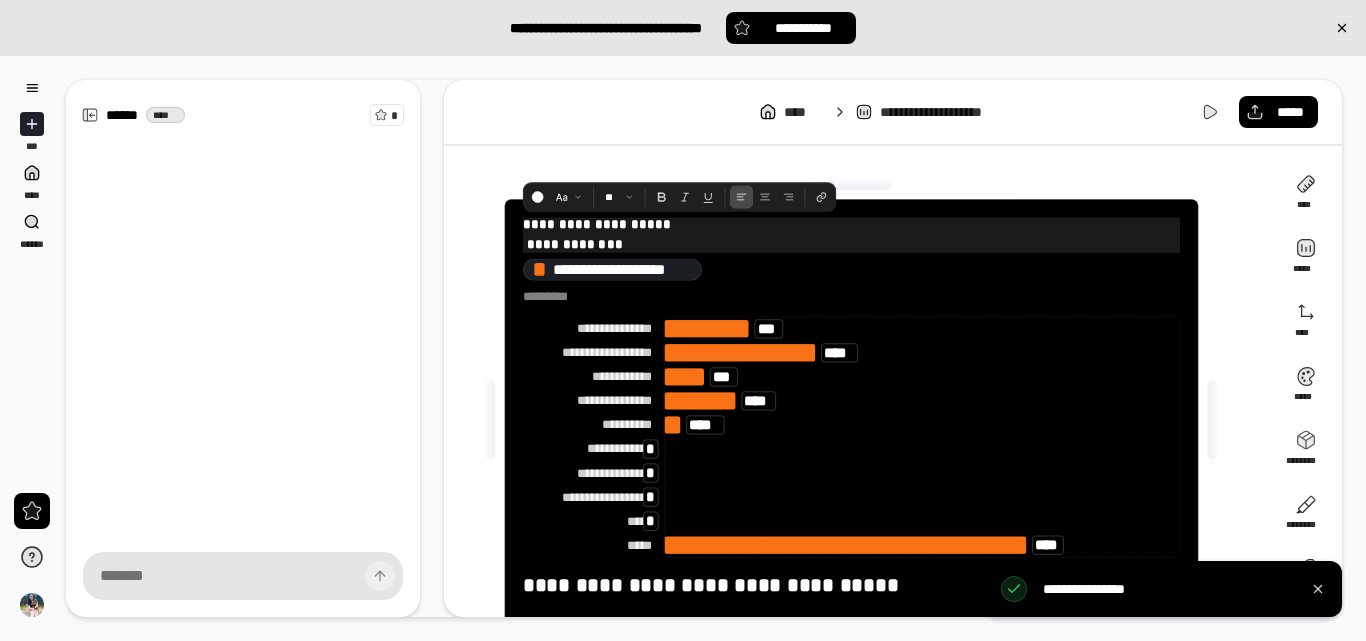 click on "**********" at bounding box center (851, 245) 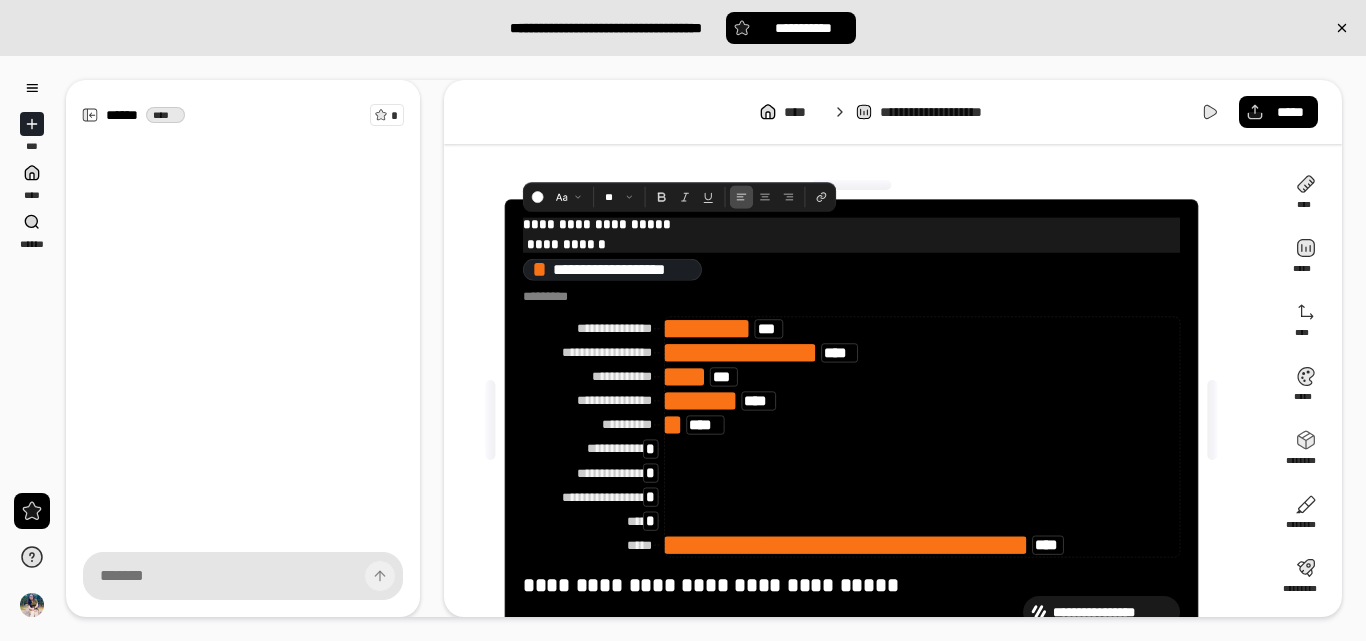 click on "**********" at bounding box center (851, 245) 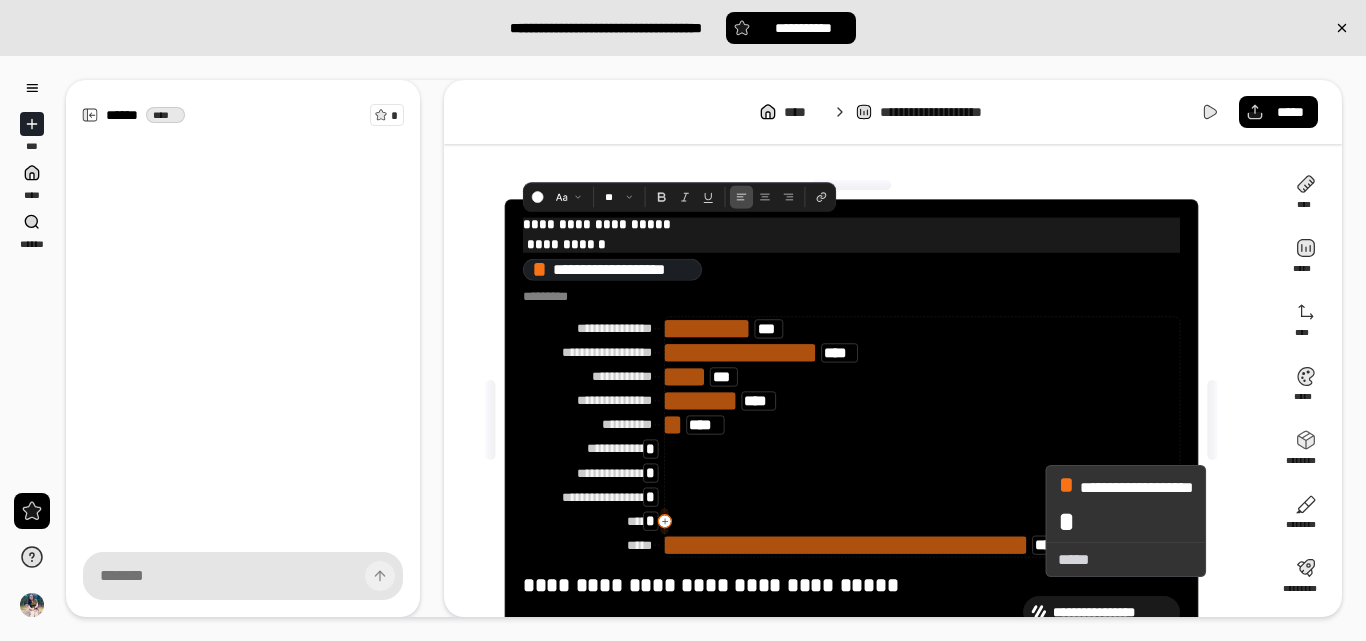 scroll, scrollTop: 63, scrollLeft: 0, axis: vertical 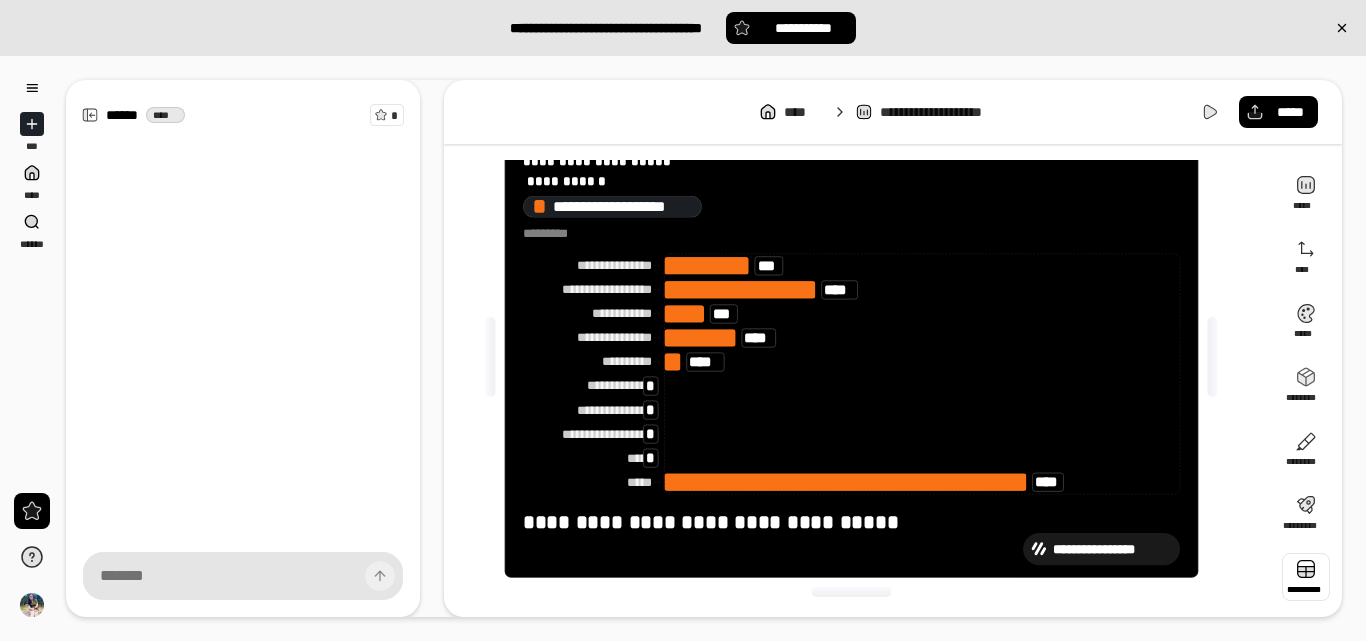 click at bounding box center (1306, 577) 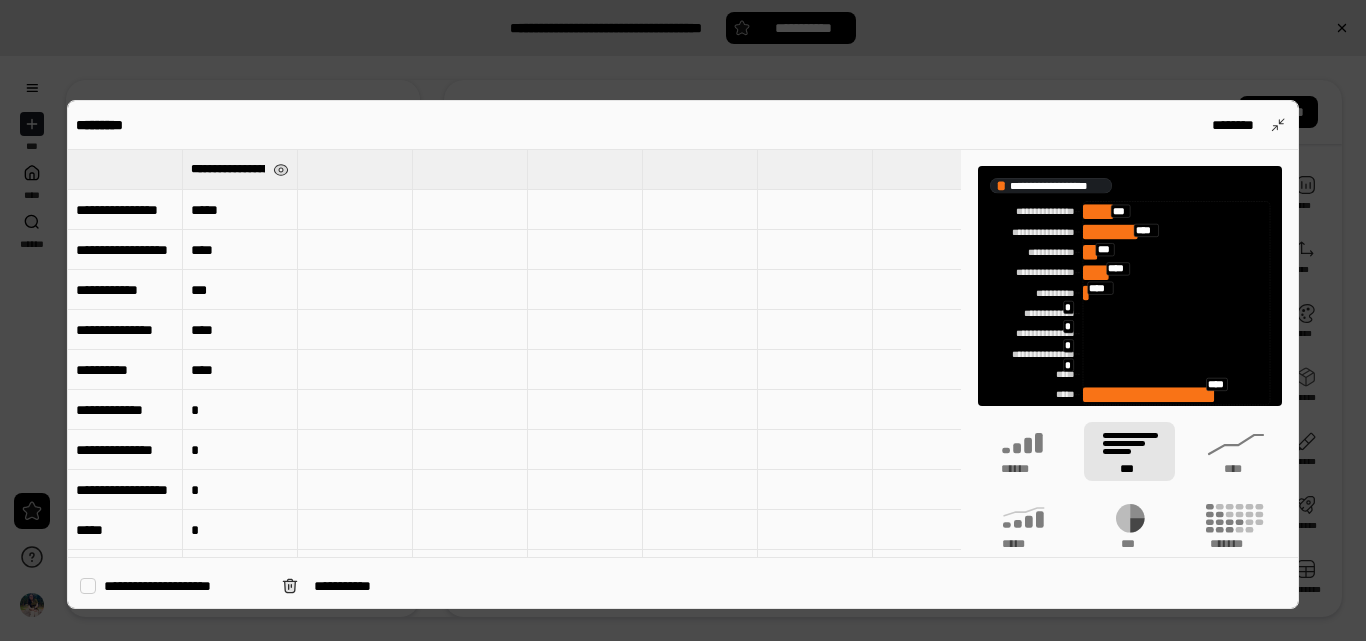 click on "**********" at bounding box center [228, 169] 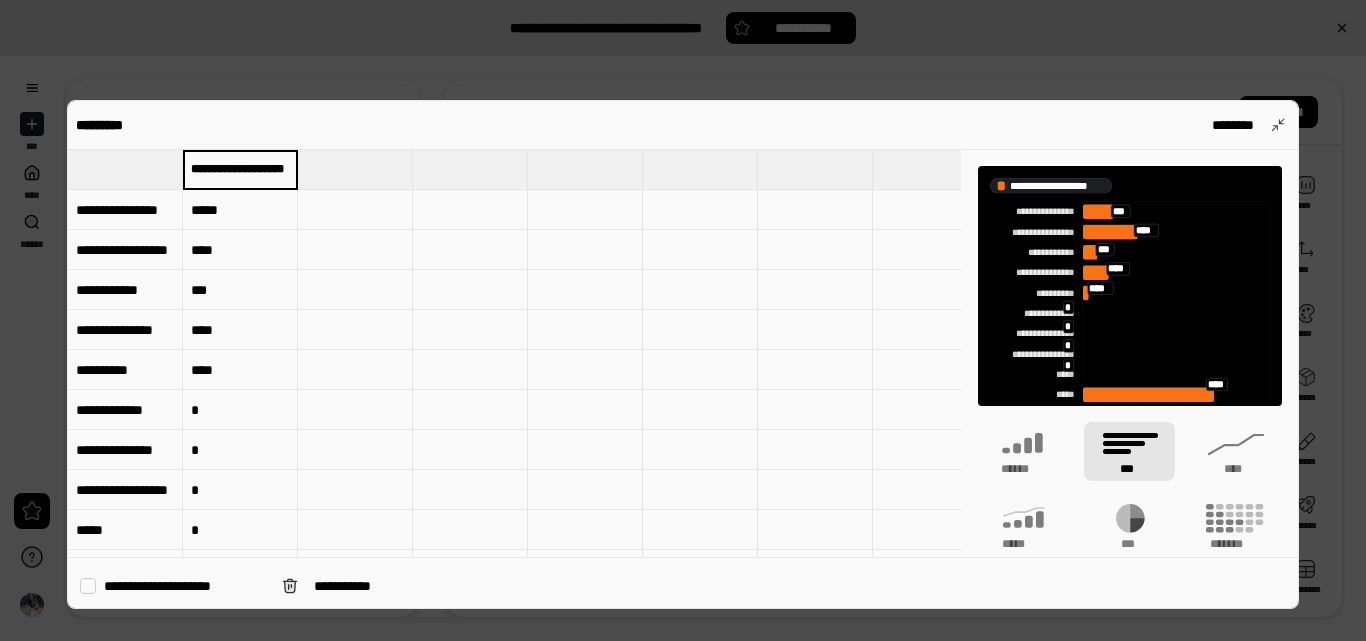 scroll, scrollTop: 0, scrollLeft: 9, axis: horizontal 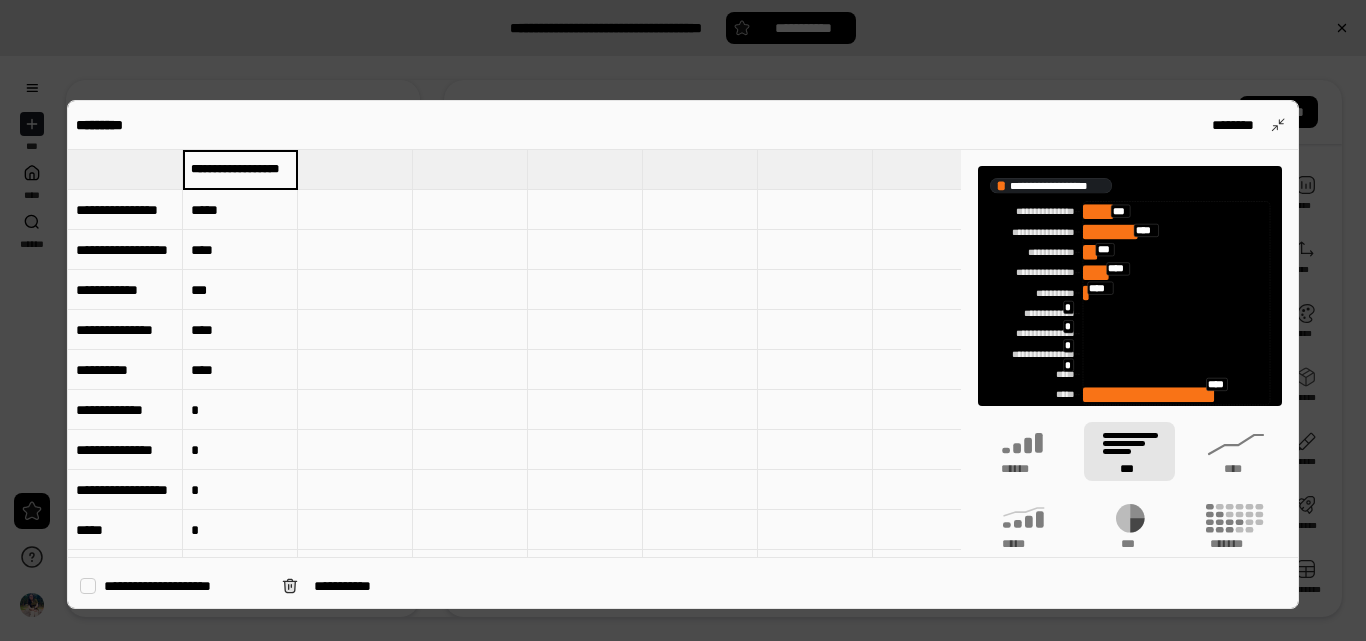 type on "**********" 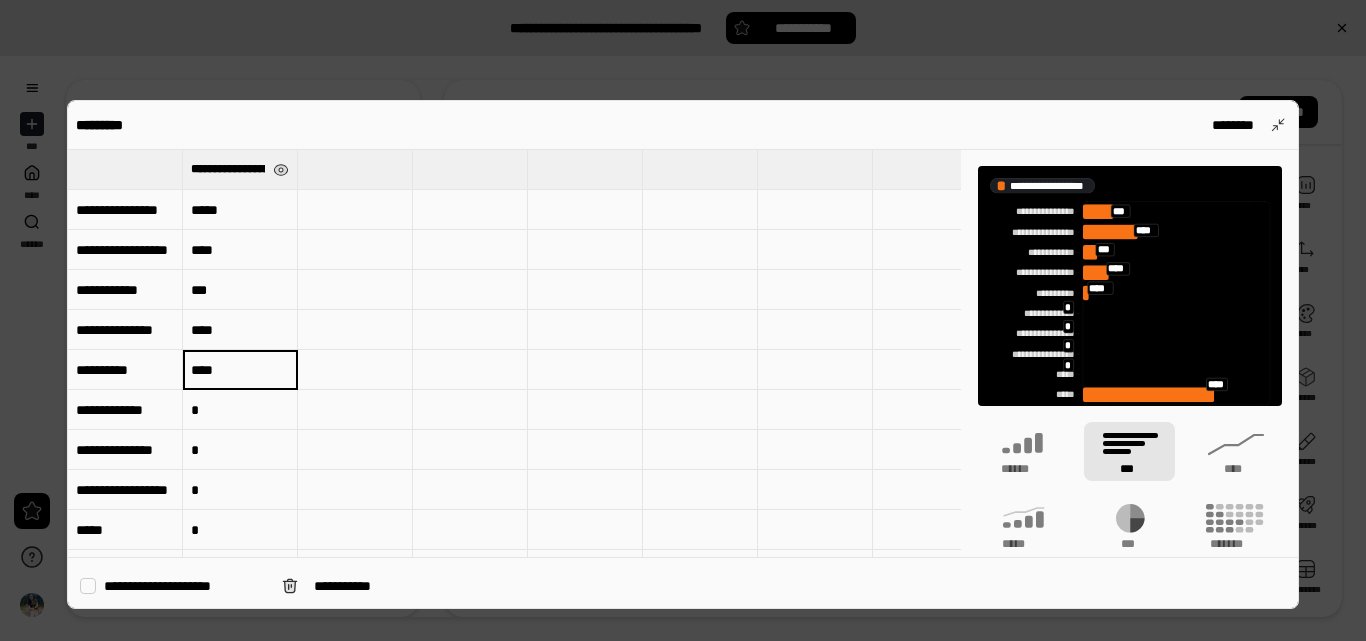 click on "****" at bounding box center [240, 210] 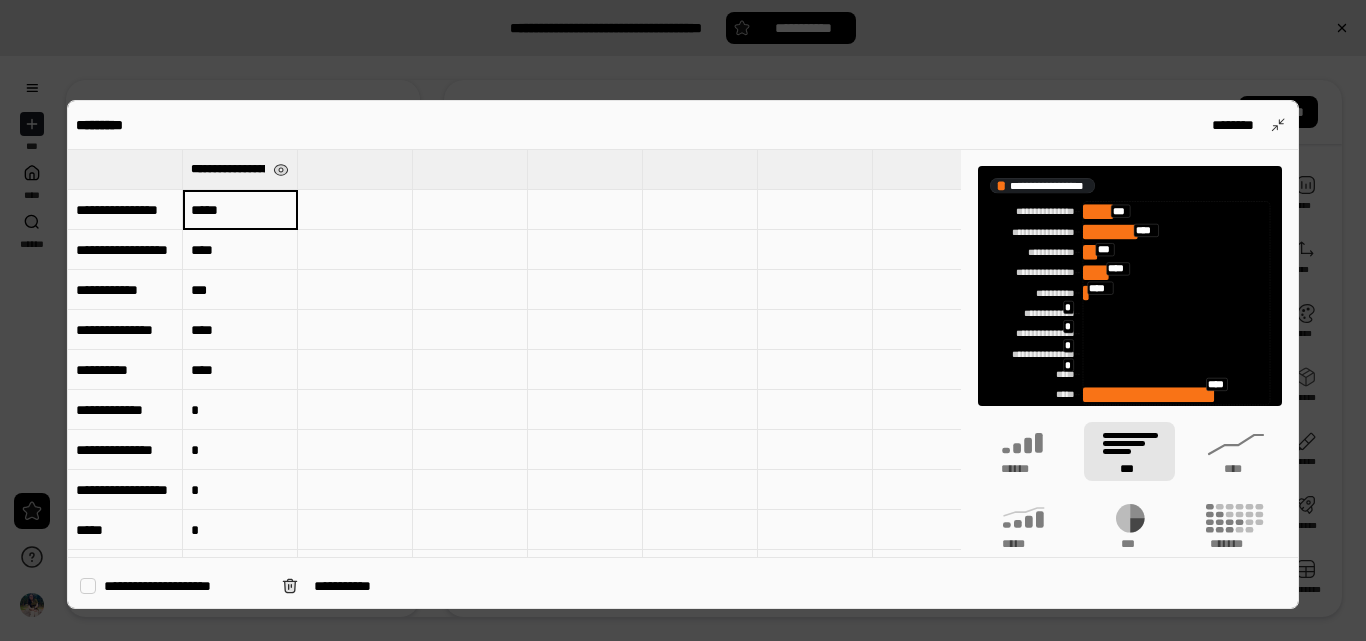 click on "****" at bounding box center (240, 210) 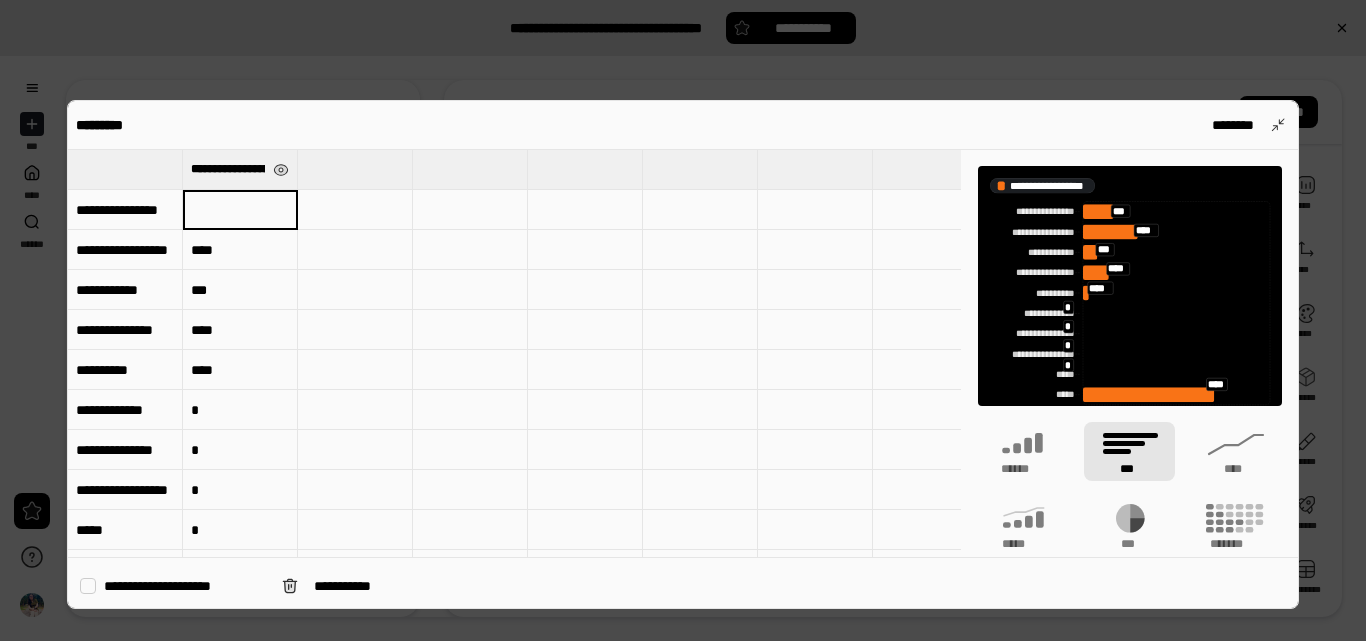 type 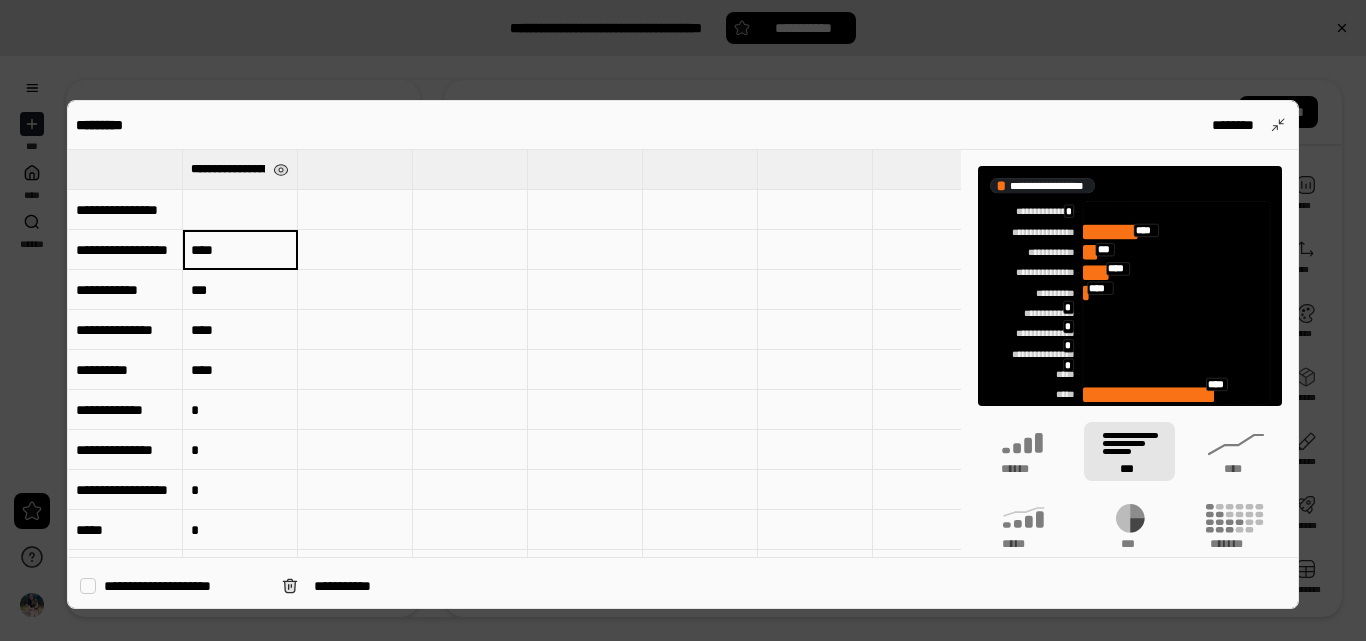 click on "****" at bounding box center (240, 250) 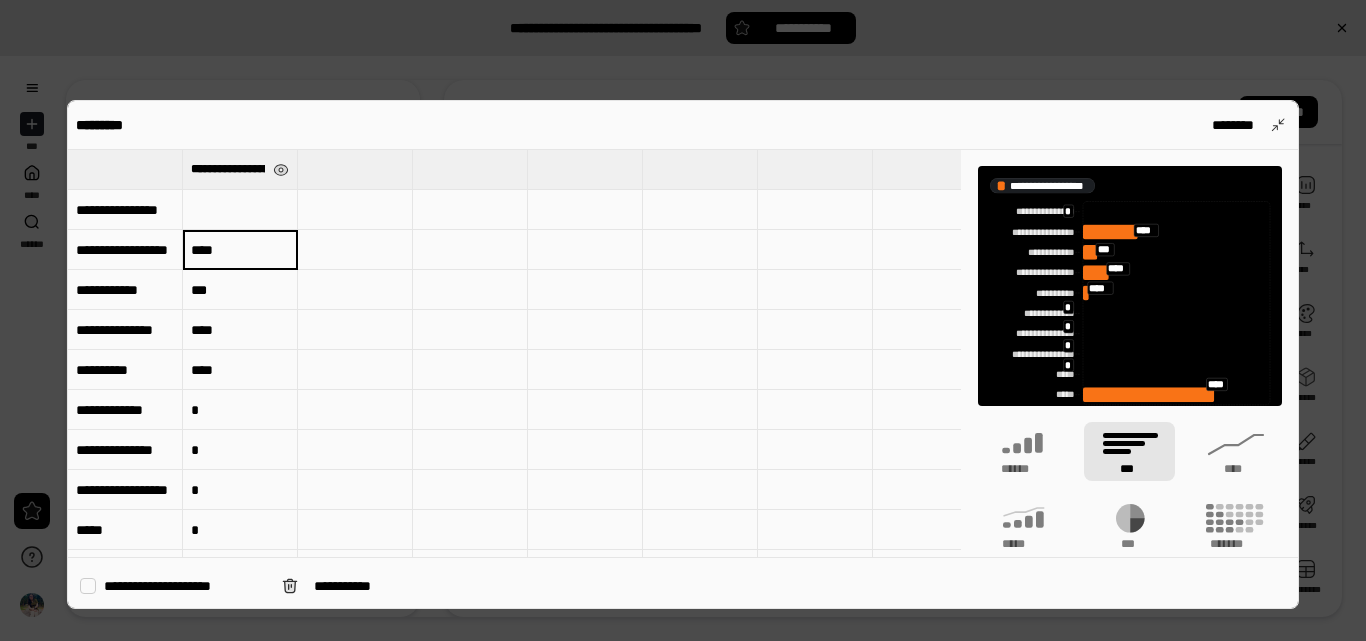 click on "****" at bounding box center (240, 249) 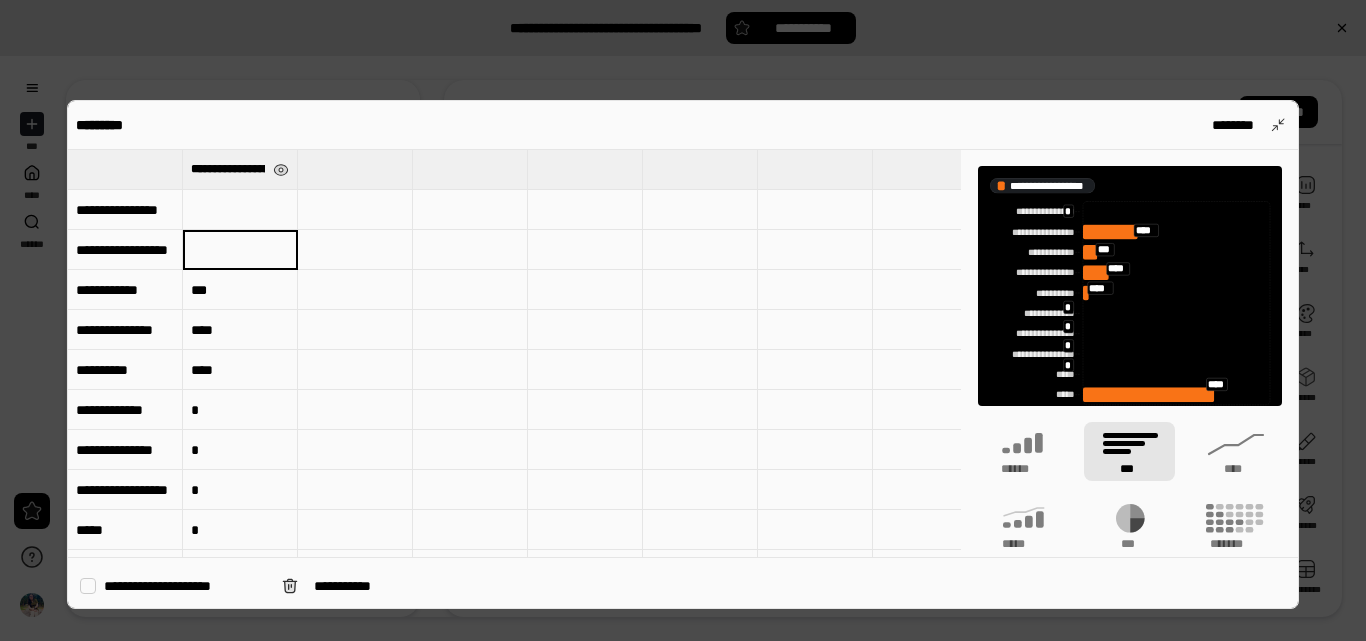 type 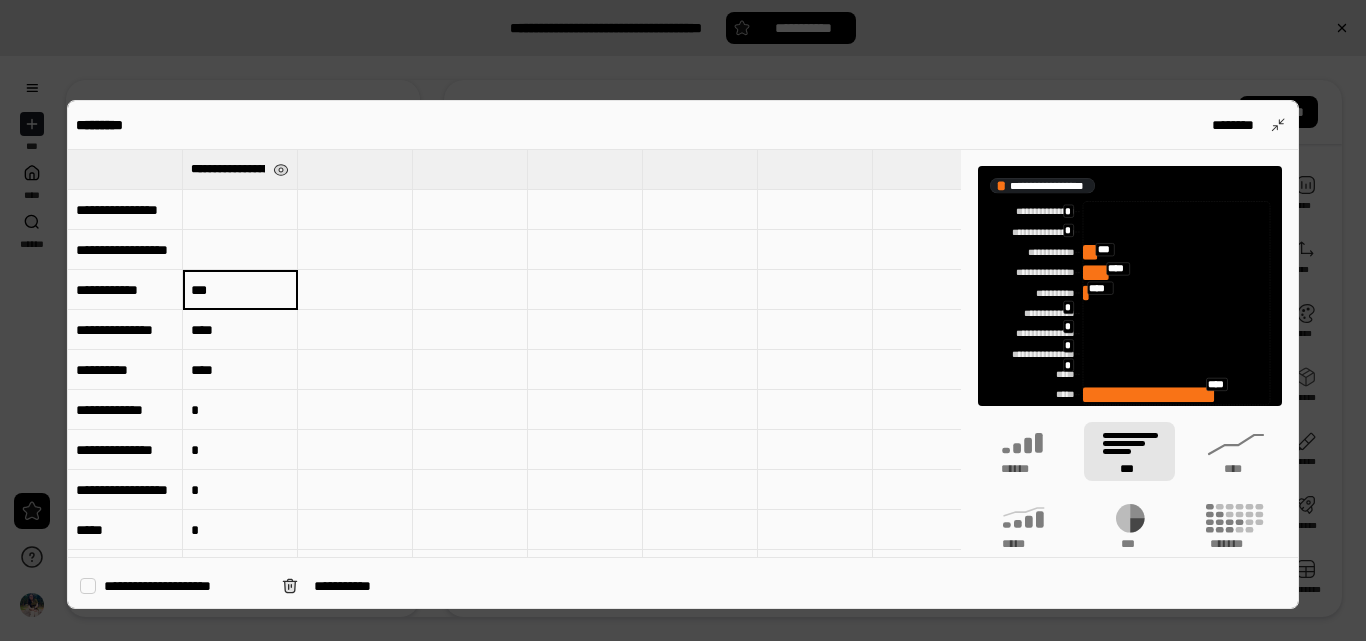 click on "***" at bounding box center (240, 289) 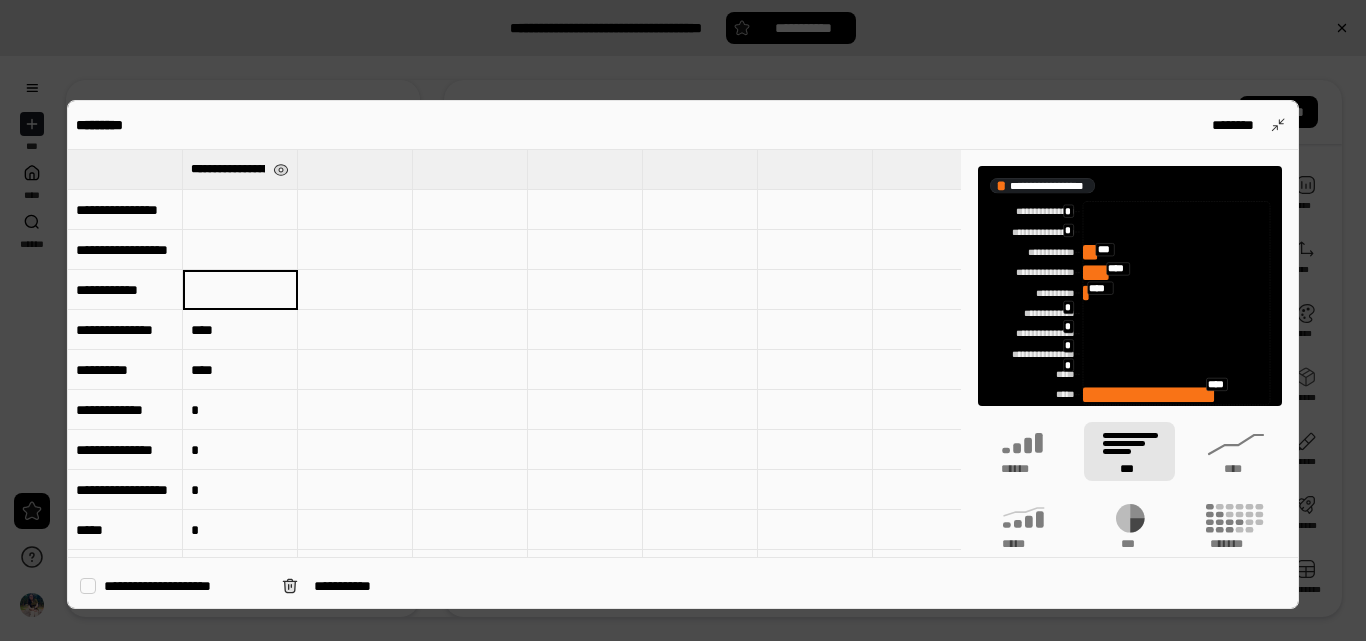 type 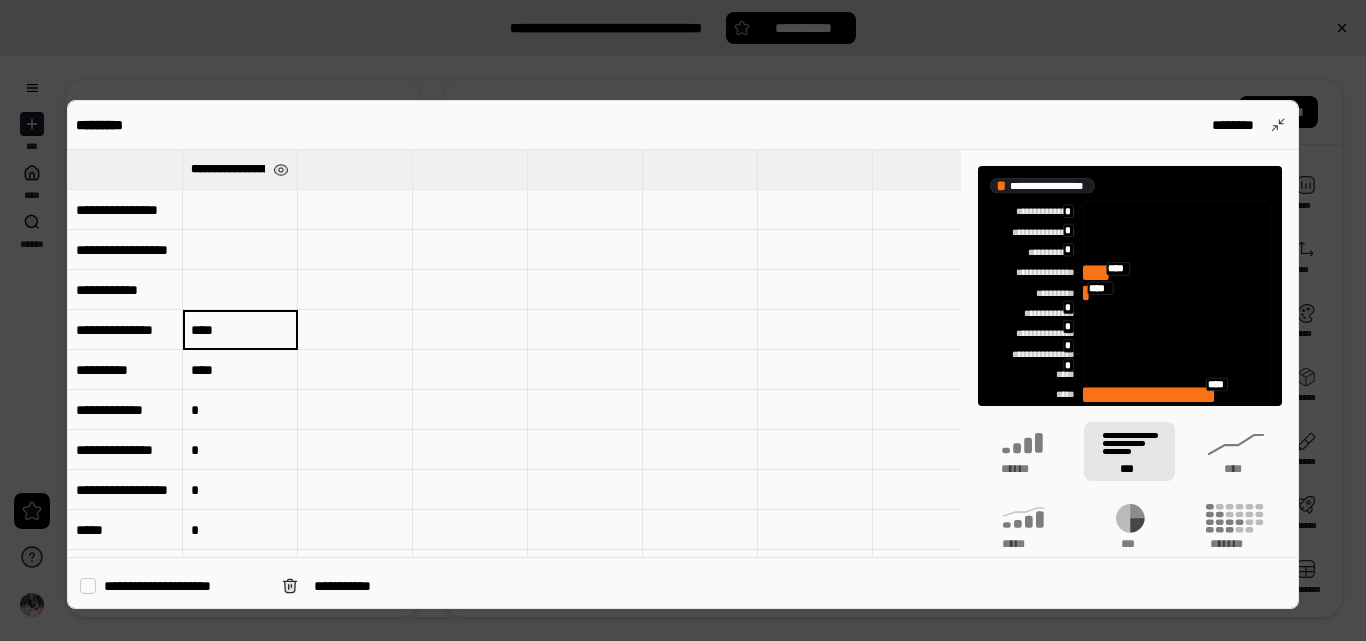 click on "****" at bounding box center [240, 329] 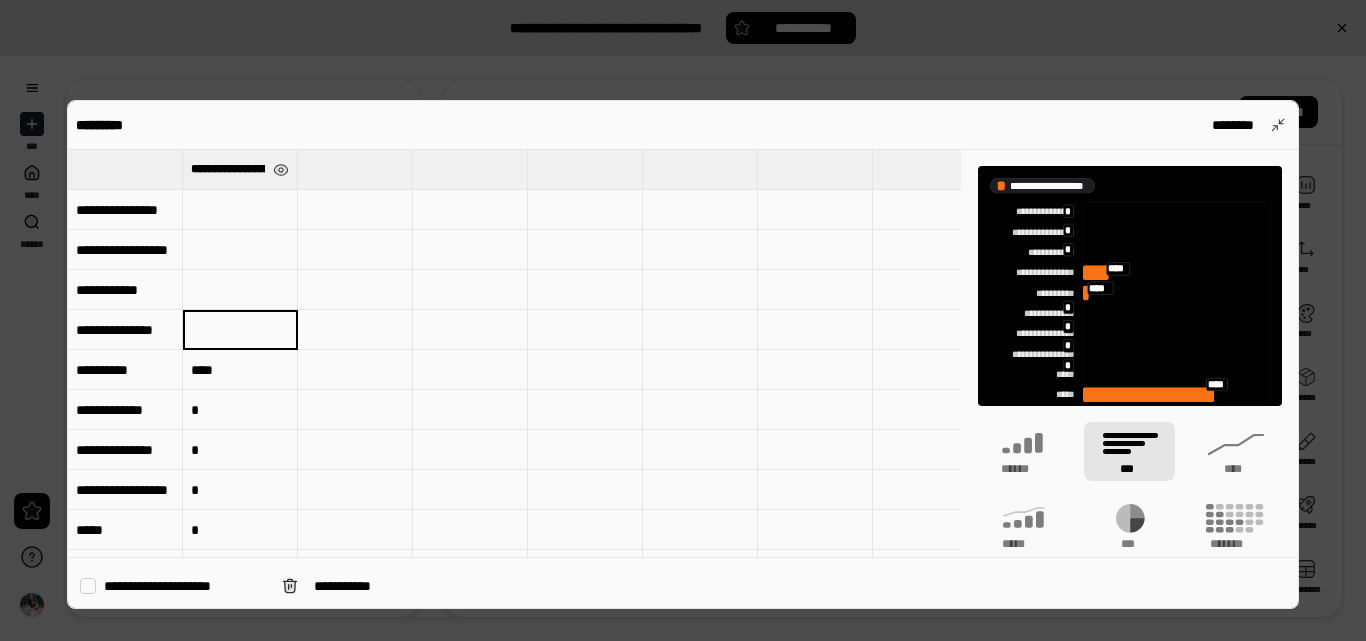 type 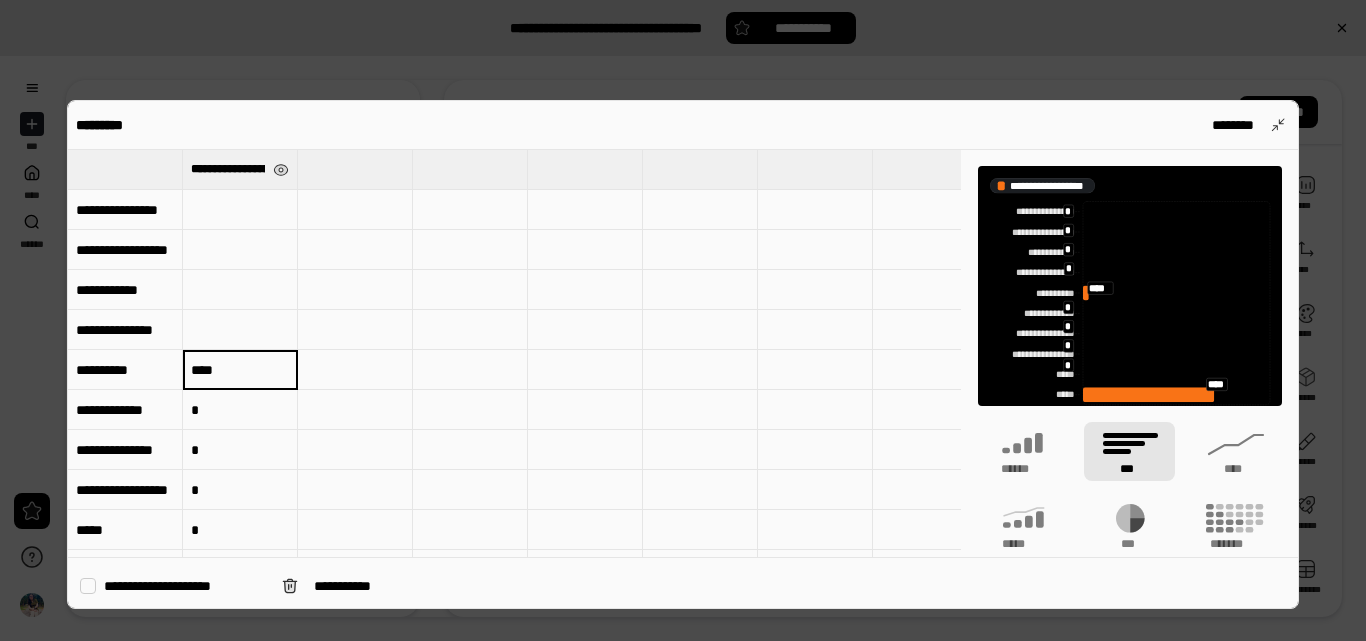 click on "****" at bounding box center [240, 370] 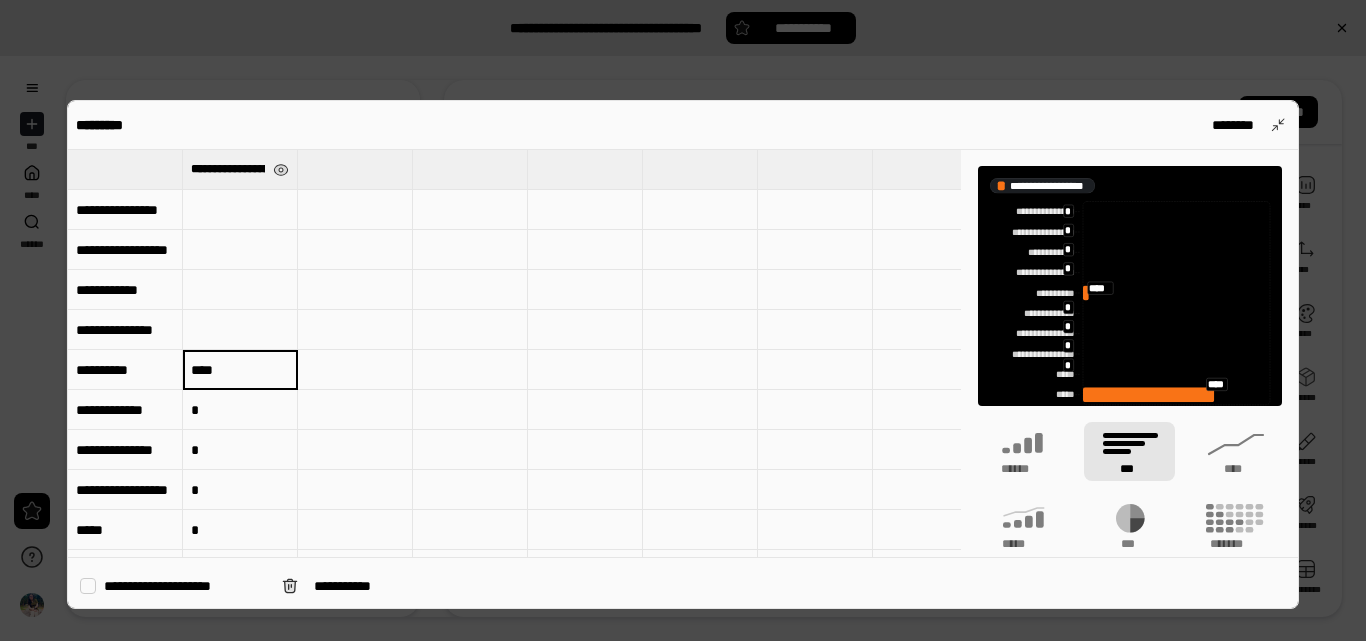 click on "****" at bounding box center (240, 369) 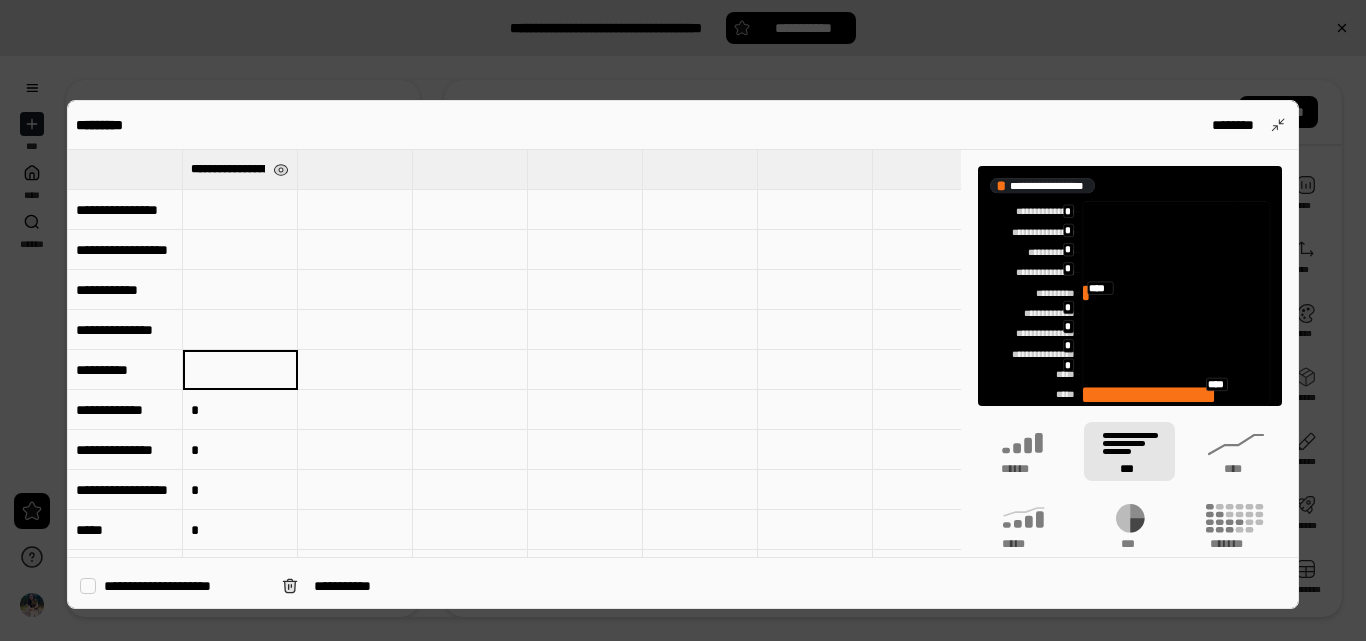 type 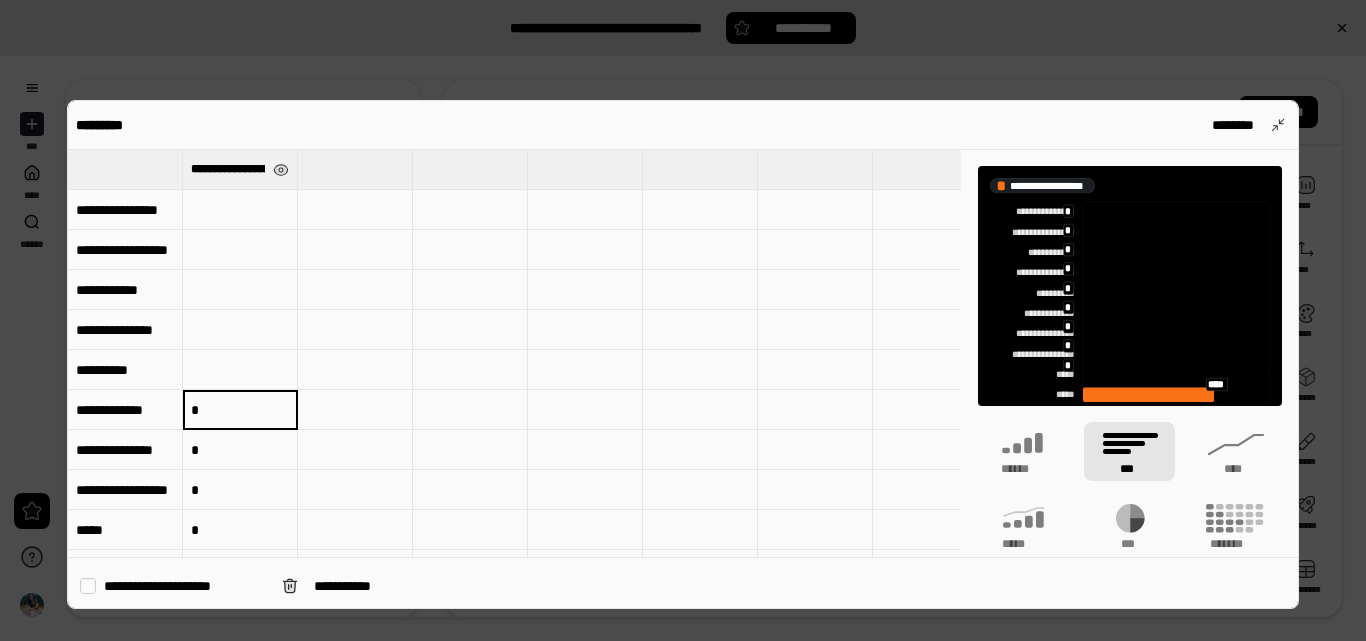 click on "*" at bounding box center (240, 409) 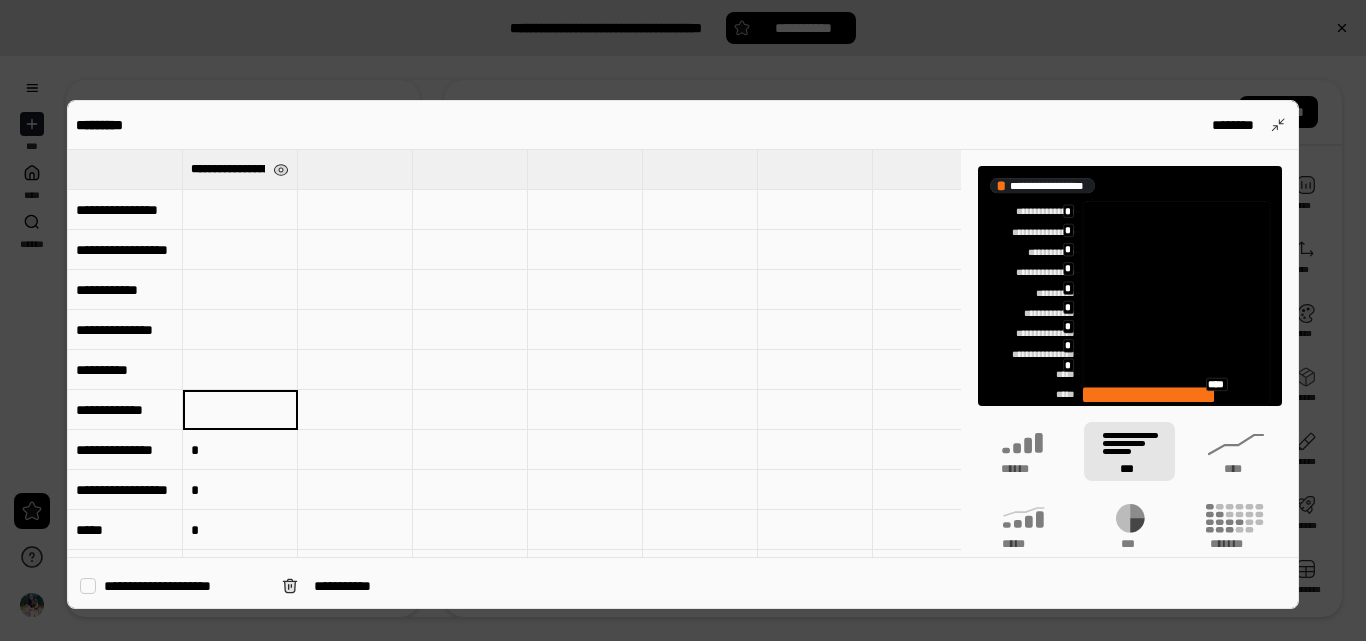type 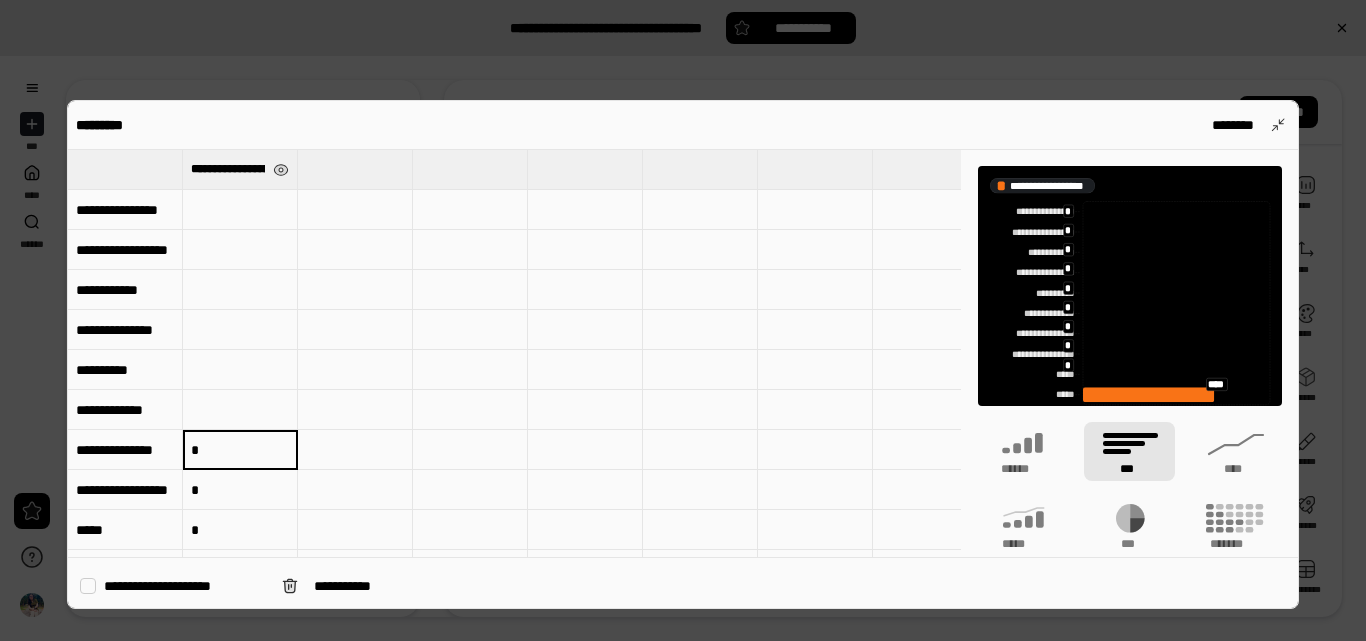 click on "*" at bounding box center (240, 450) 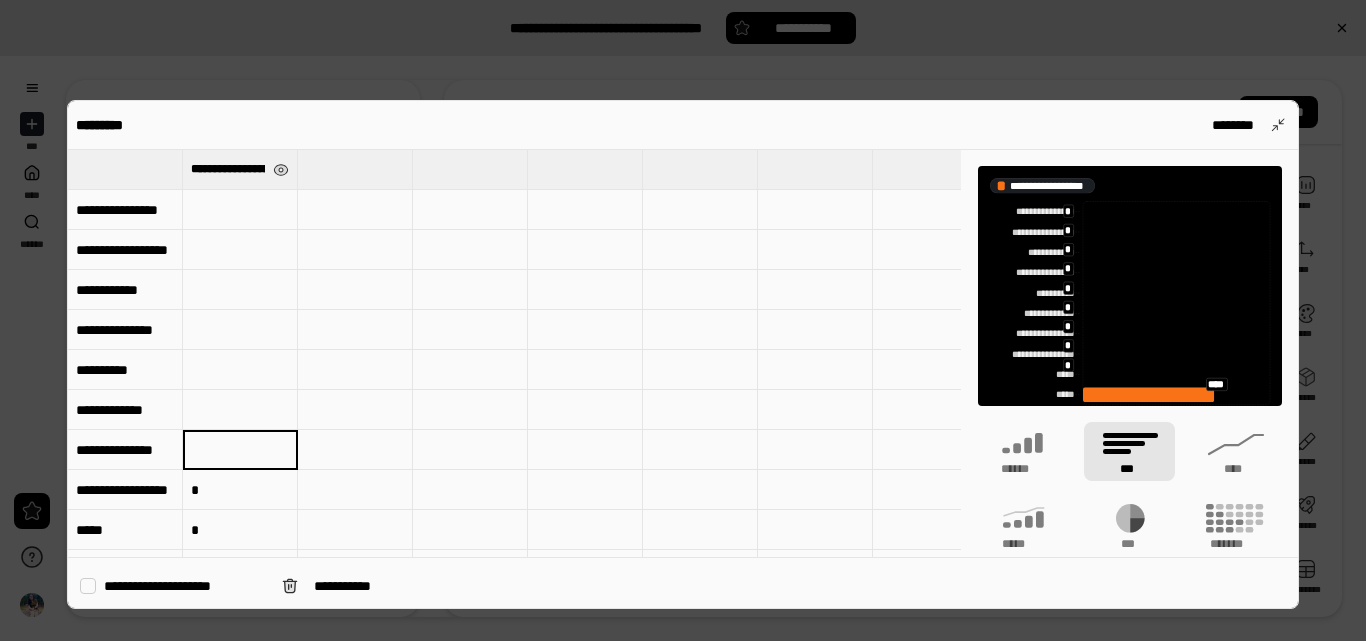 type 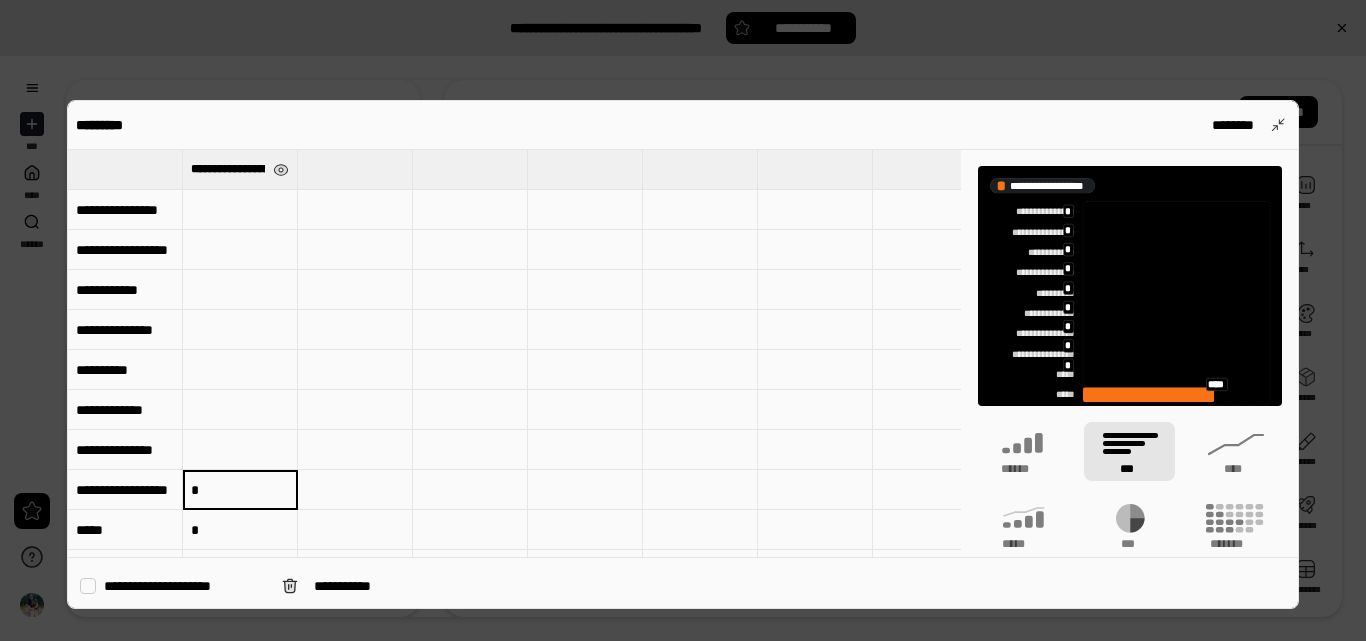click on "*" at bounding box center [240, 490] 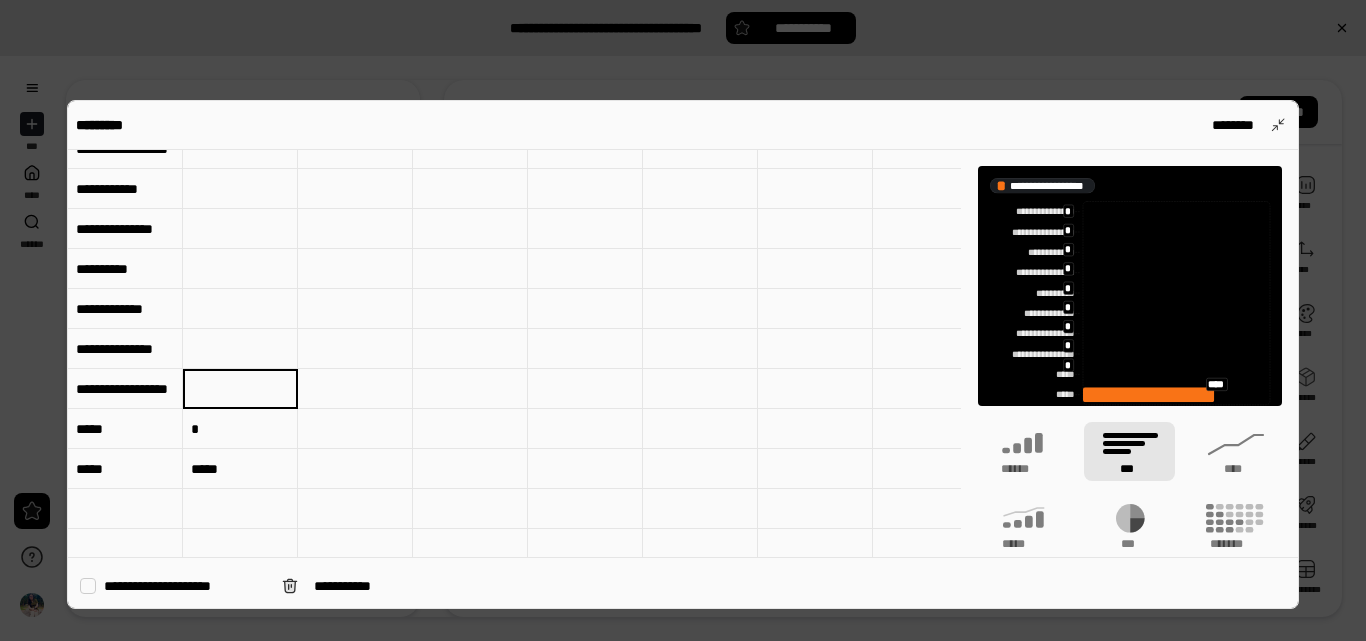 scroll, scrollTop: 102, scrollLeft: 0, axis: vertical 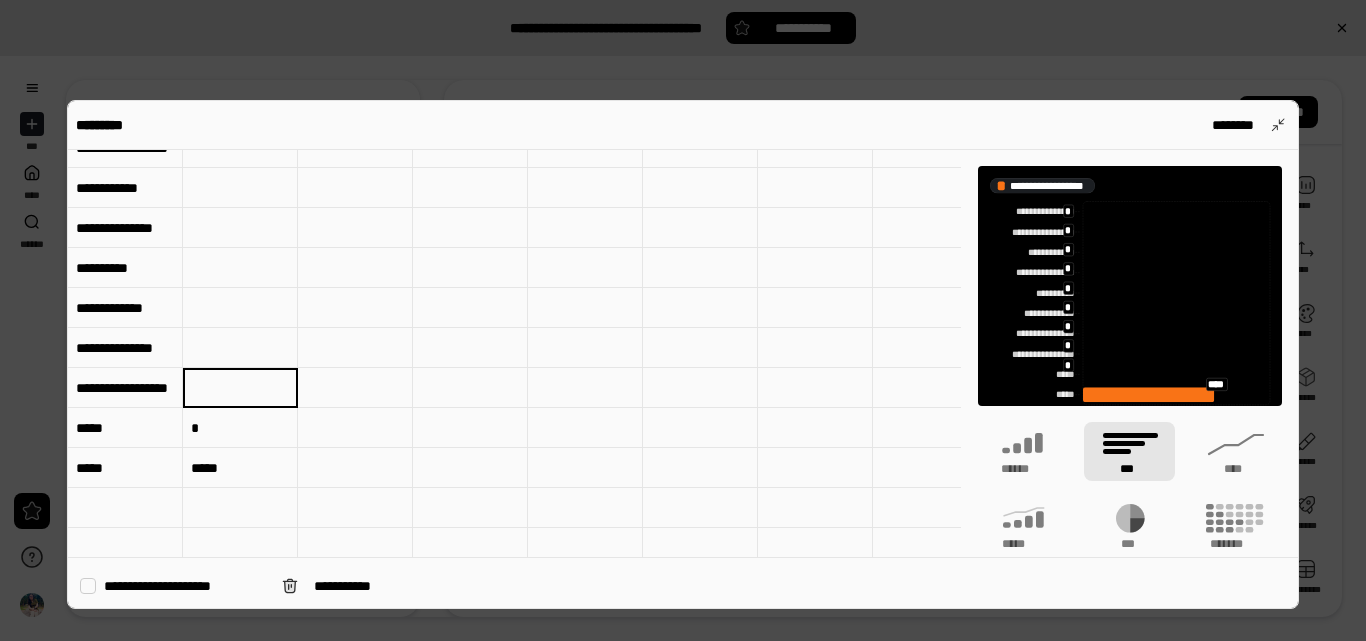 type 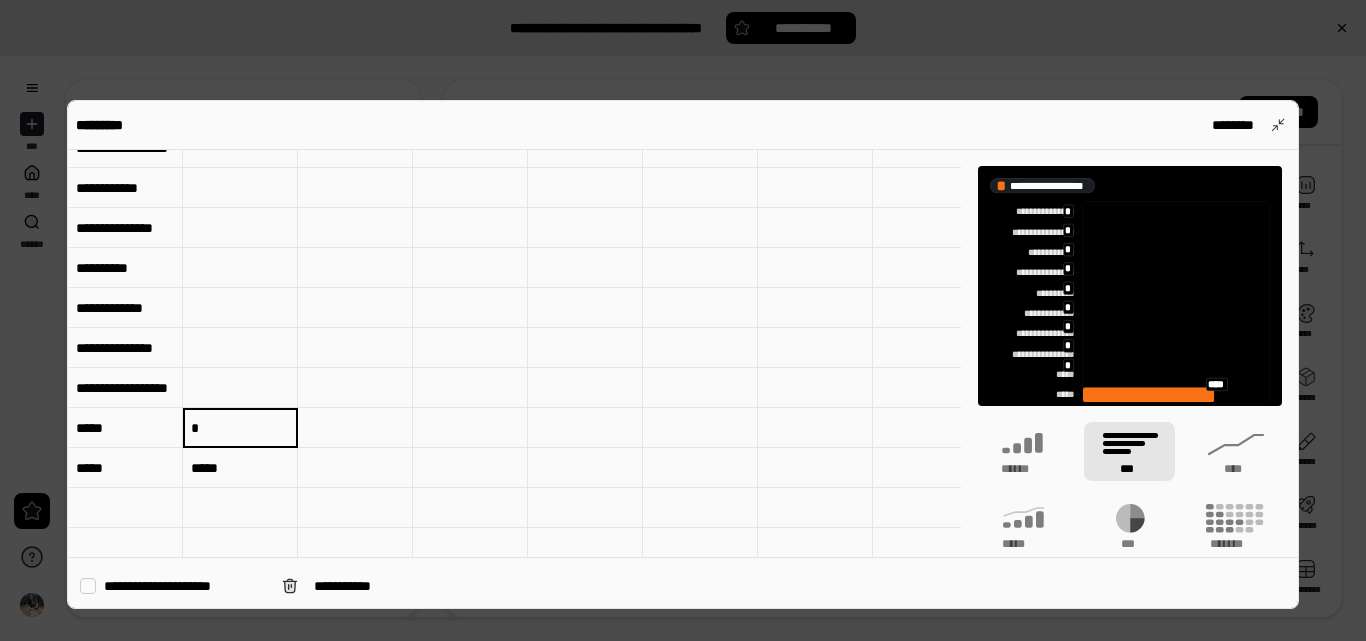 click on "*" at bounding box center (240, 428) 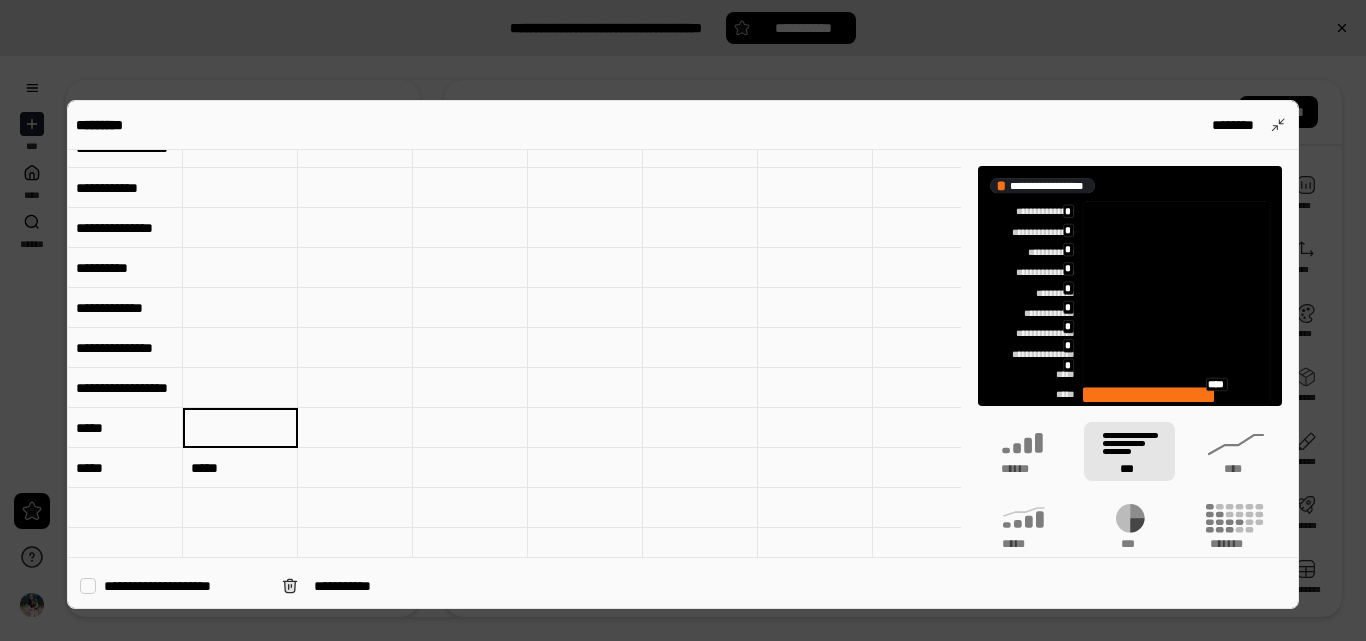 type 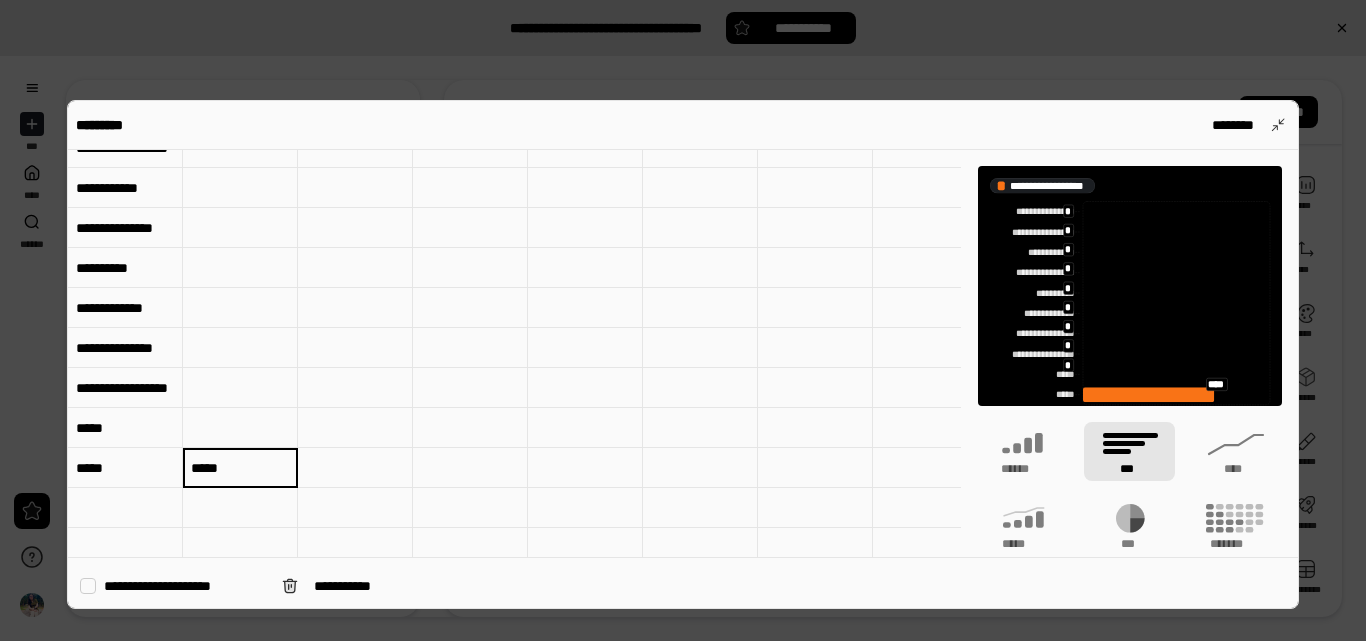 click on "*****" at bounding box center (240, 468) 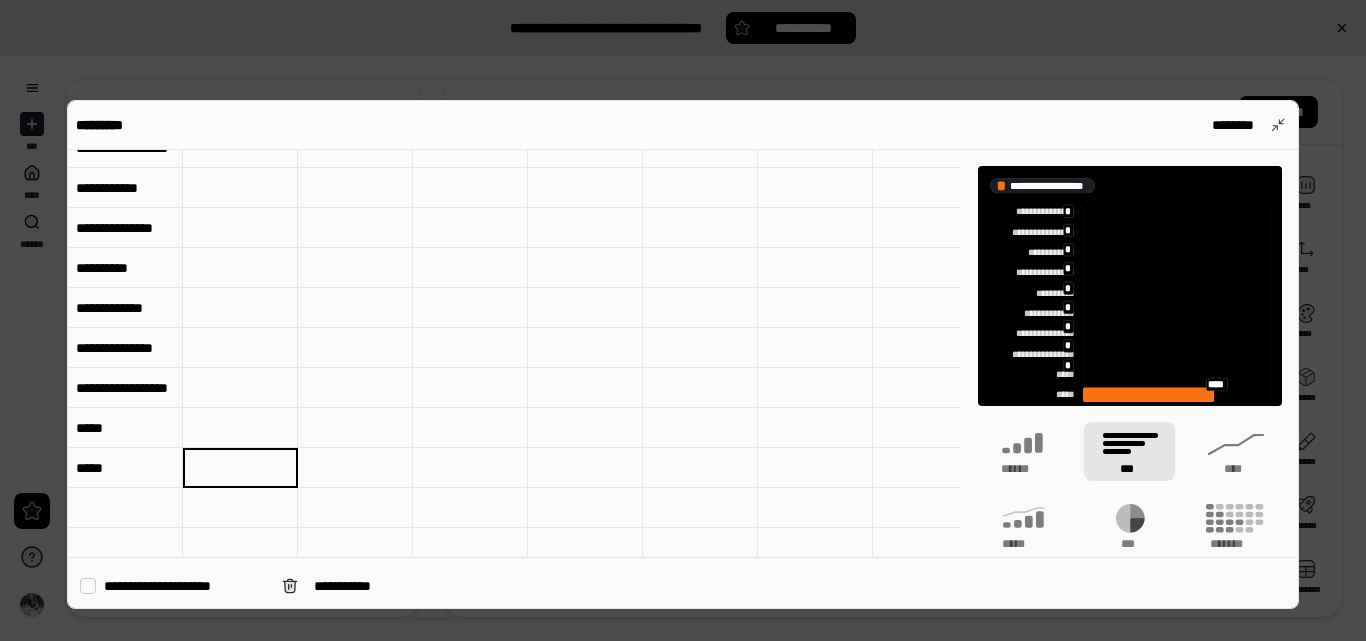 type 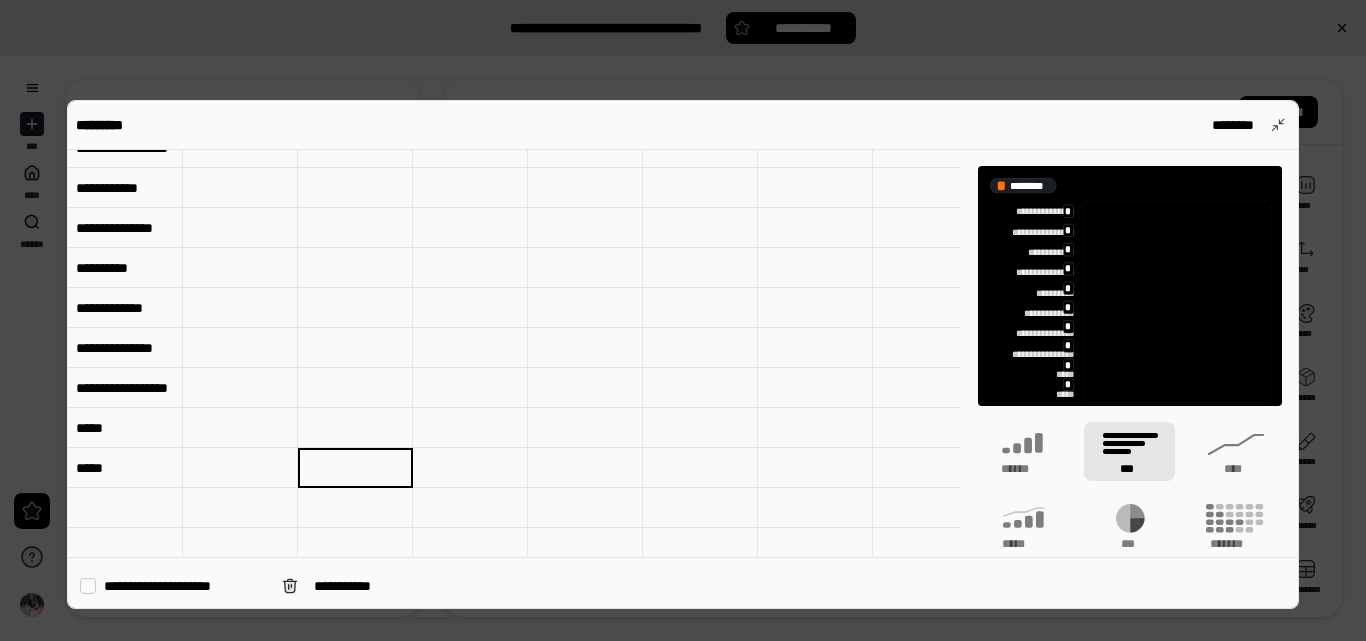 scroll, scrollTop: 0, scrollLeft: 0, axis: both 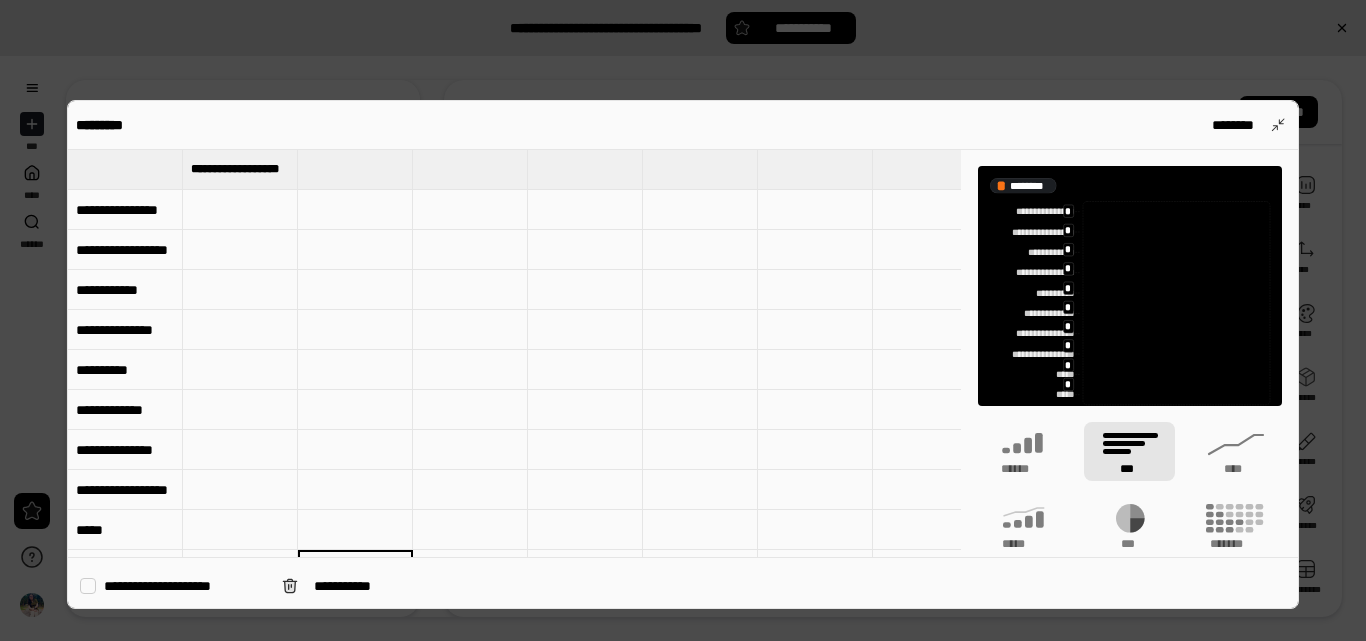 click at bounding box center [240, 210] 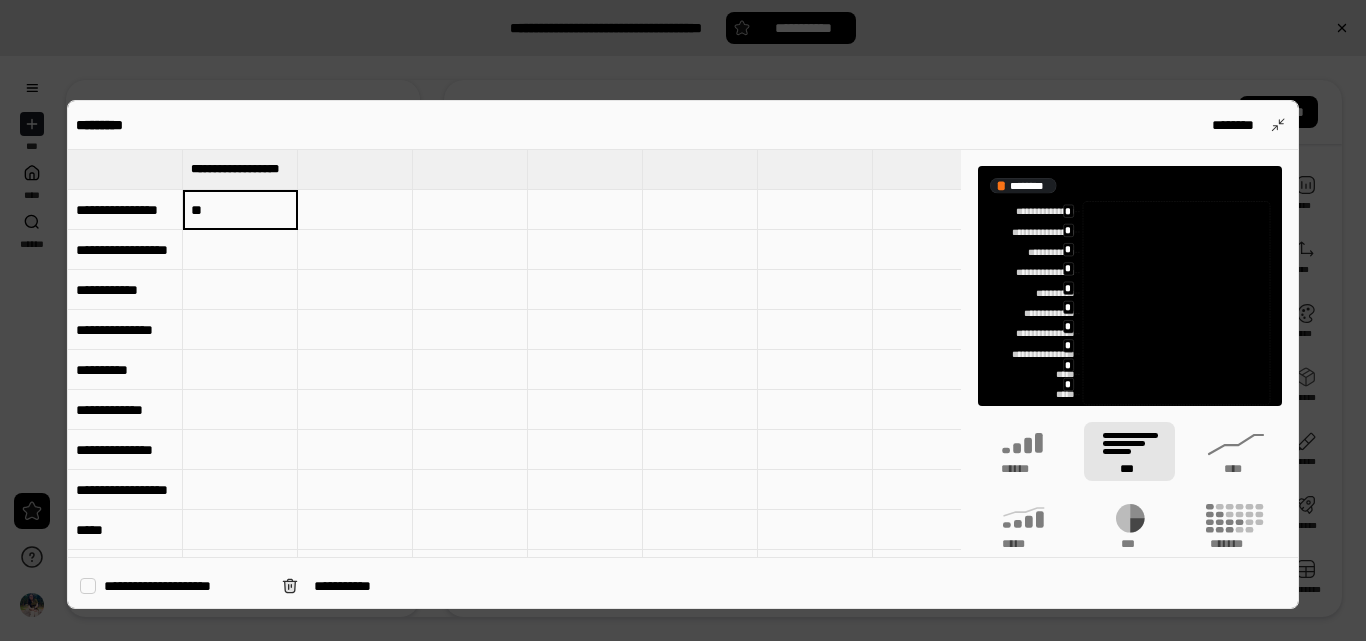 type on "**" 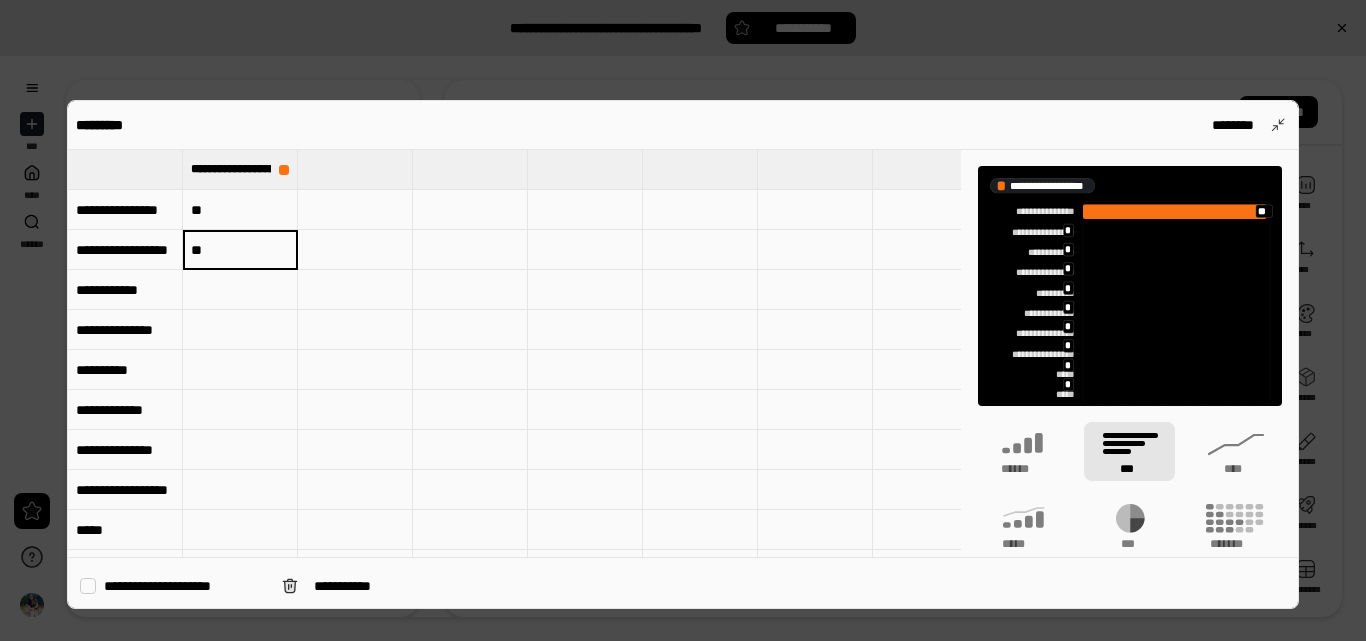 type on "**" 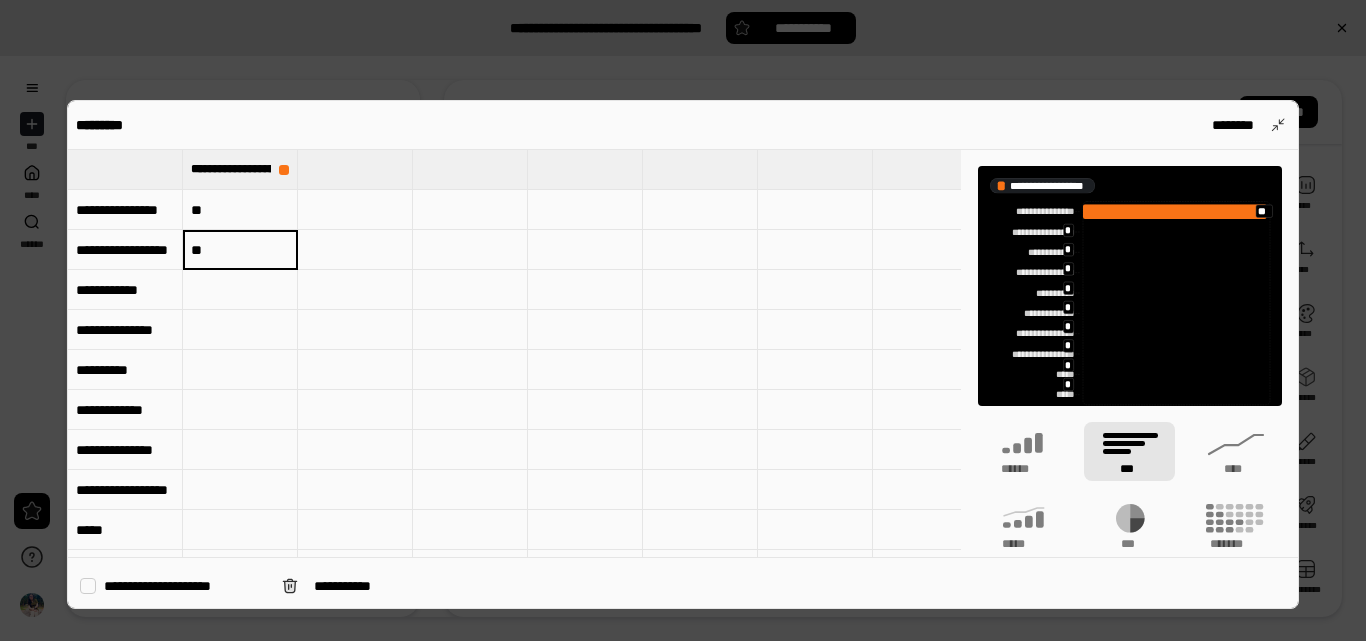 click at bounding box center (240, 290) 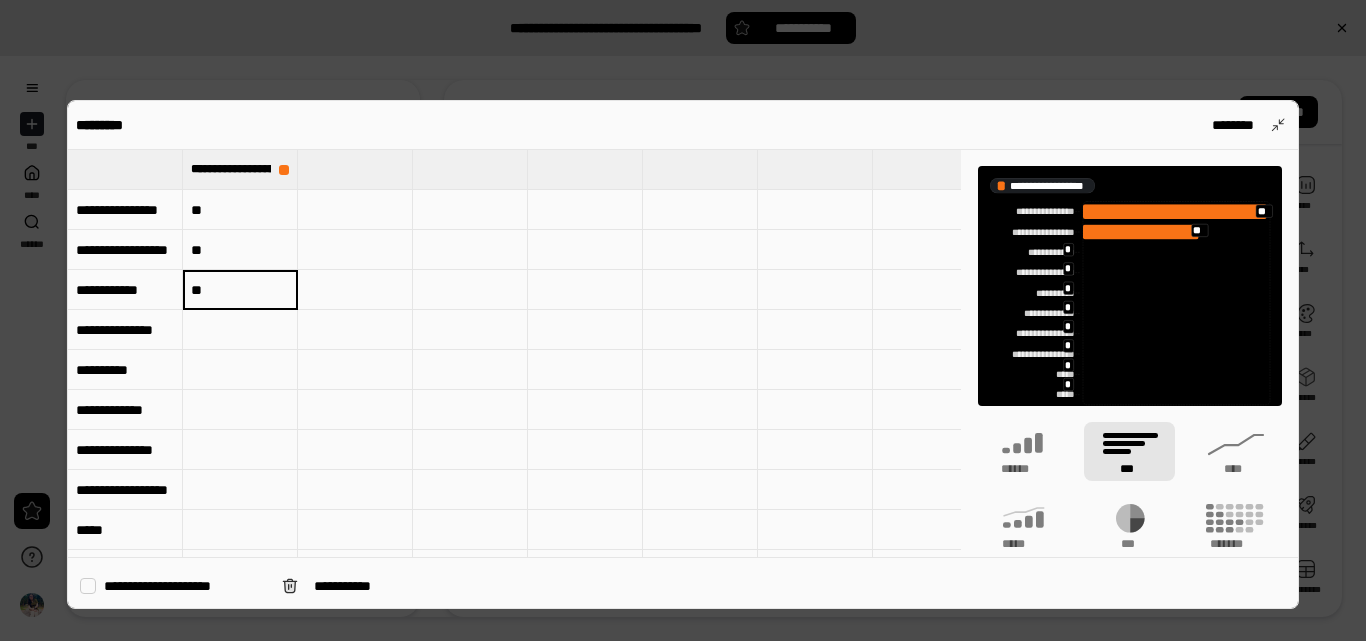 type on "**" 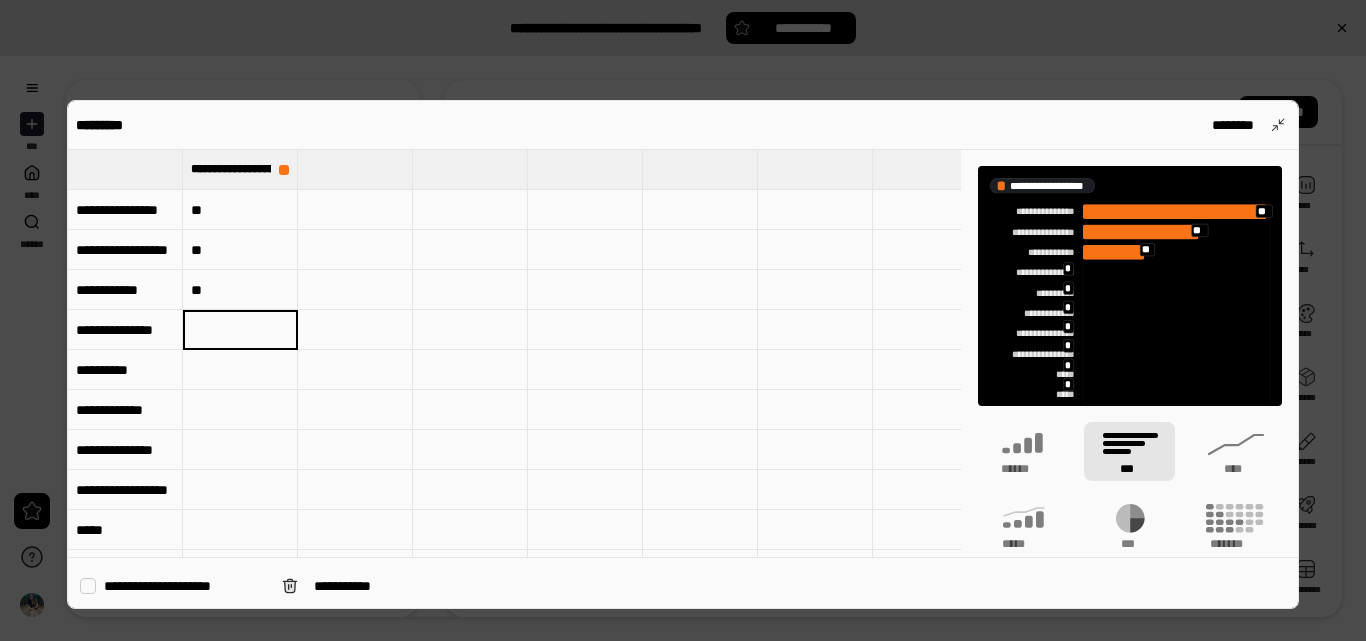 type on "*" 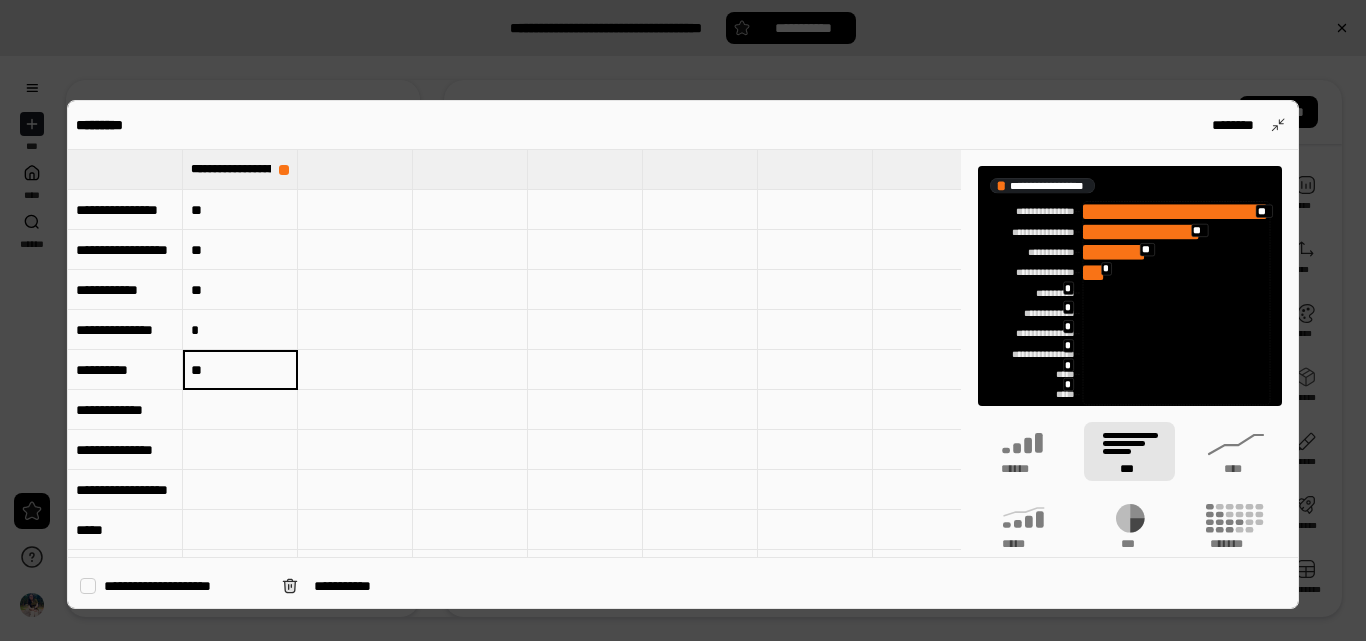 type on "**" 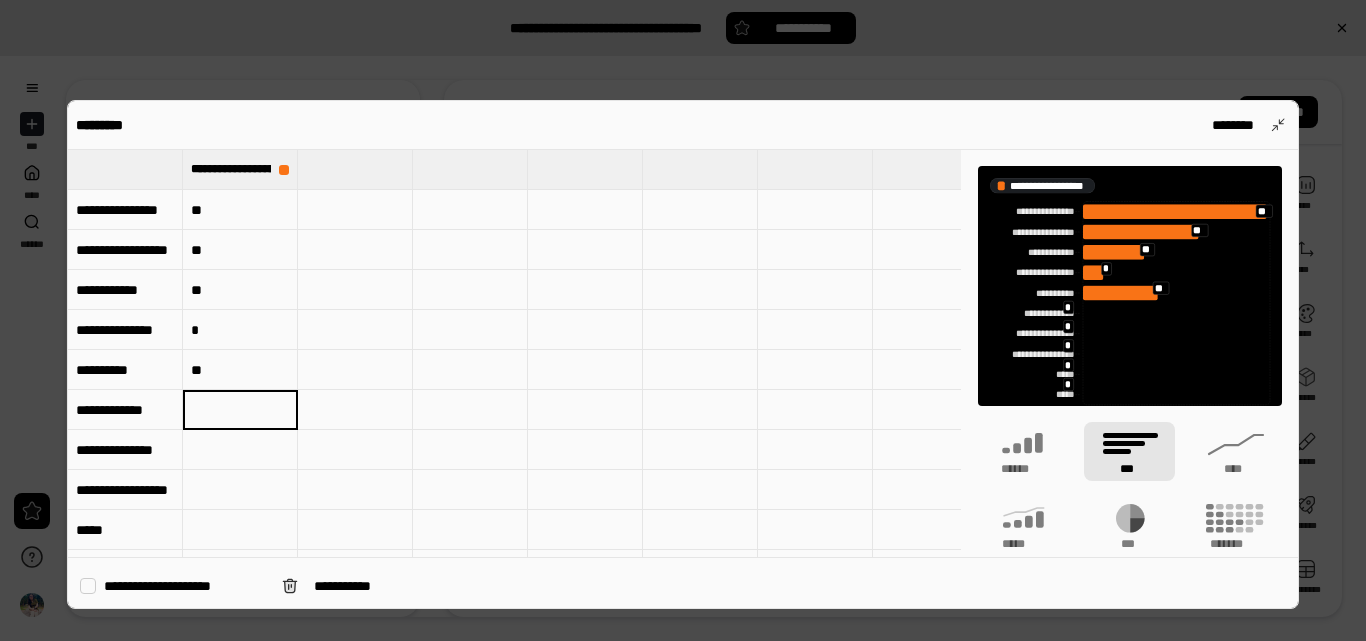 type on "*" 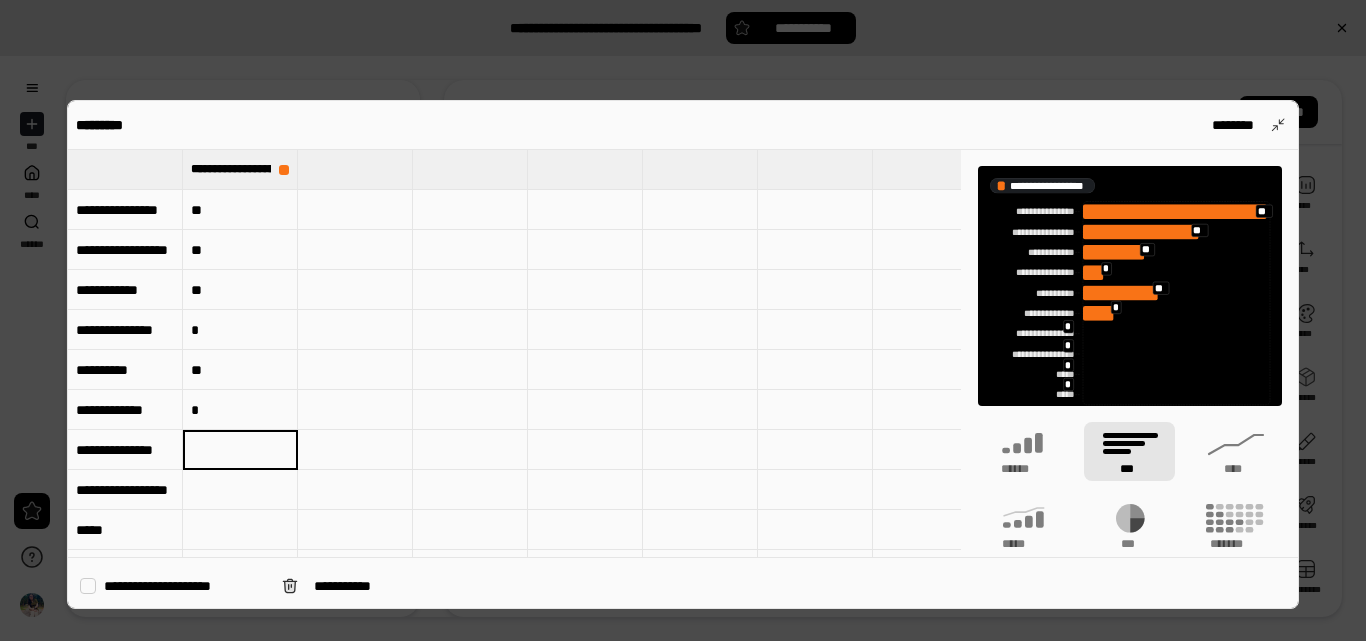type on "*" 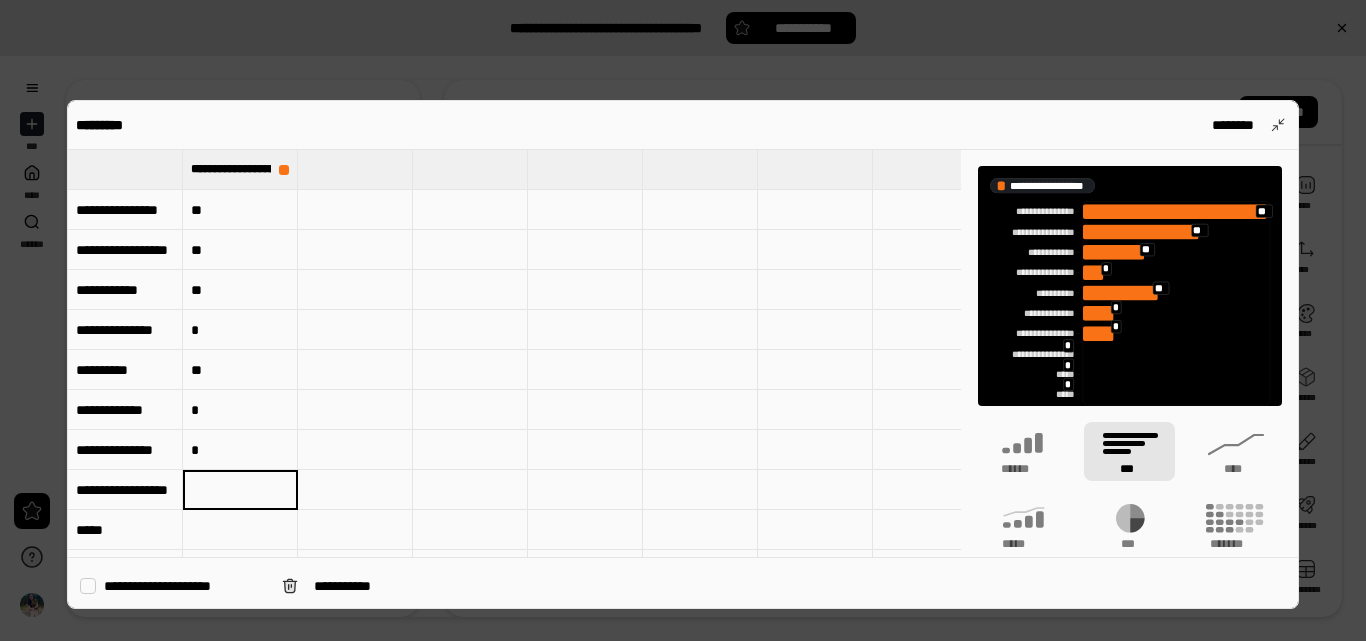type on "*" 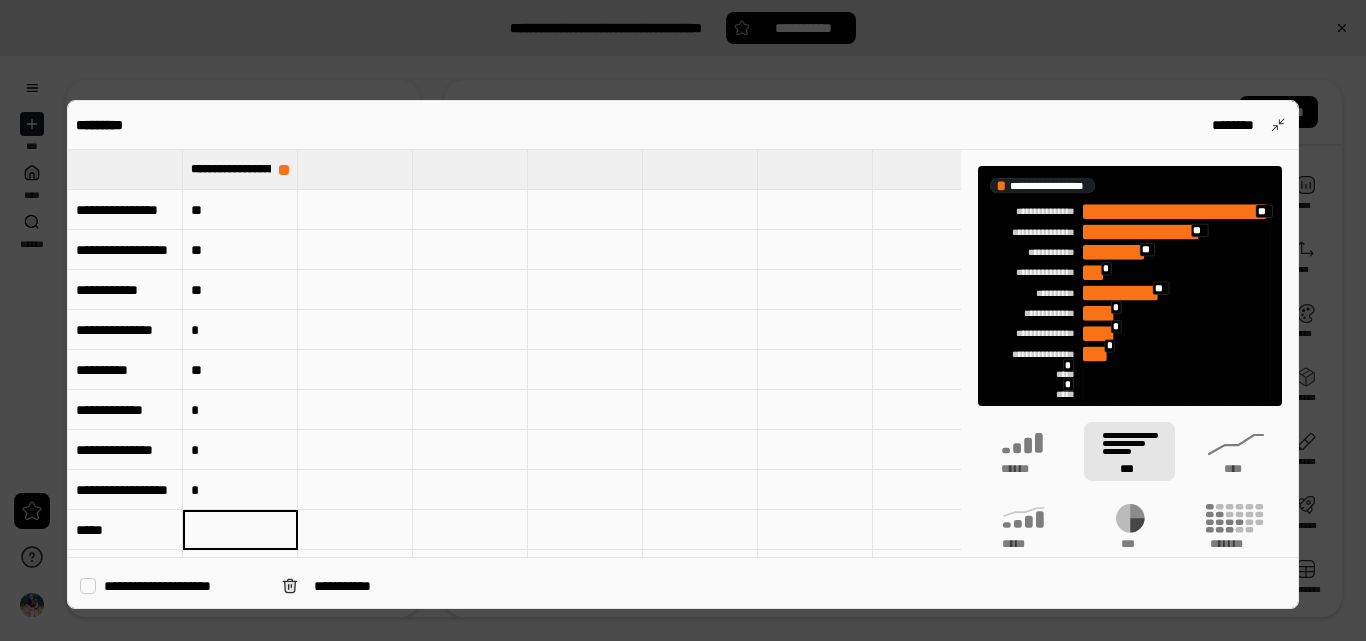 scroll, scrollTop: 8, scrollLeft: 0, axis: vertical 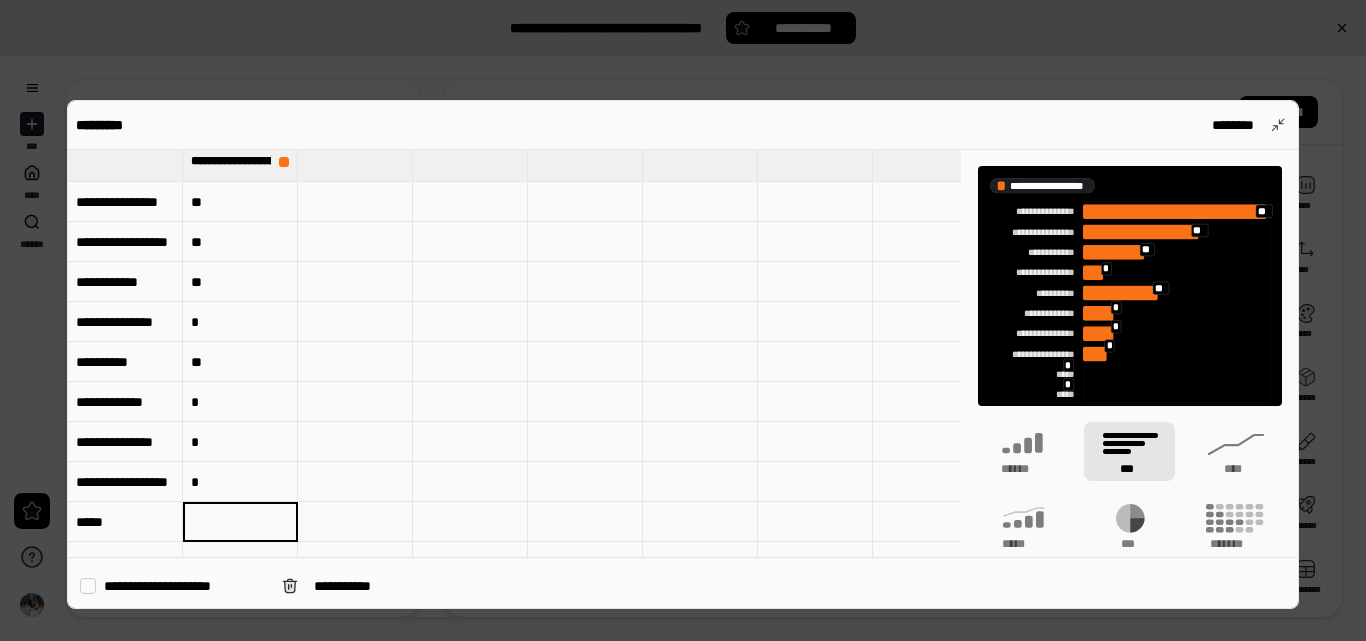 type on "*" 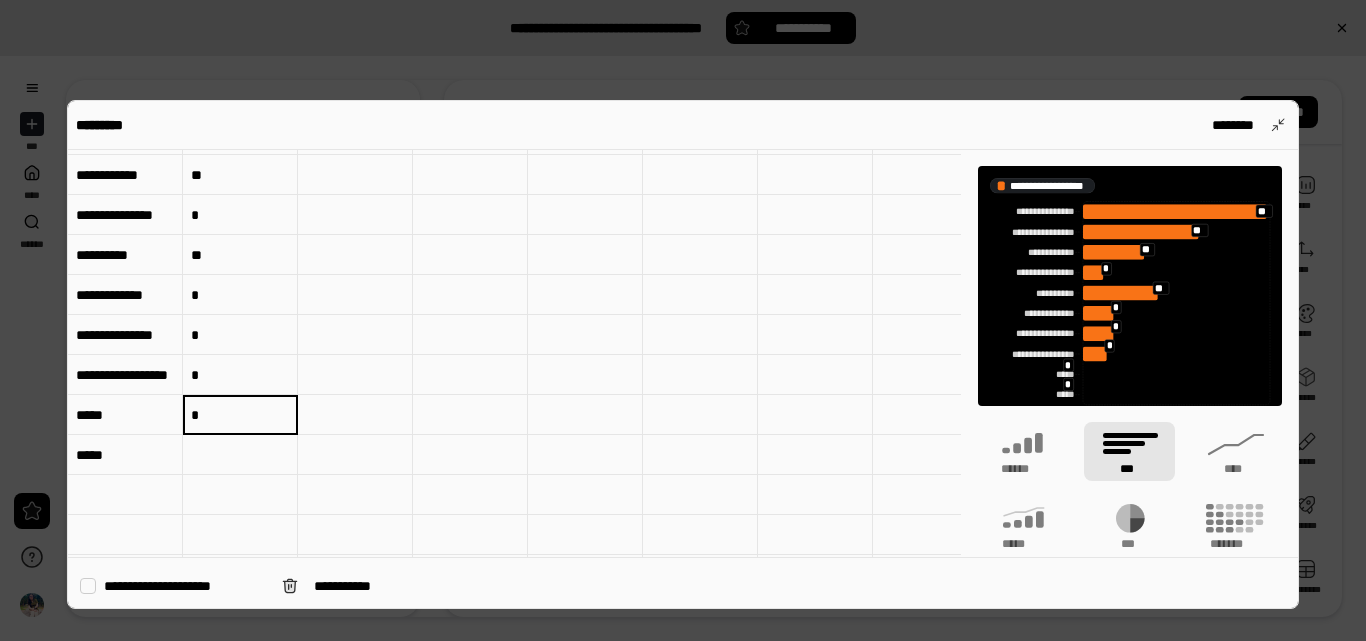 scroll, scrollTop: 118, scrollLeft: 0, axis: vertical 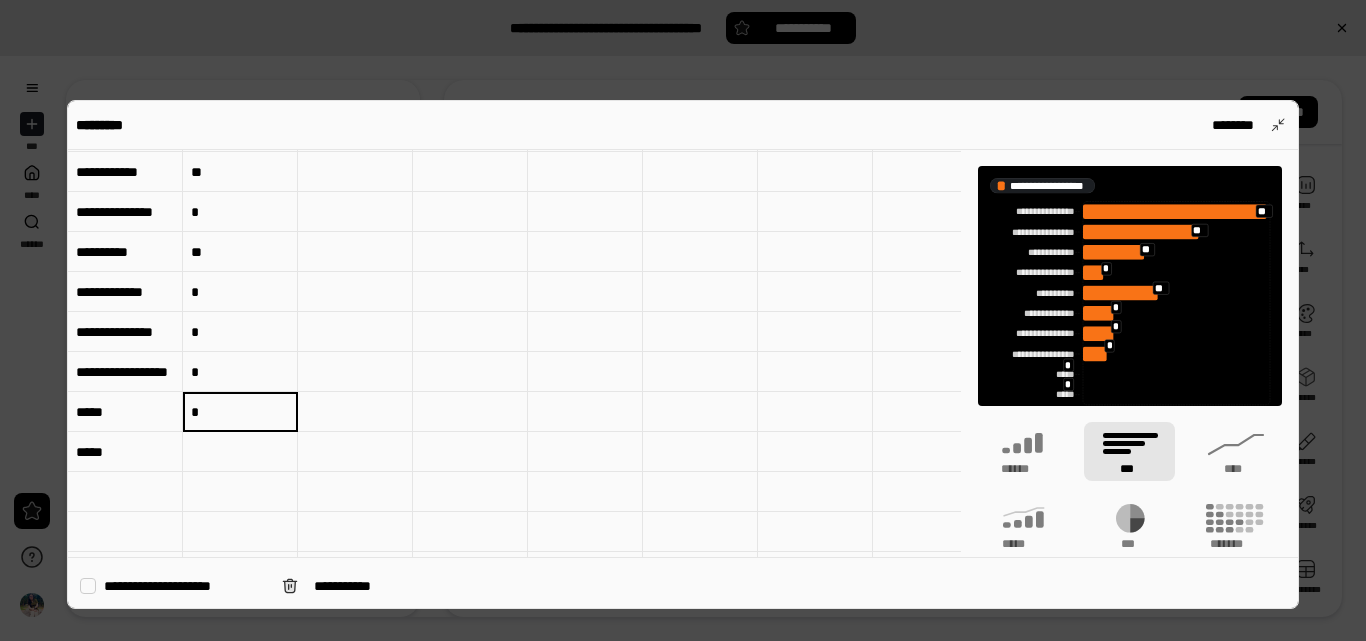 click at bounding box center [240, 452] 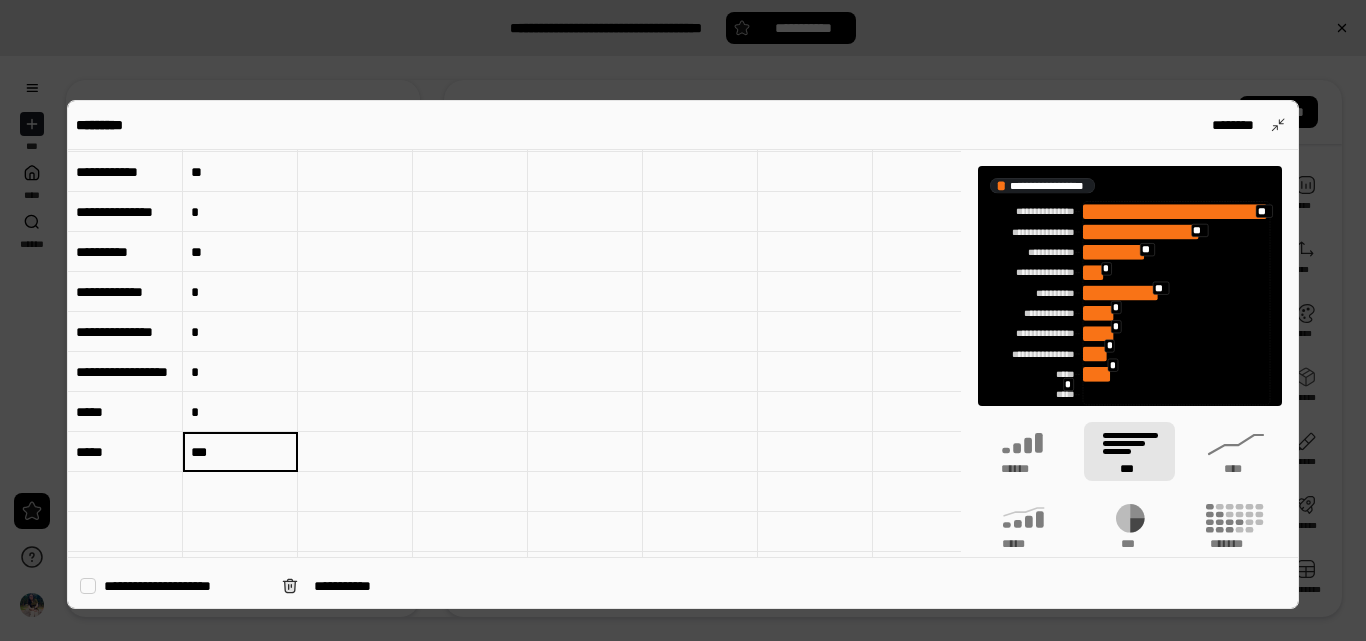 type on "***" 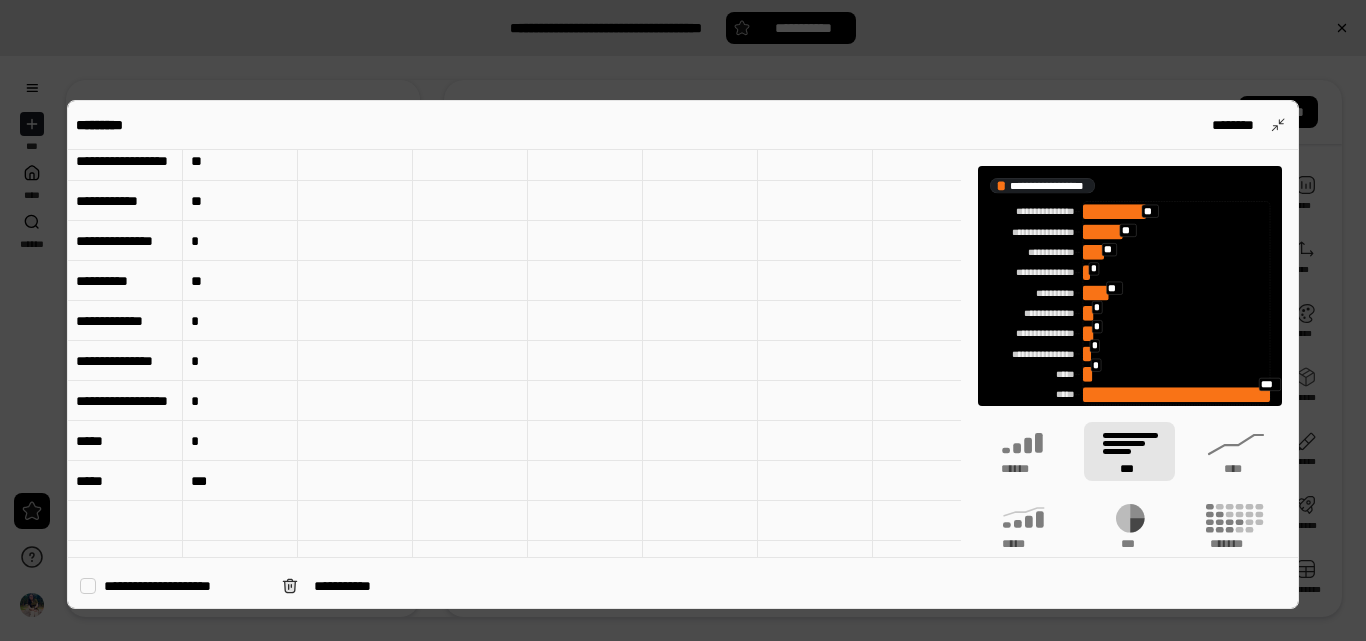 scroll, scrollTop: 0, scrollLeft: 0, axis: both 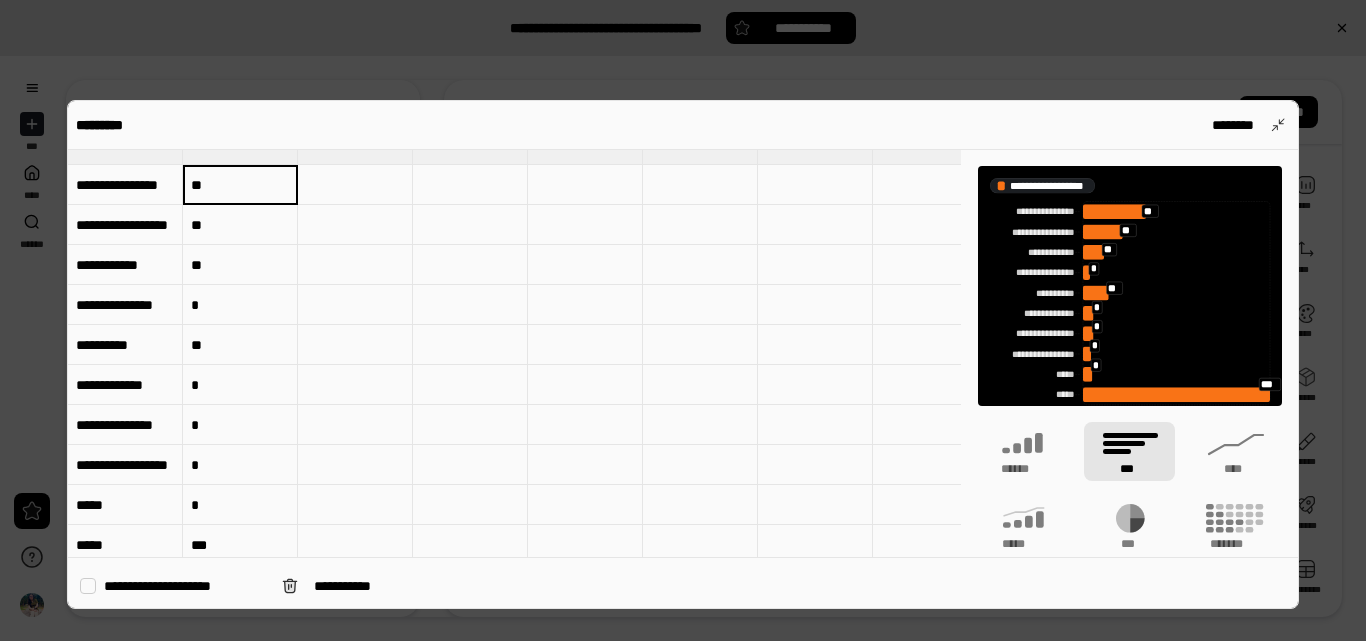 click on "*" at bounding box center [240, 425] 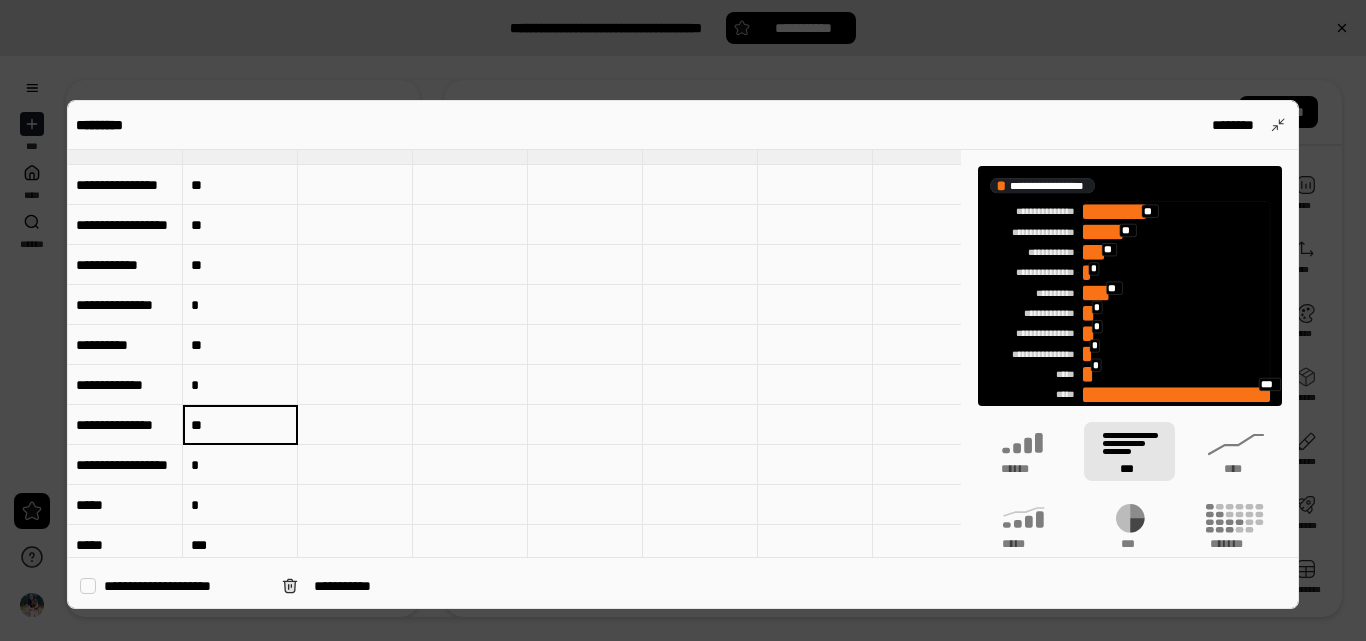 type on "**" 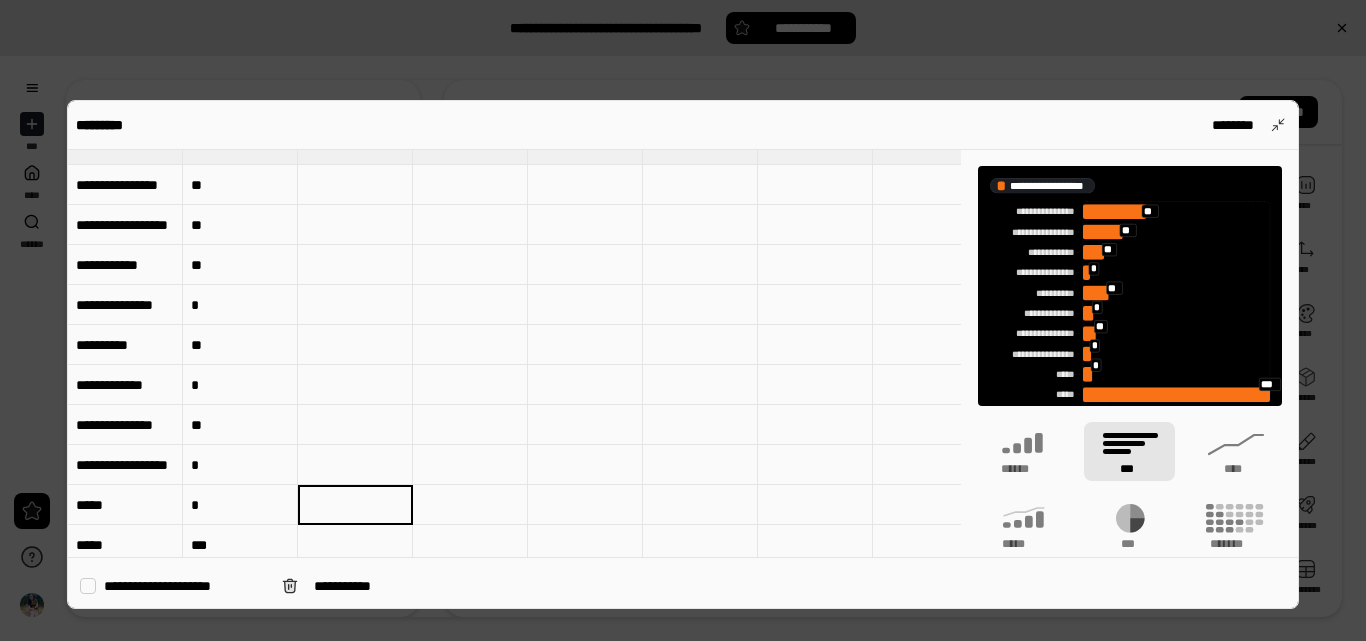 click on "**" at bounding box center [240, 265] 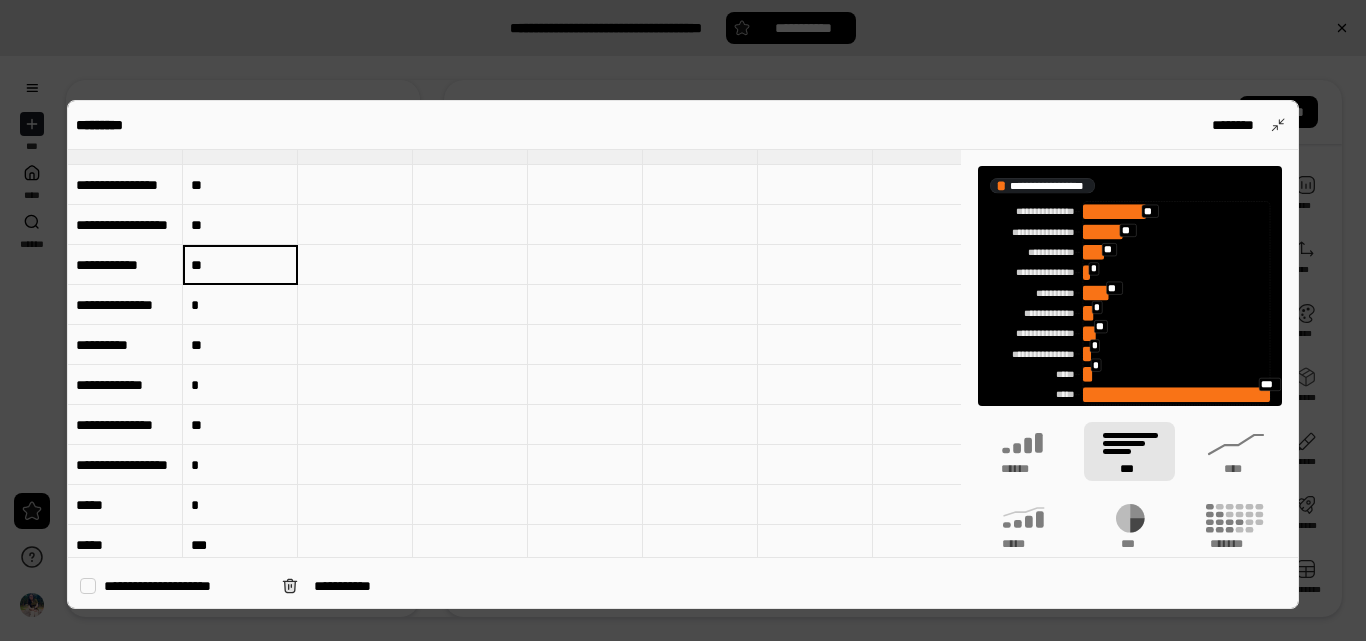click on "**" at bounding box center [240, 264] 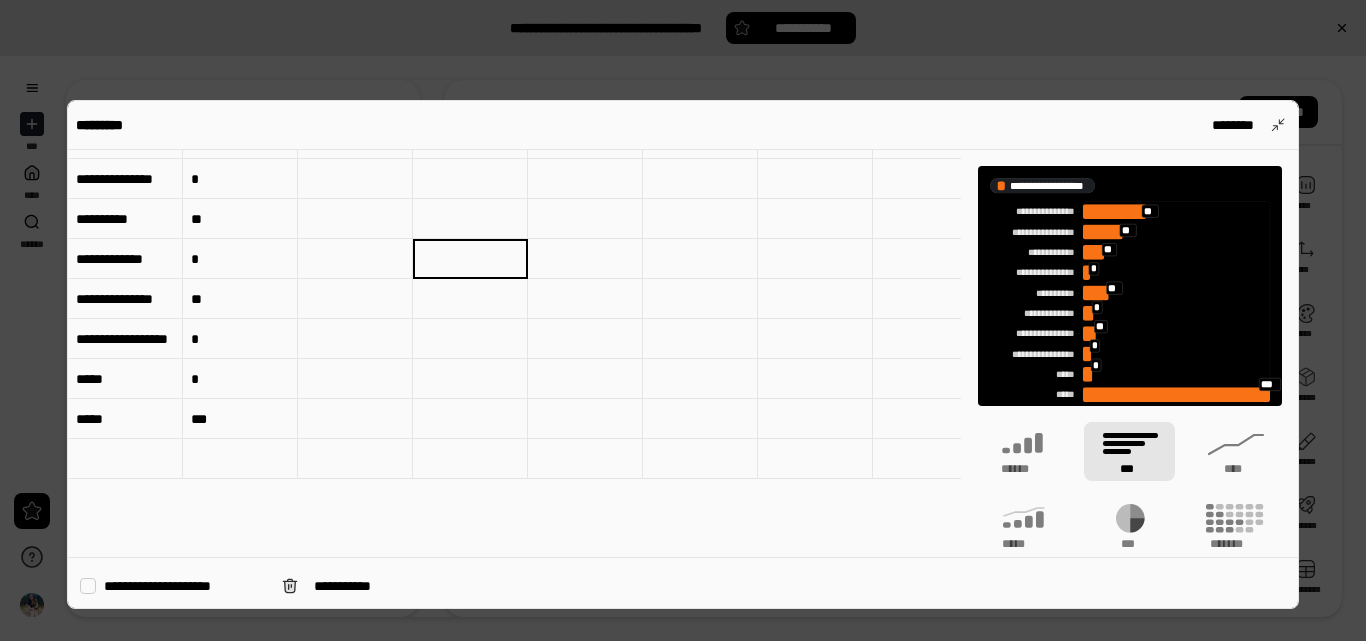 scroll, scrollTop: 0, scrollLeft: 0, axis: both 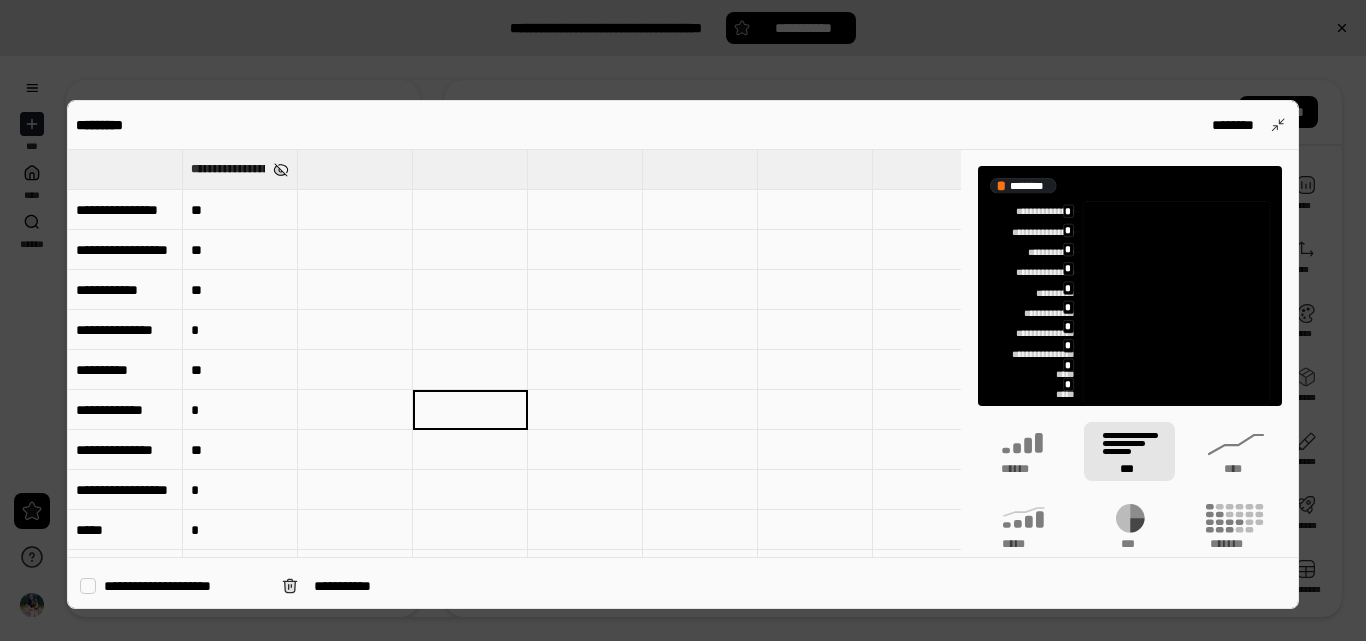 click at bounding box center [281, 170] 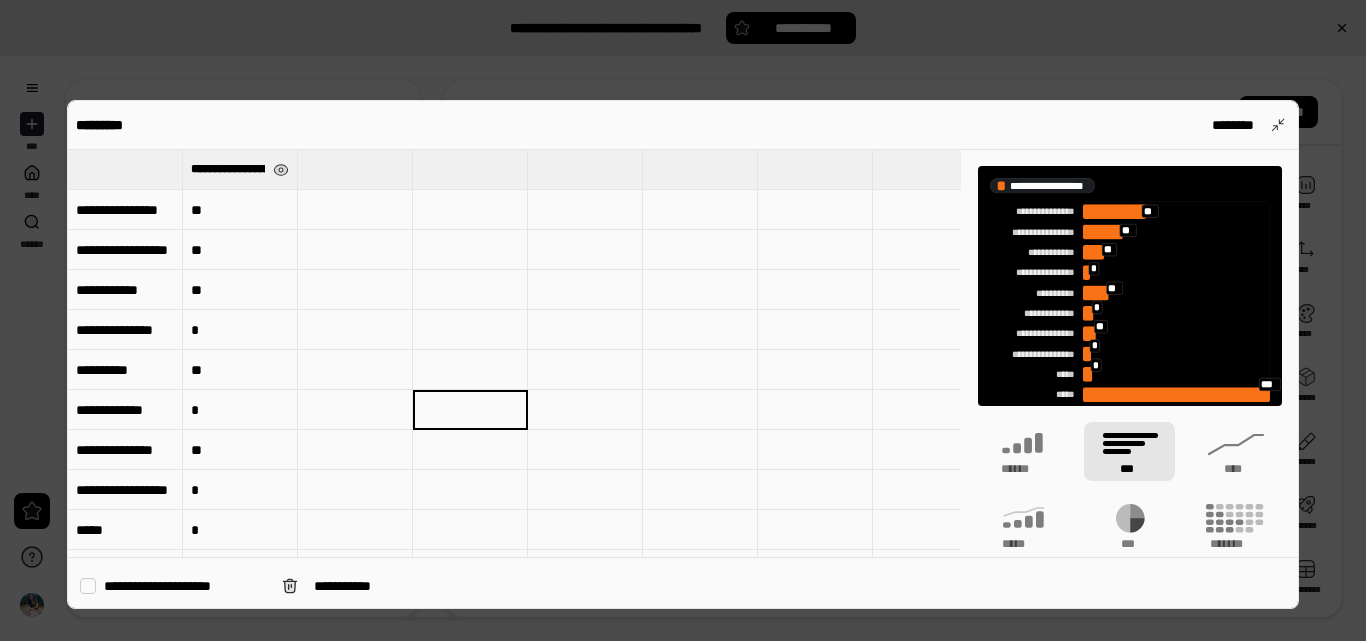 click on "**********" at bounding box center [228, 169] 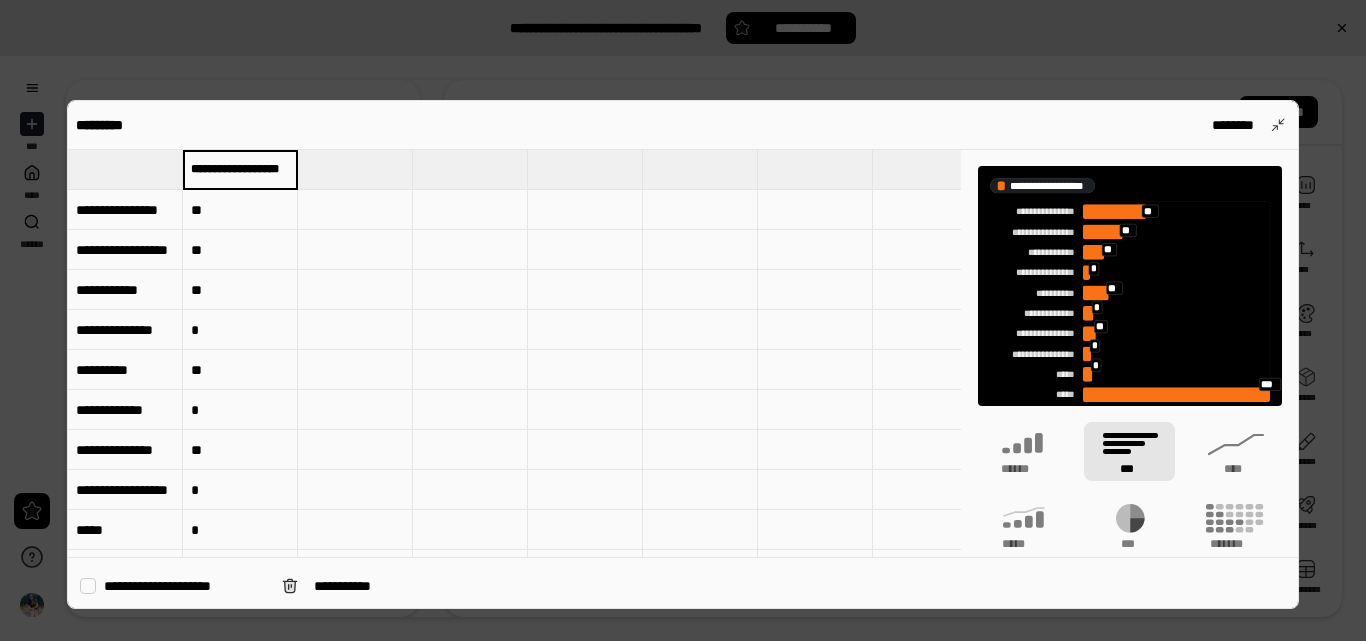 click on "**********" at bounding box center [240, 169] 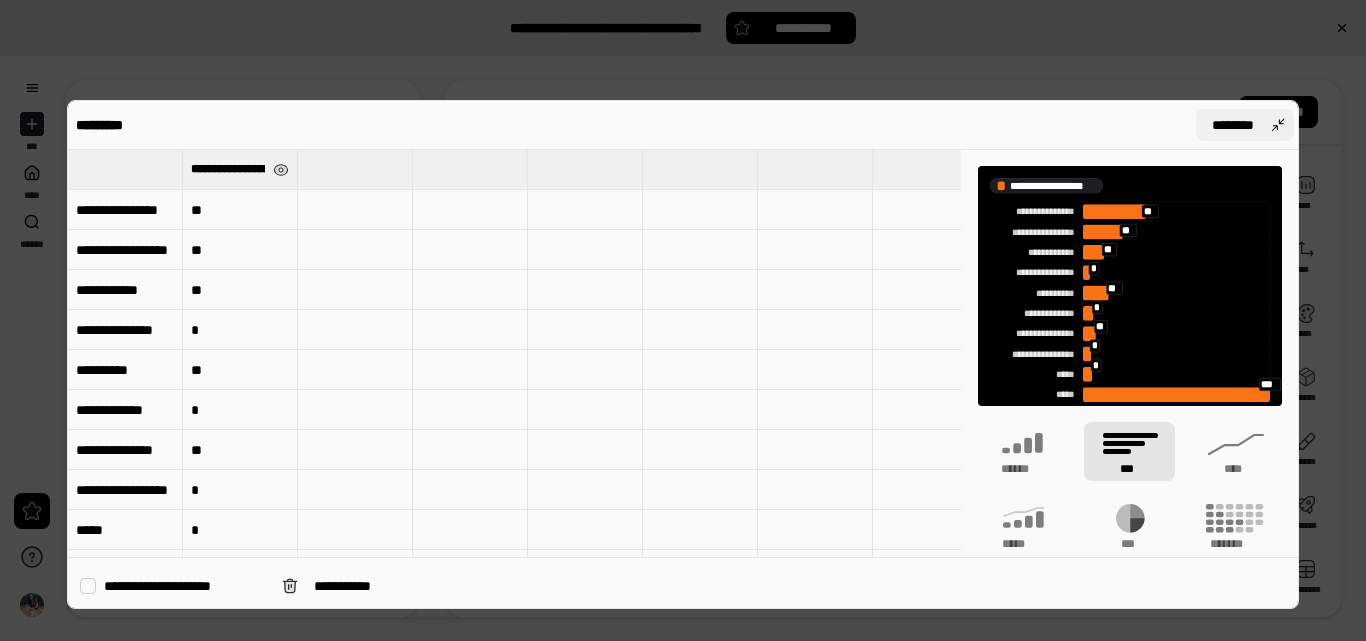 click on "********" at bounding box center (1245, 125) 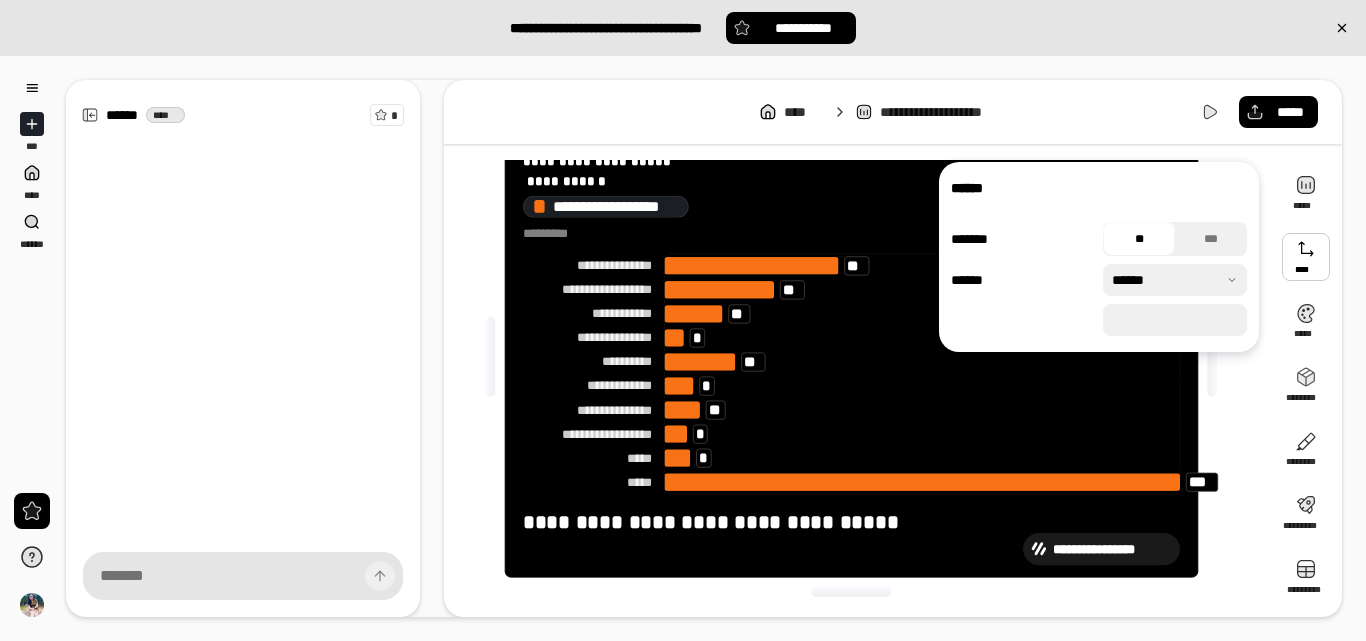 click at bounding box center (1306, 257) 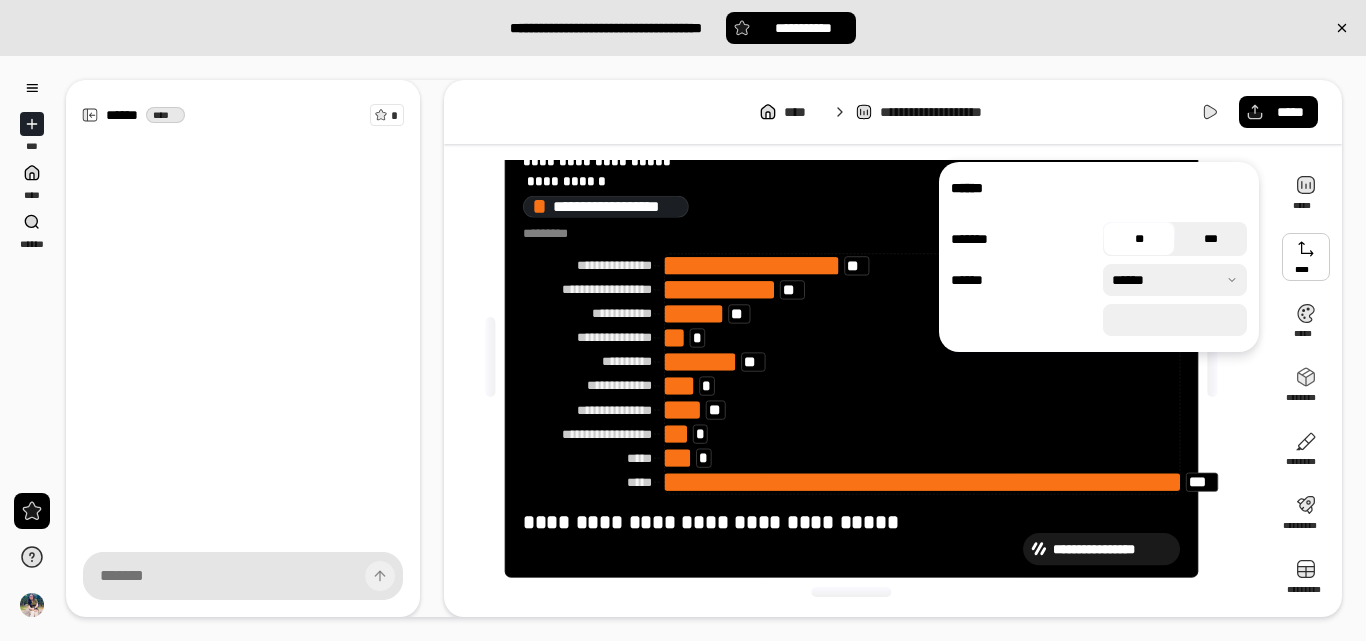 click on "***" at bounding box center [1211, 239] 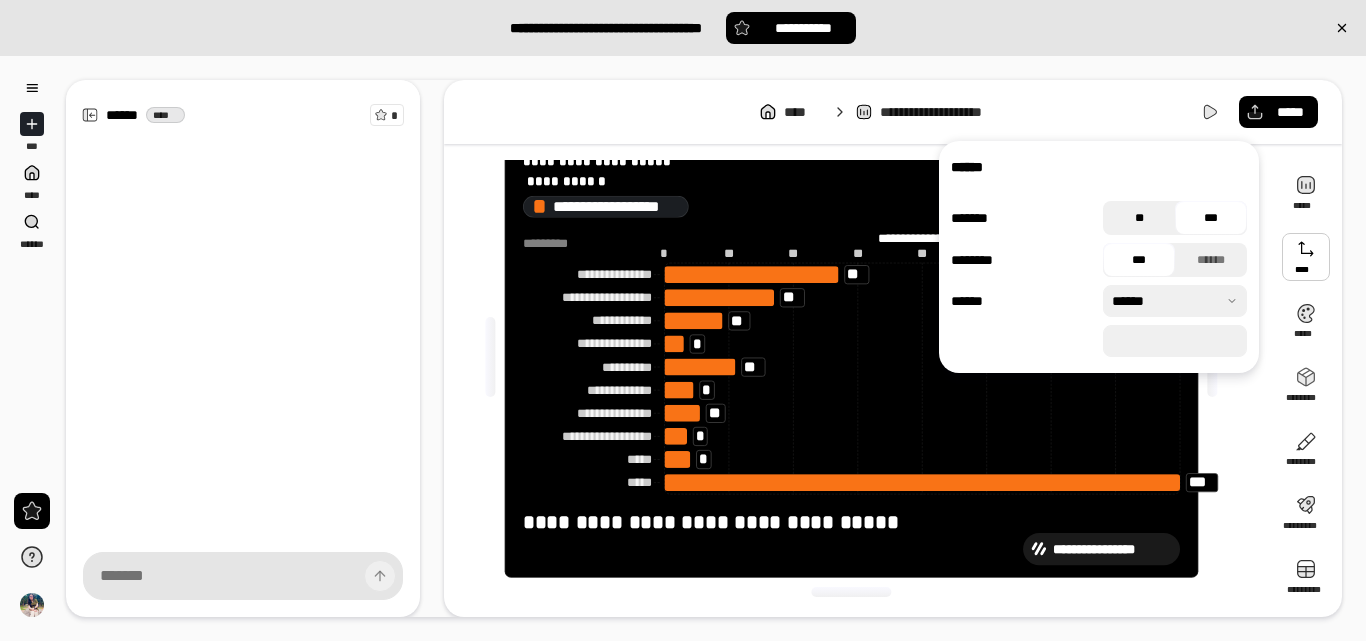 click on "**" at bounding box center [1139, 218] 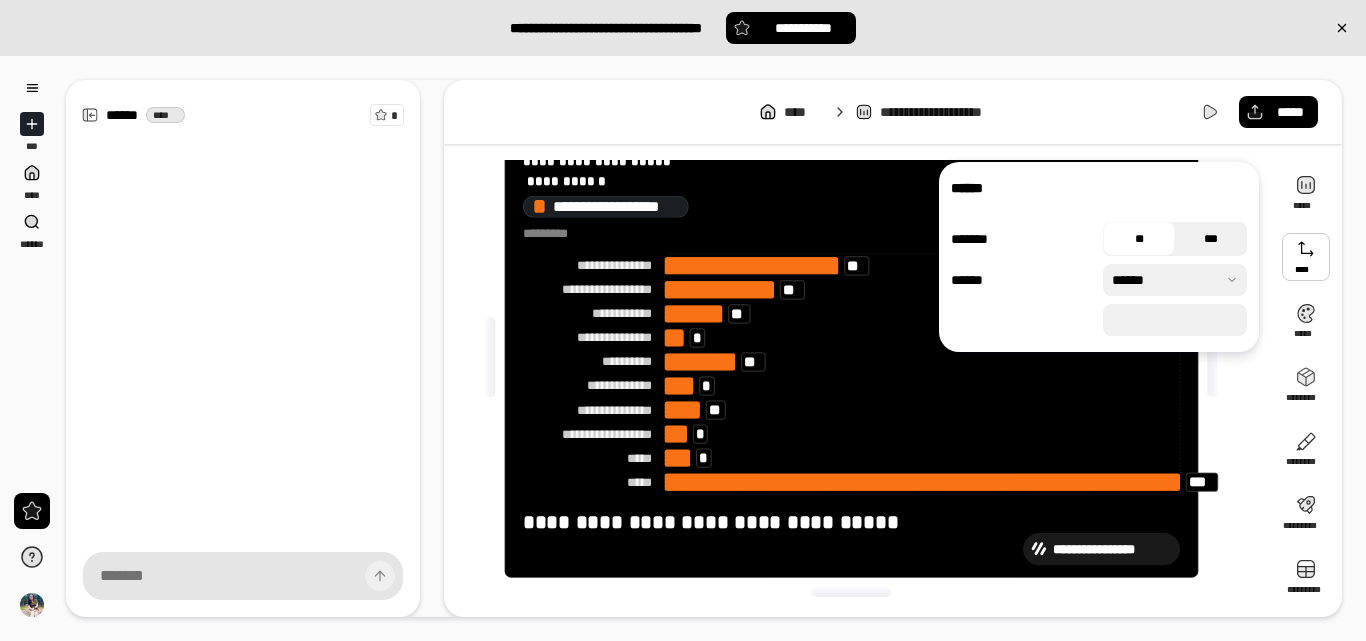click on "***" at bounding box center (1211, 239) 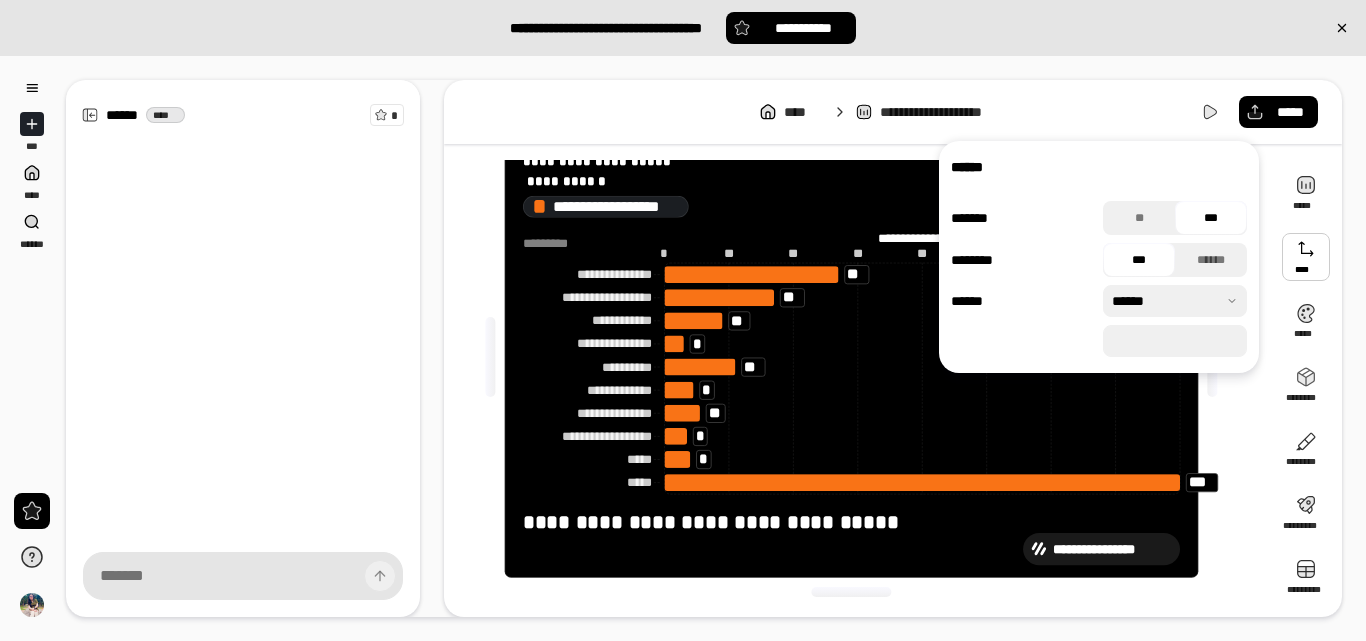 click on "***" at bounding box center (1139, 260) 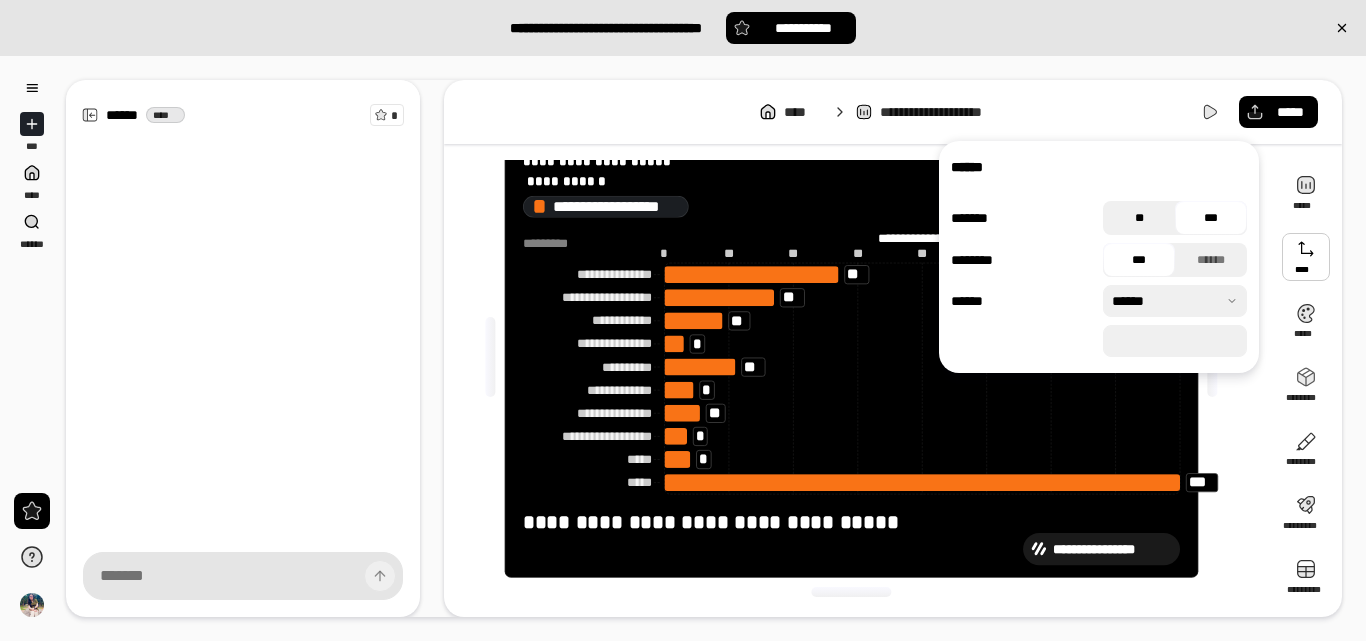 click on "**" at bounding box center (1139, 218) 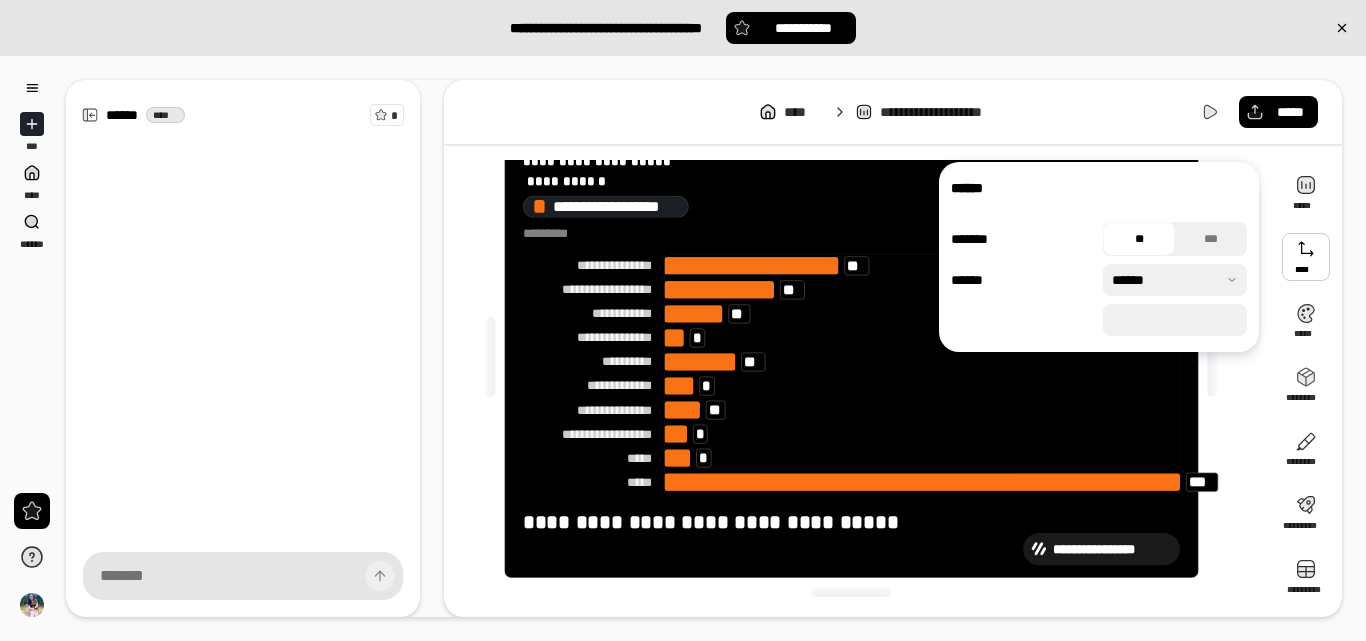 click at bounding box center (1175, 280) 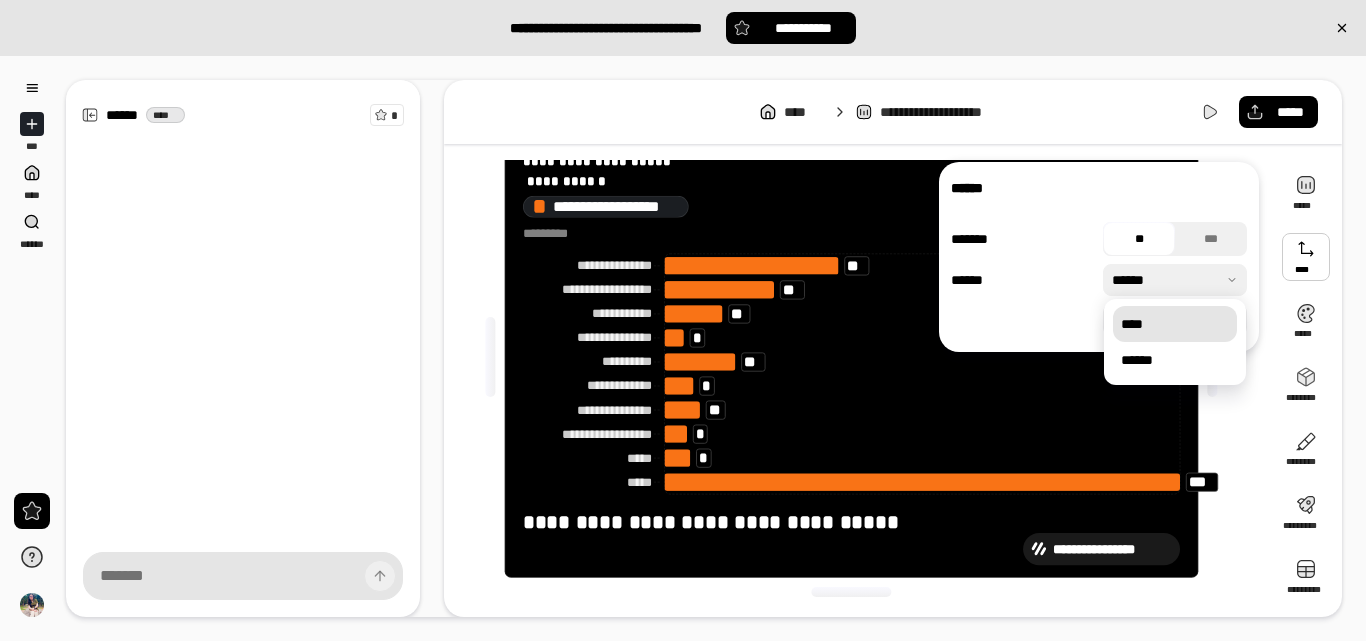 click on "****" at bounding box center (1175, 324) 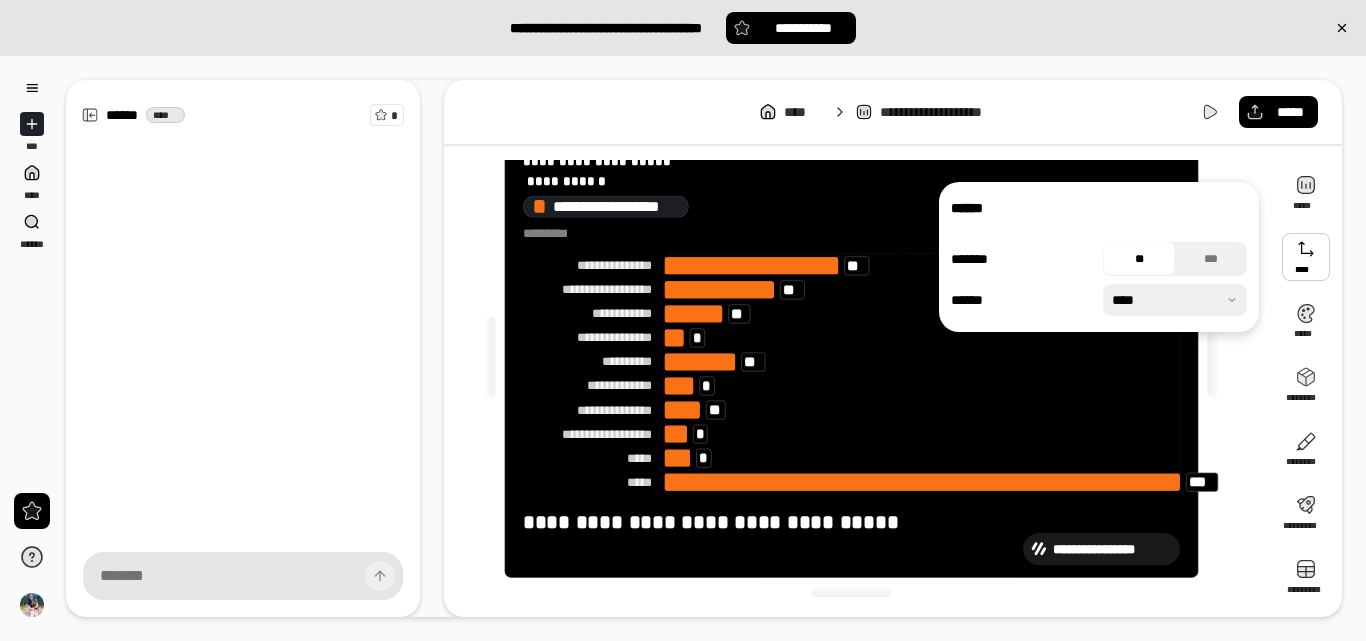 click at bounding box center [1175, 300] 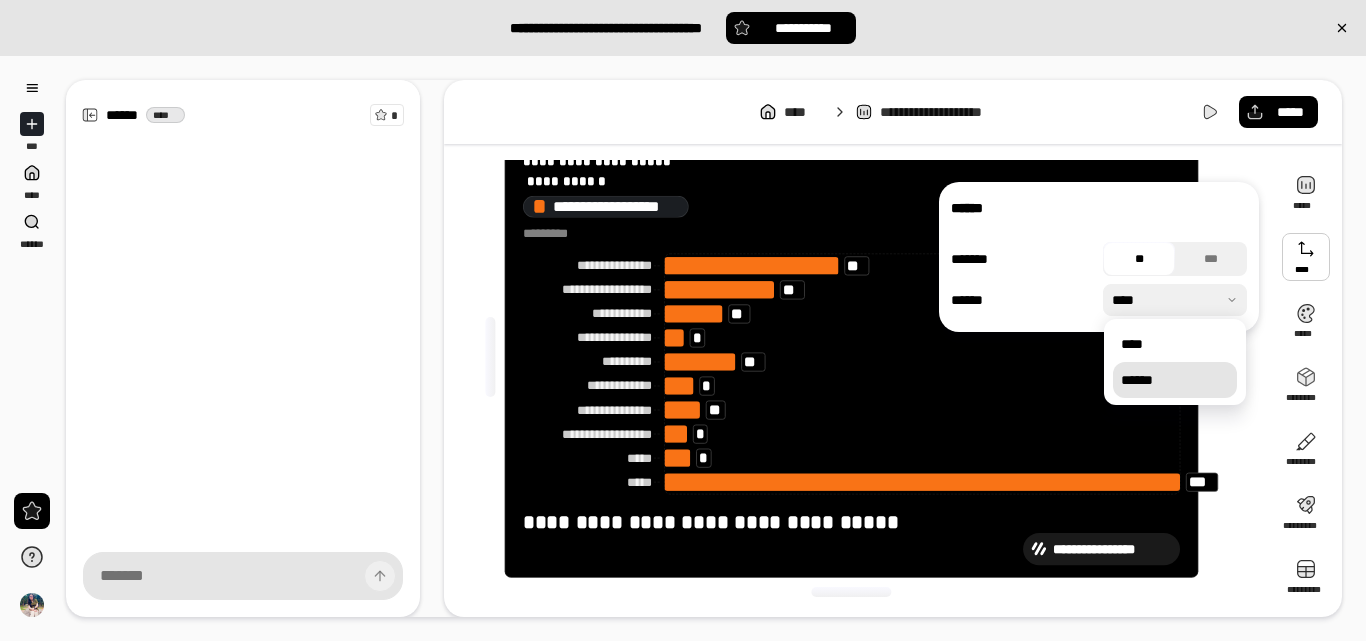 click on "******" at bounding box center [1175, 380] 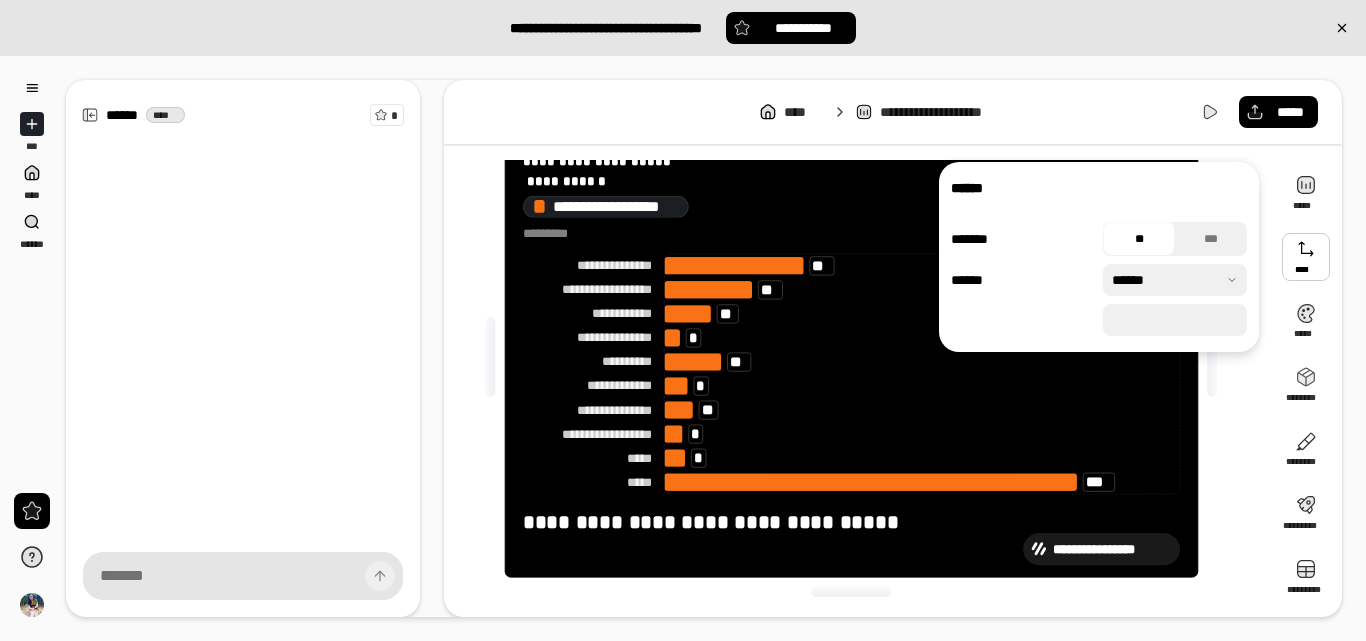 click on "***" at bounding box center [1175, 320] 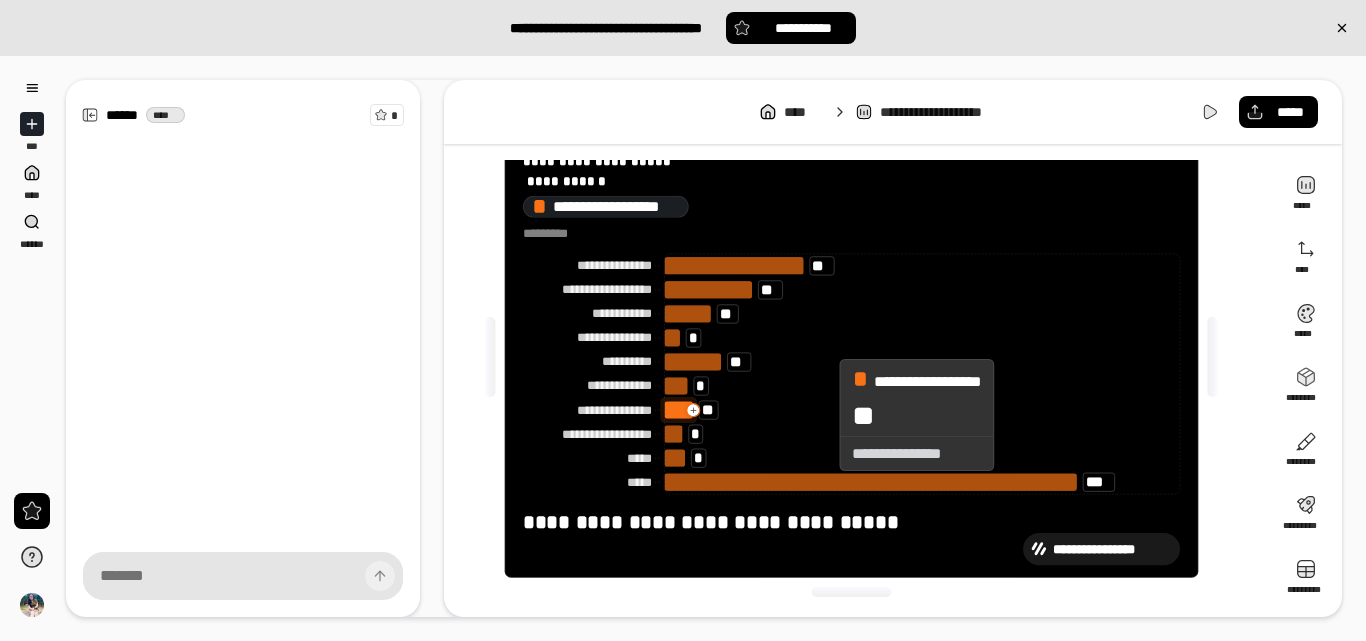 click 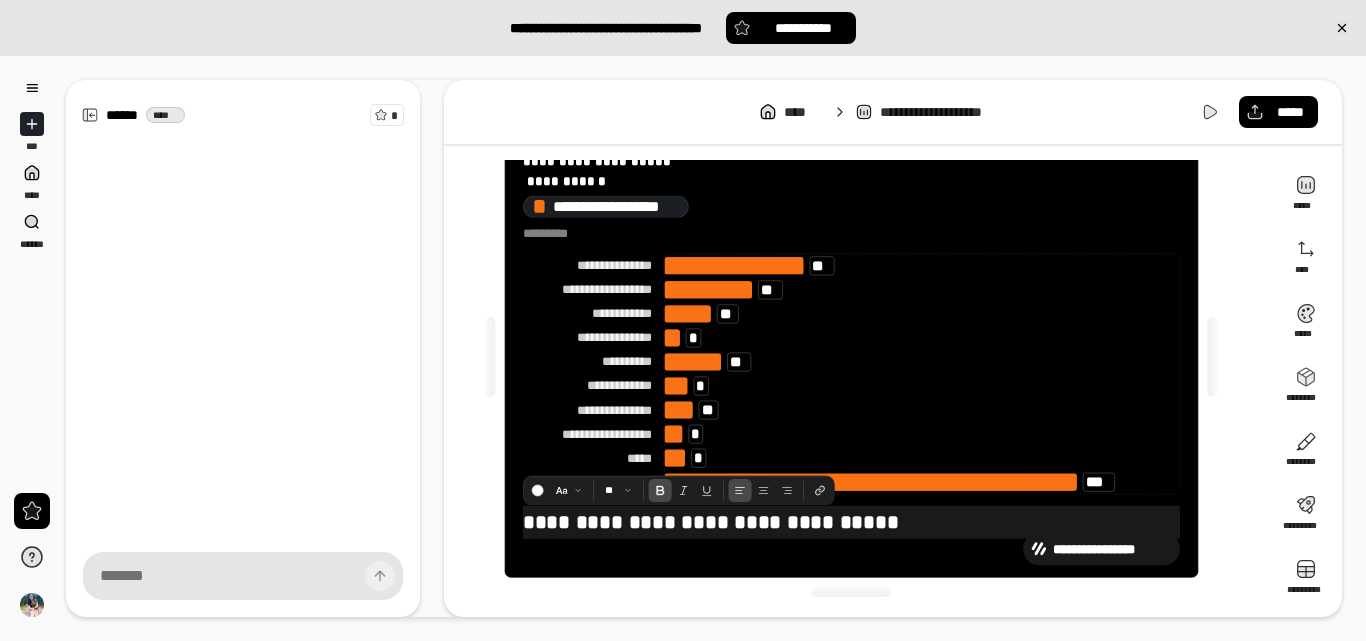 click on "**********" at bounding box center [710, 522] 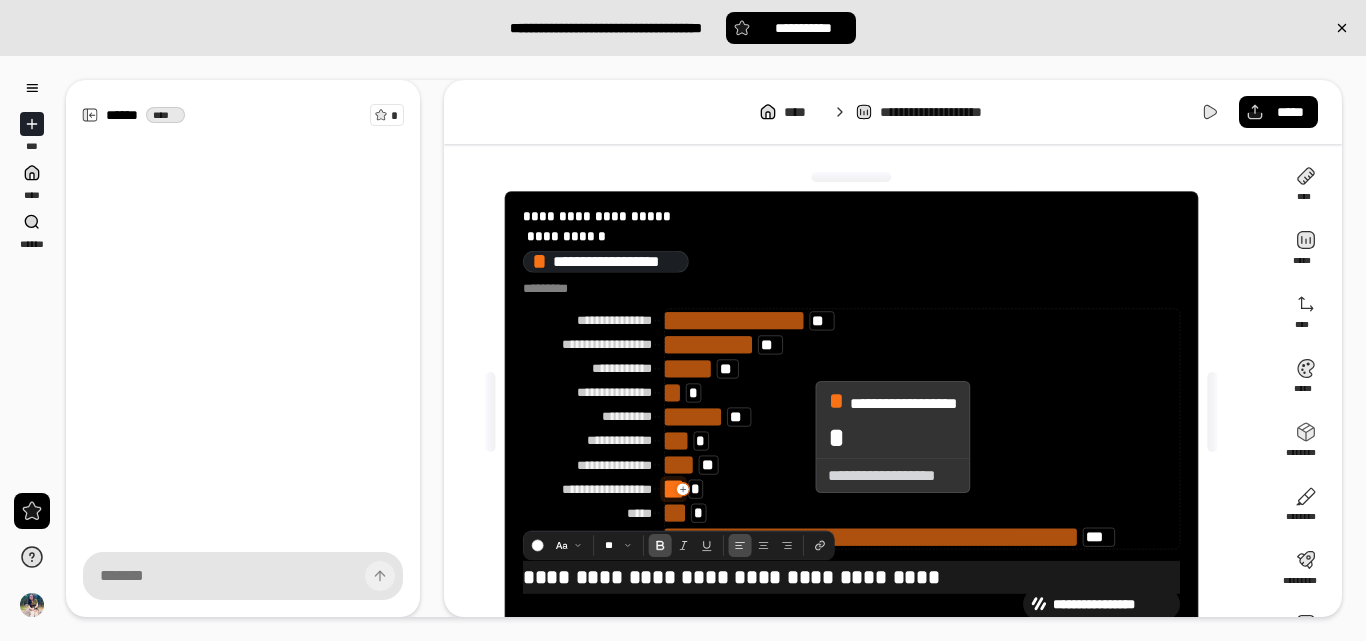 scroll, scrollTop: 7, scrollLeft: 0, axis: vertical 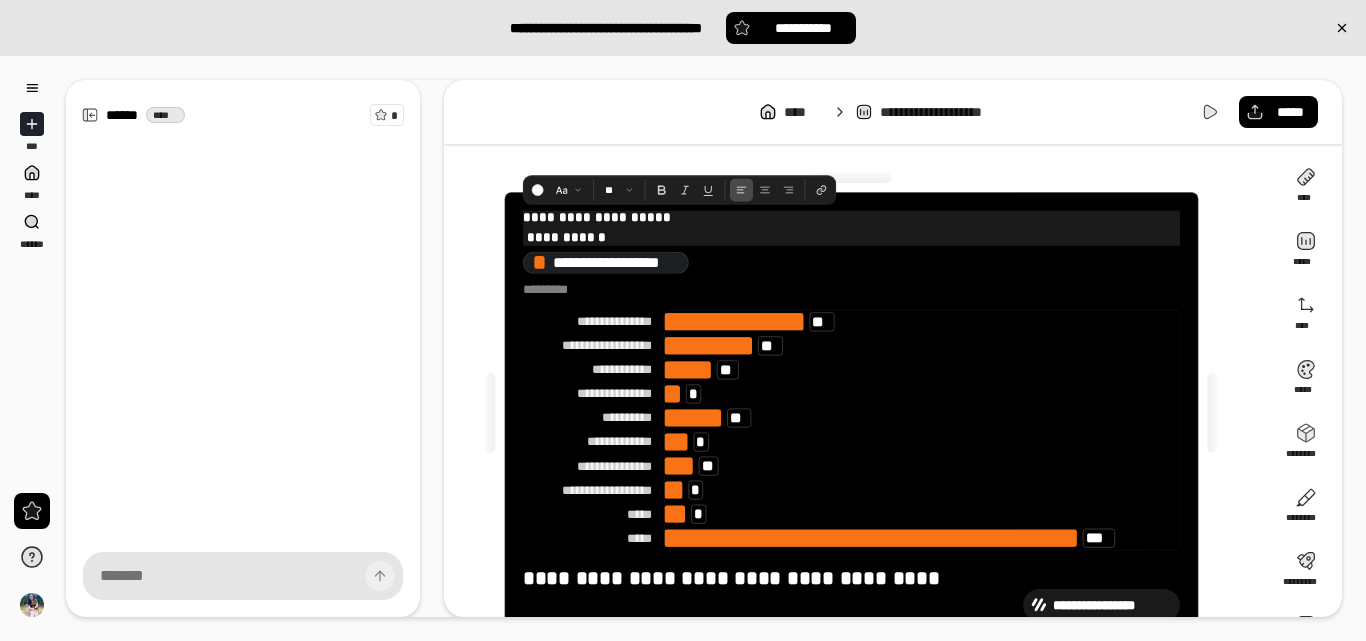 click on "**********" at bounding box center [851, 218] 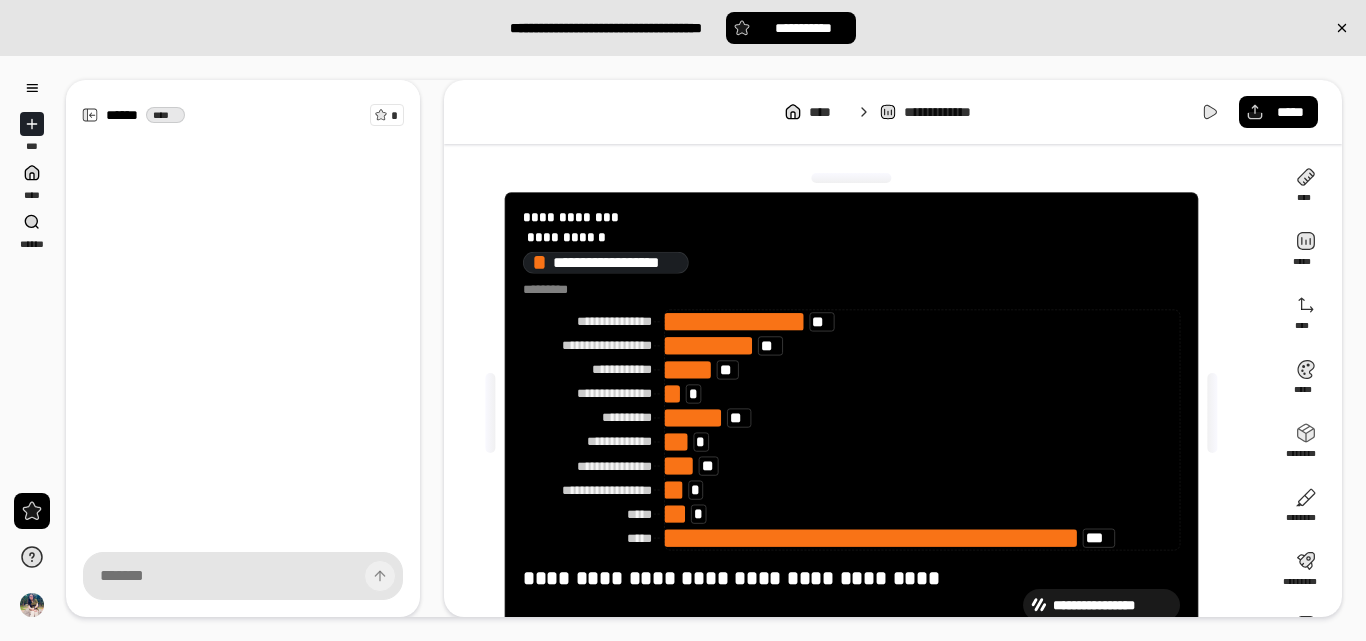 click on "[FIRST] [LAST] [STREET_NAME] [CITY] [STATE] [ZIP_CODE] [COUNTRY] [PHONE] [EMAIL]" at bounding box center [859, 413] 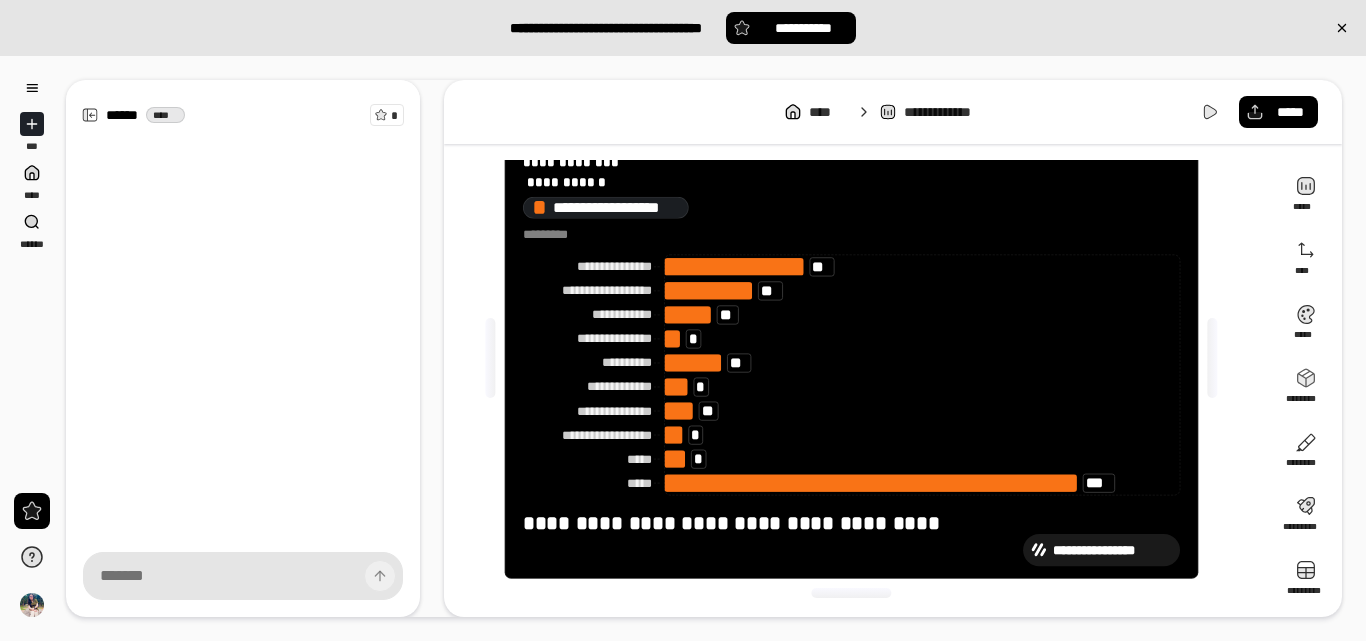 scroll, scrollTop: 63, scrollLeft: 0, axis: vertical 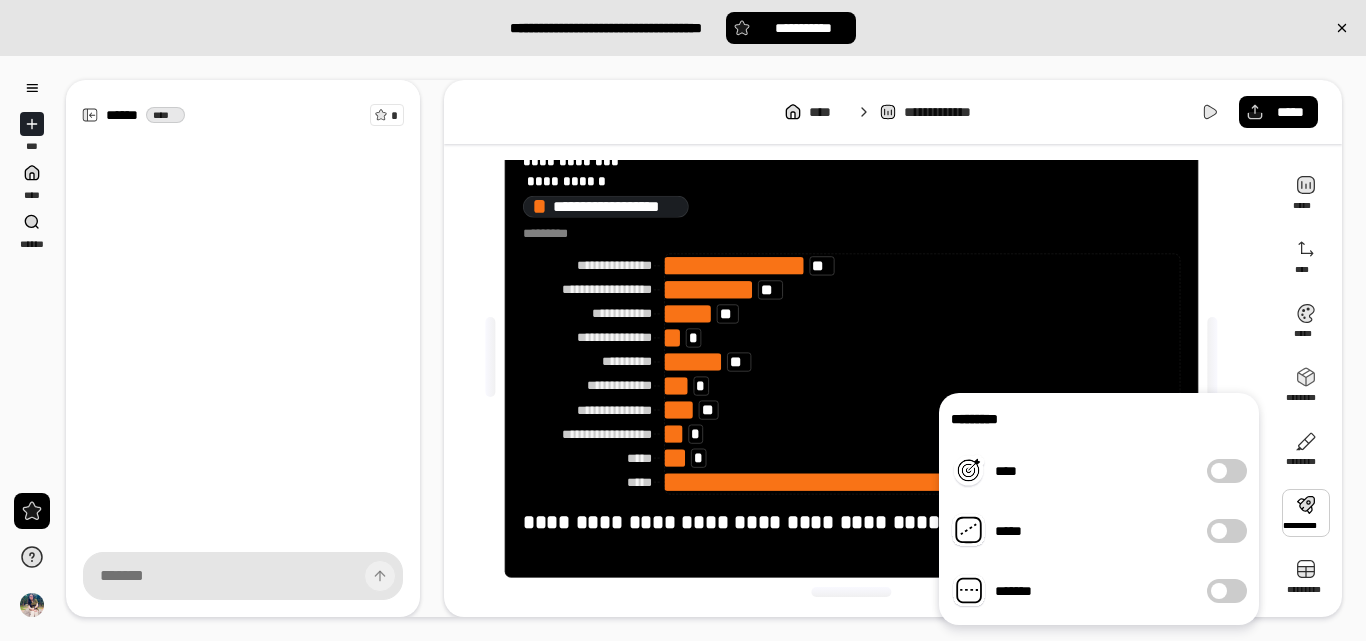 click at bounding box center (1306, 513) 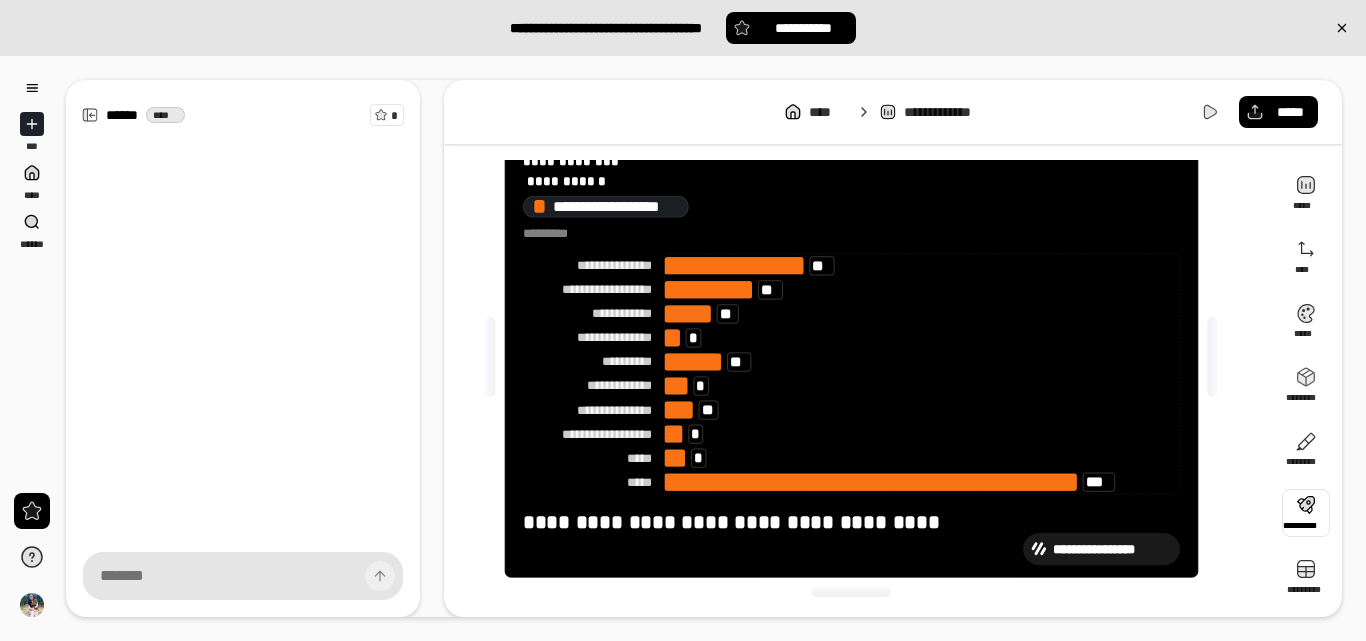 click at bounding box center (1306, 513) 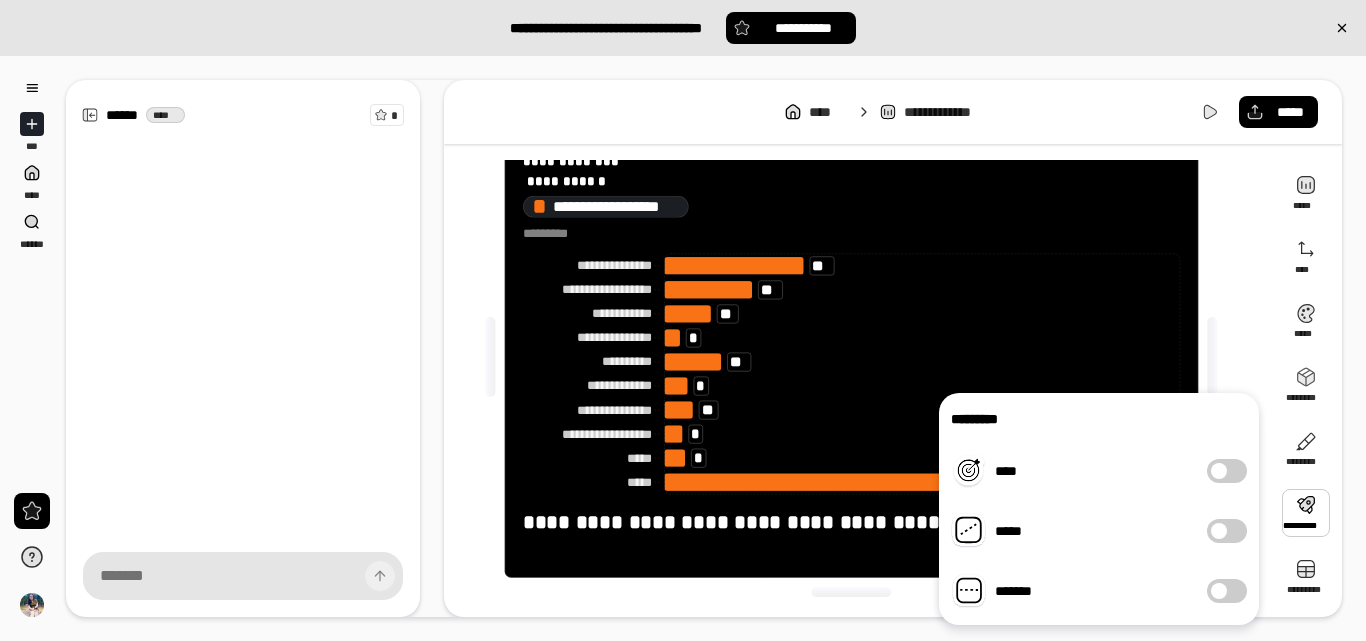 click on "****" at bounding box center (1227, 471) 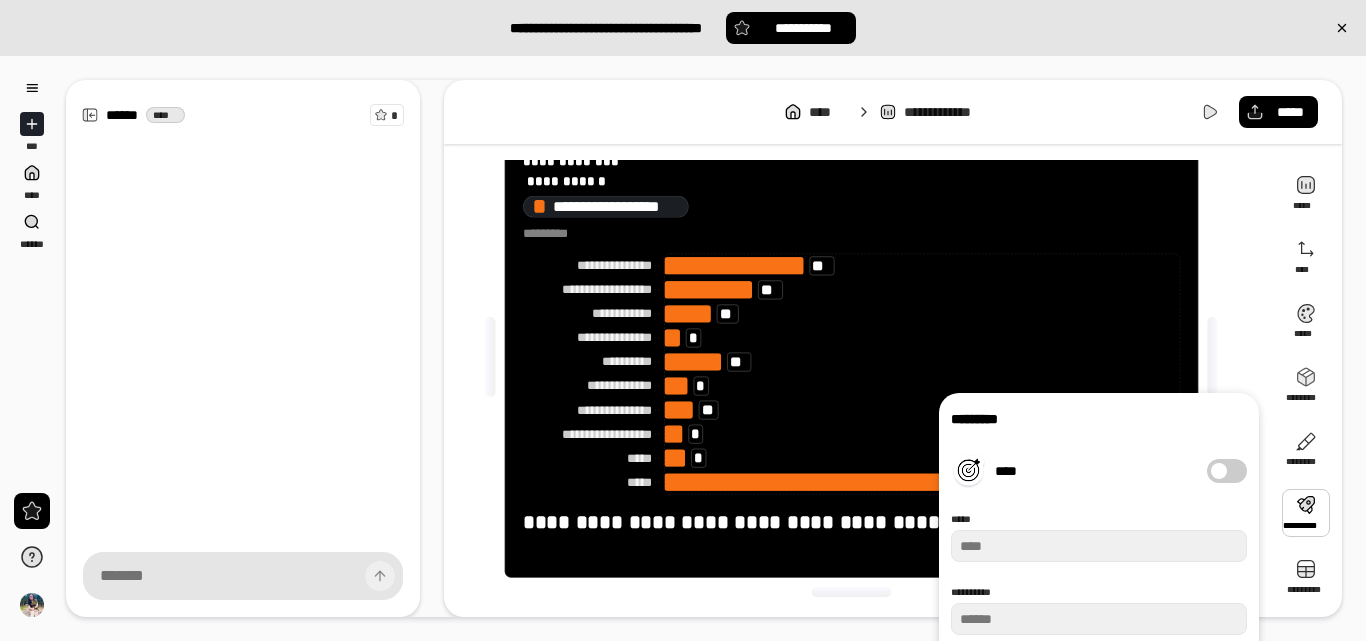 type on "***" 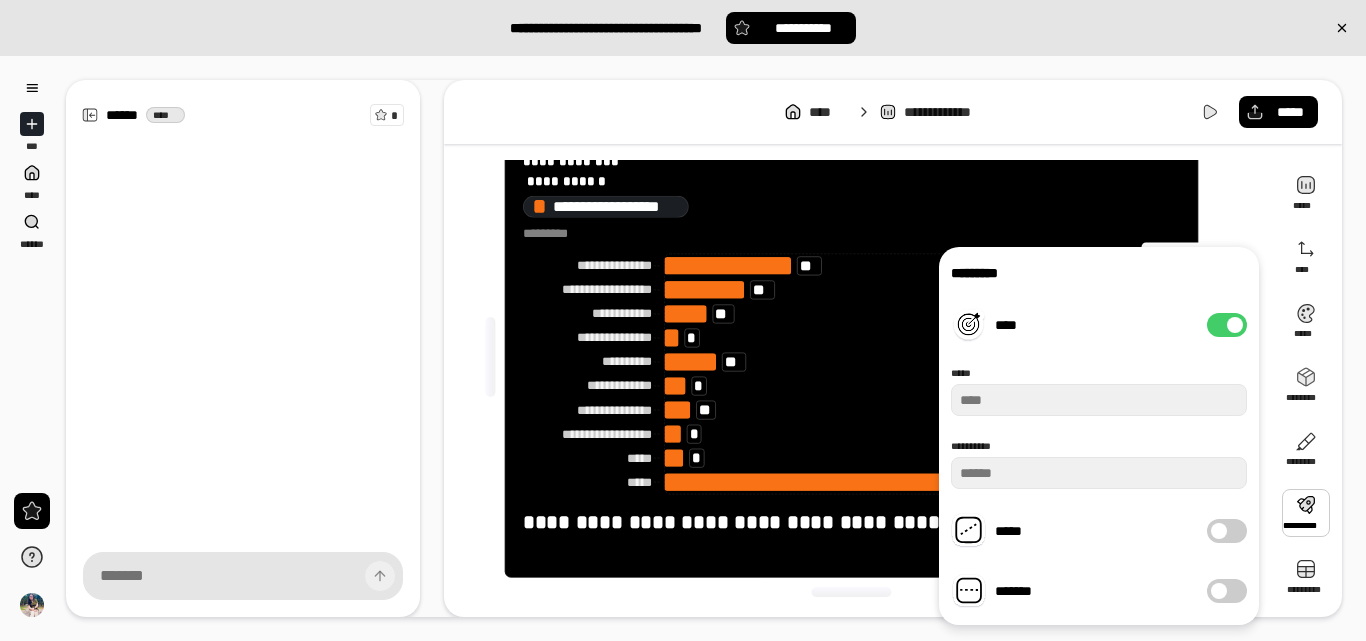 click on "*****" at bounding box center (1227, 531) 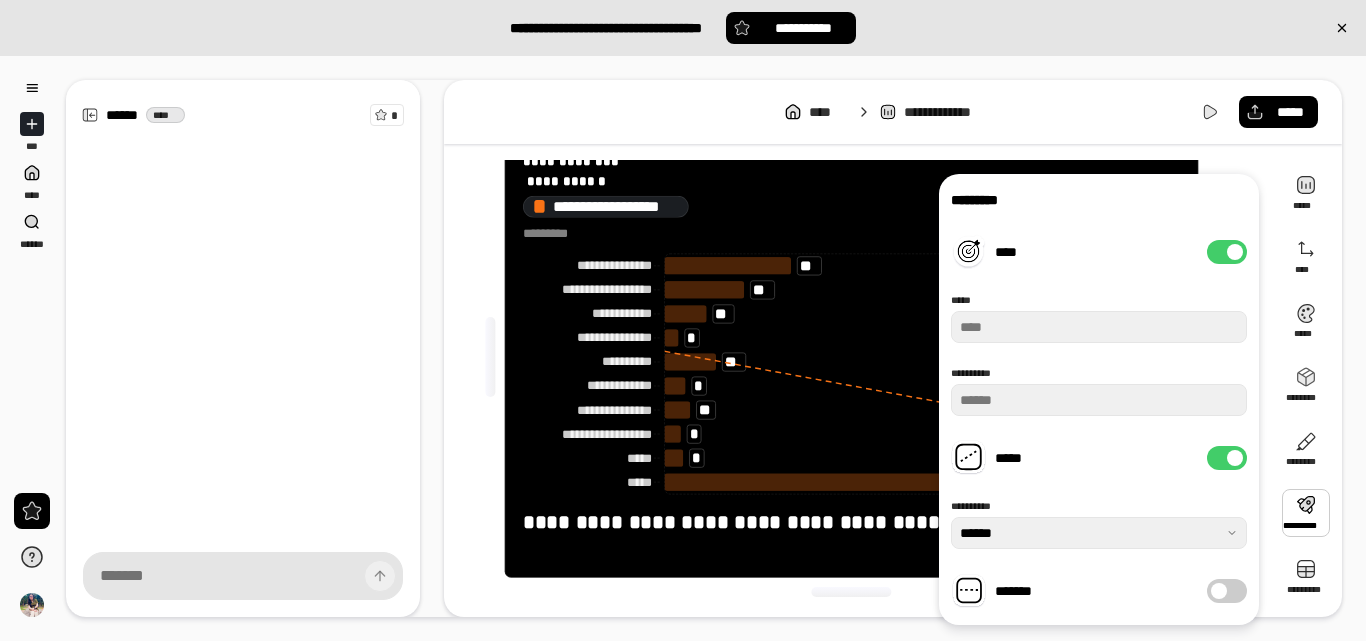 click on "*******" at bounding box center (1227, 591) 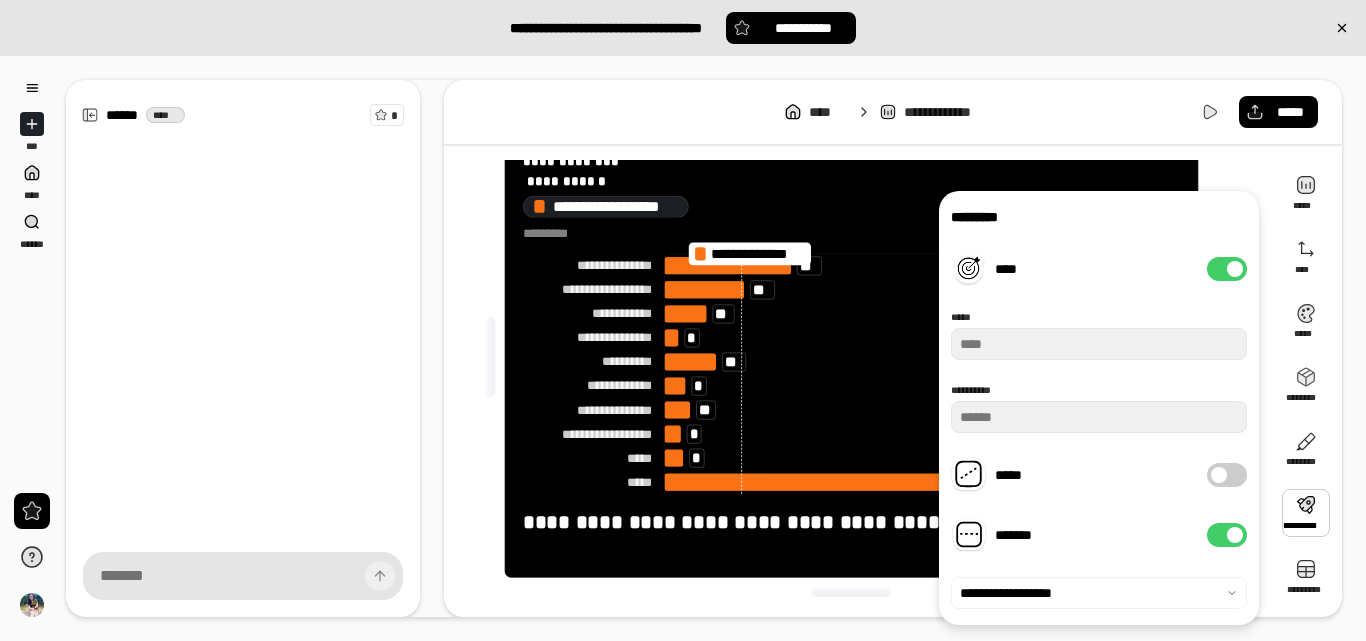 click on "*******" at bounding box center (1227, 535) 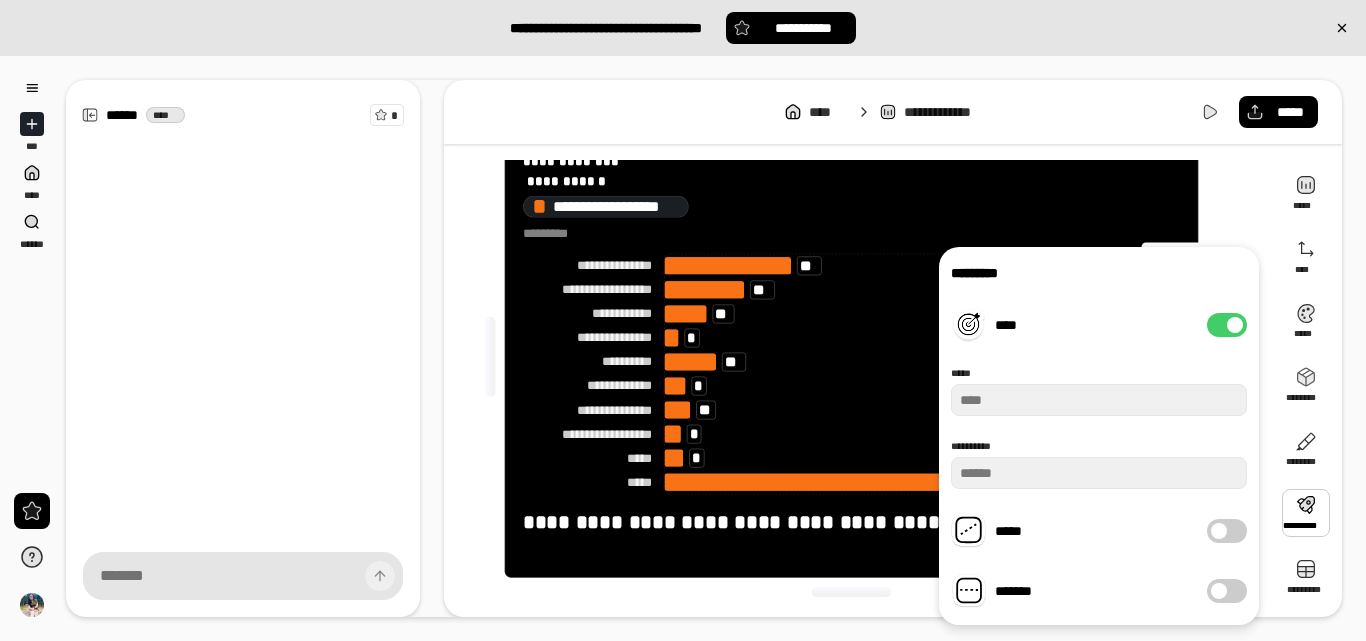 click on "*****" at bounding box center [1227, 531] 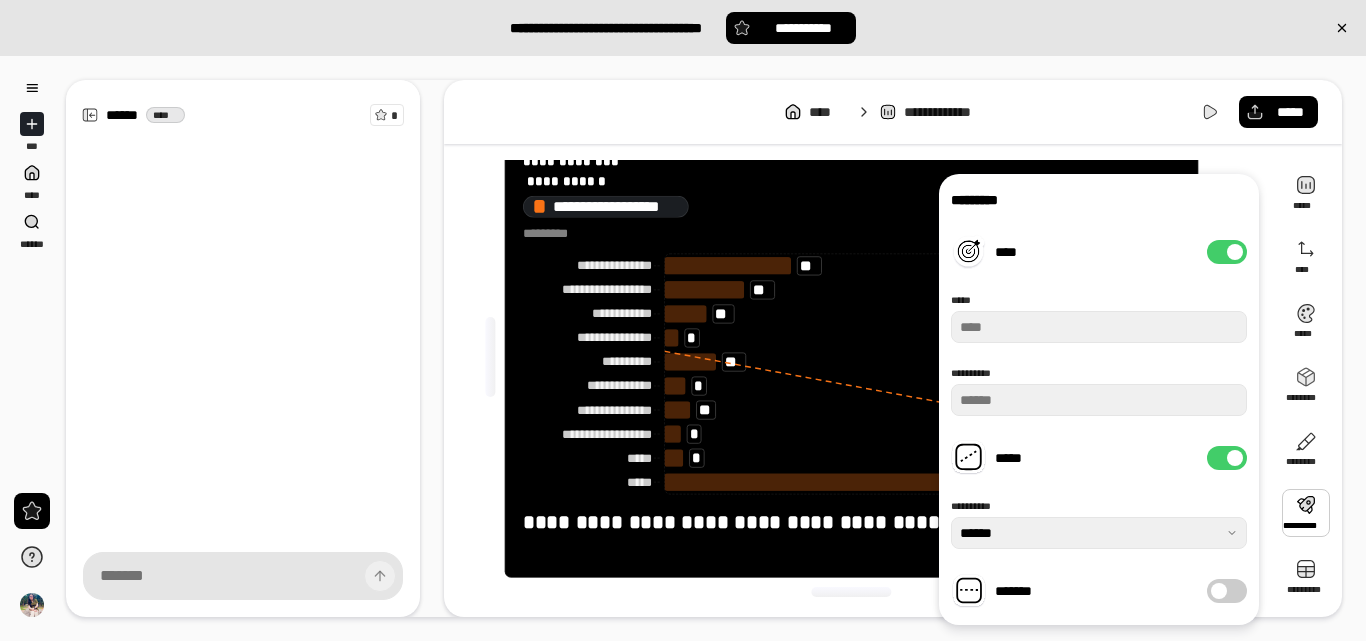 click on "*****" at bounding box center [1227, 458] 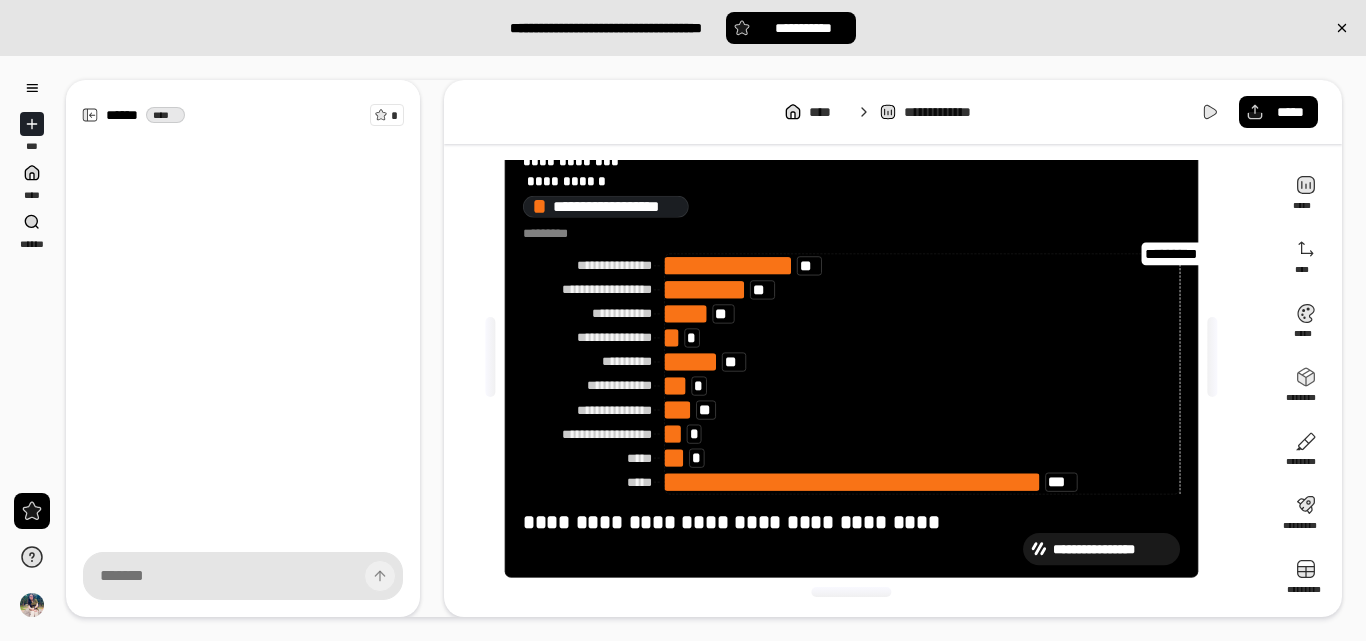 click on "[FIRST] [LAST] [STREET_NAME] [CITY] [STATE] [ZIP_CODE] [COUNTRY] [PHONE] [EMAIL]" at bounding box center [851, 357] 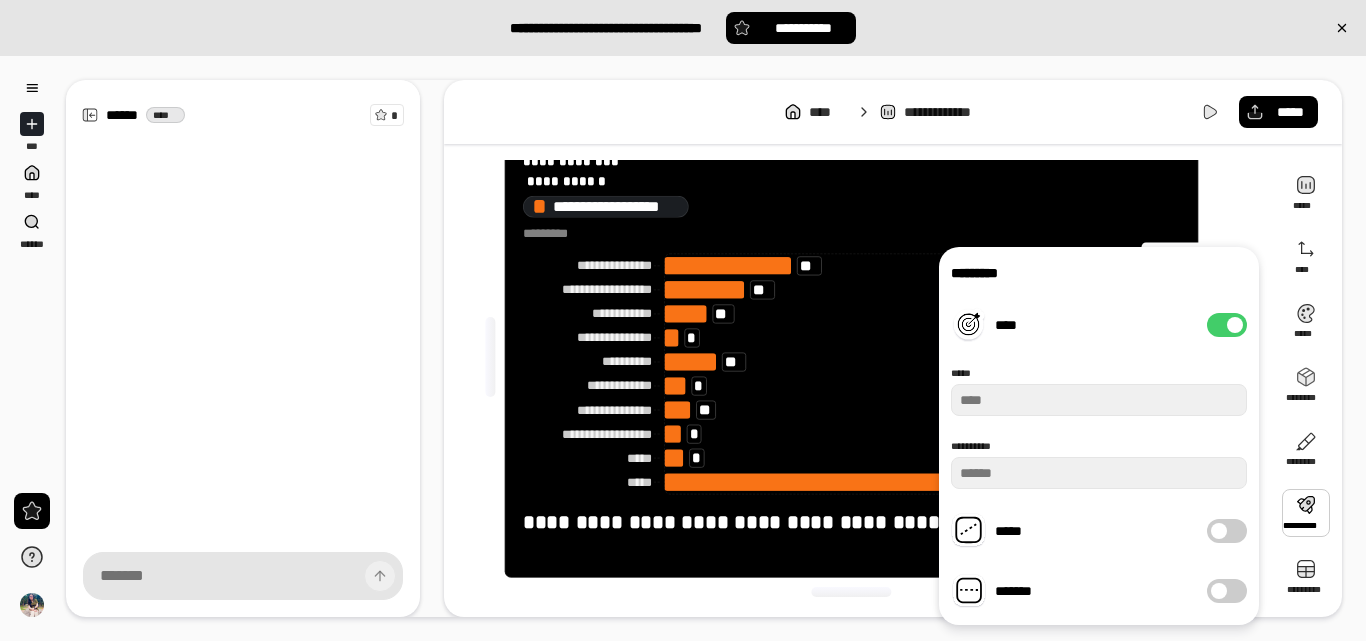 click on "****" at bounding box center (1227, 325) 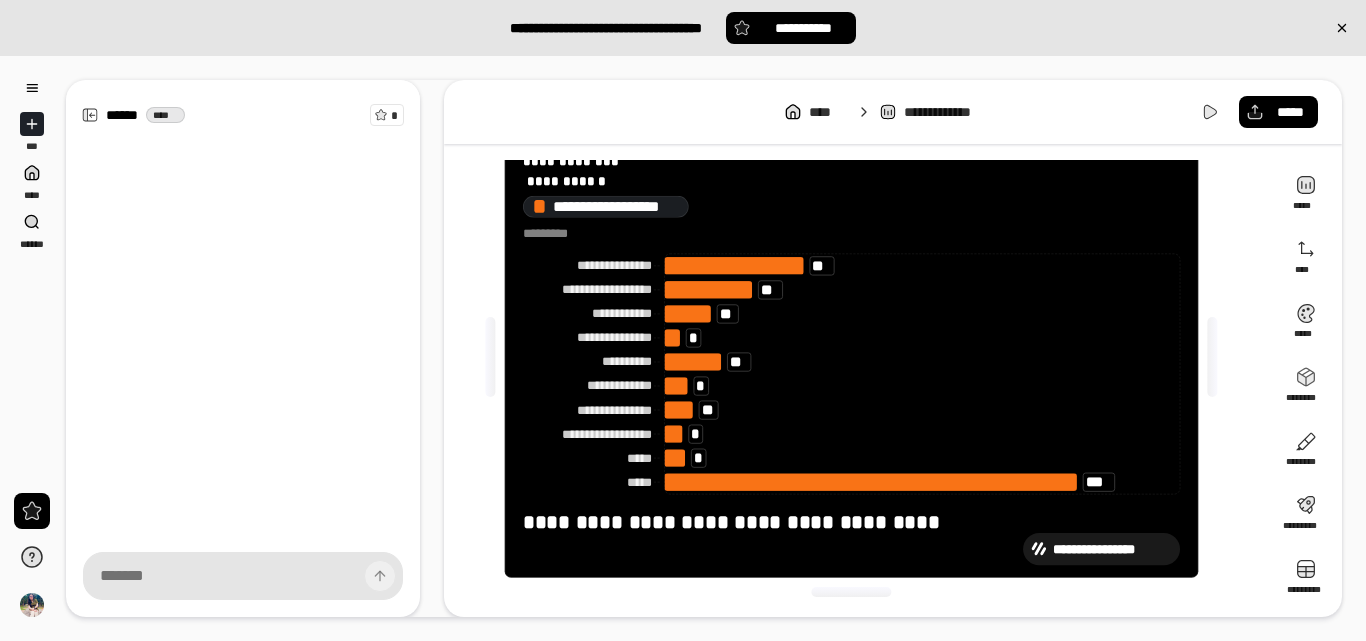 click on "**********" at bounding box center (851, 549) 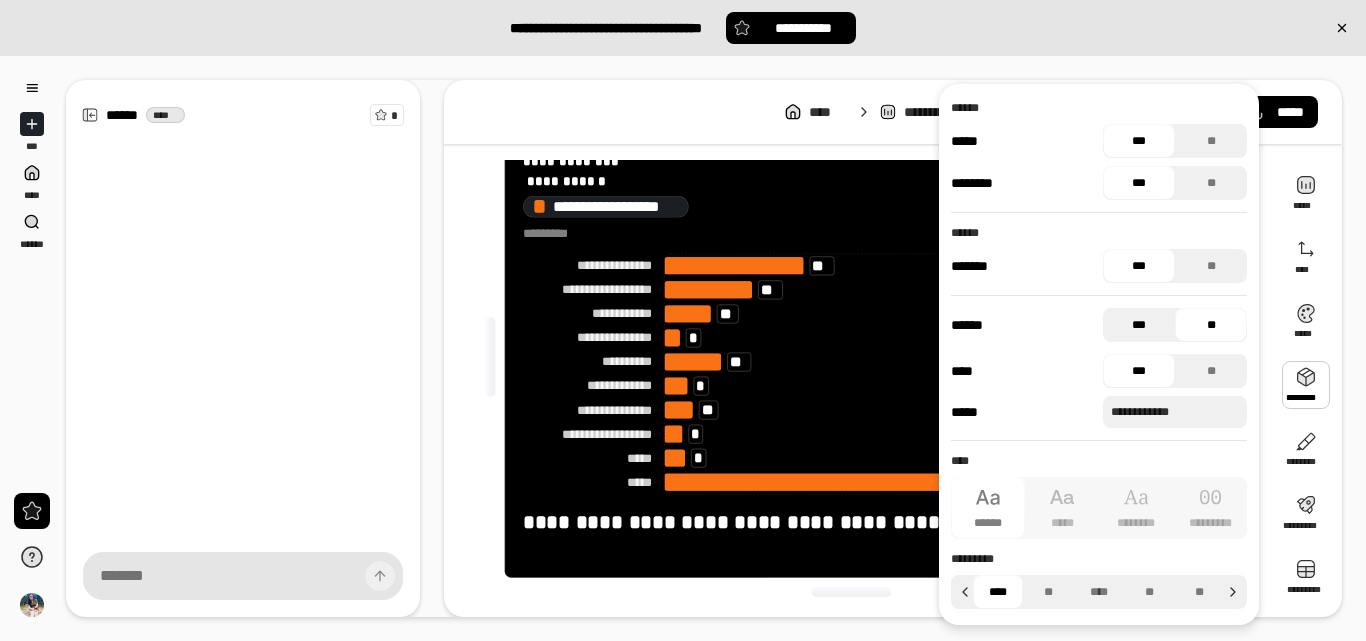 click on "***" at bounding box center [1139, 325] 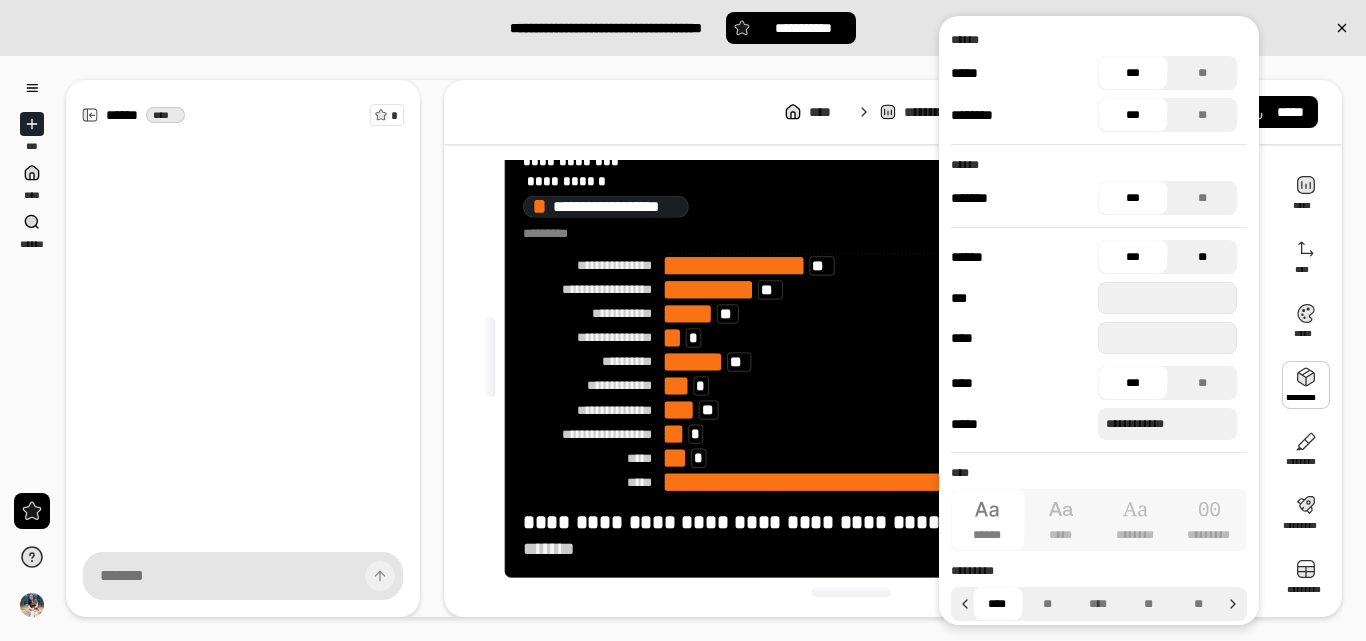 click on "**" at bounding box center [1203, 257] 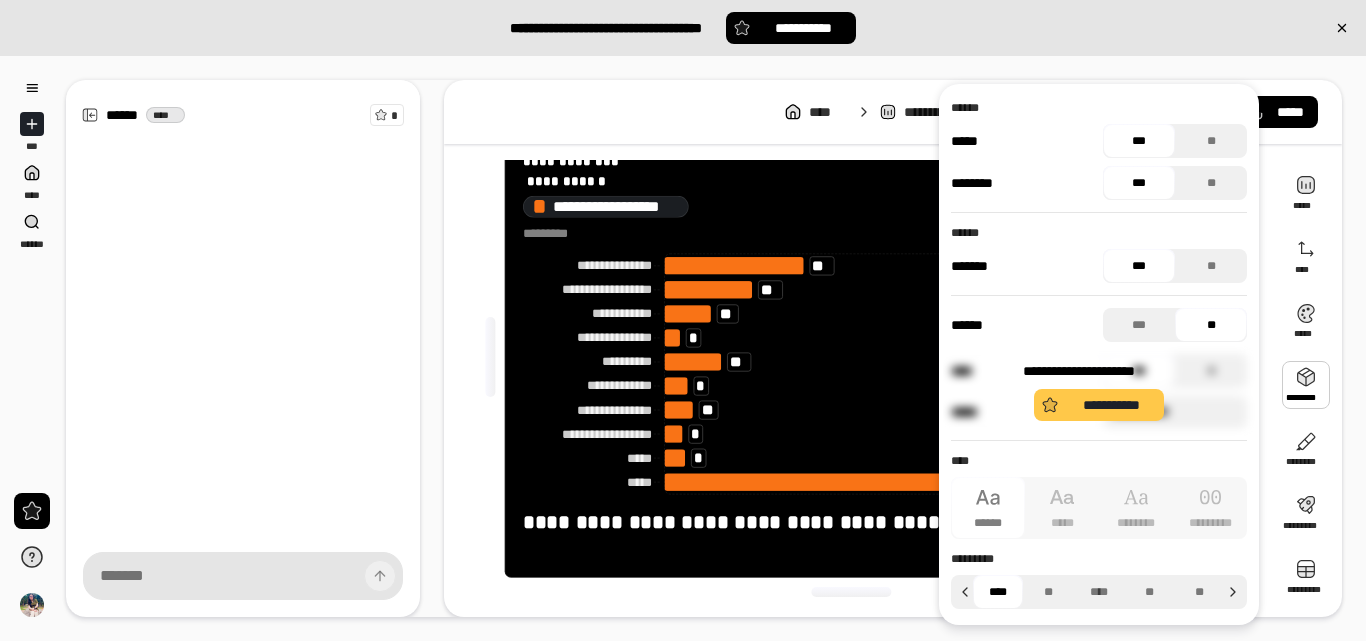 click on "**********" at bounding box center [1099, 391] 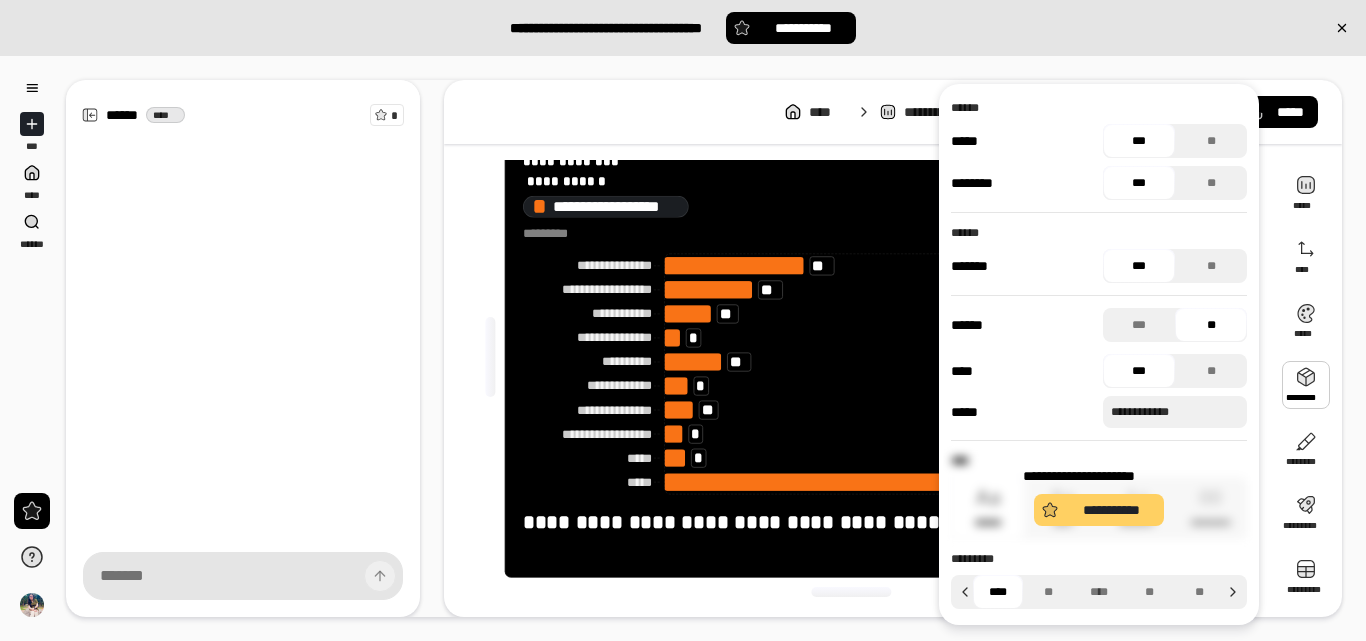 drag, startPoint x: 1222, startPoint y: 367, endPoint x: 1096, endPoint y: 509, distance: 189.84204 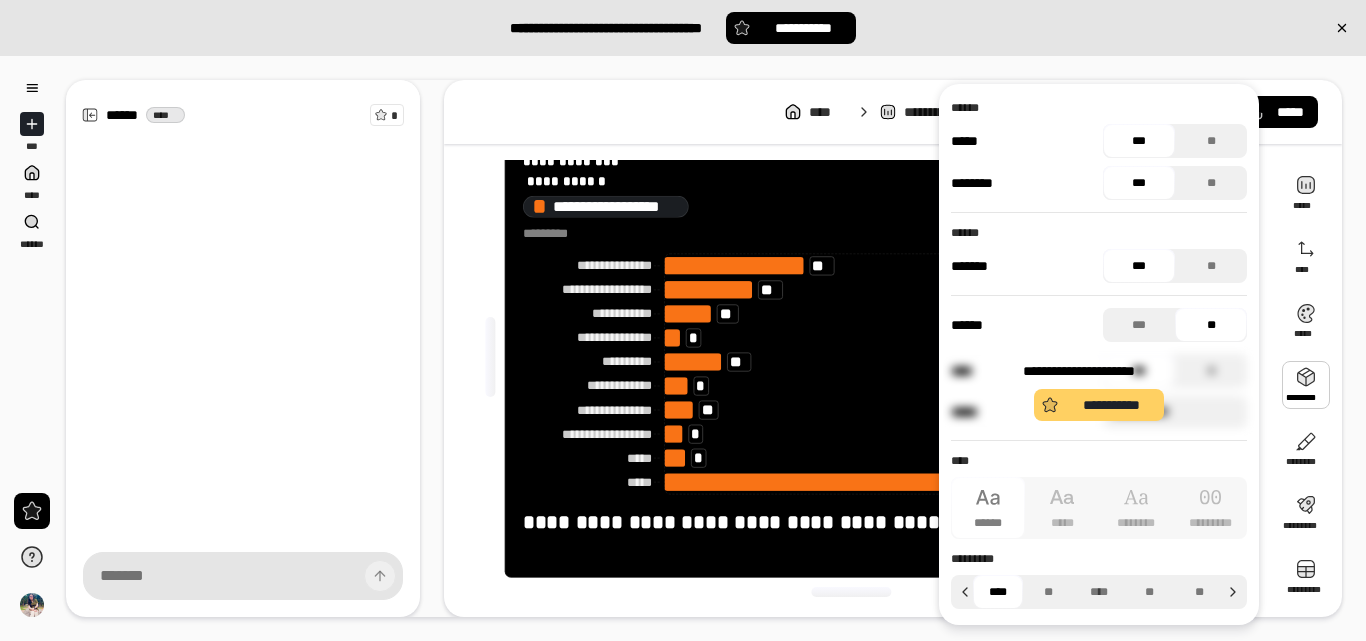 click on "**********" at bounding box center [1111, 405] 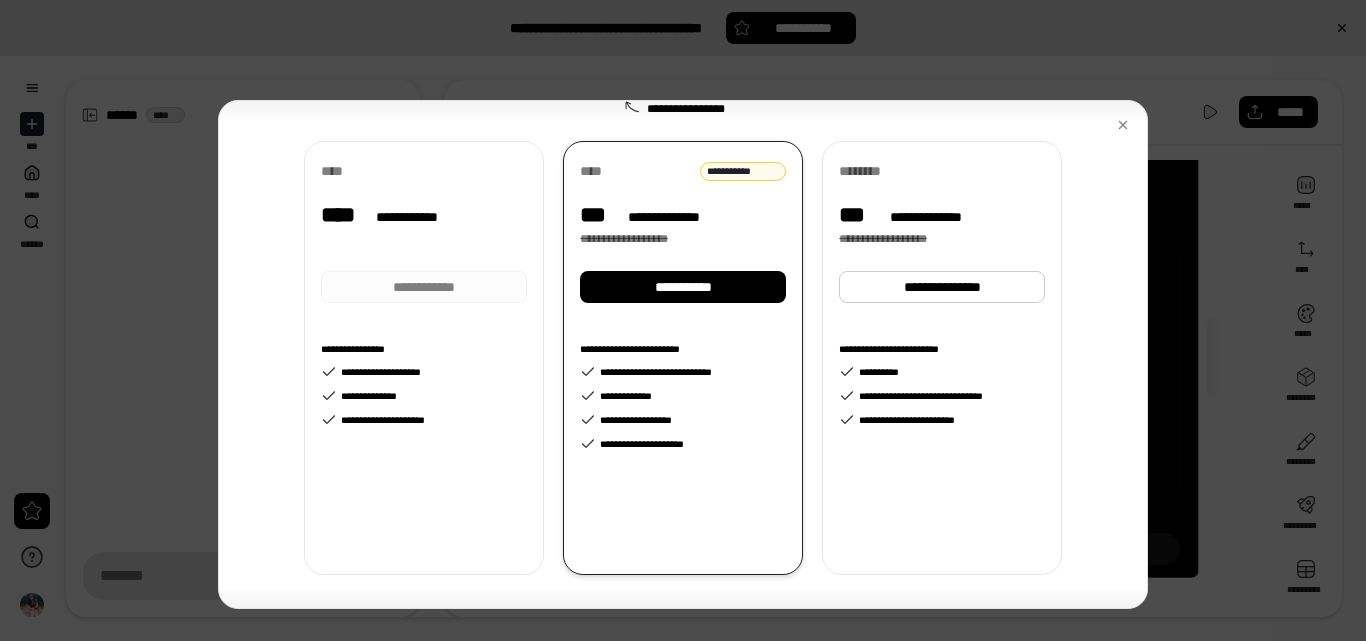 scroll, scrollTop: 173, scrollLeft: 0, axis: vertical 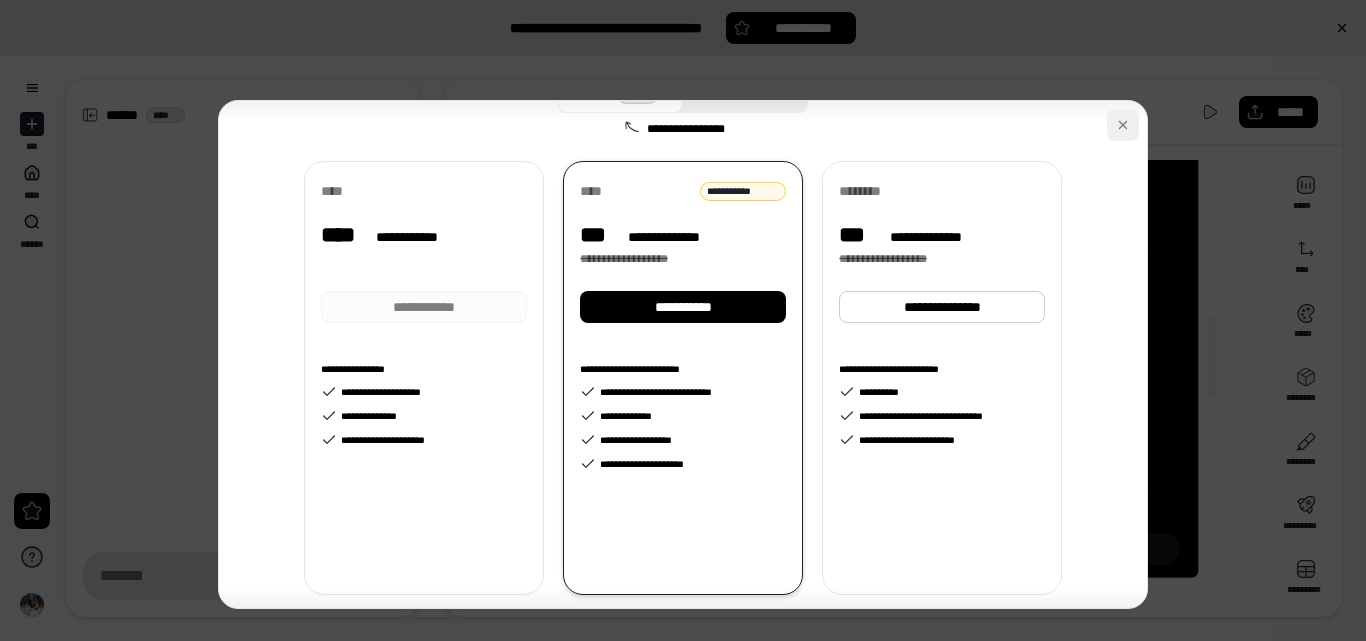 click at bounding box center (1123, 125) 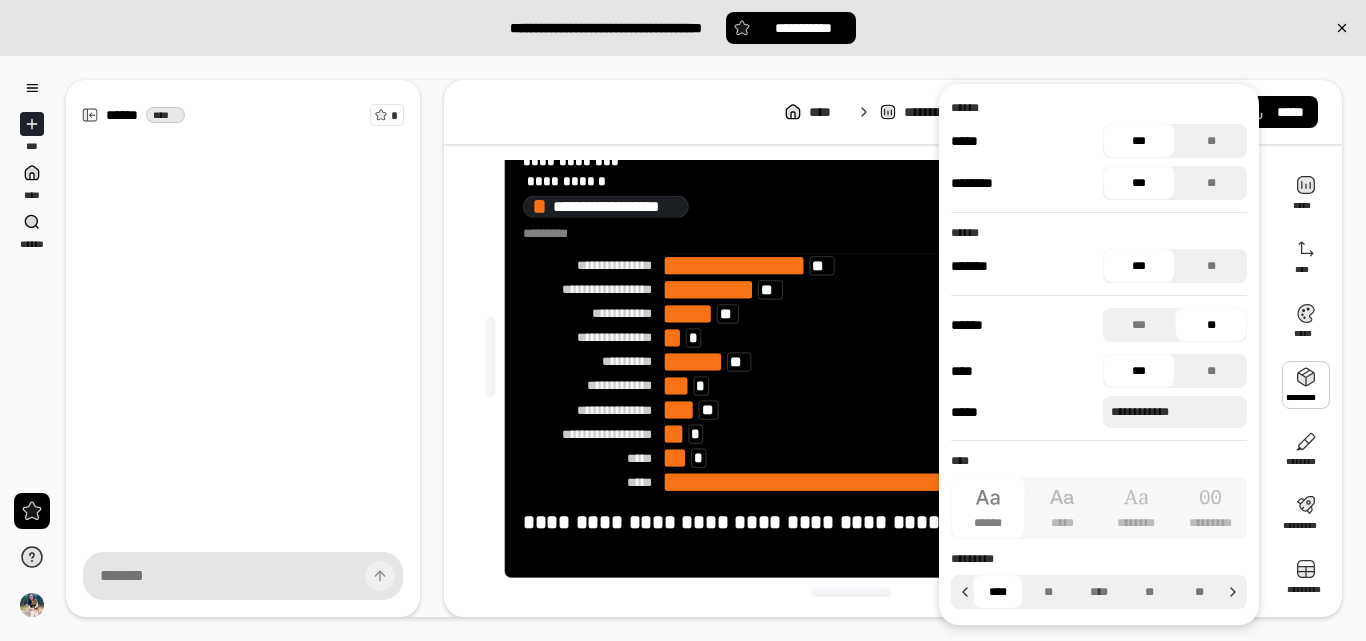 click at bounding box center [1306, 385] 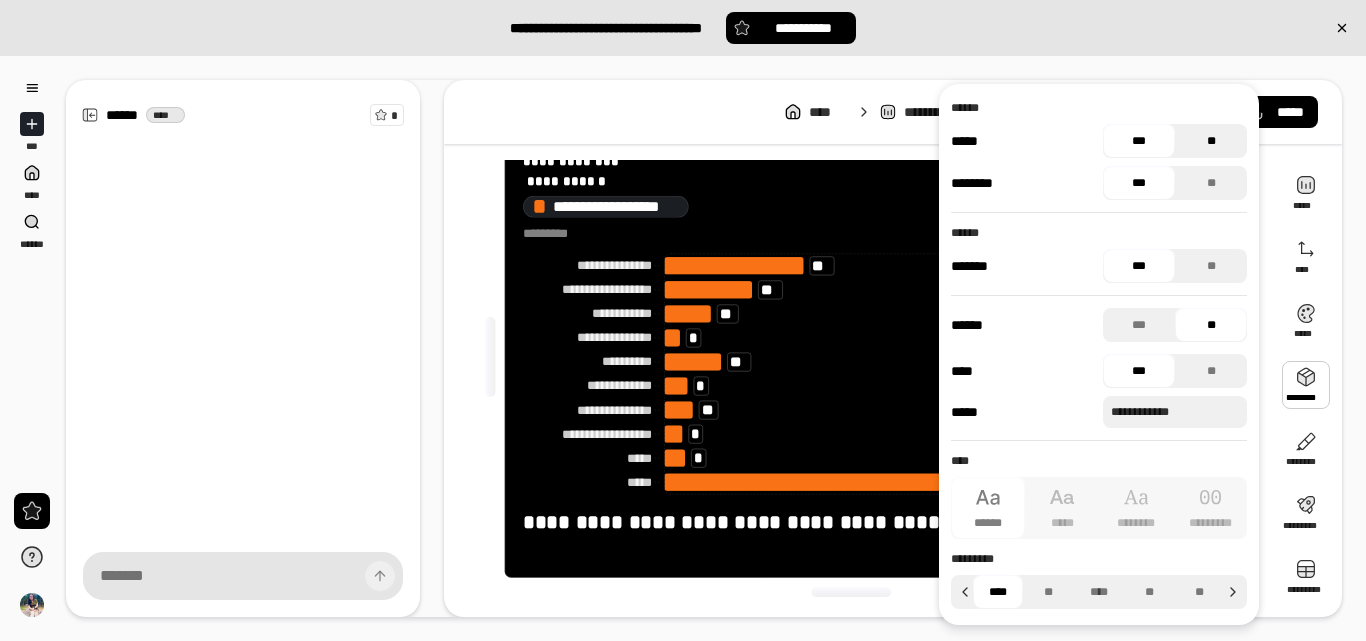 click on "**" at bounding box center (1211, 141) 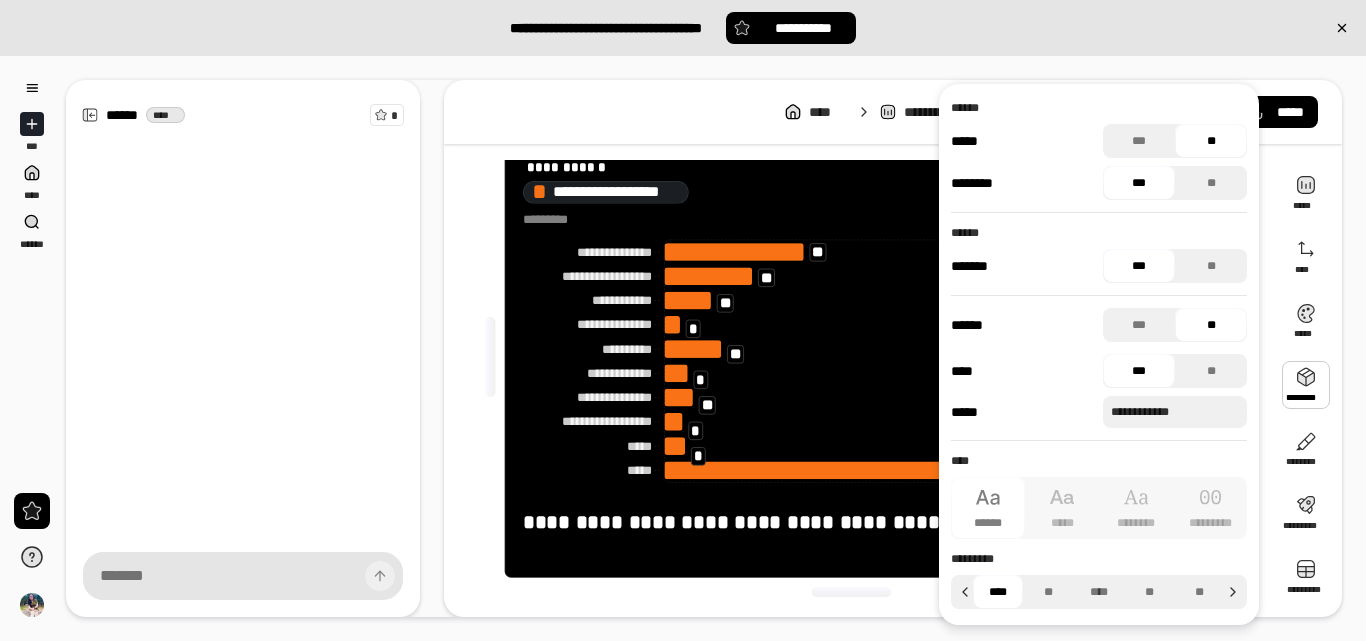 scroll, scrollTop: 48, scrollLeft: 0, axis: vertical 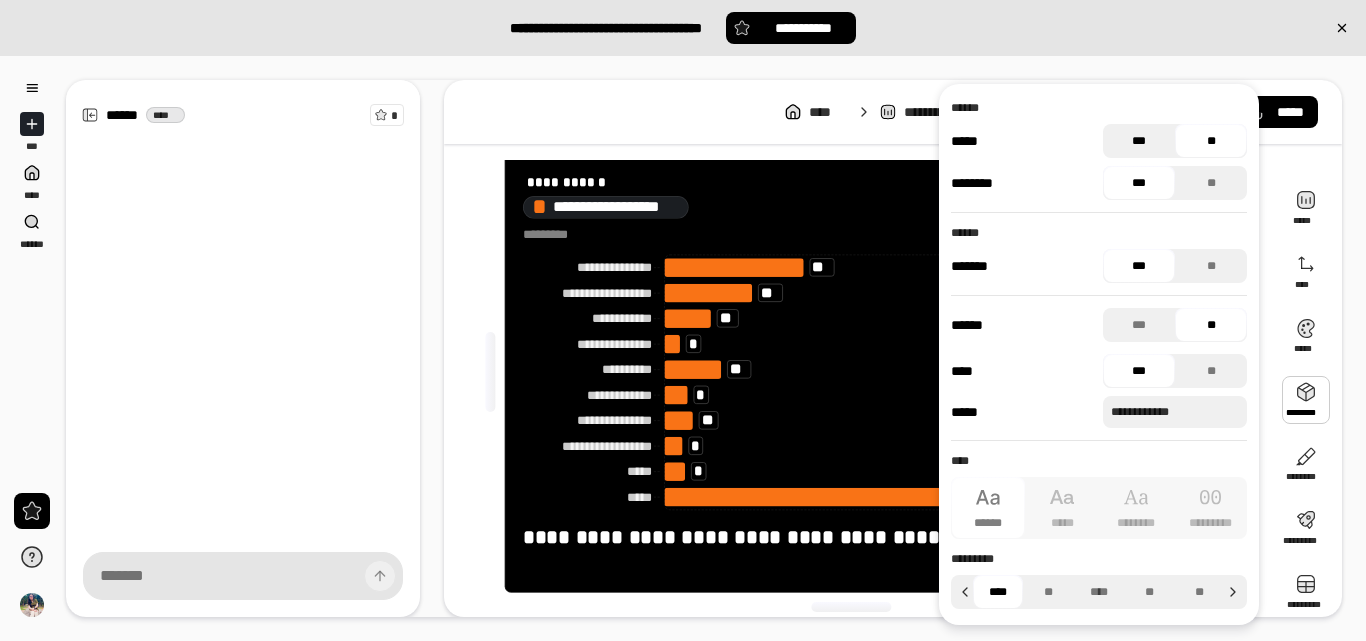 click on "***" at bounding box center [1139, 141] 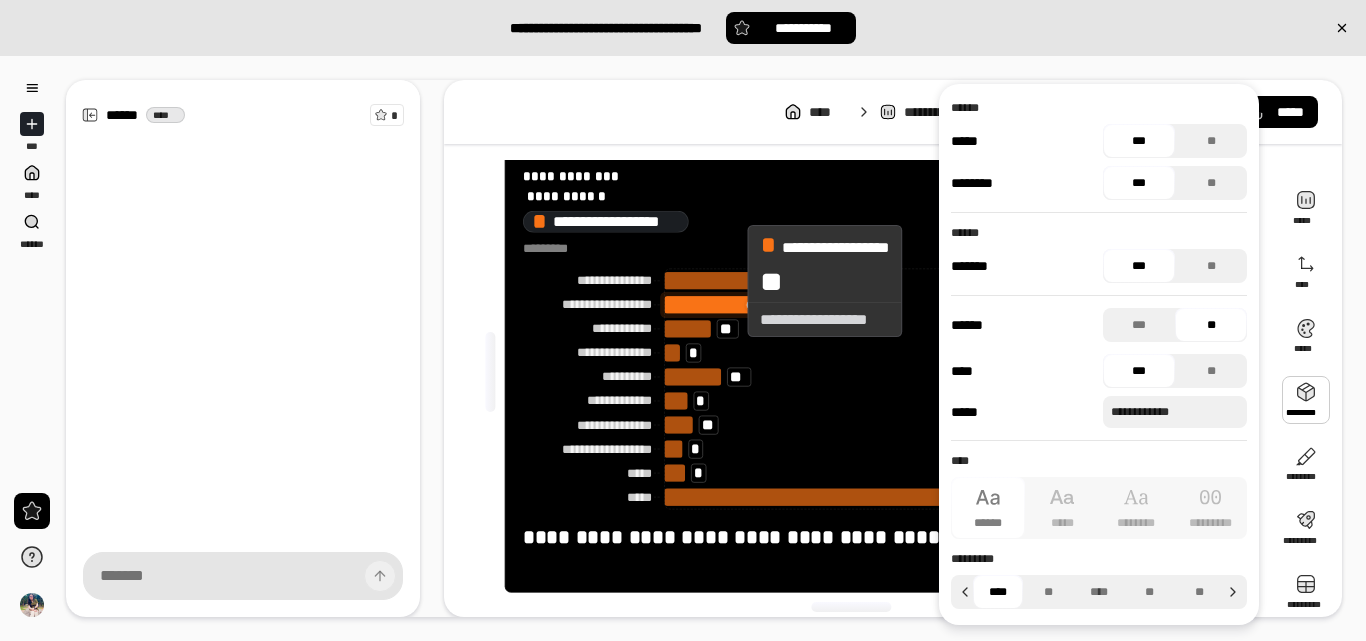 scroll, scrollTop: 47, scrollLeft: 0, axis: vertical 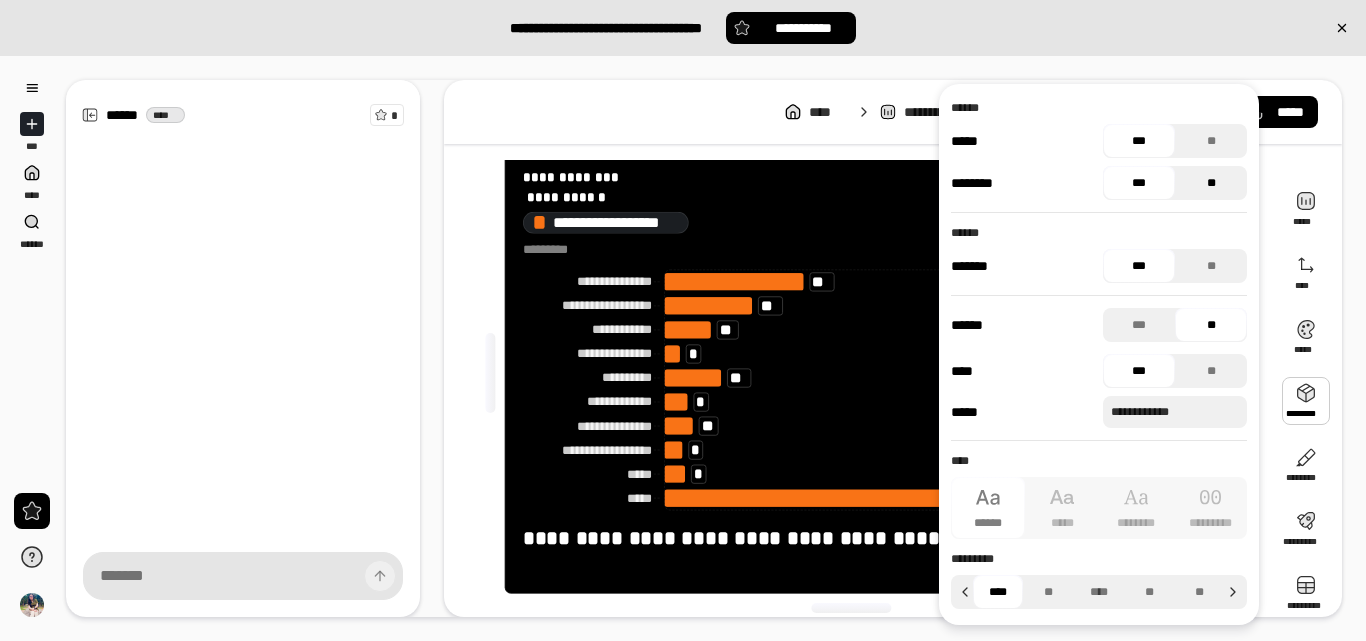 click on "**" at bounding box center (1211, 183) 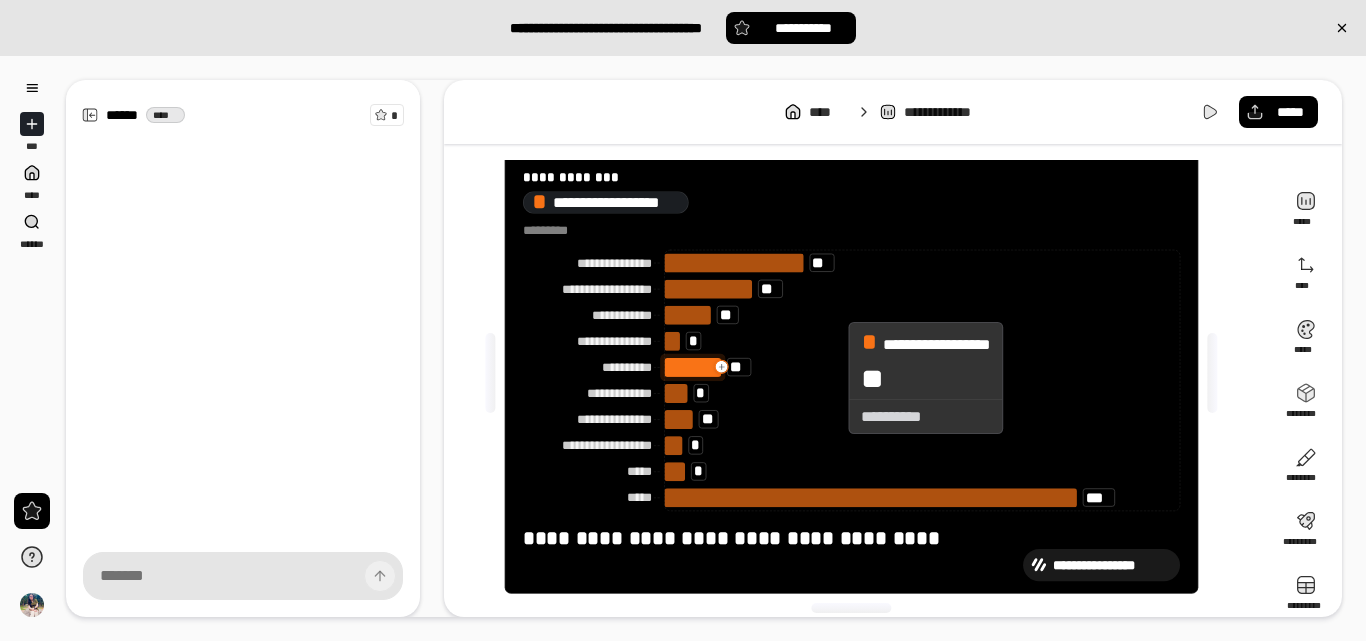 click 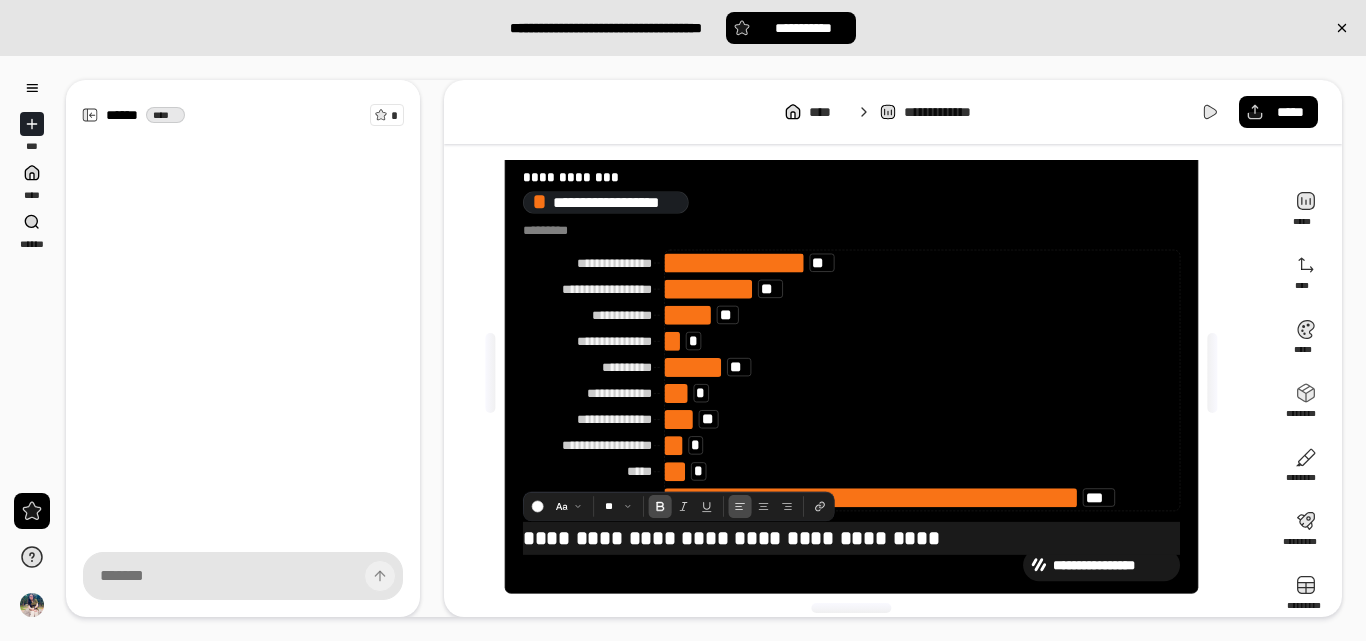 scroll, scrollTop: 0, scrollLeft: 0, axis: both 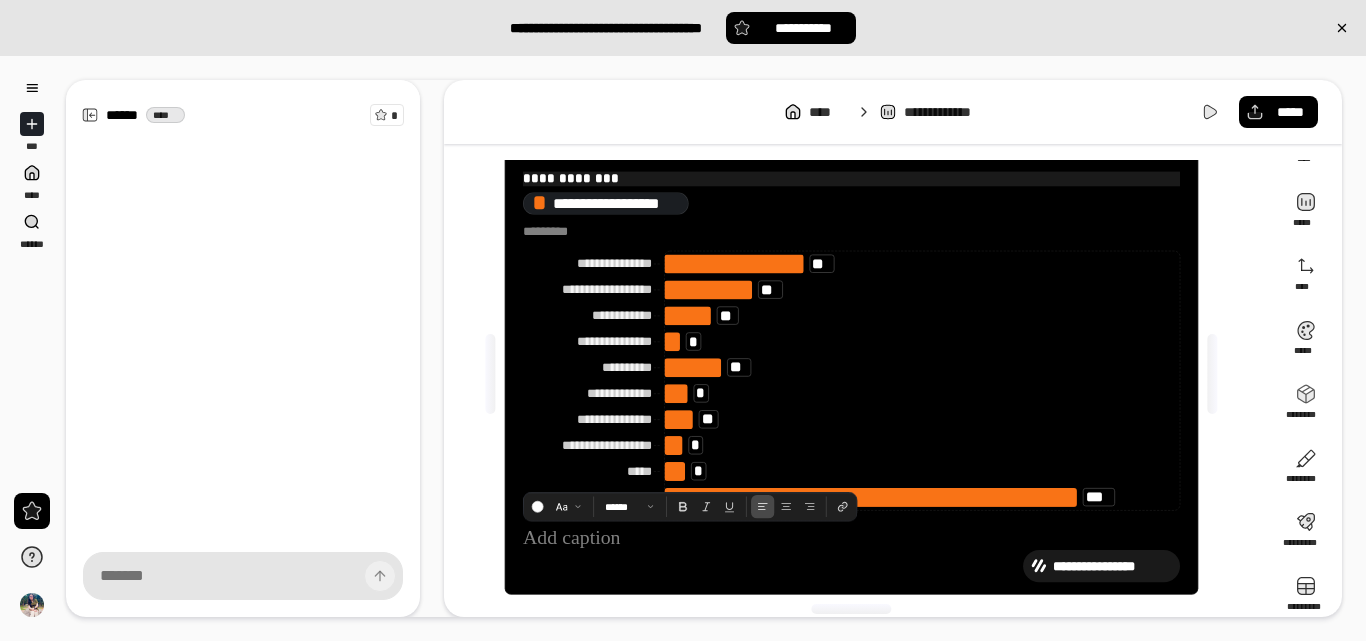 click on "**********" at bounding box center (851, 179) 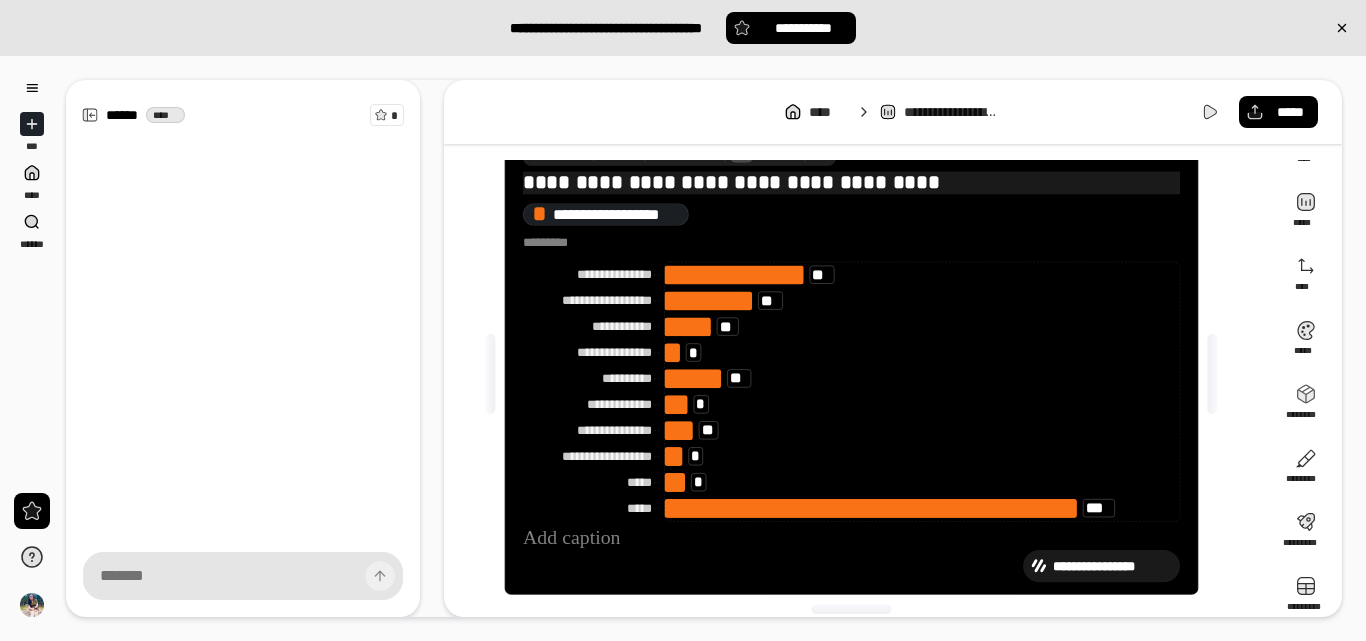 scroll, scrollTop: 0, scrollLeft: 0, axis: both 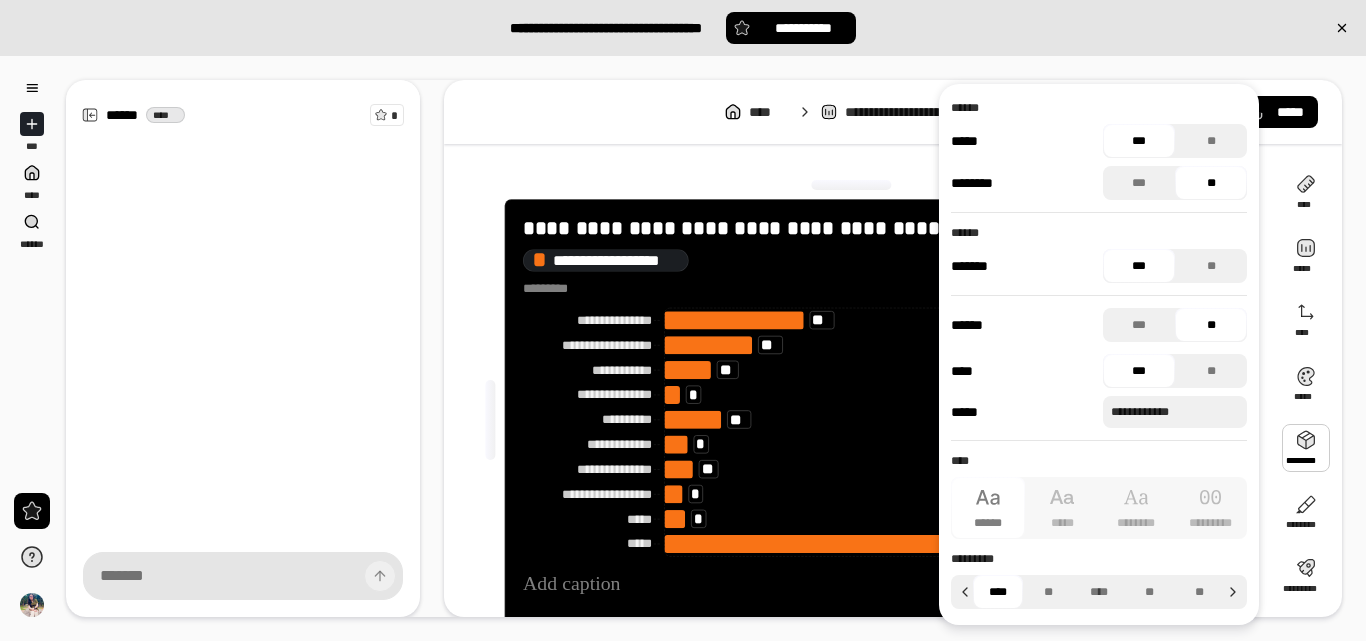 click at bounding box center (1306, 448) 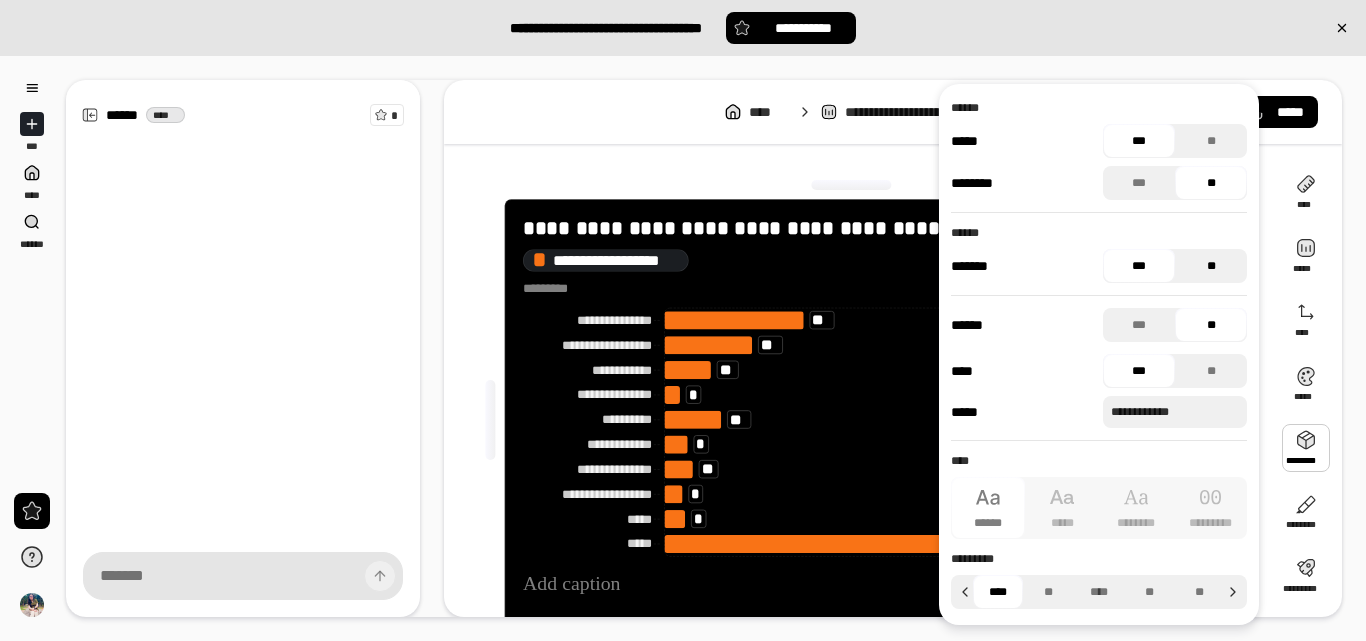 click on "**" at bounding box center (1211, 266) 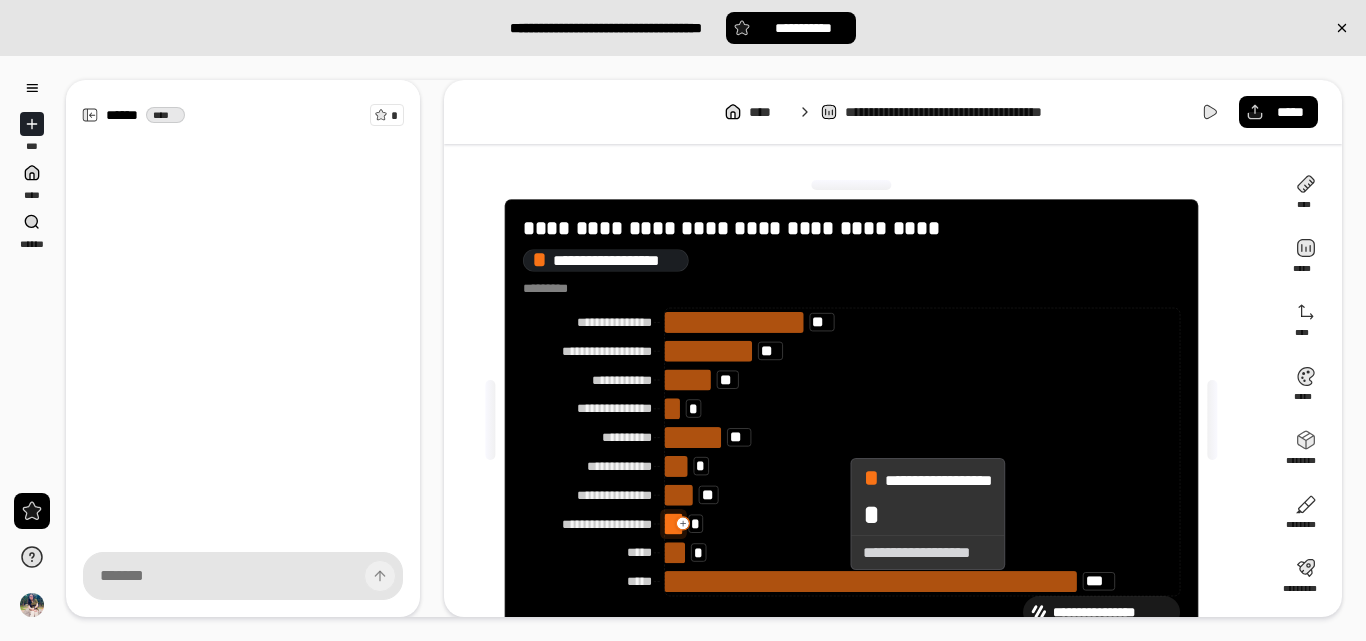 click 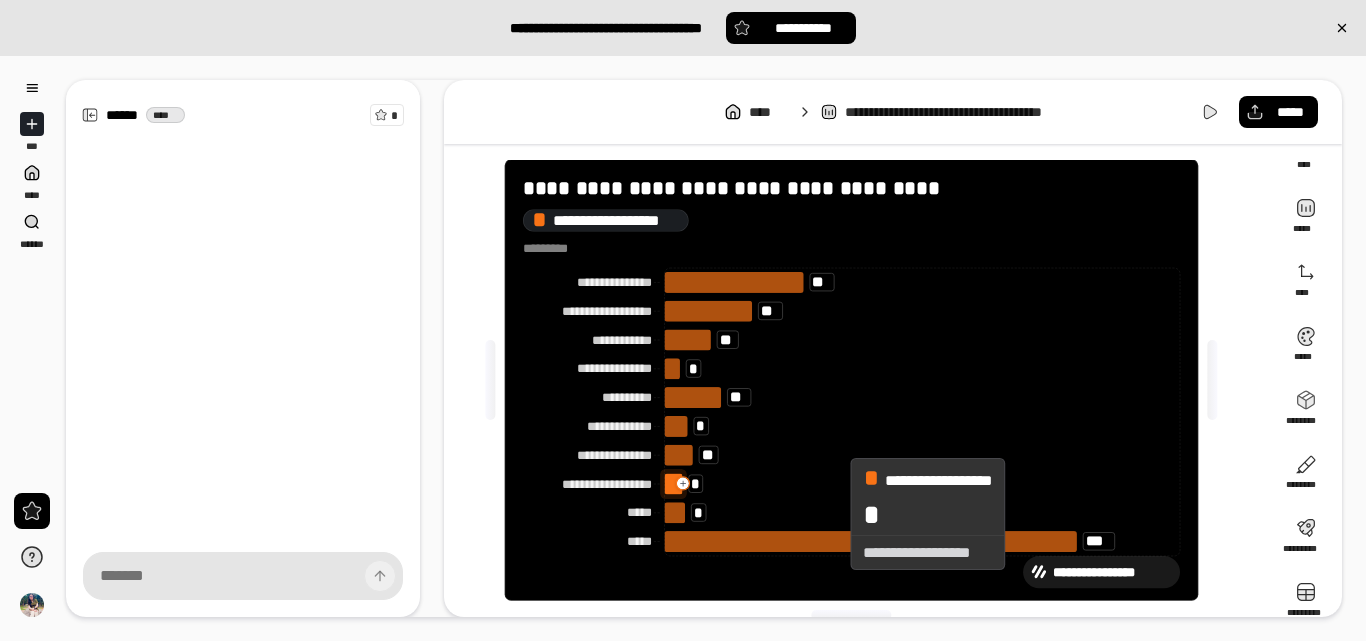 scroll, scrollTop: 41, scrollLeft: 0, axis: vertical 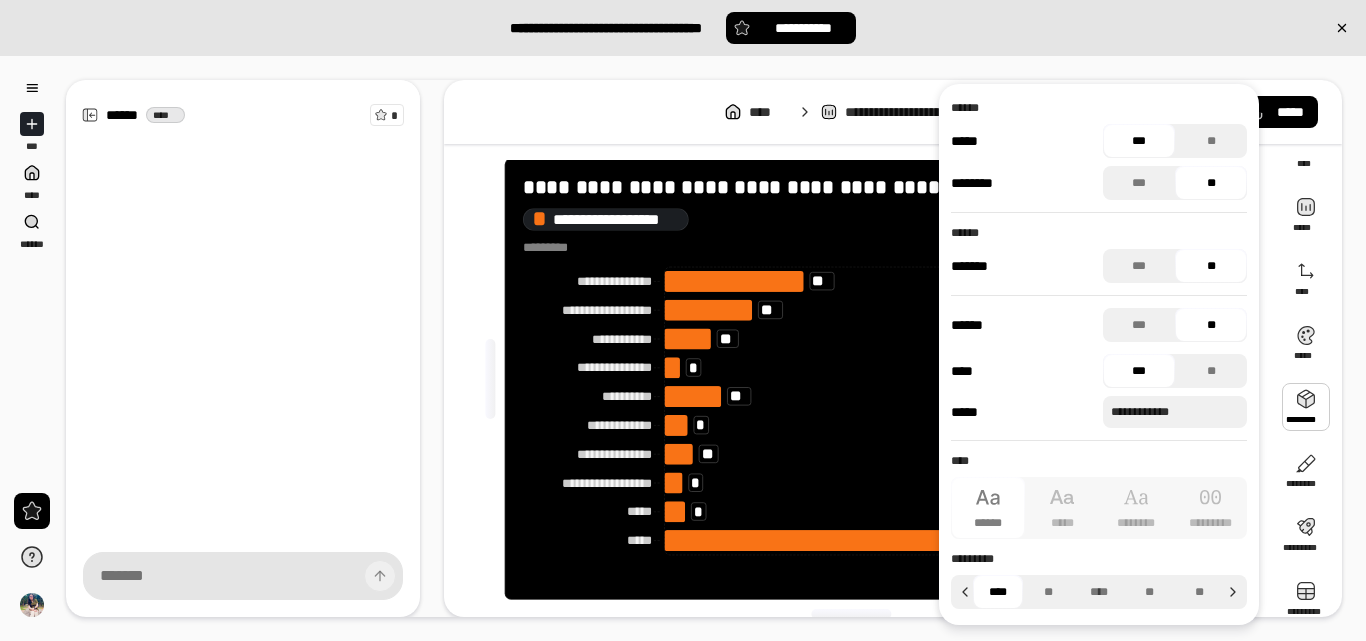 click at bounding box center [1306, 407] 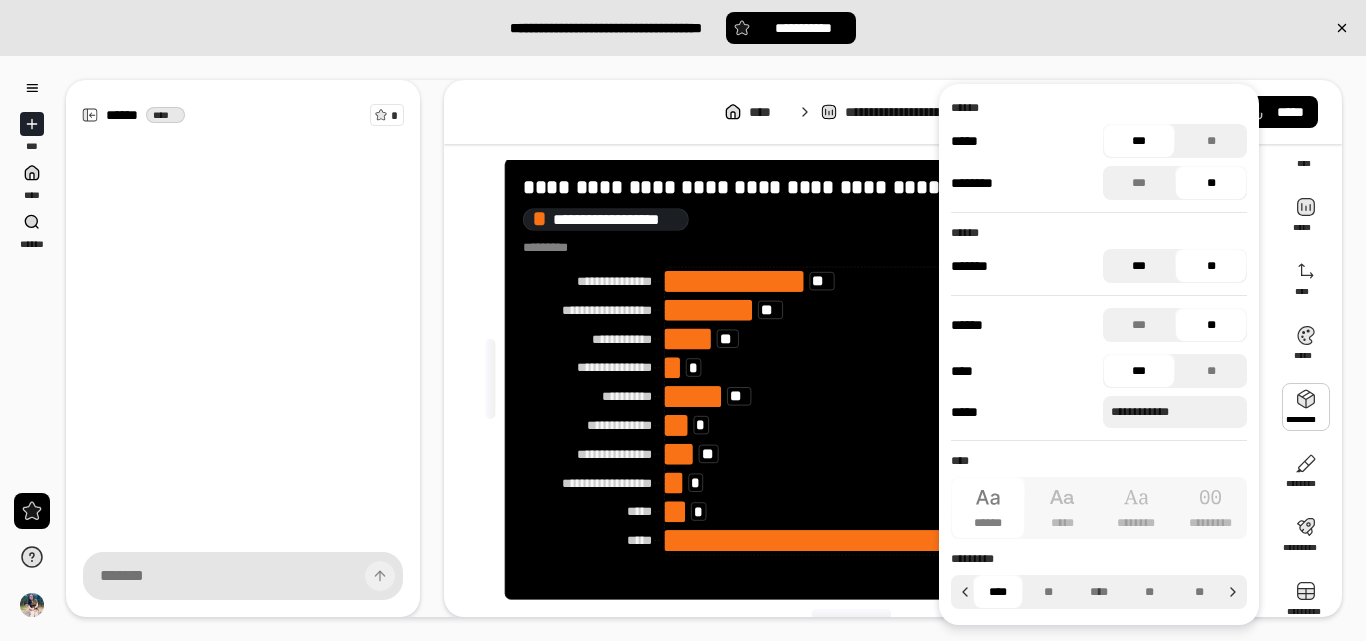 click on "***" at bounding box center [1139, 266] 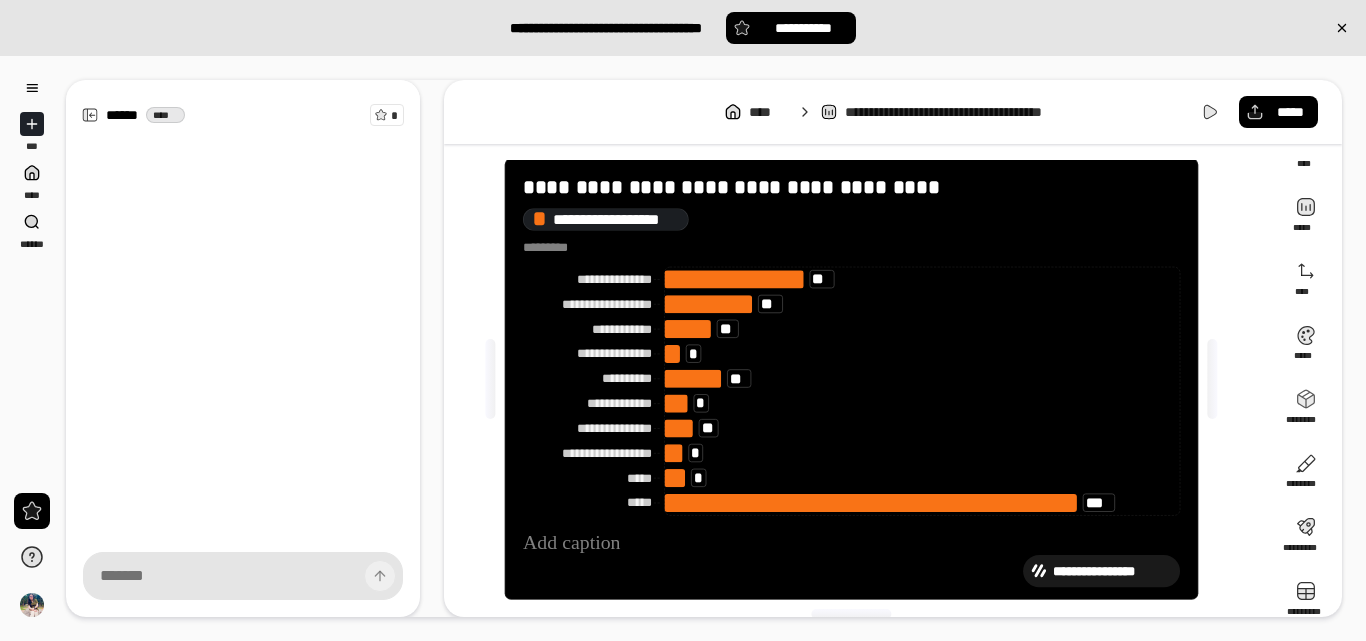 click on "[FIRST] [LAST] [STREET_NAME] [CITY] [STATE] [ZIP_CODE] [COUNTRY] [PHONE] [EMAIL]" at bounding box center [851, 379] 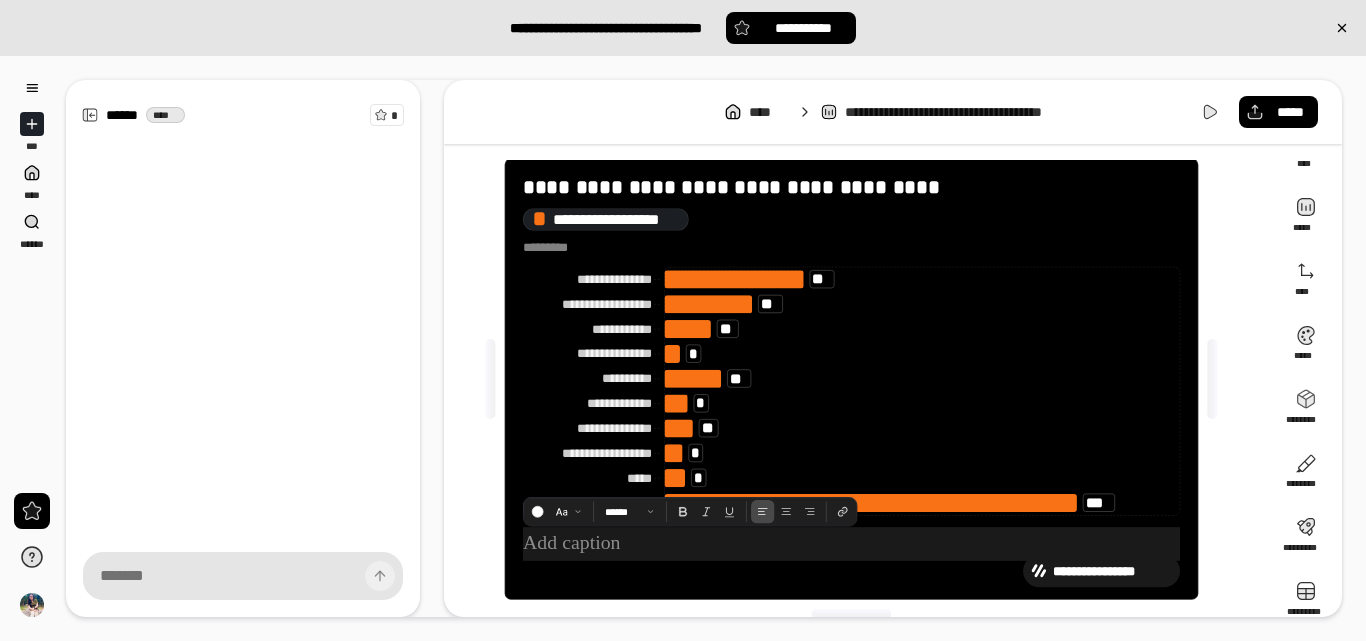 click at bounding box center (851, 544) 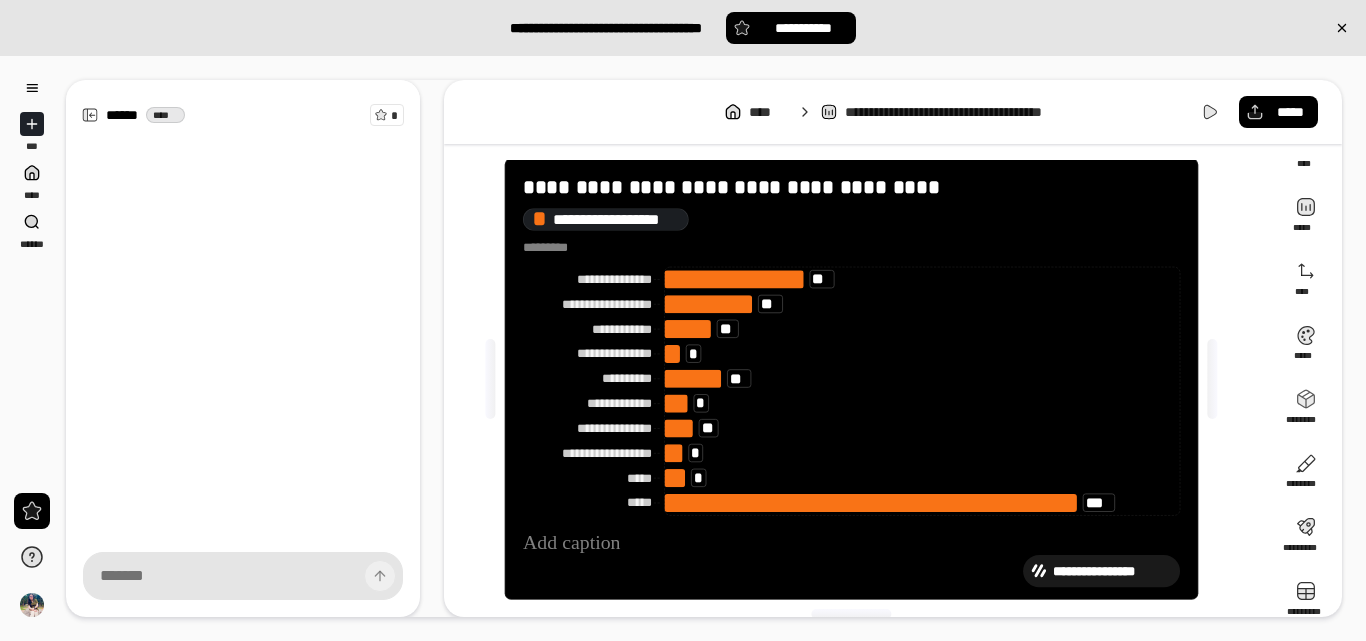 click on "**********" at bounding box center [1111, 571] 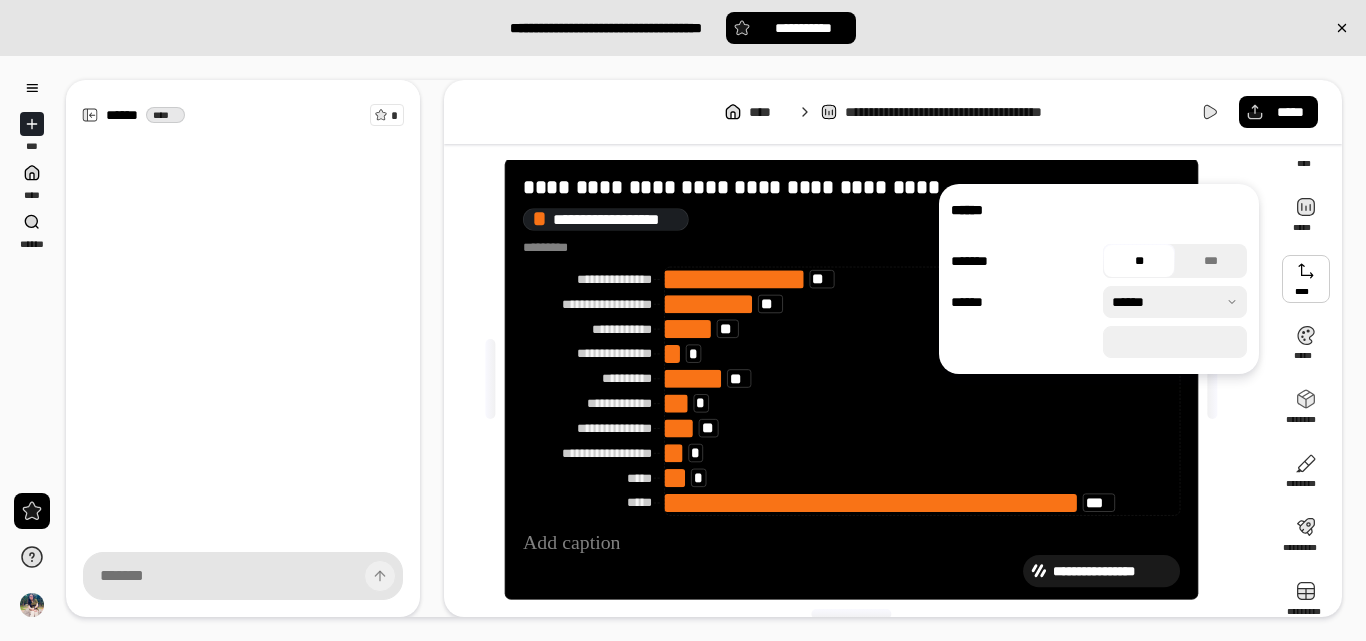 click on "***" at bounding box center (1175, 342) 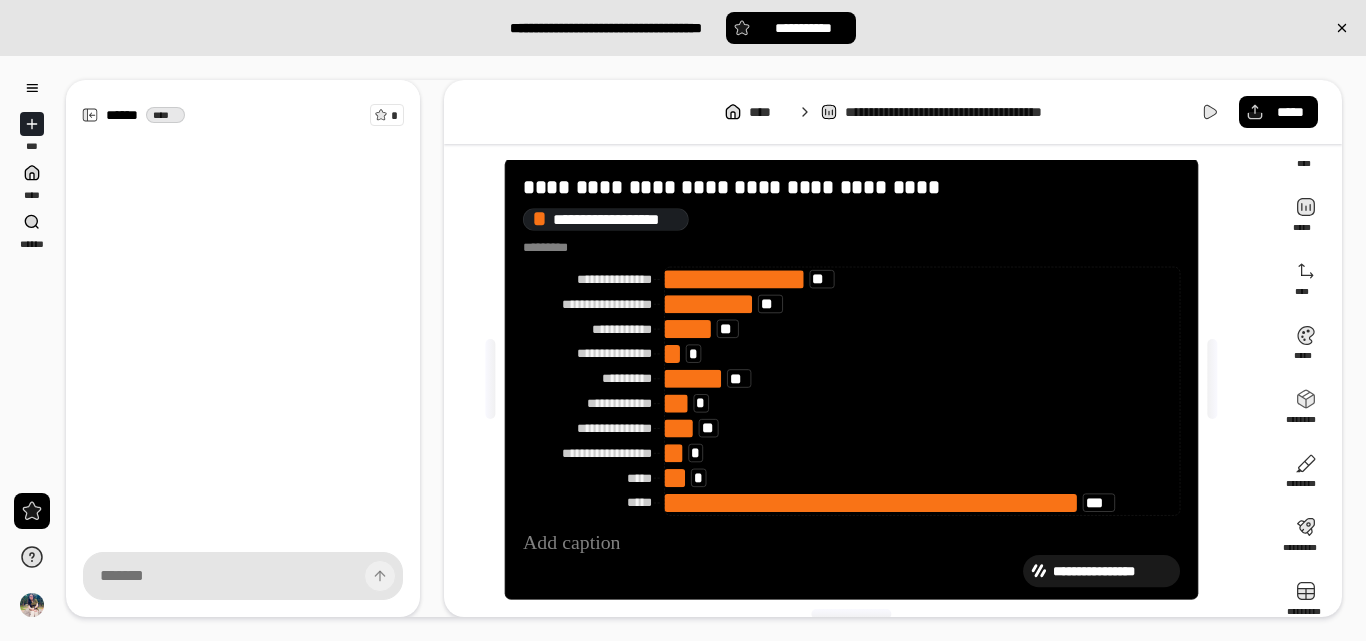 click on "**********" at bounding box center (851, 571) 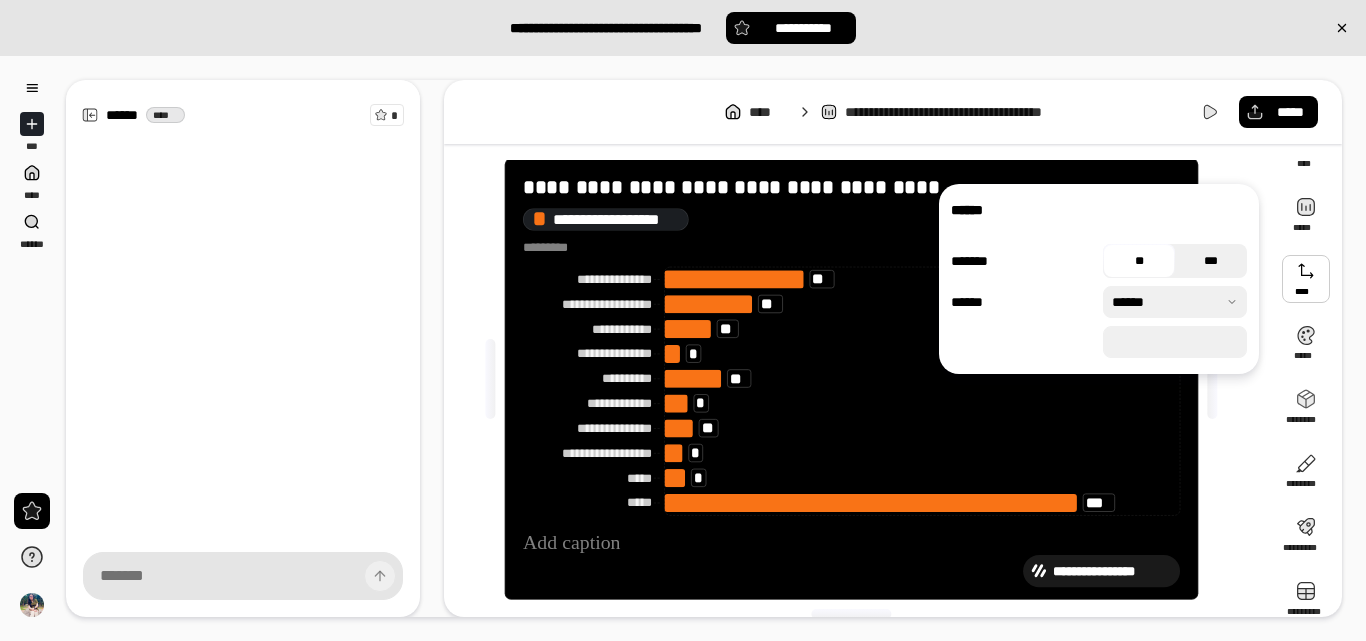 click on "***" at bounding box center [1211, 261] 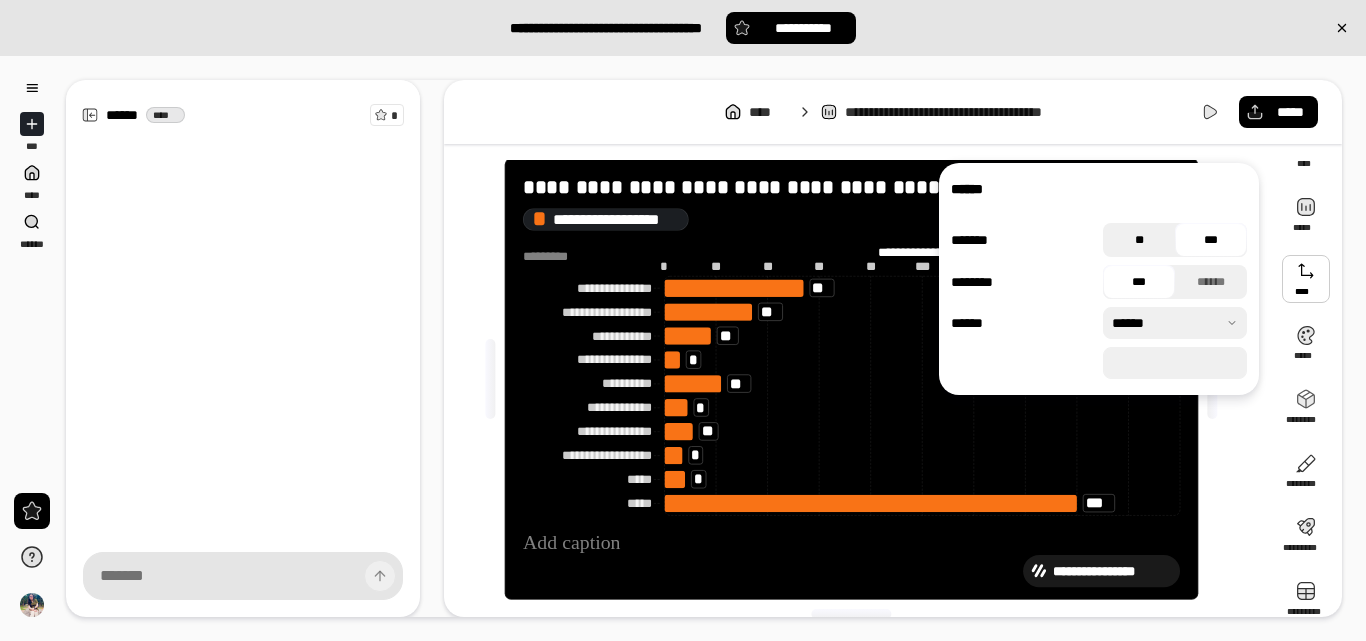 click on "**" at bounding box center [1139, 240] 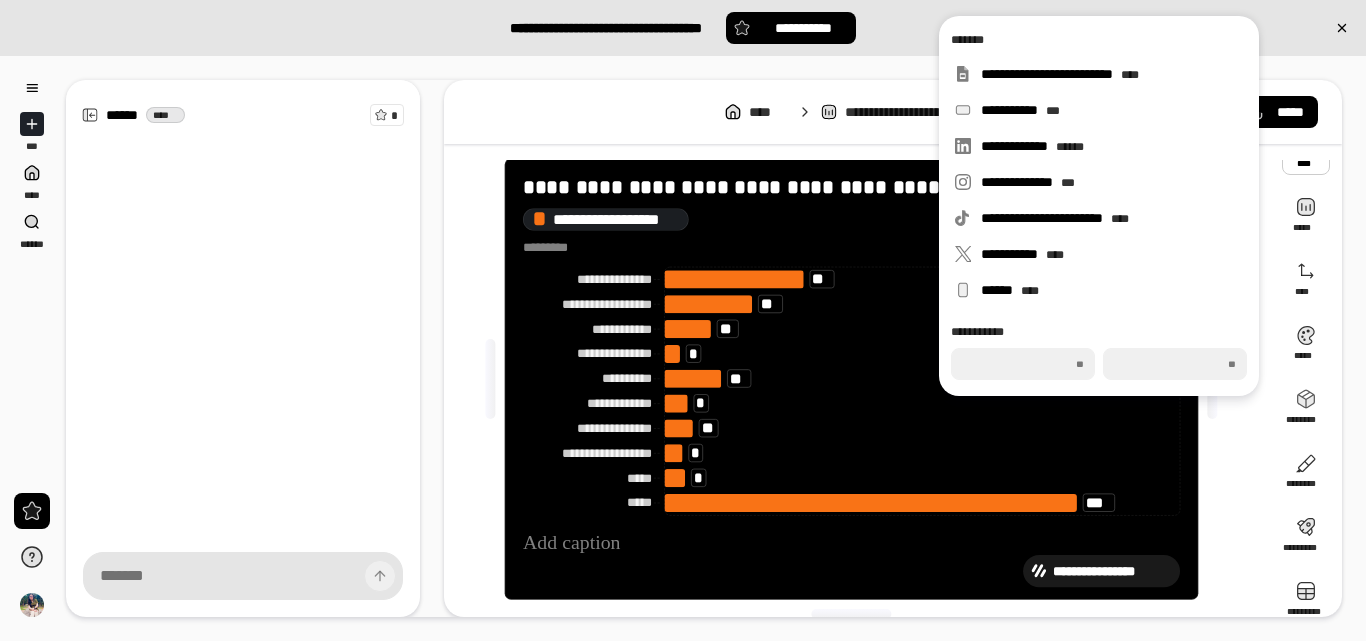 click at bounding box center (1306, 151) 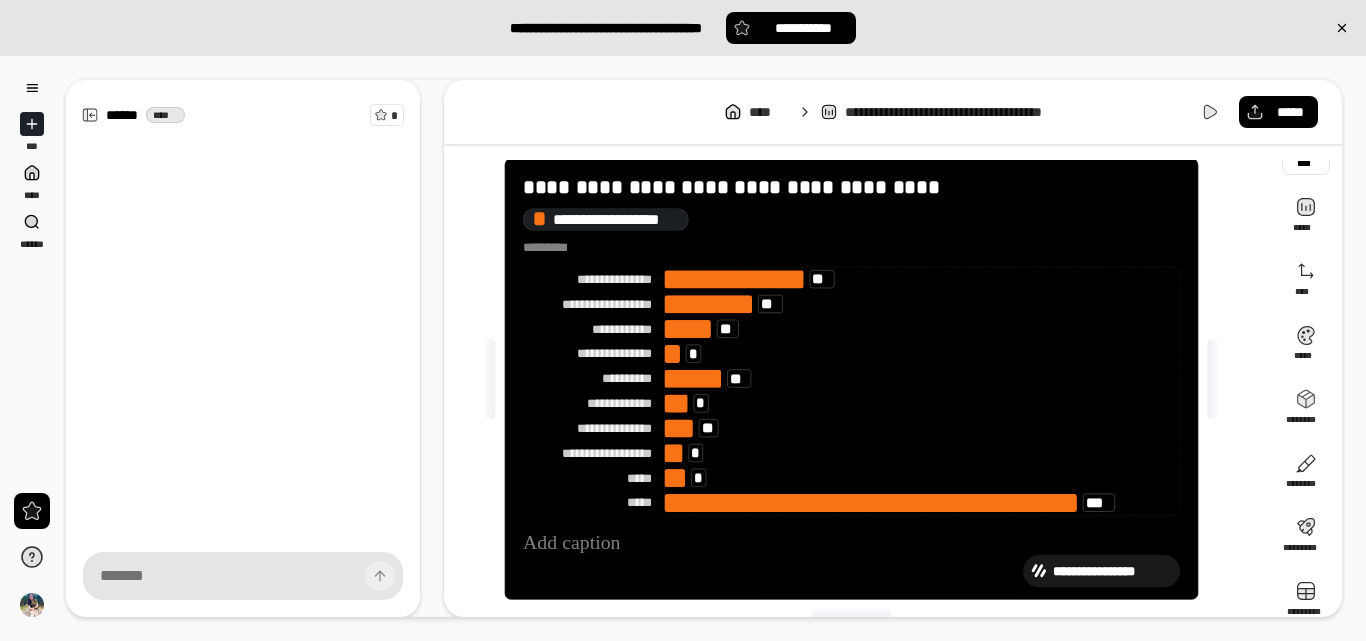 click at bounding box center (1306, 151) 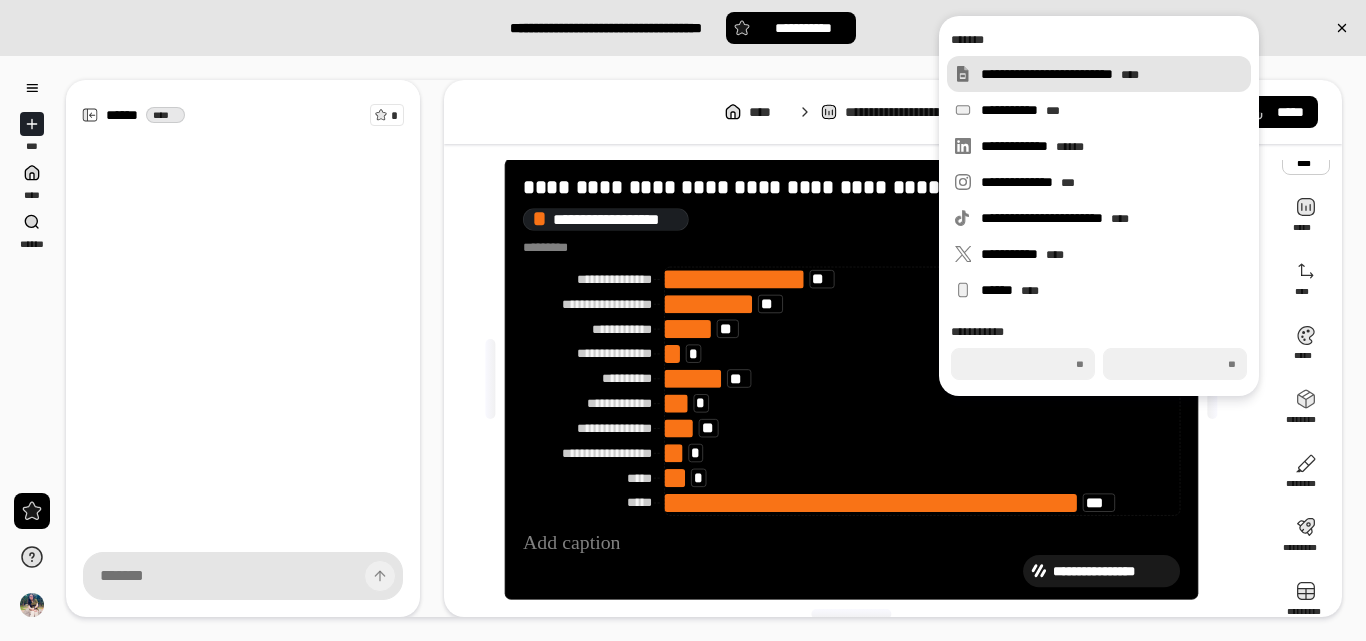 click on "**********" at bounding box center [1112, 74] 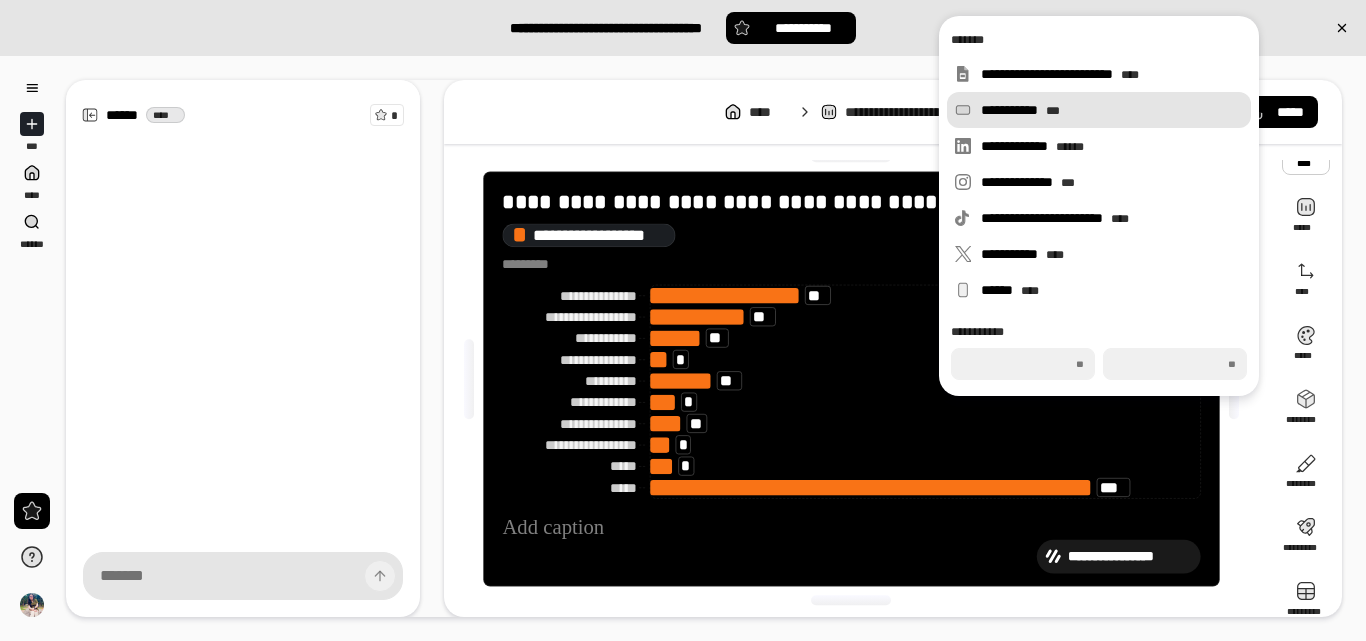 click on "**********" at bounding box center (1112, 110) 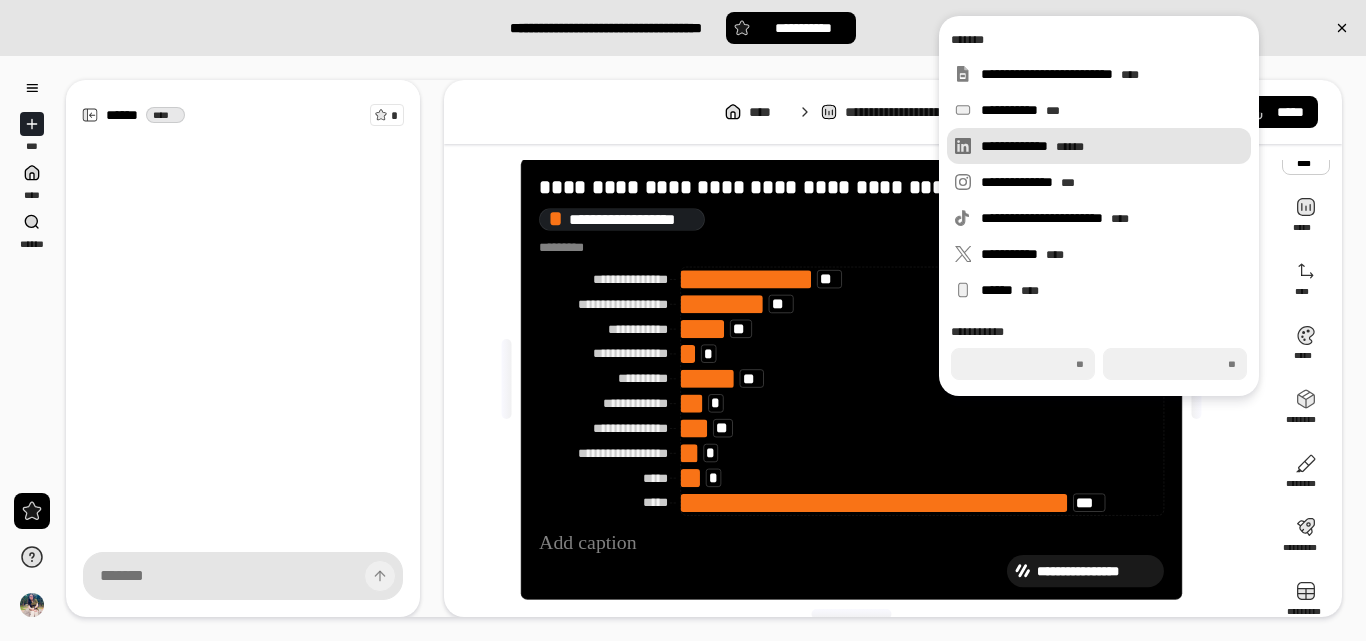 click on "**********" at bounding box center (1099, 146) 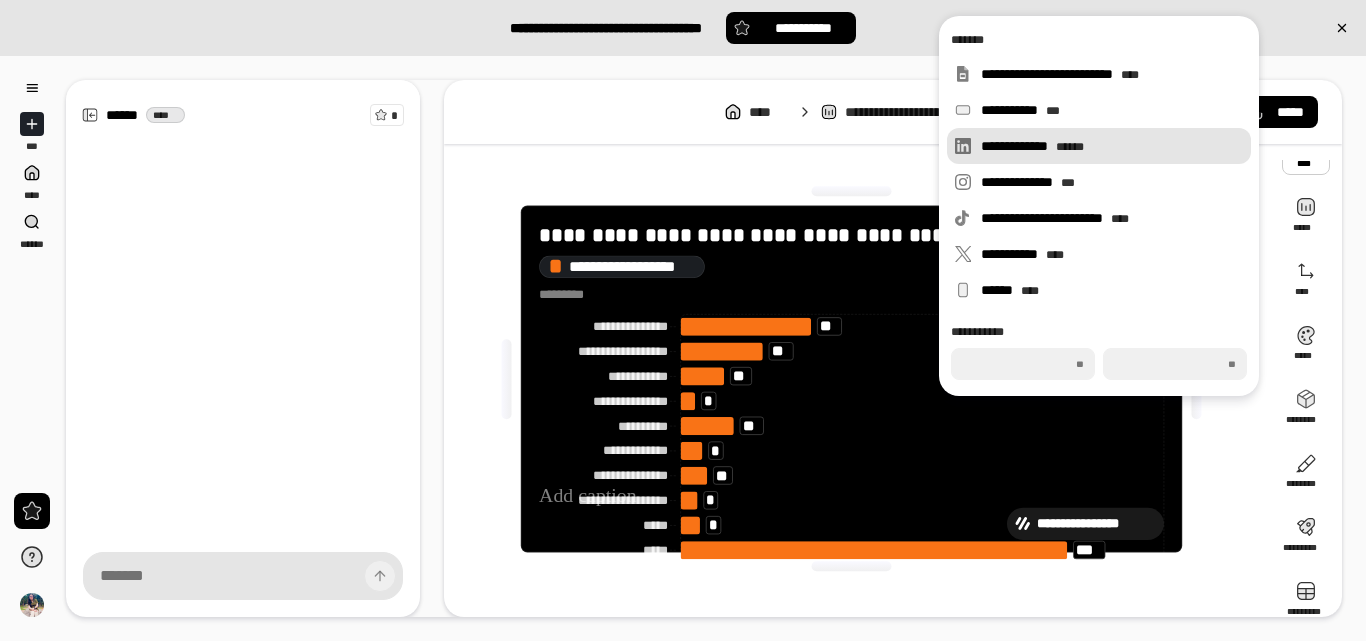 type on "***" 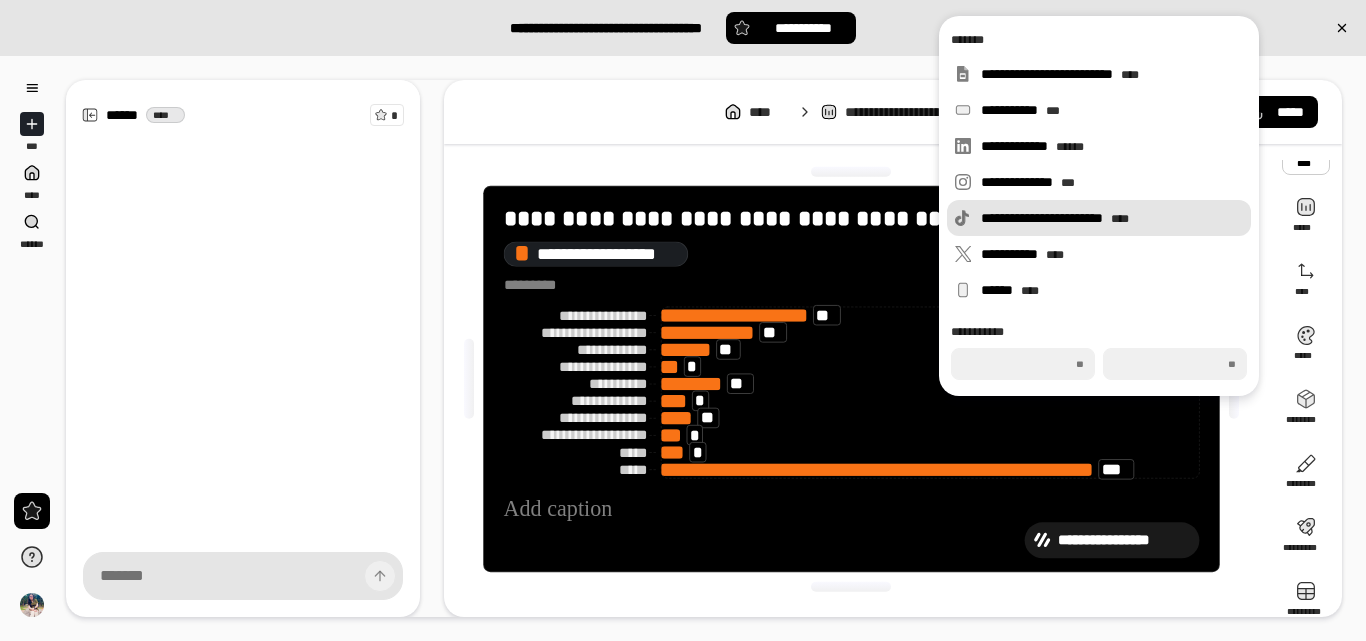 click on "**********" at bounding box center [1112, 218] 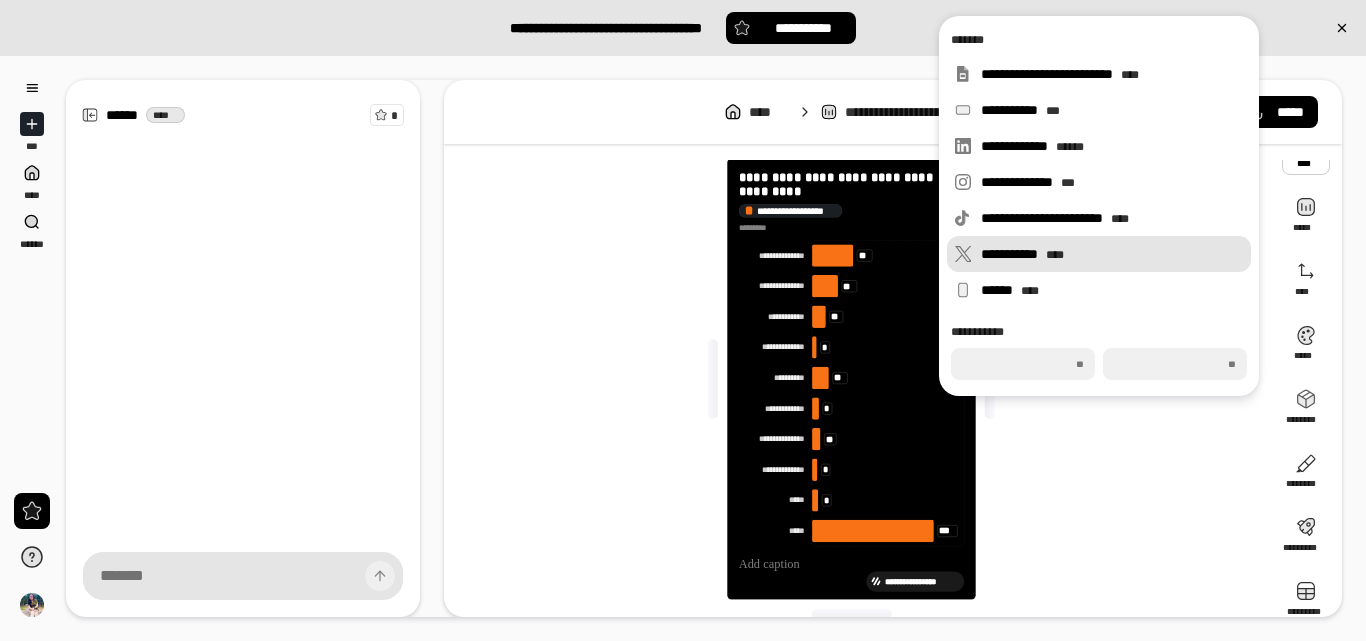 click on "**********" at bounding box center (1112, 254) 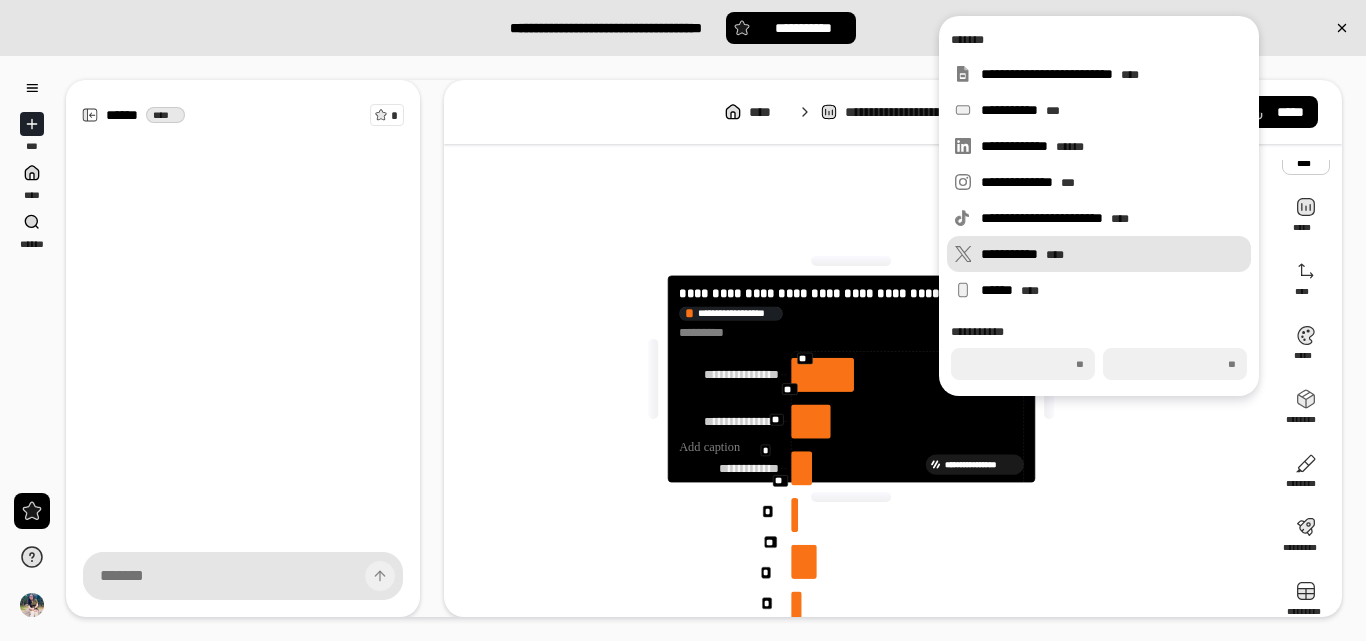 type on "***" 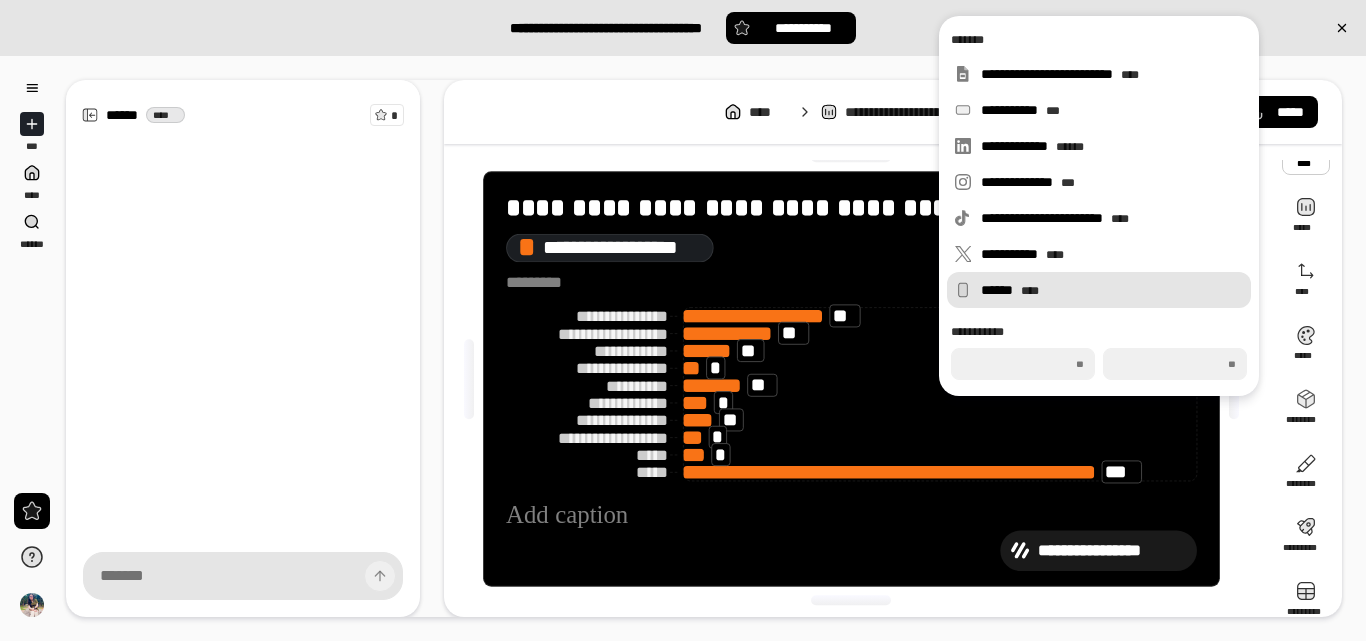 click on "****** ****" at bounding box center [1112, 290] 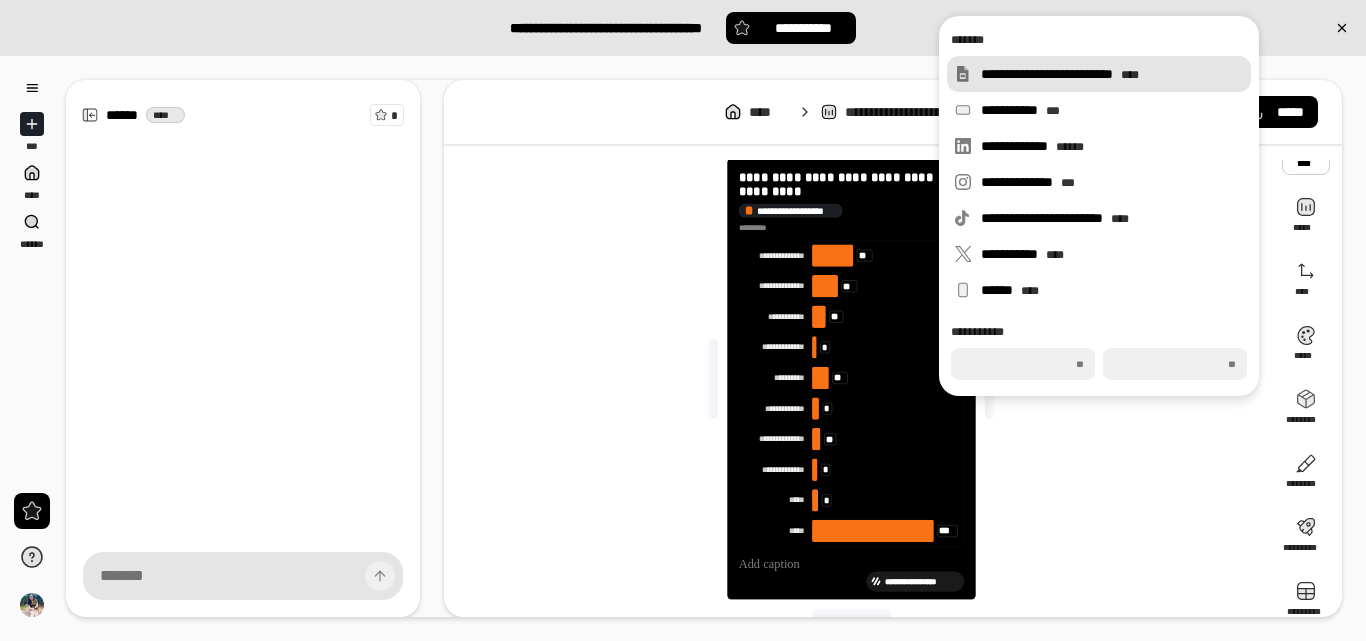 click on "**********" at bounding box center (1112, 74) 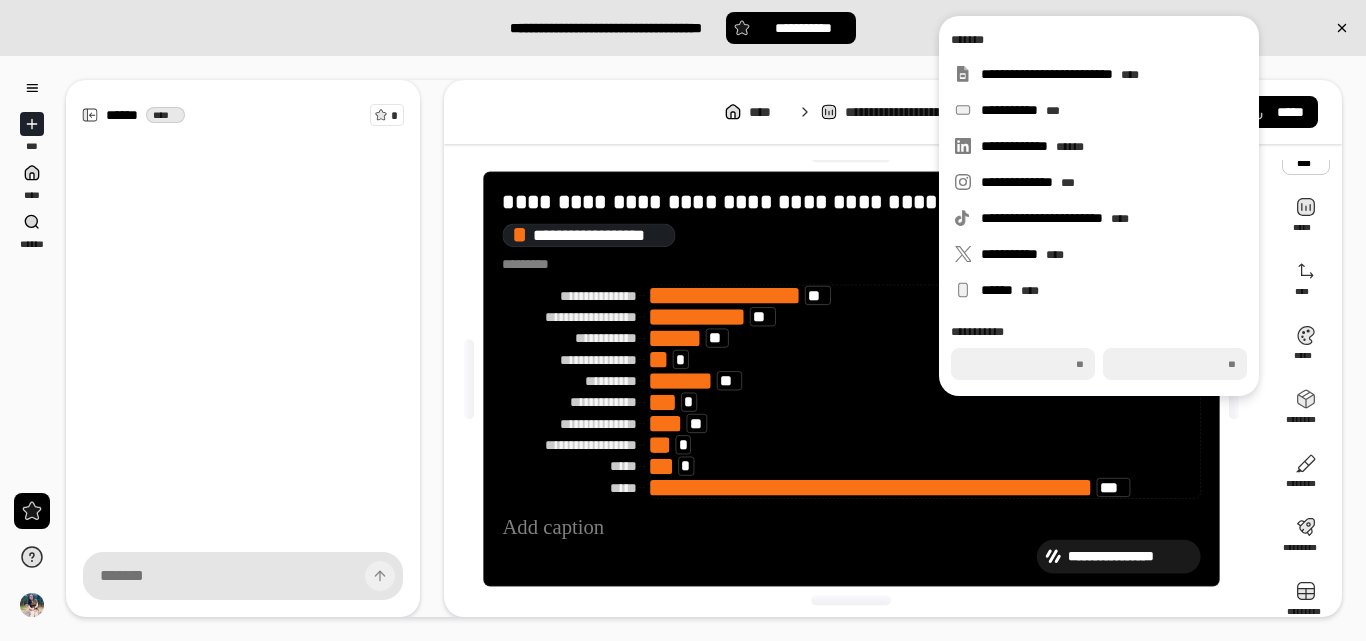 click on "***" at bounding box center [1023, 364] 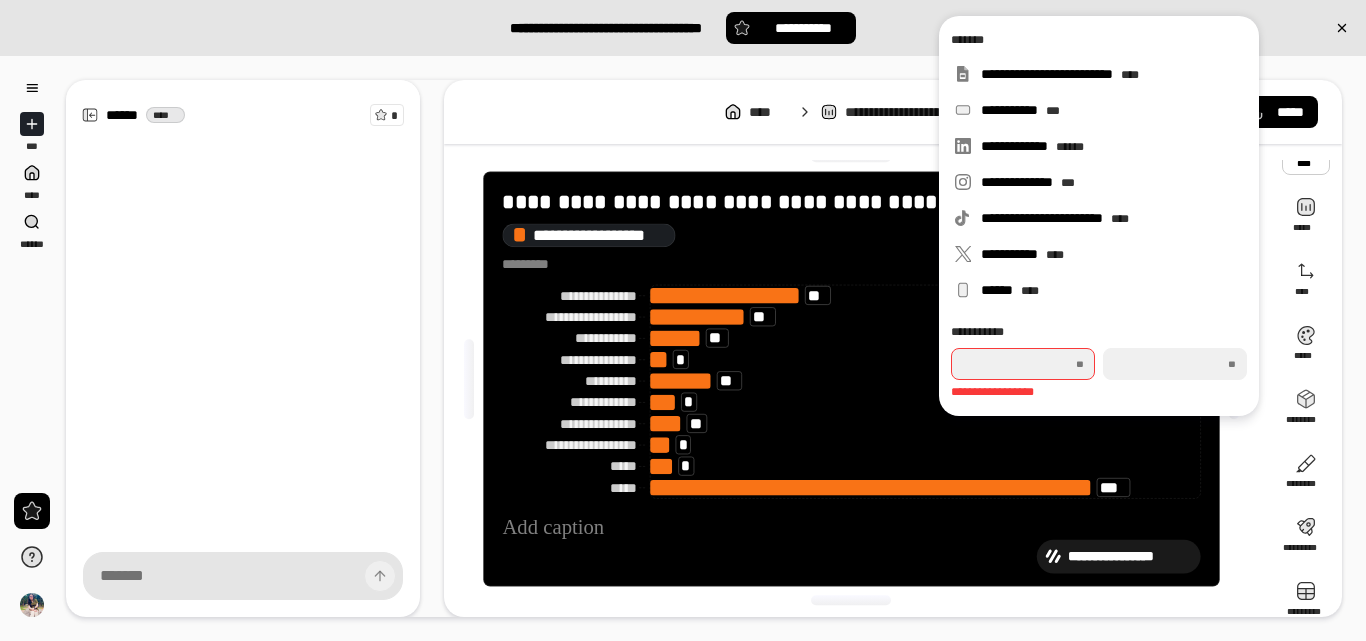 type on "*" 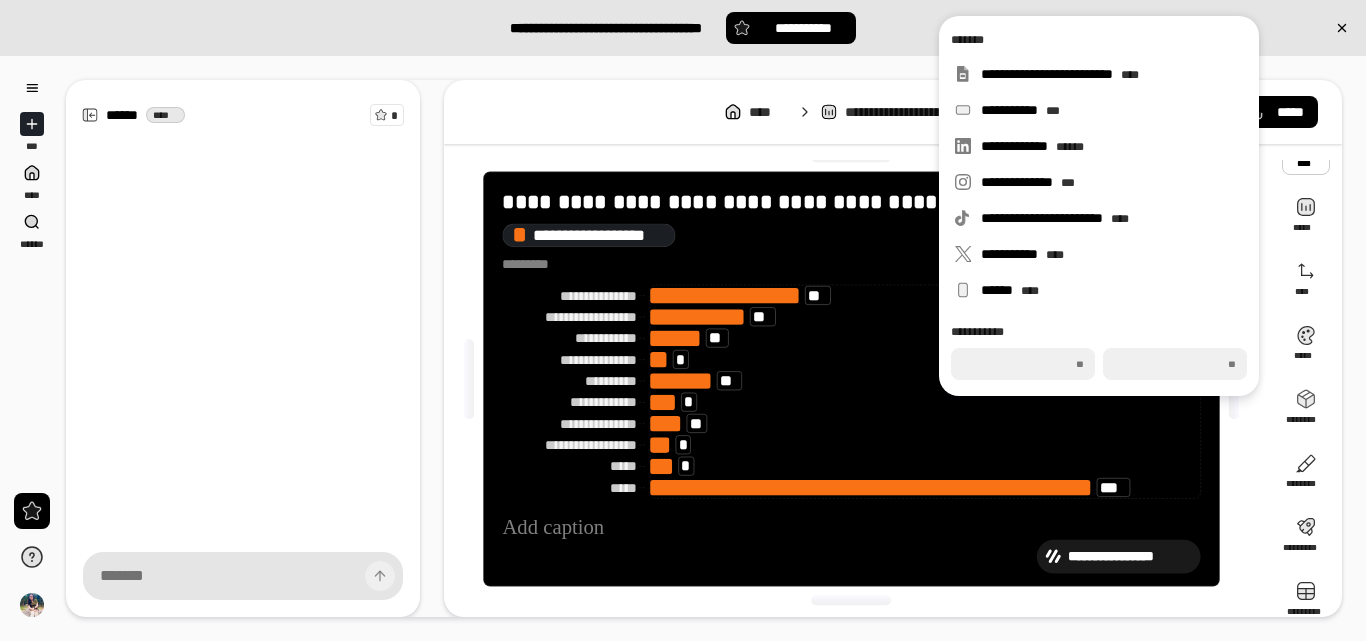 type on "****" 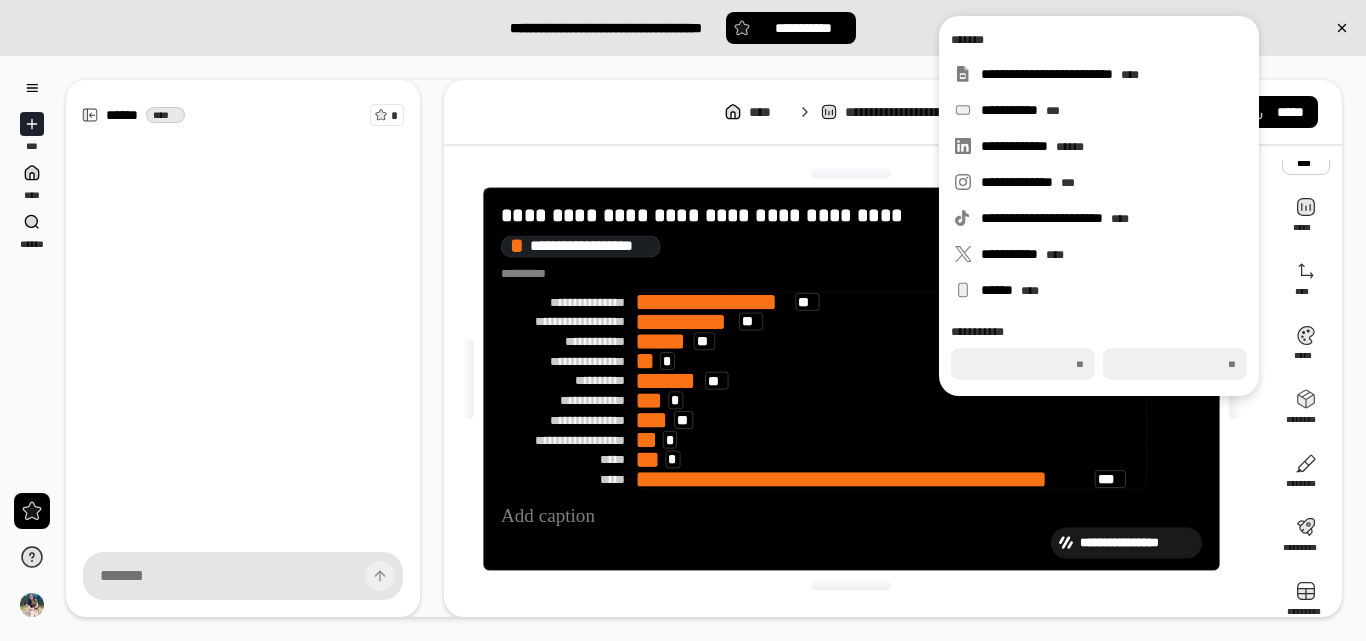 click on "***" at bounding box center (1175, 364) 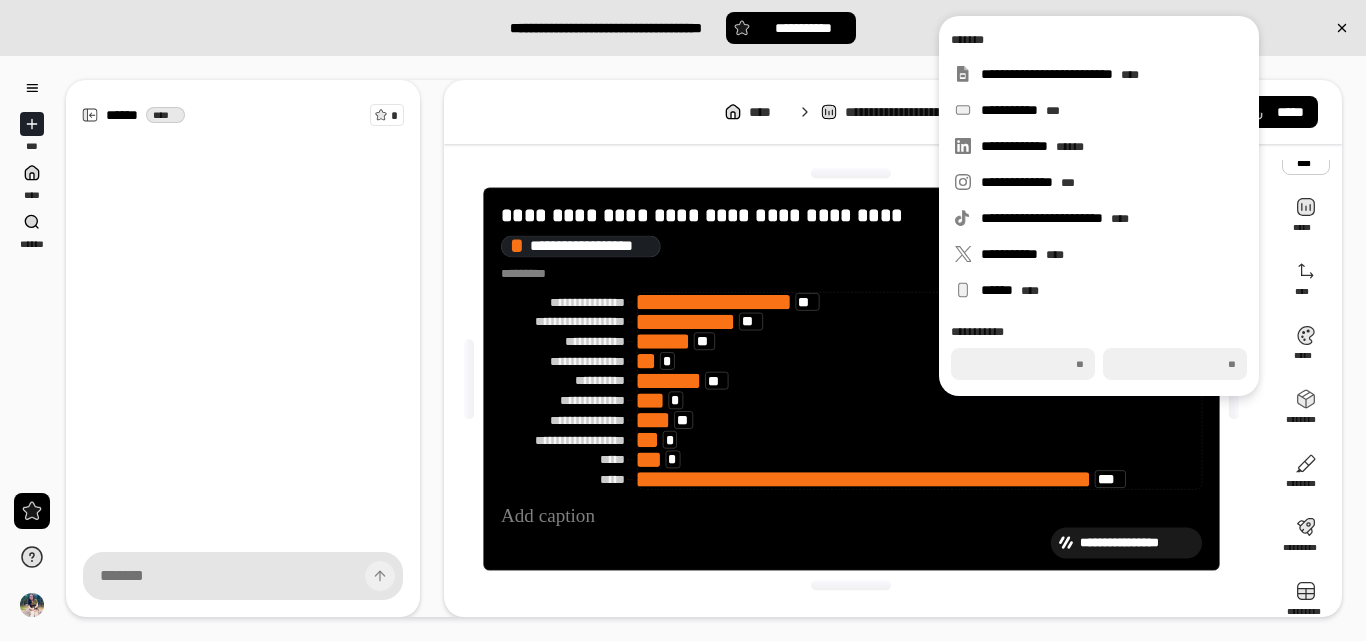 type on "*" 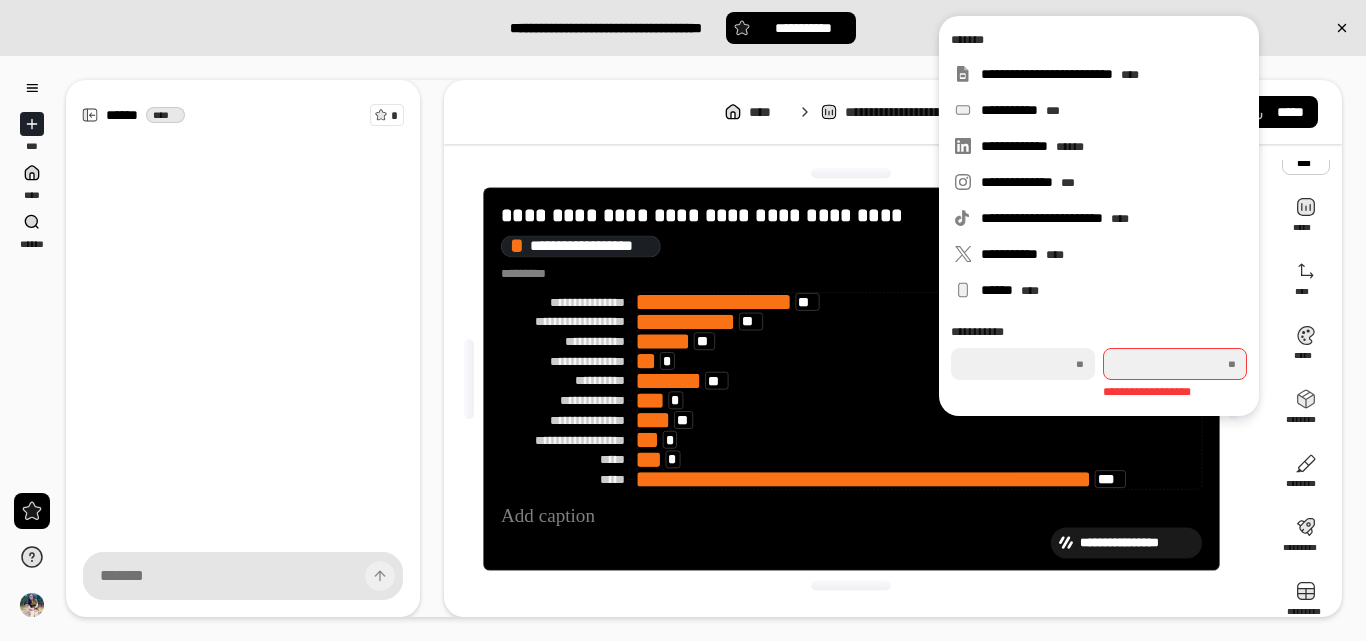 type on "****" 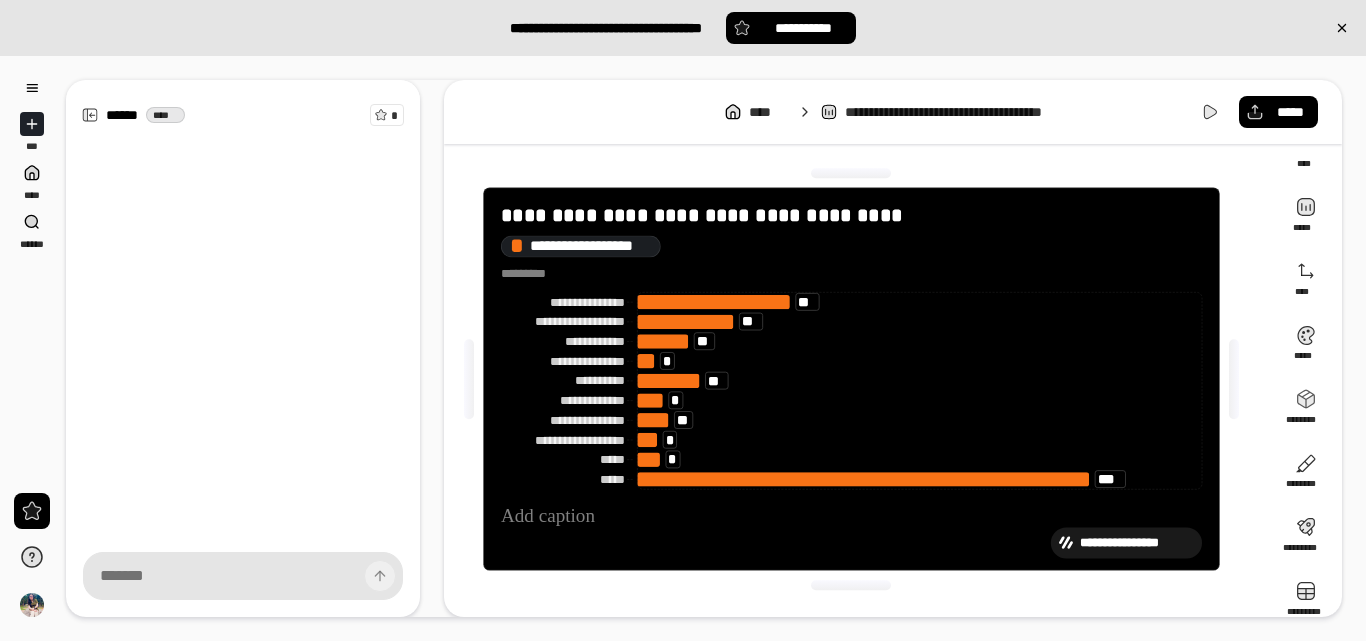 click on "**********" at bounding box center [851, 543] 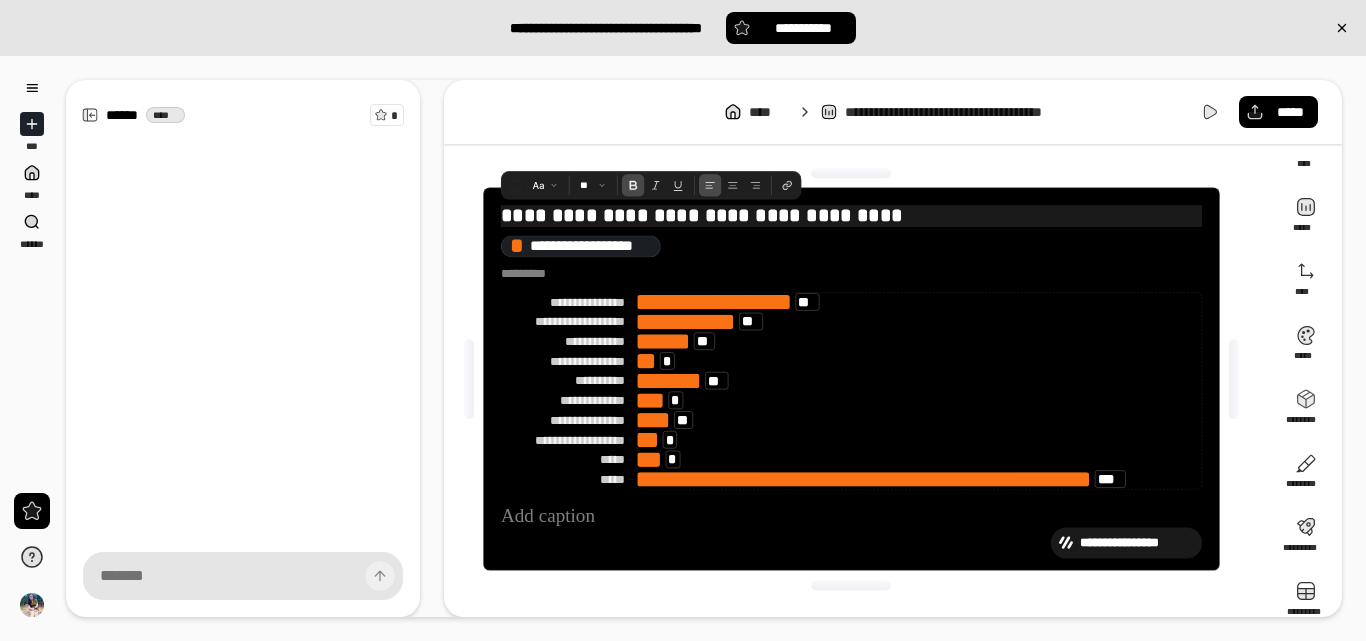 drag, startPoint x: 899, startPoint y: 210, endPoint x: 484, endPoint y: 216, distance: 415.04337 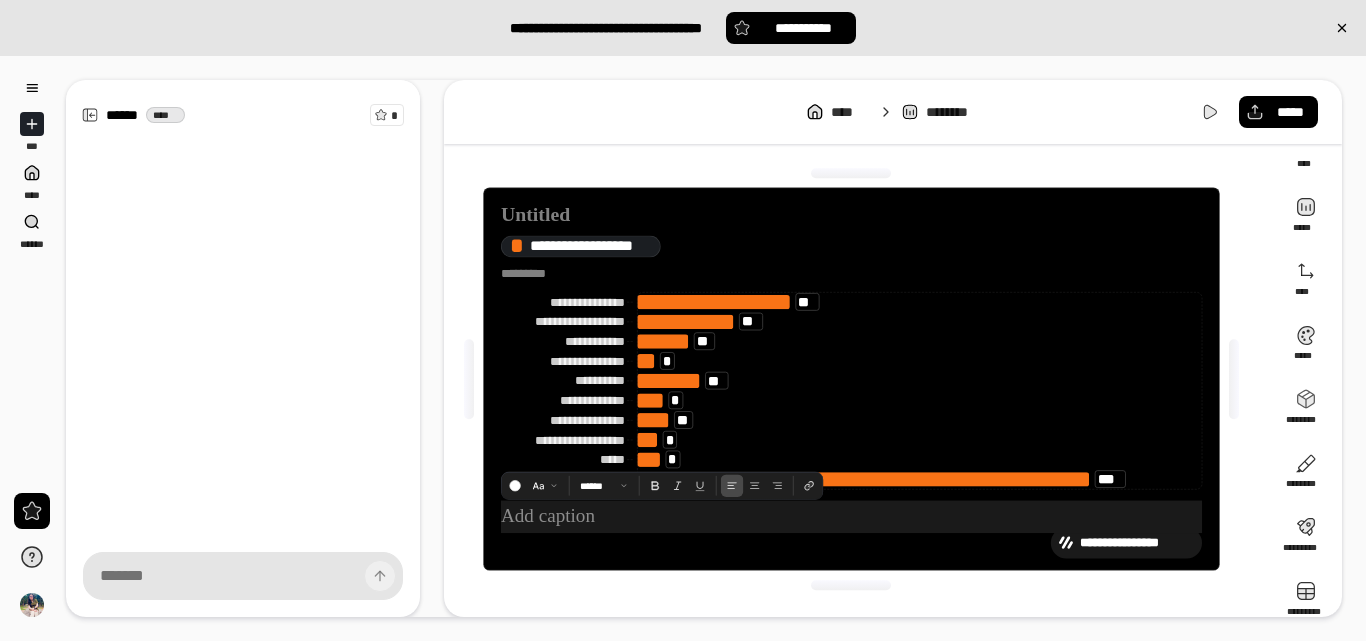 click at bounding box center (851, 516) 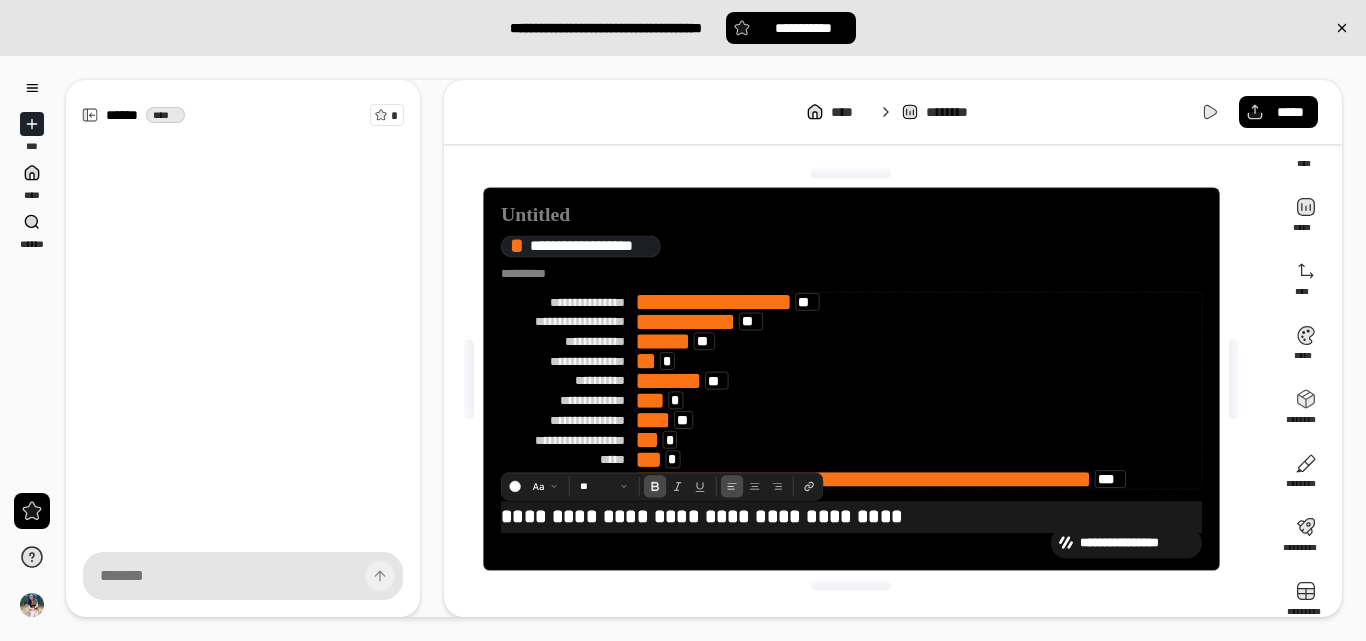 scroll, scrollTop: 42, scrollLeft: 0, axis: vertical 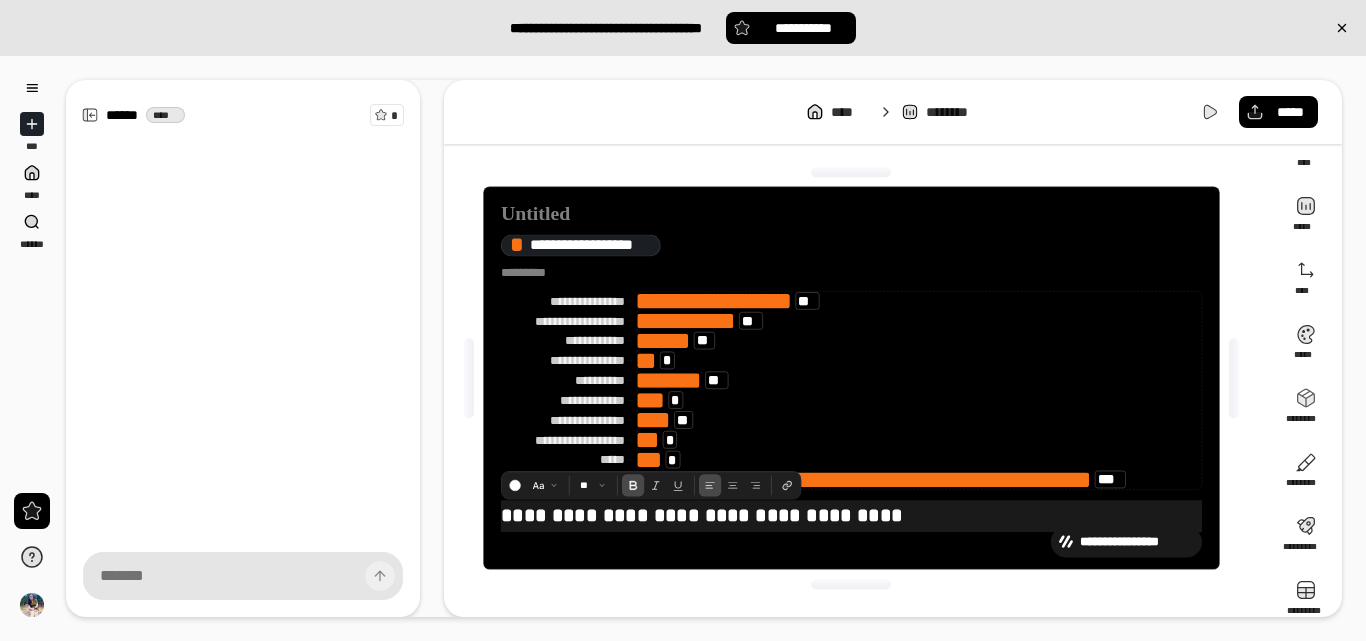click on "**********" at bounding box center [851, 516] 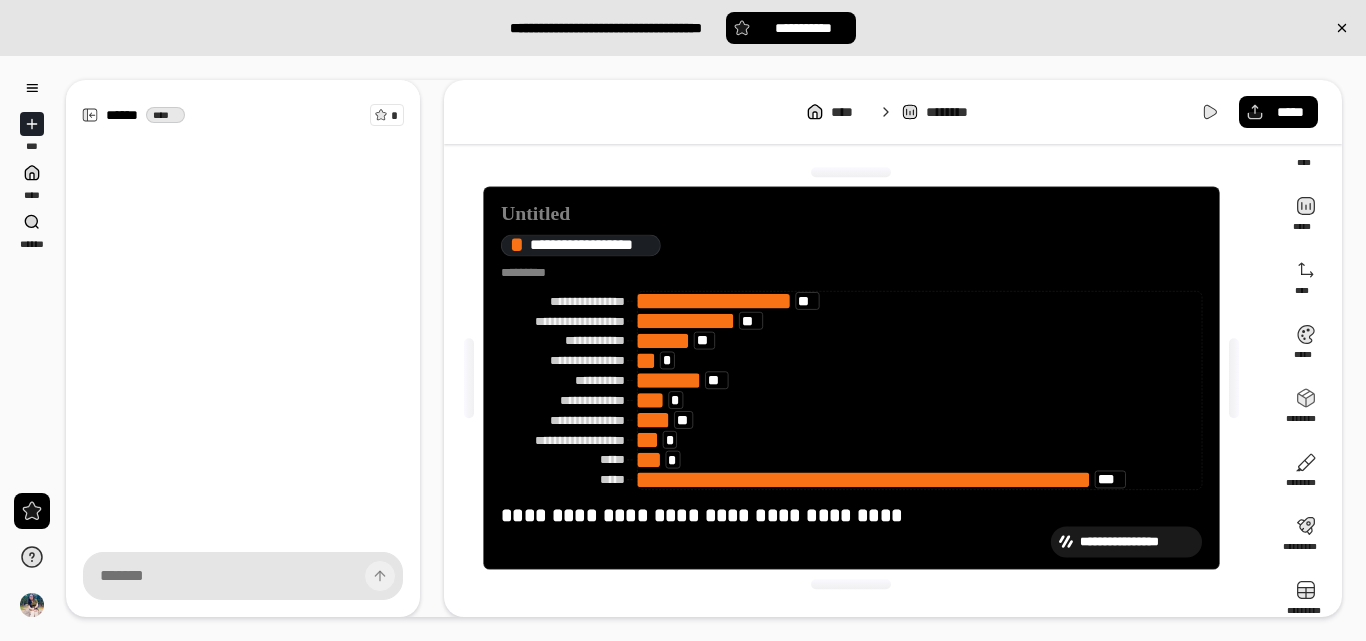 click on "[FIRST] [LAST] [STREET_NAME] [CITY] [STATE] [ZIP_CODE] [COUNTRY] [PHONE] [EMAIL]" at bounding box center (851, 378) 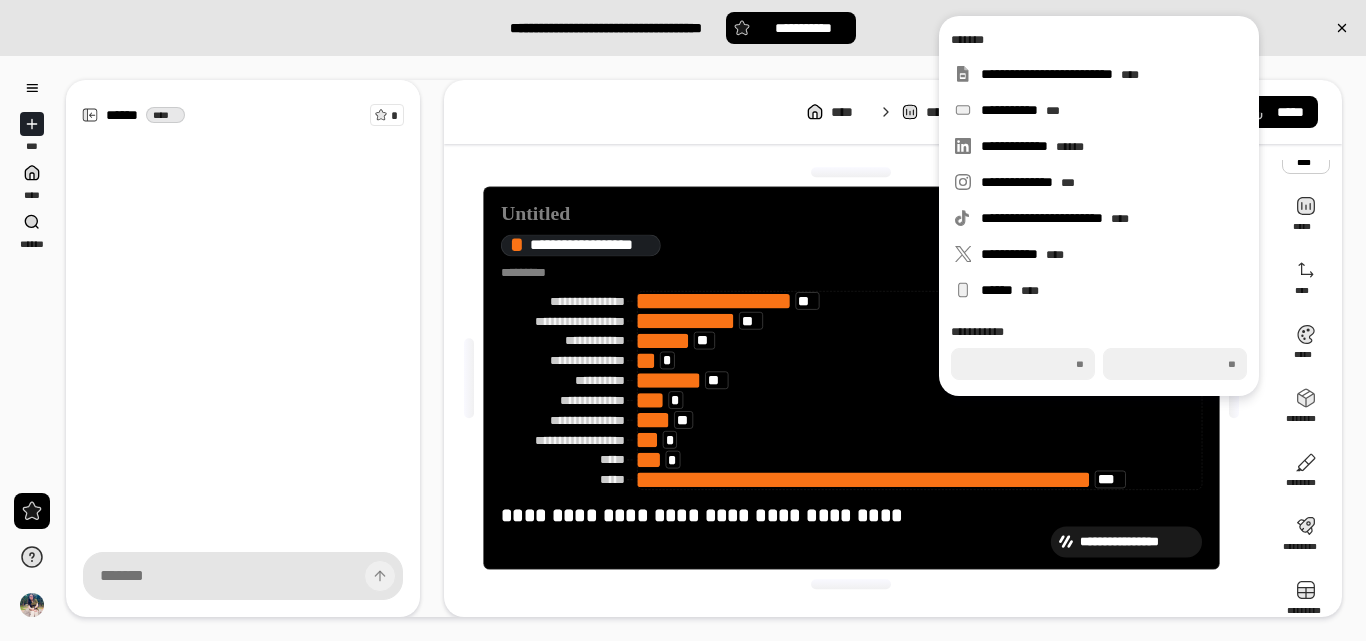 click at bounding box center [1306, 150] 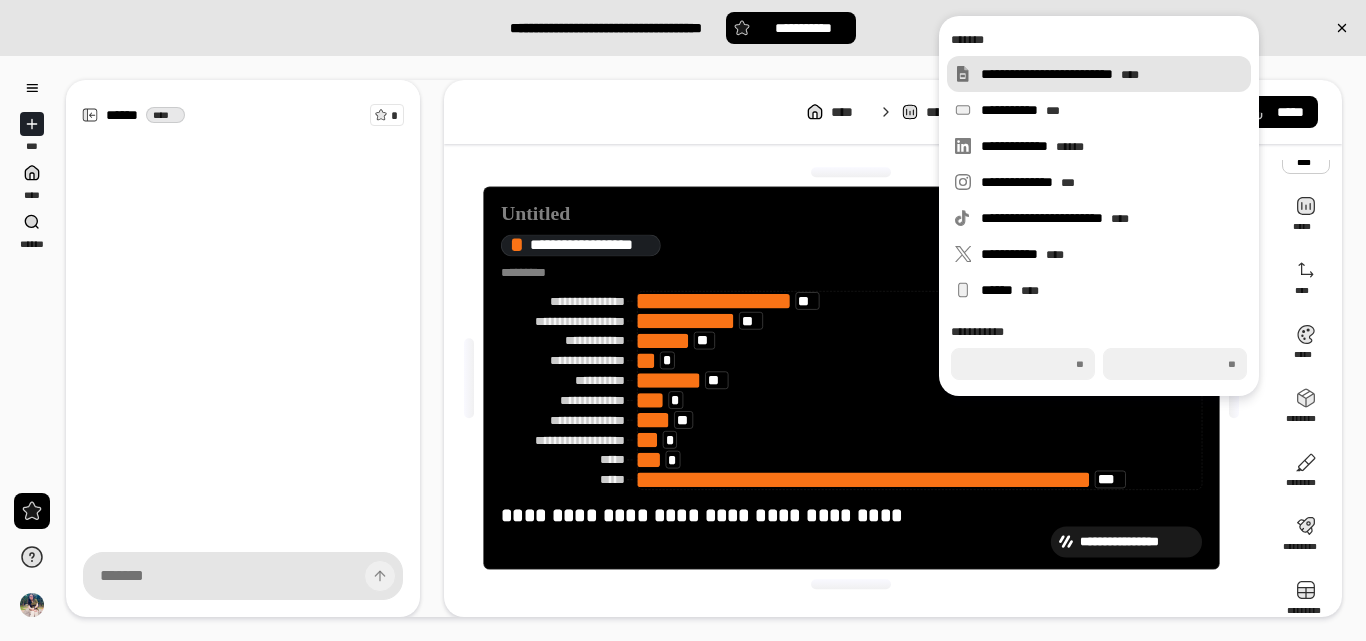 click on "**********" at bounding box center [1112, 74] 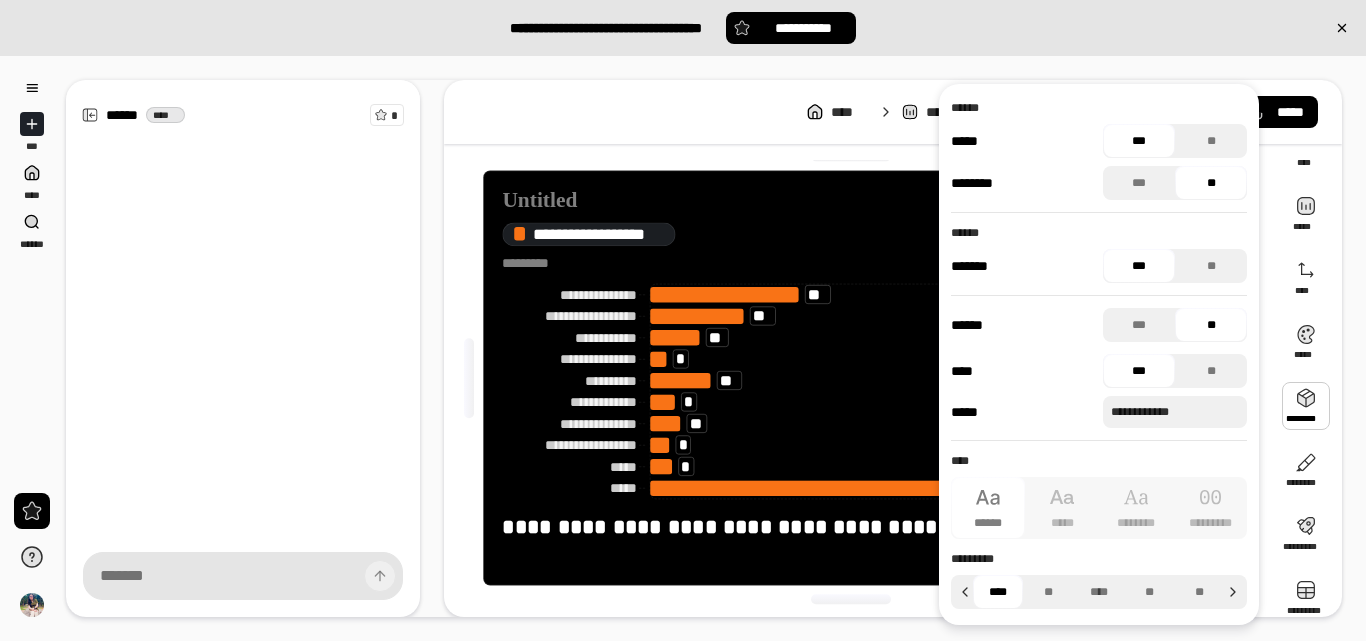 click at bounding box center (1306, 406) 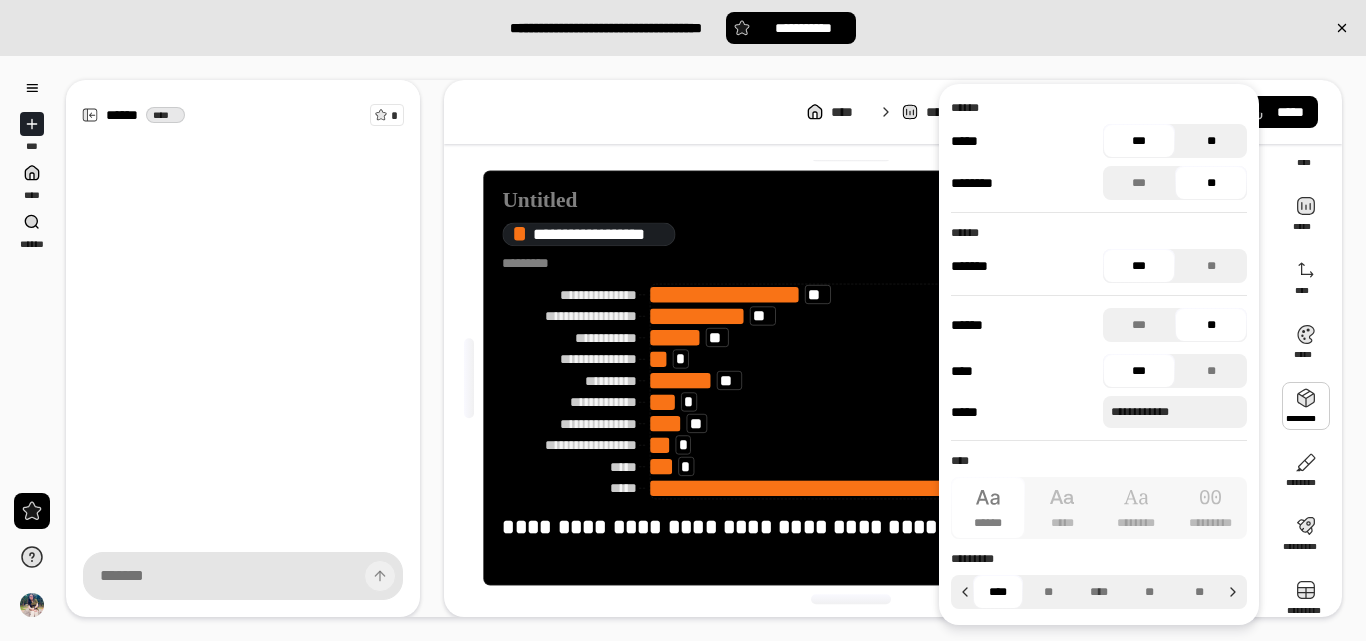 click on "**" at bounding box center (1211, 141) 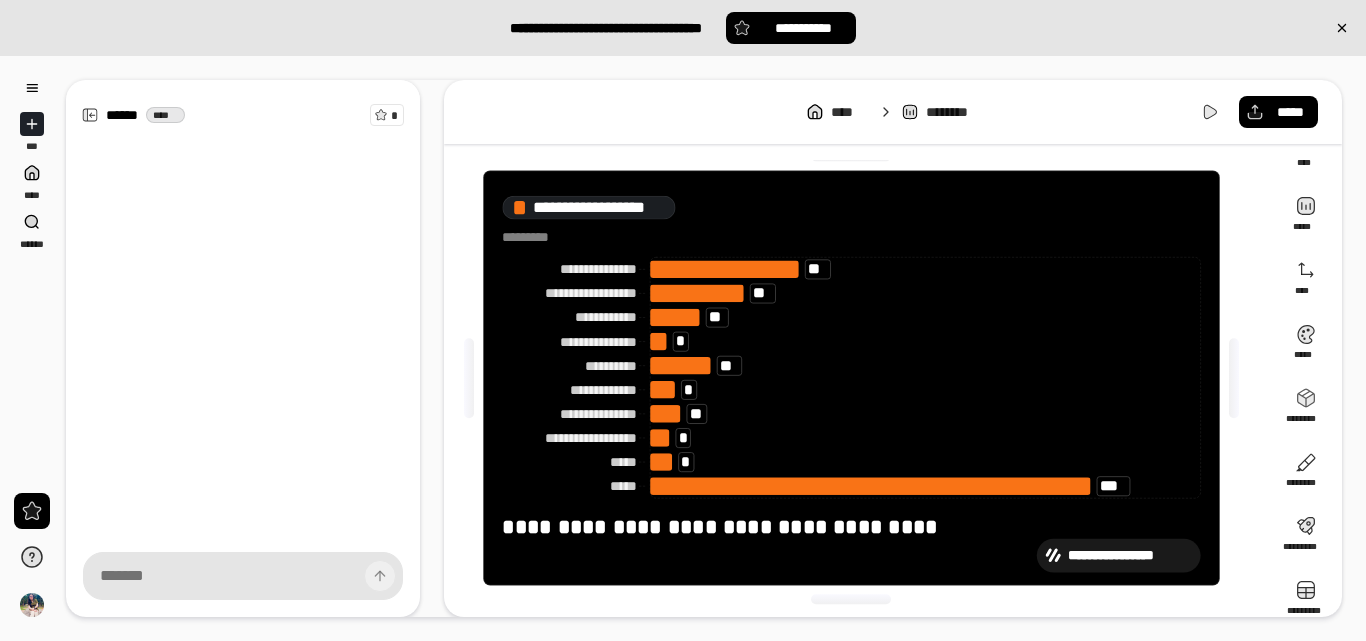 click on "[FIRST] [LAST] [STREET_NAME] [CITY] [STATE] [ZIP_CODE] [COUNTRY] [PHONE] [EMAIL]" at bounding box center [851, 377] 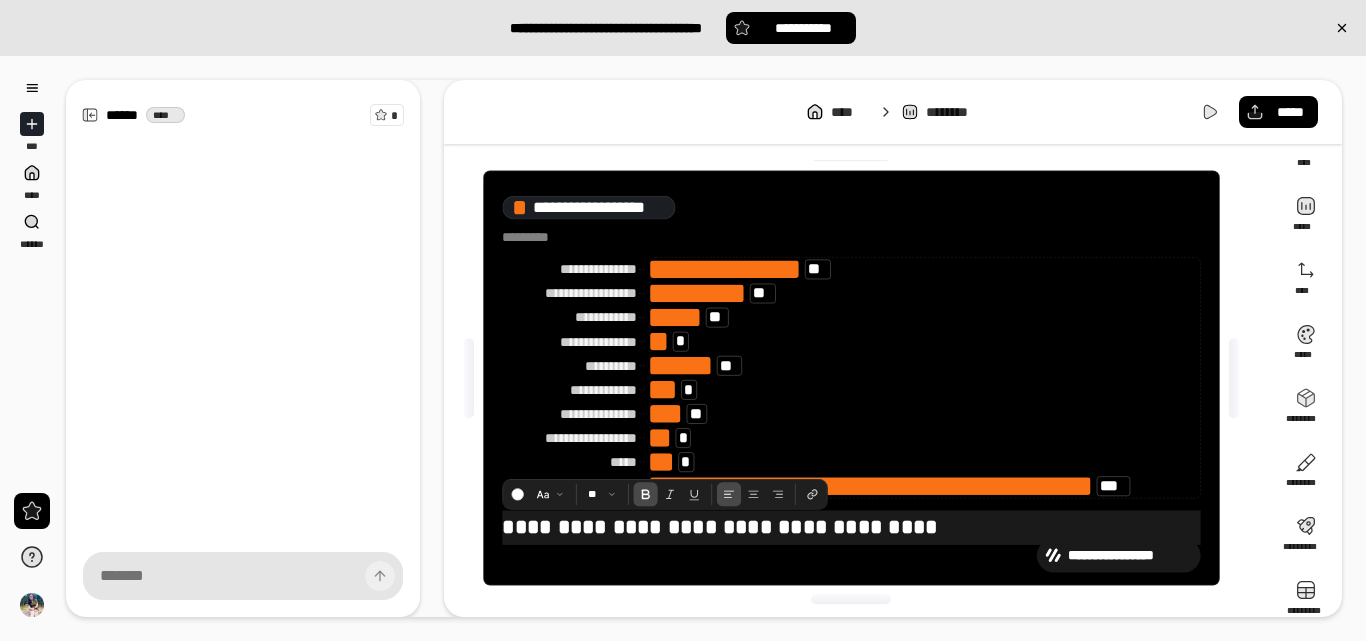 click on "**********" at bounding box center [719, 527] 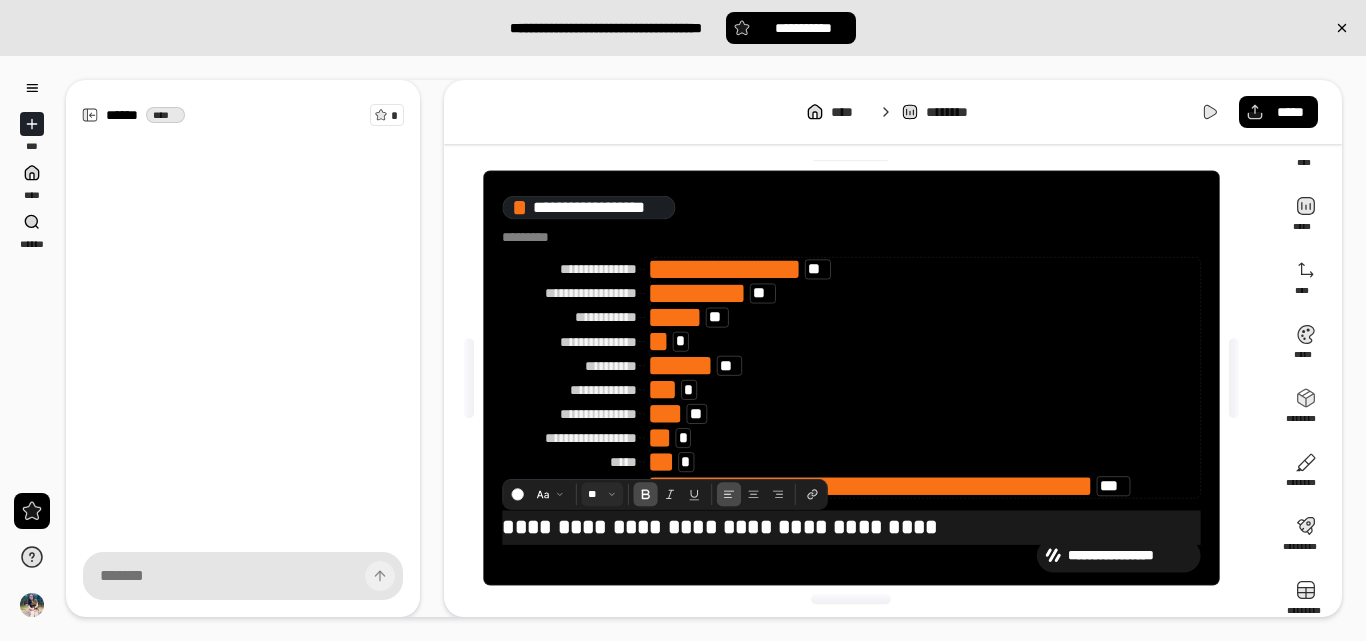 click at bounding box center (602, 494) 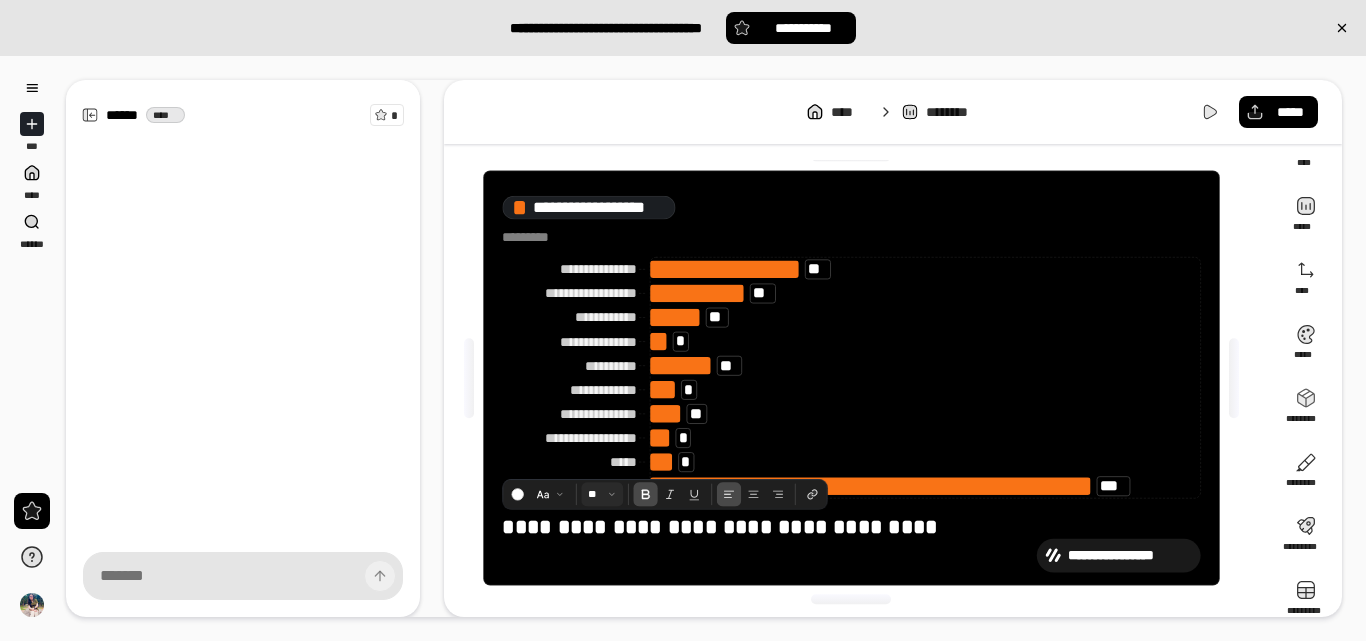 scroll, scrollTop: 47, scrollLeft: 0, axis: vertical 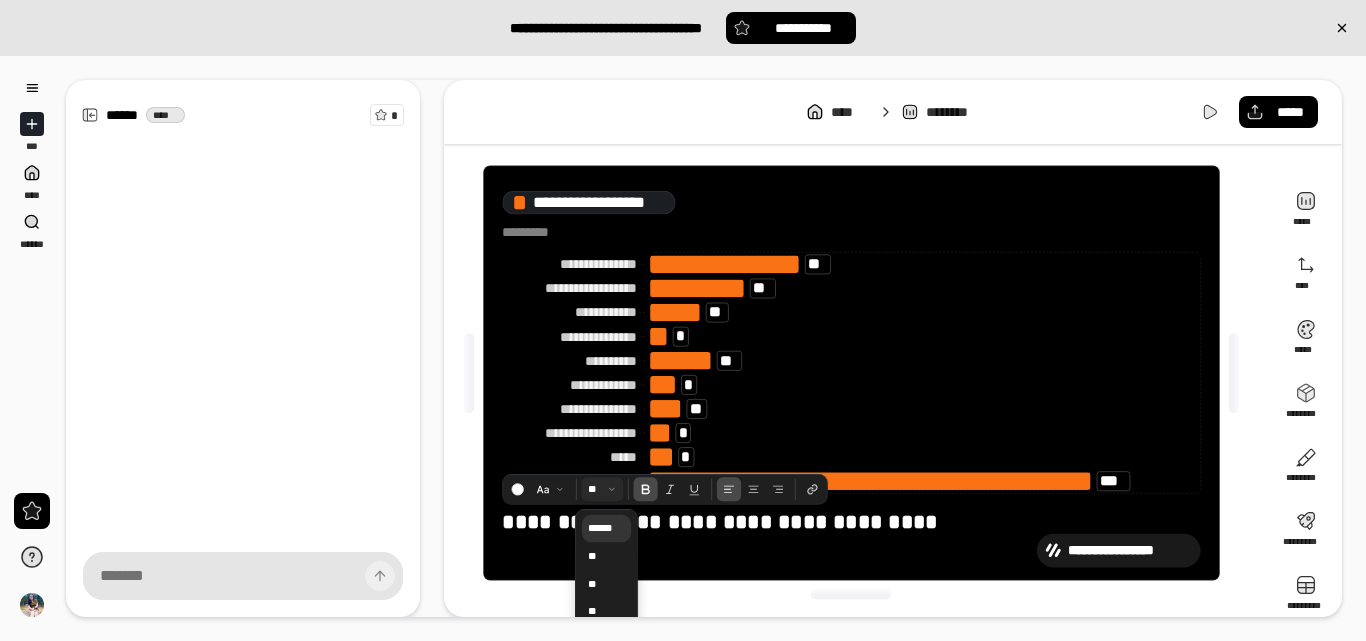 click on "******" at bounding box center (606, 529) 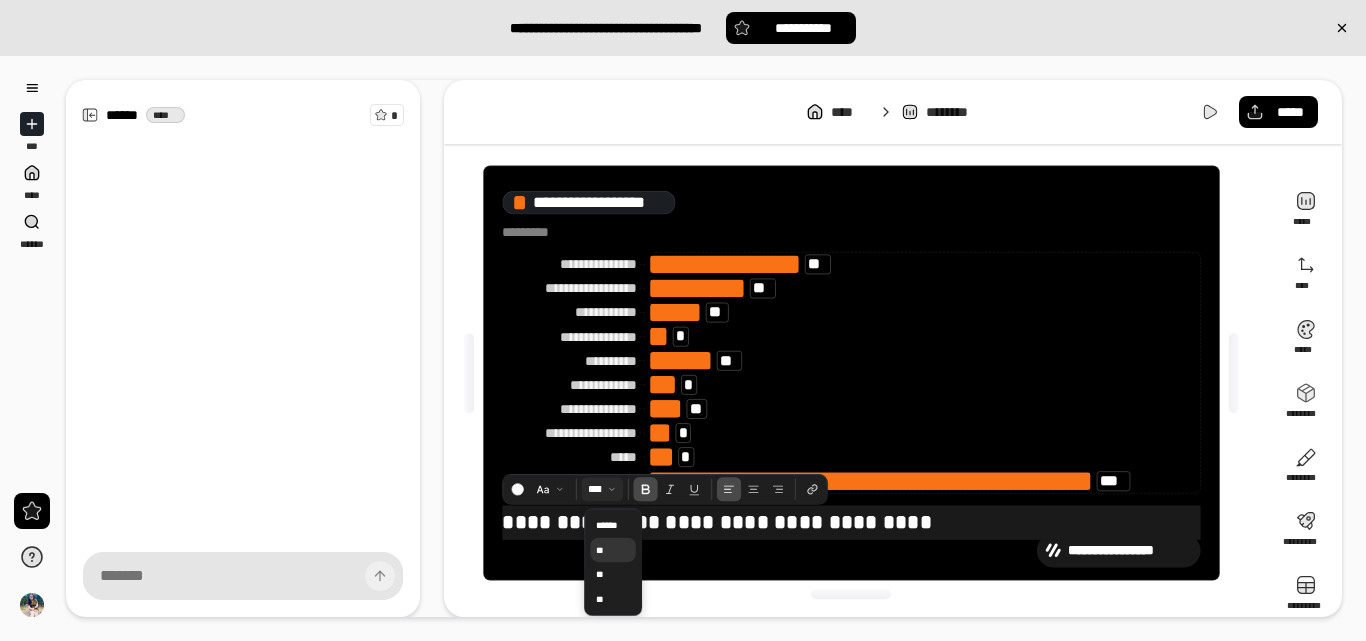 scroll, scrollTop: 0, scrollLeft: 0, axis: both 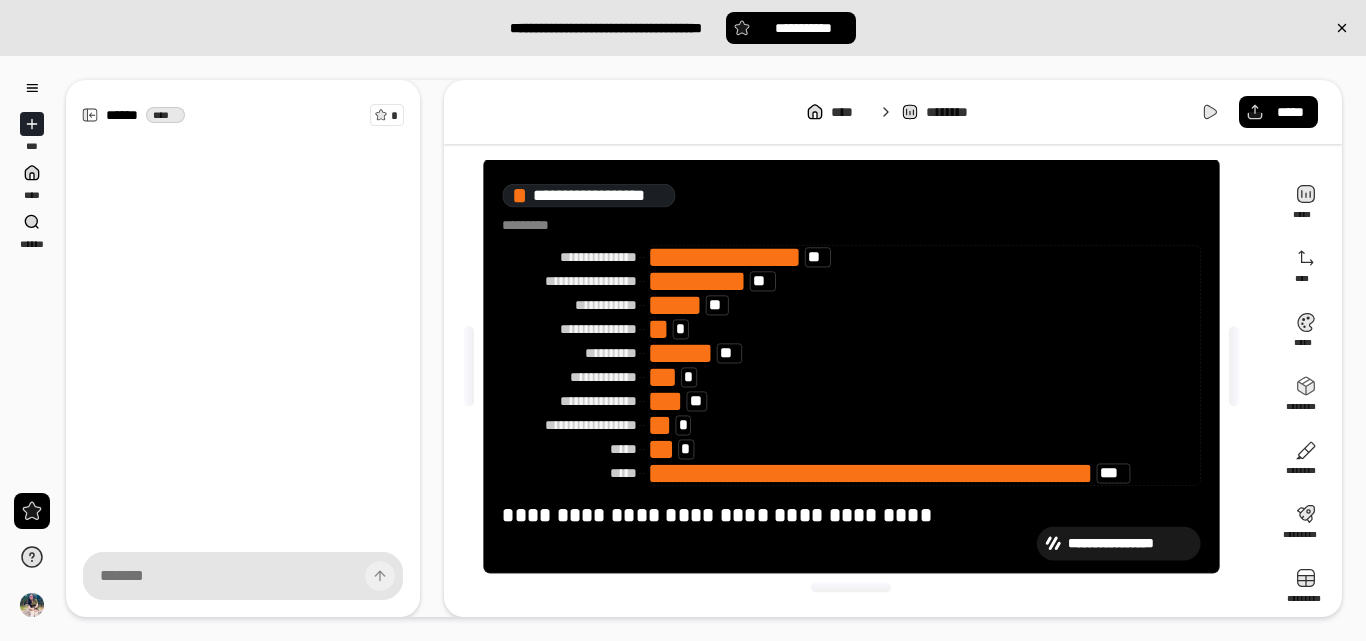 click on "**********" at bounding box center (851, 515) 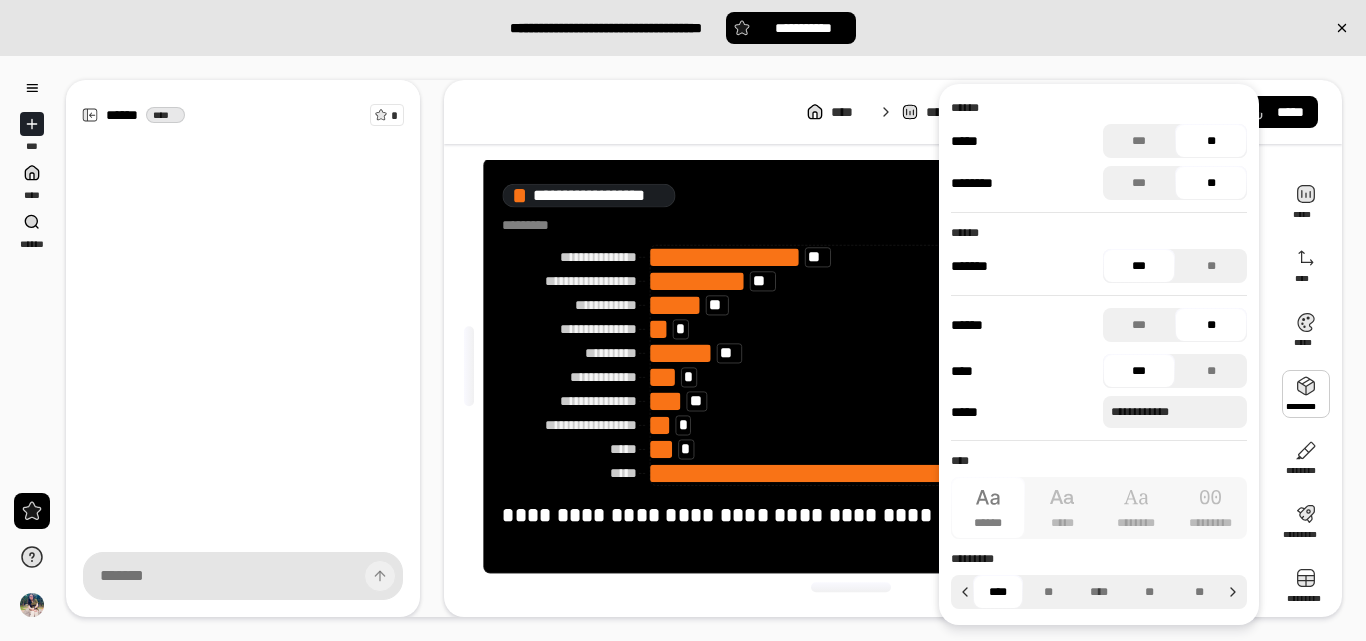 click at bounding box center (1306, 394) 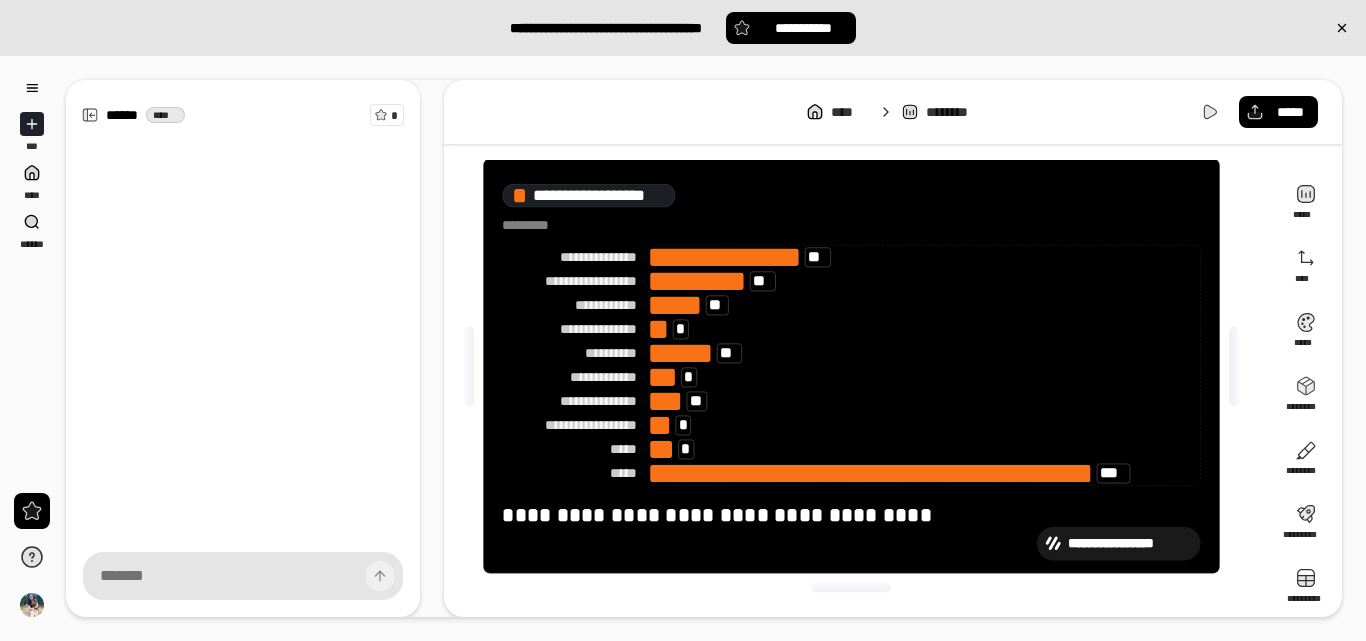 click on "[FIRST] [LAST] [STREET_NAME] [CITY] [STATE] [ZIP_CODE] [COUNTRY] [PHONE] [EMAIL]" at bounding box center (851, 366) 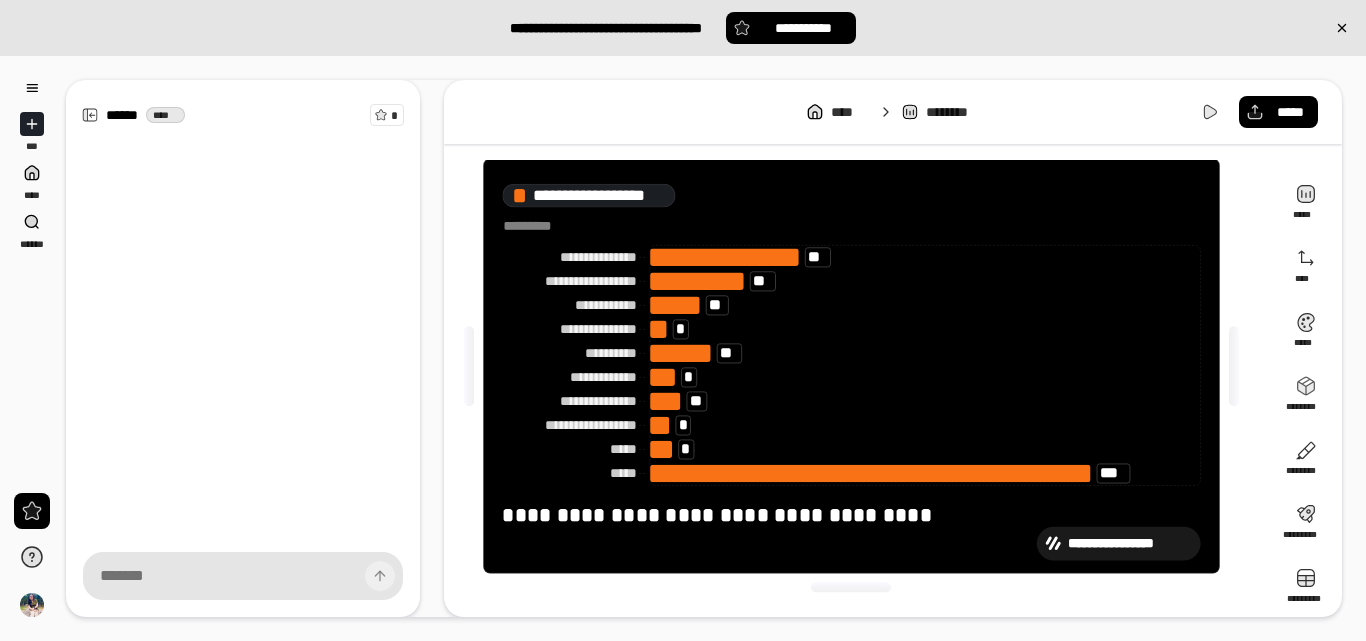 click at bounding box center (533, 225) 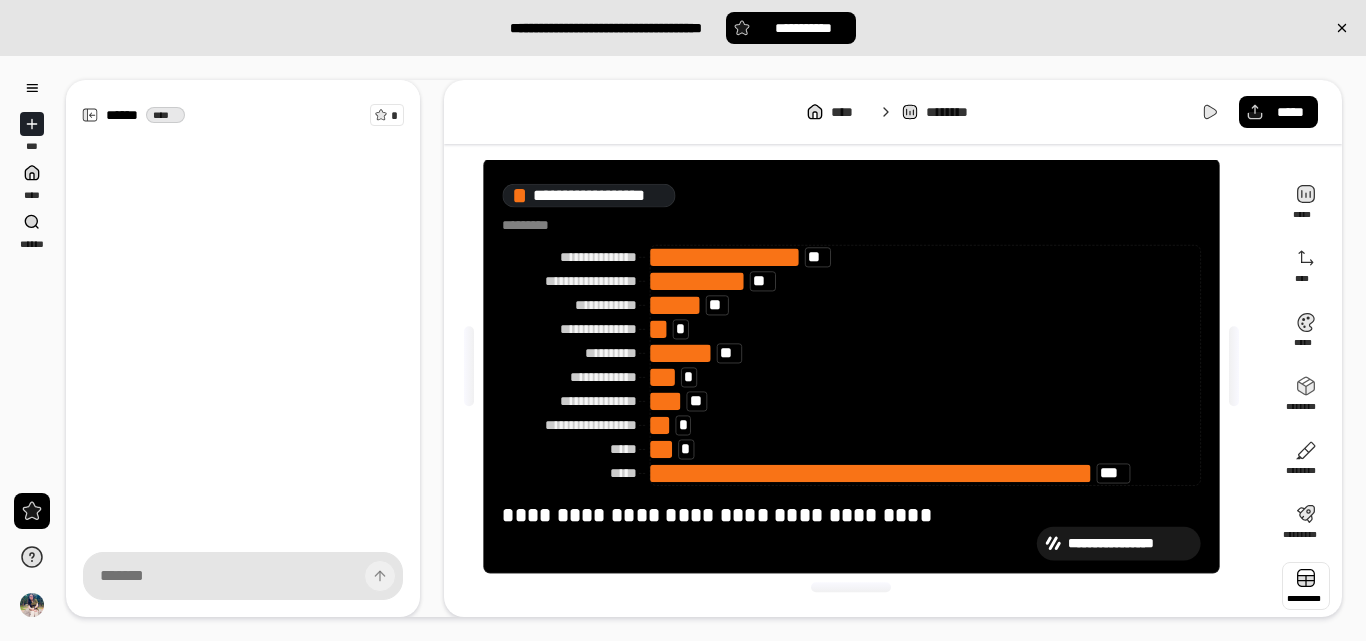 click at bounding box center [1306, 586] 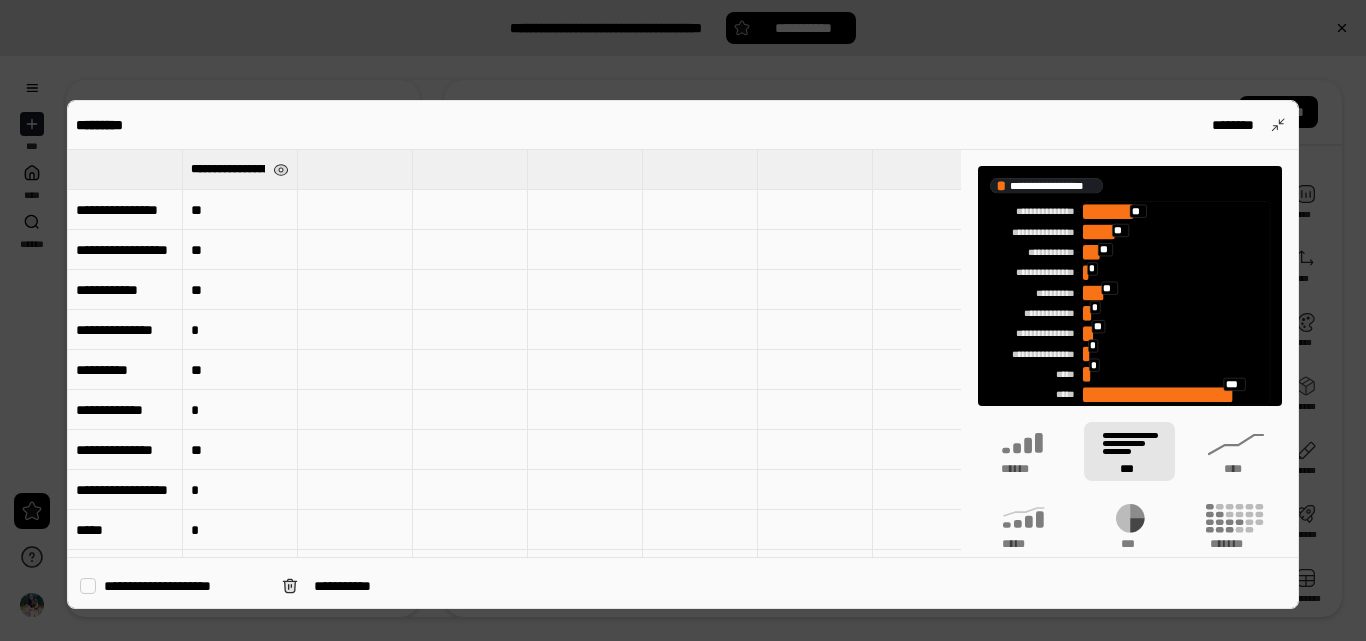 click on "**********" at bounding box center [228, 169] 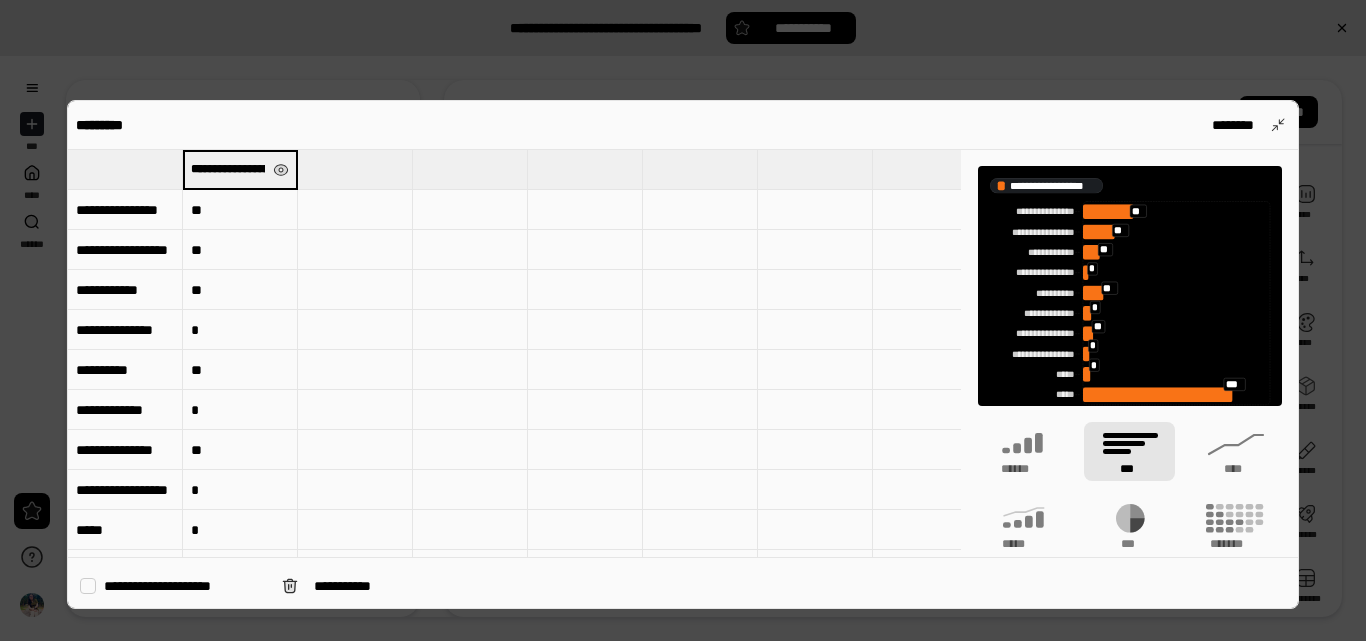 scroll, scrollTop: 0, scrollLeft: 0, axis: both 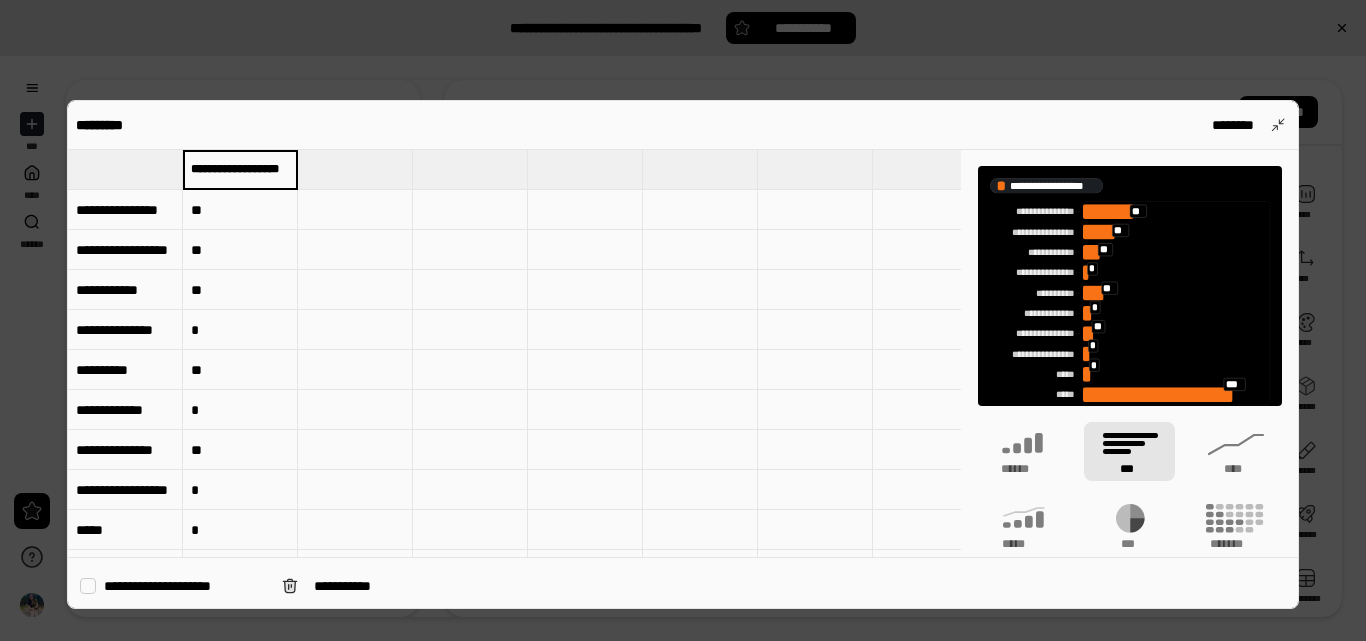 click on "**********" at bounding box center [240, 169] 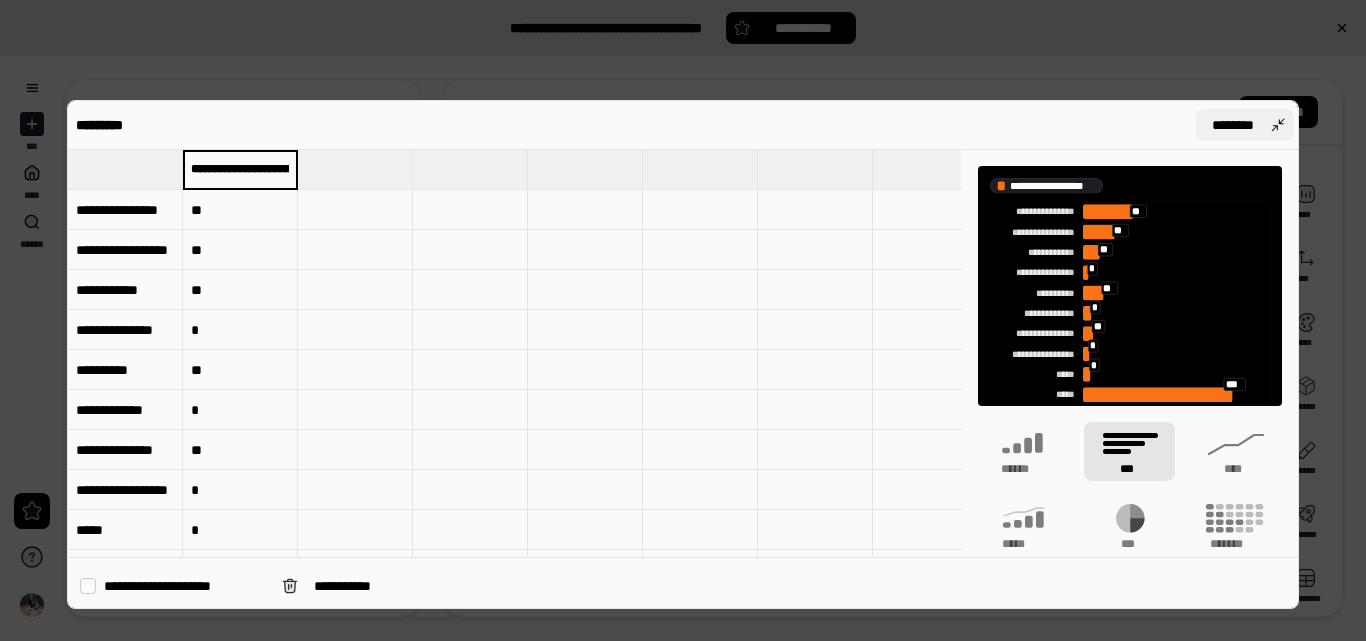 type on "**********" 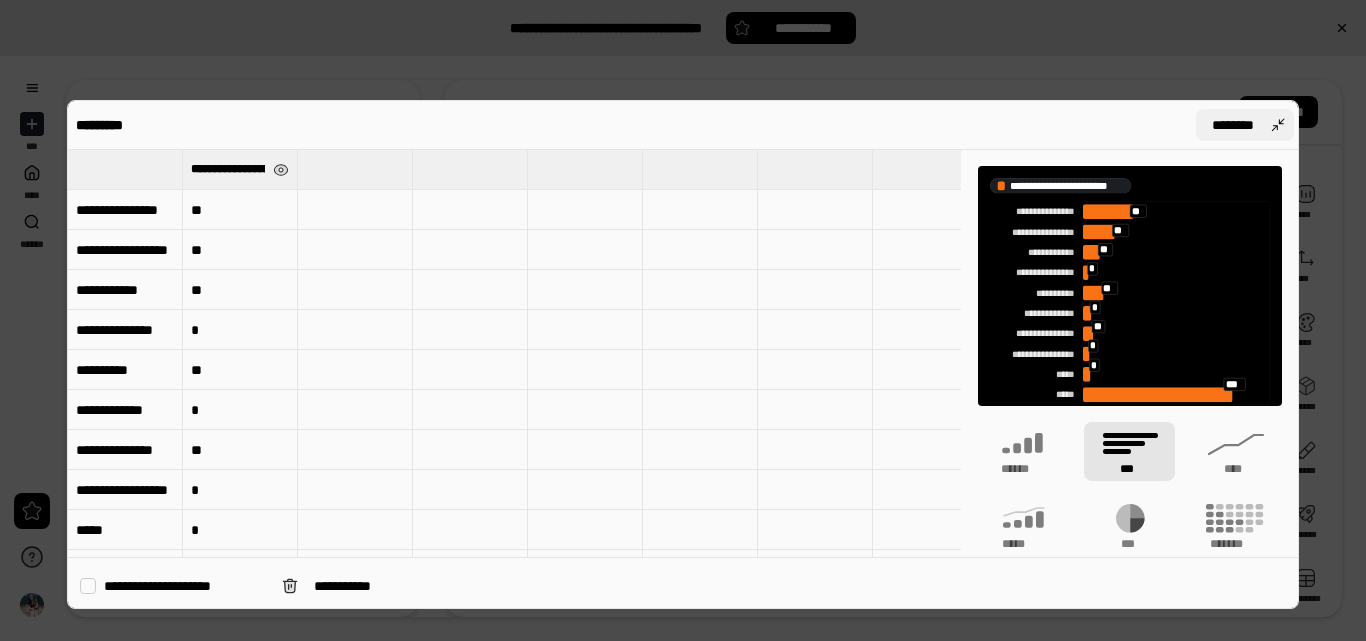click on "********" at bounding box center (1245, 125) 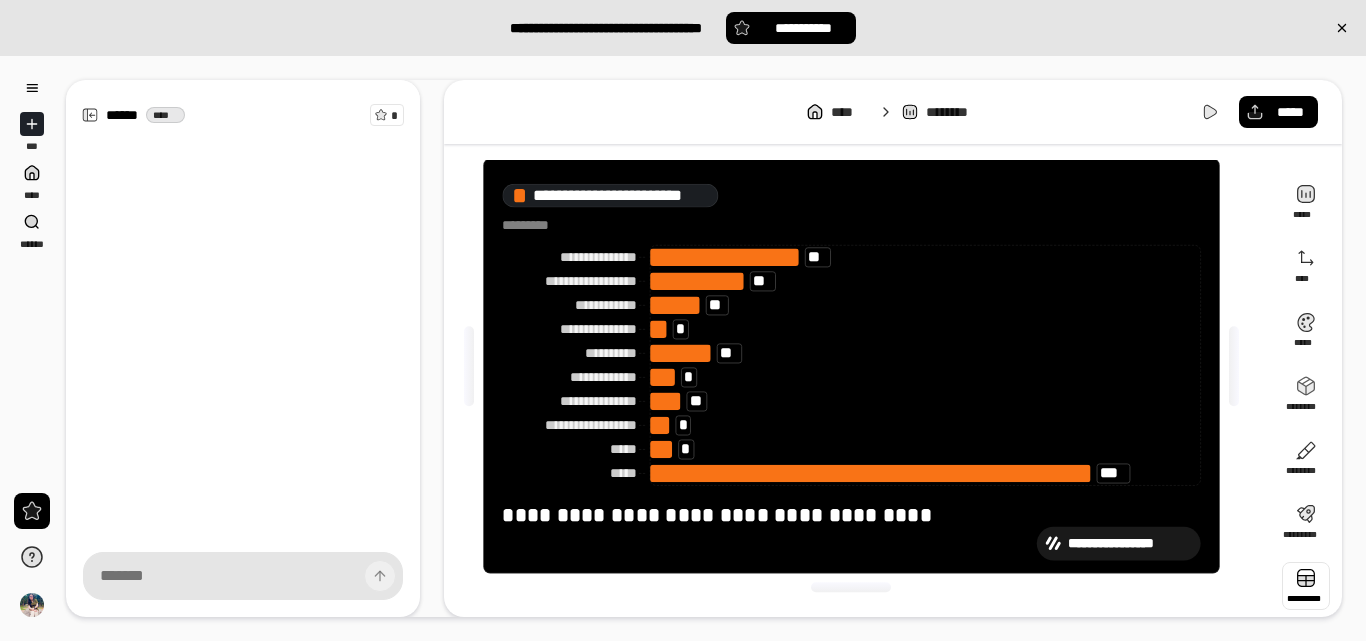click at bounding box center [1306, 586] 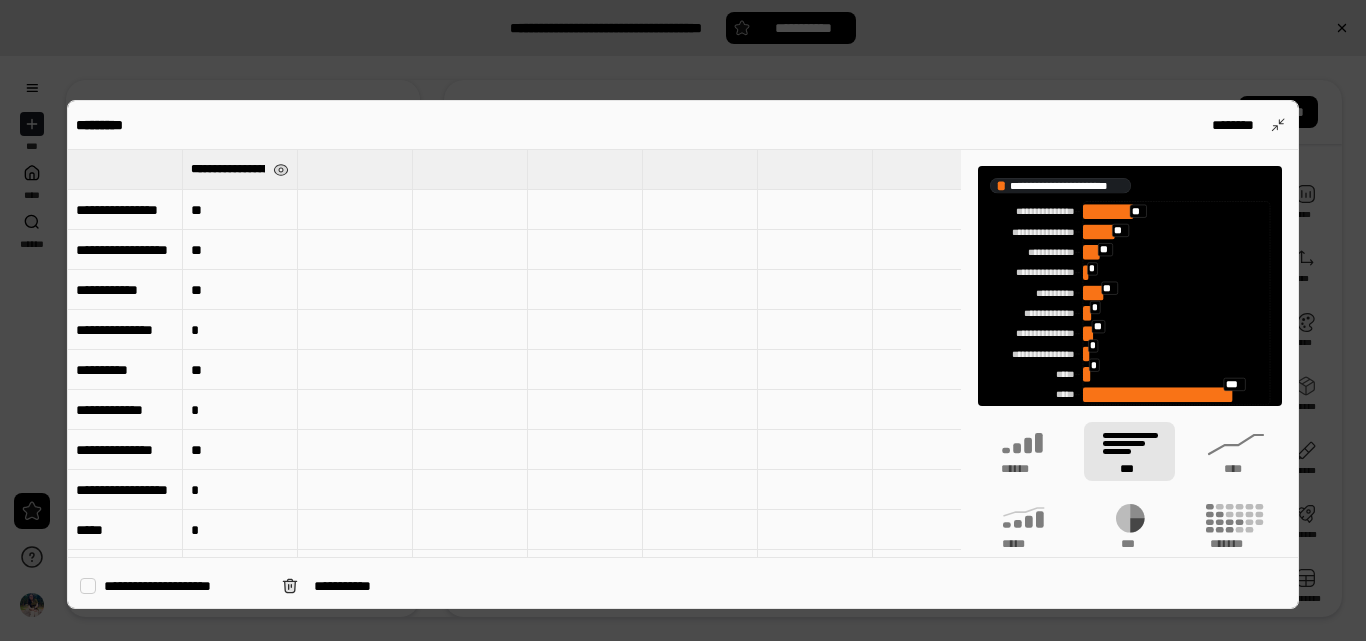 click on "**********" at bounding box center [228, 169] 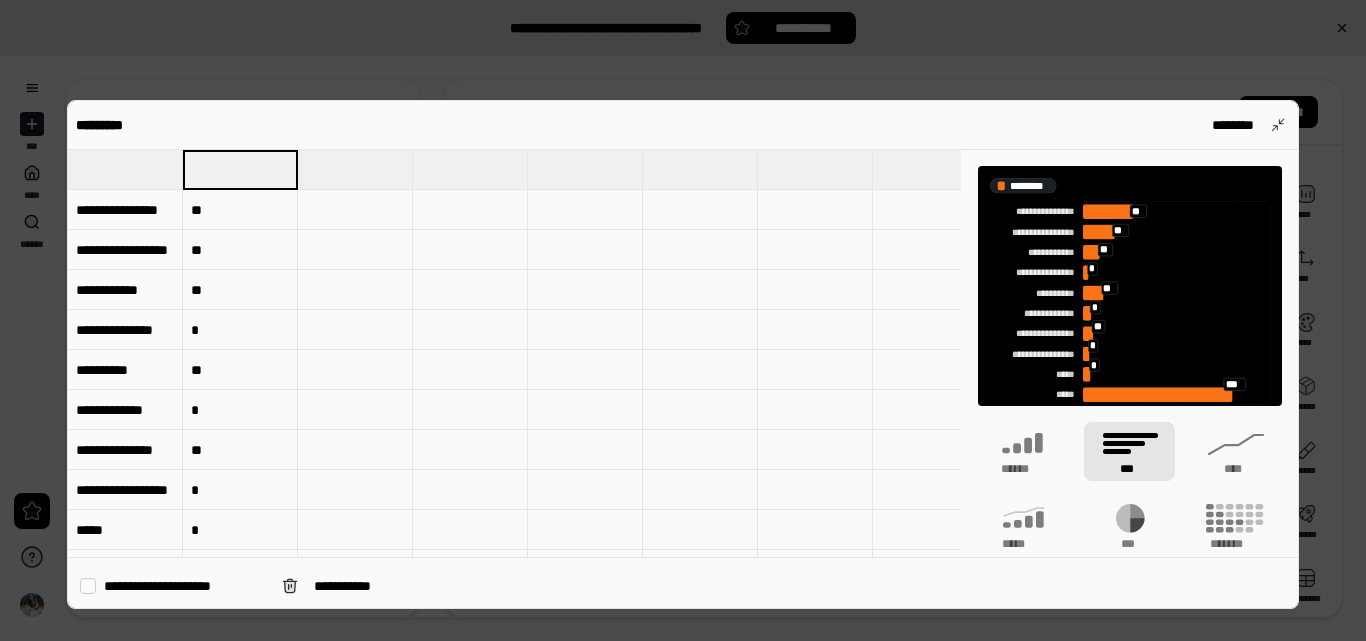 click at bounding box center [355, 370] 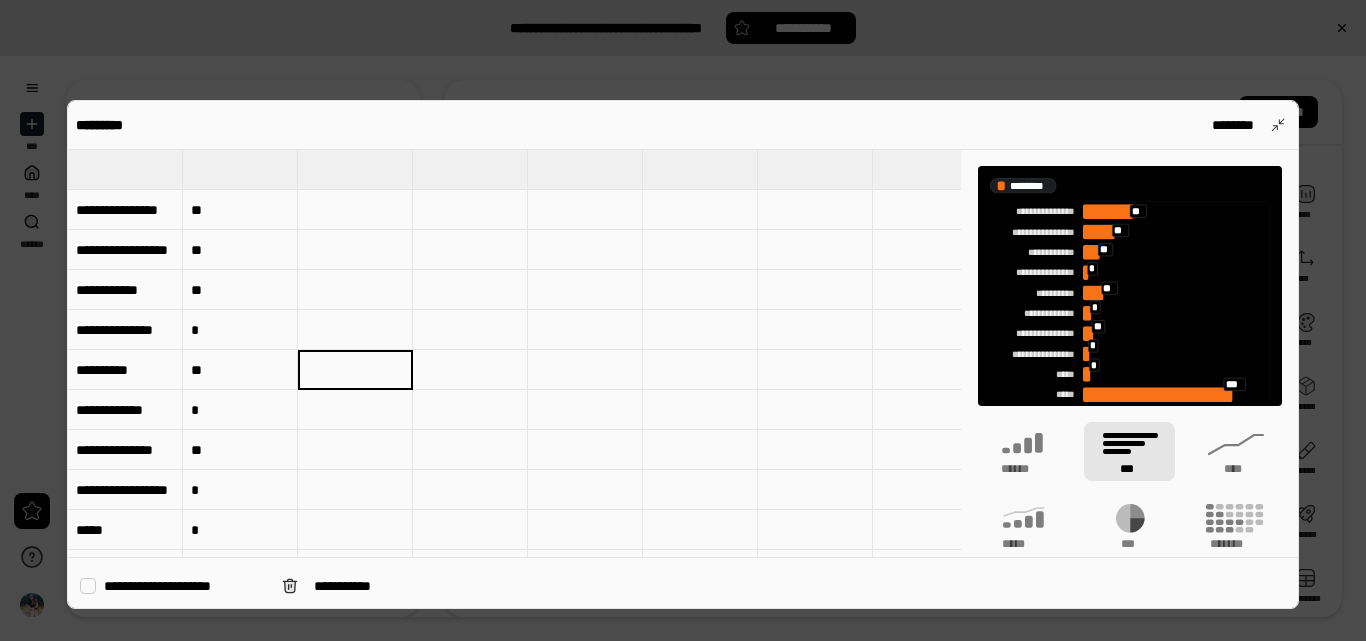 click on "**" at bounding box center (240, 210) 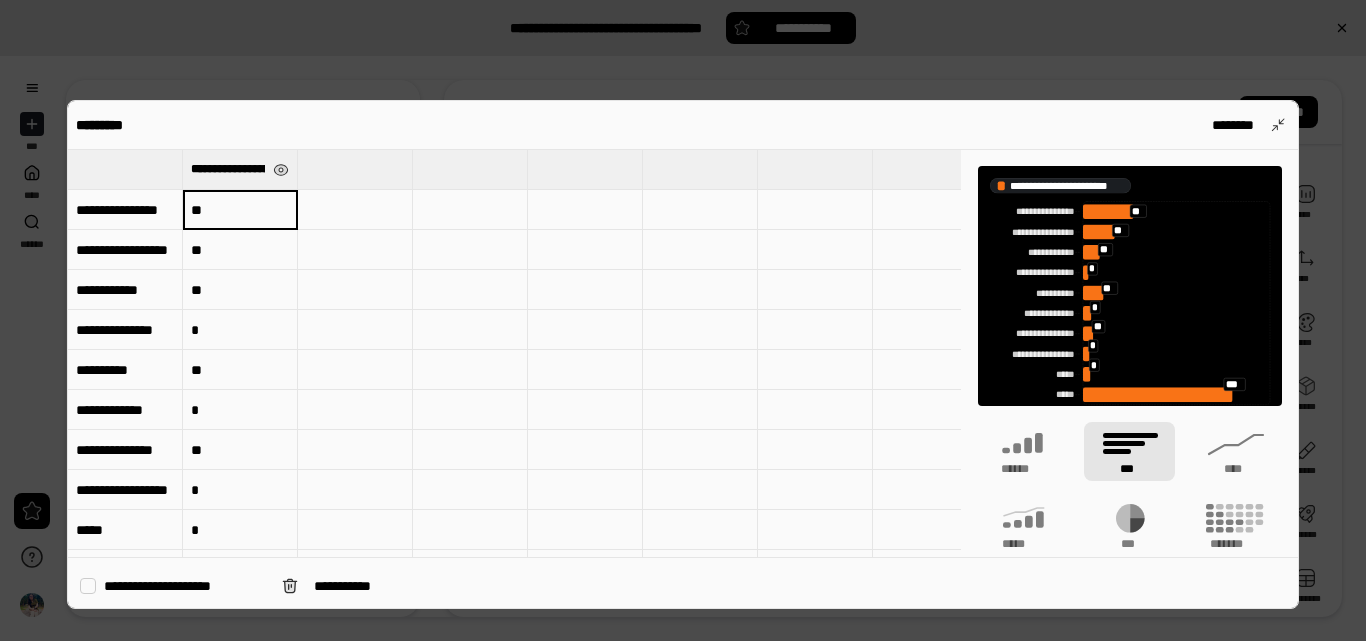 click on "**********" at bounding box center [228, 169] 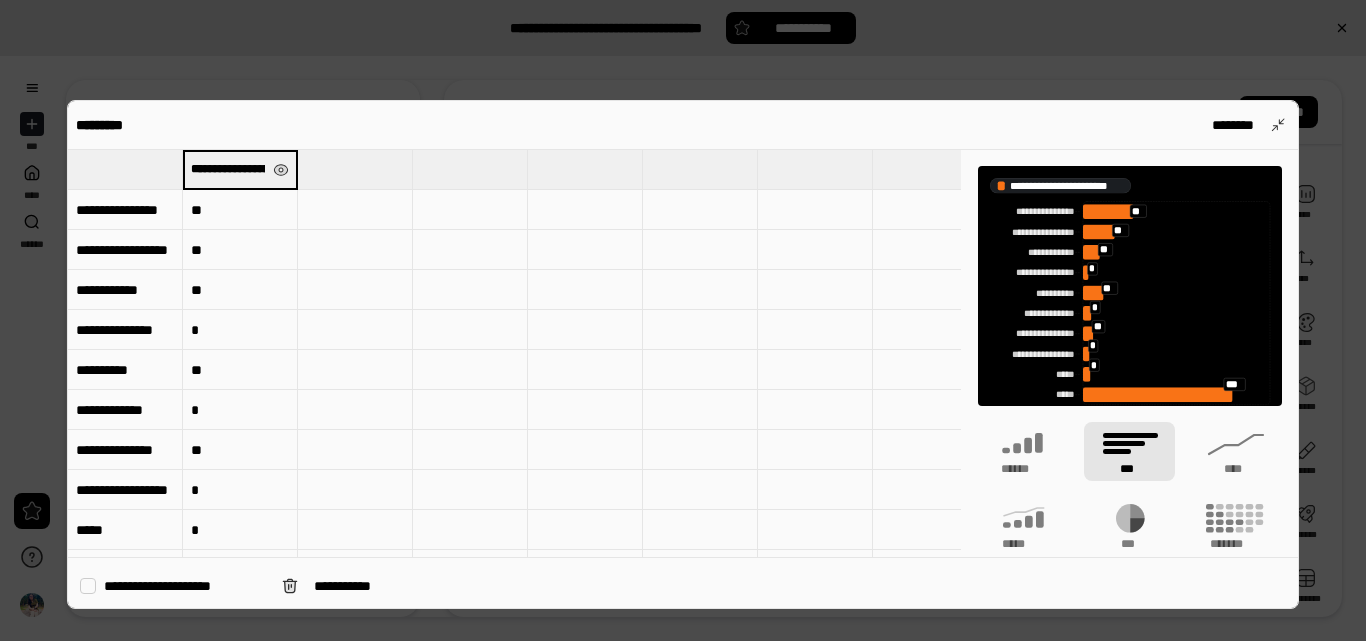 scroll, scrollTop: 0, scrollLeft: 34, axis: horizontal 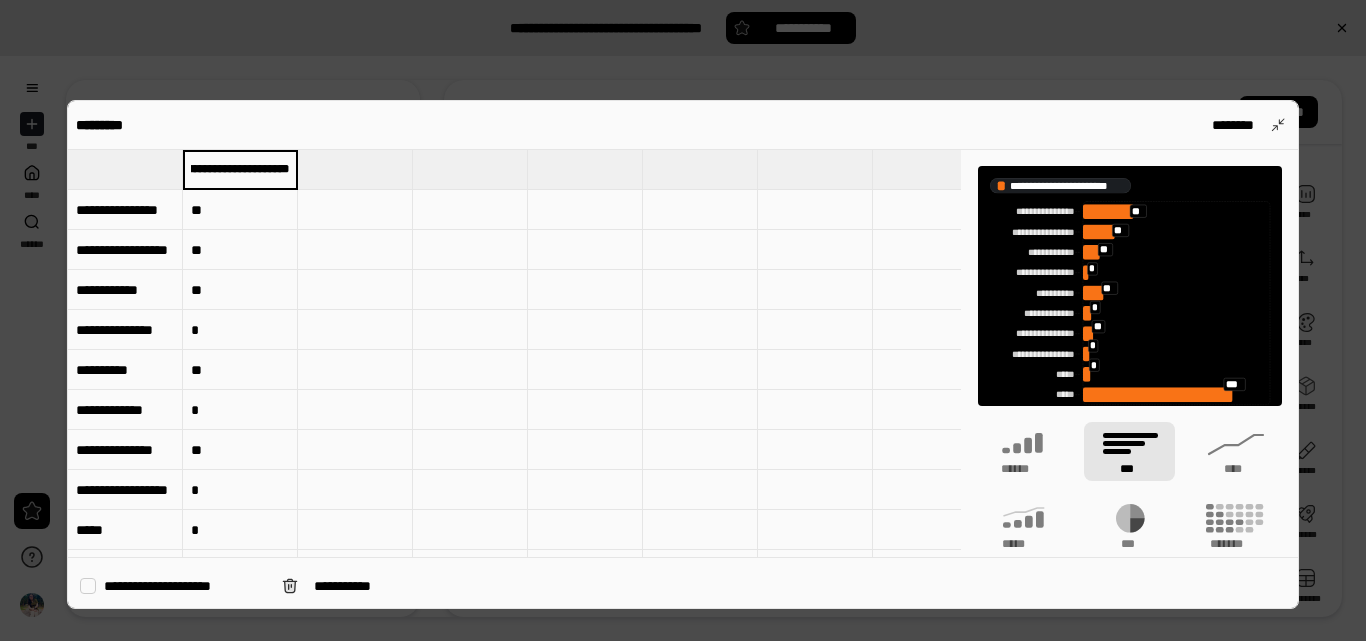 click on "**********" at bounding box center [240, 169] 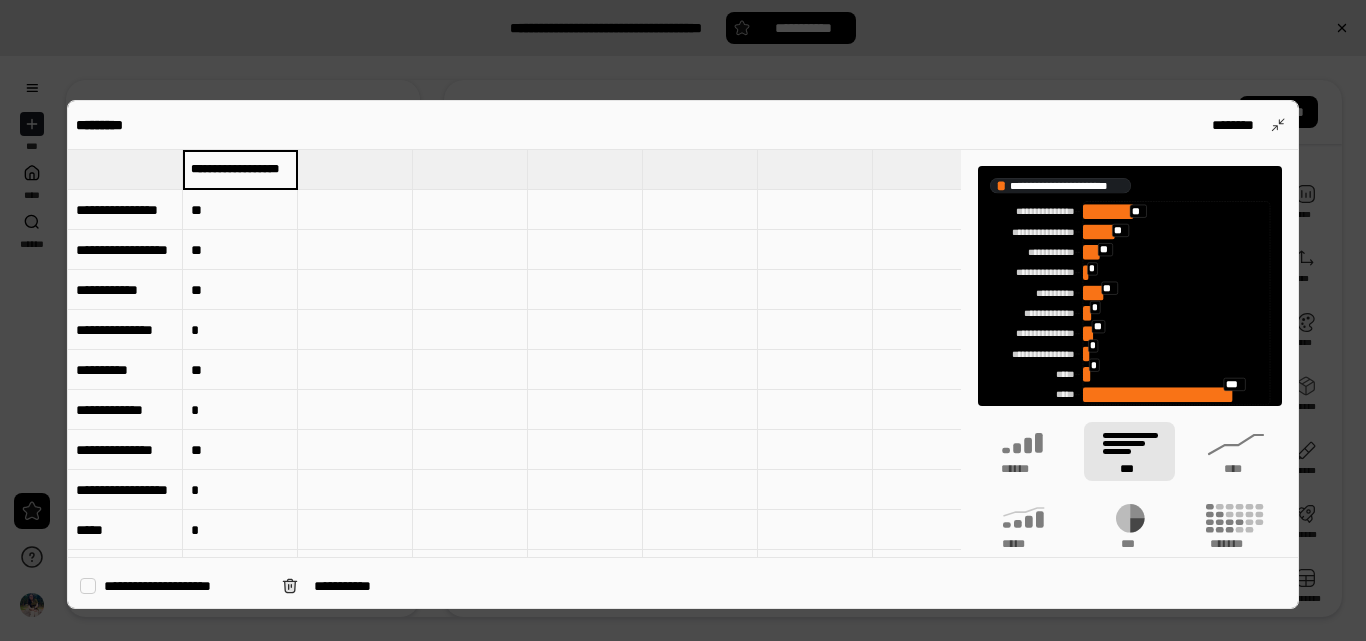 scroll, scrollTop: 0, scrollLeft: 3, axis: horizontal 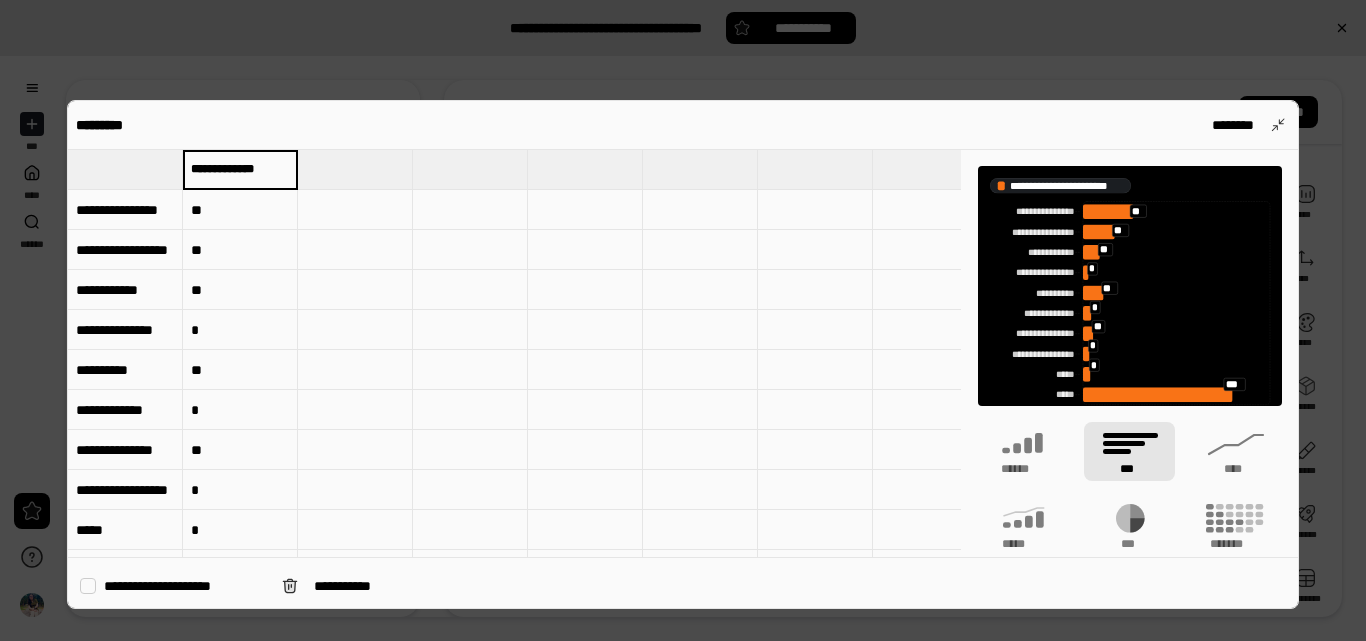 type on "**********" 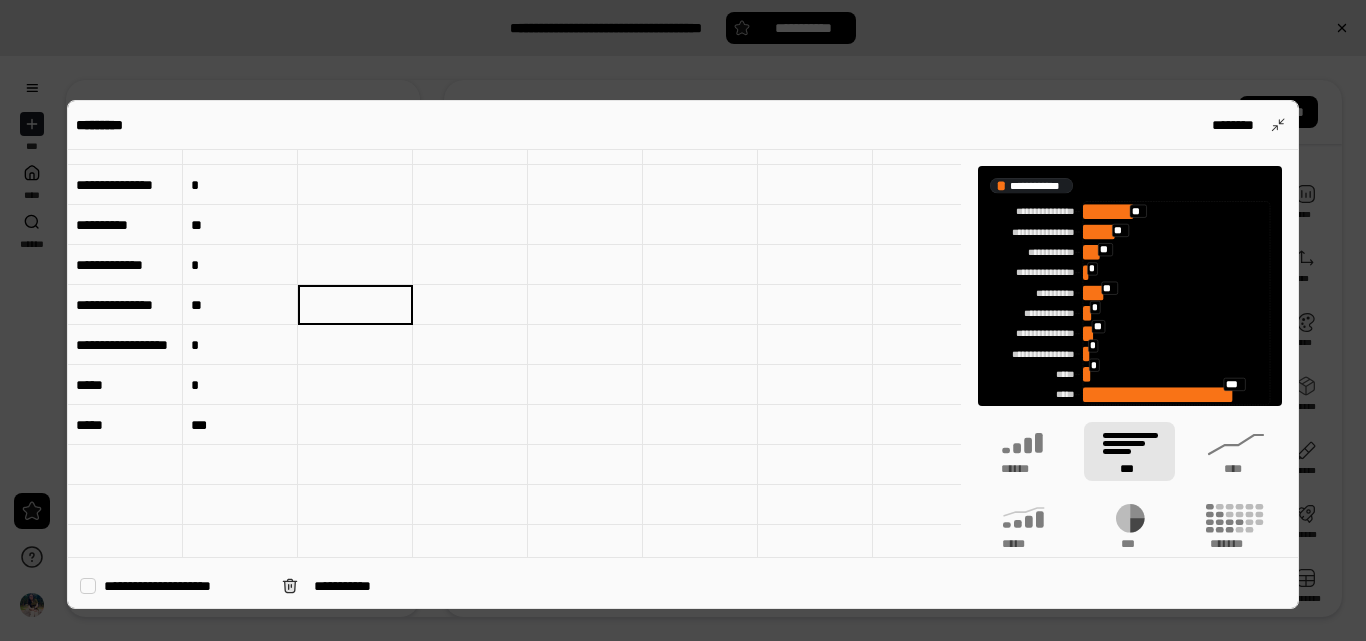 scroll, scrollTop: 146, scrollLeft: 0, axis: vertical 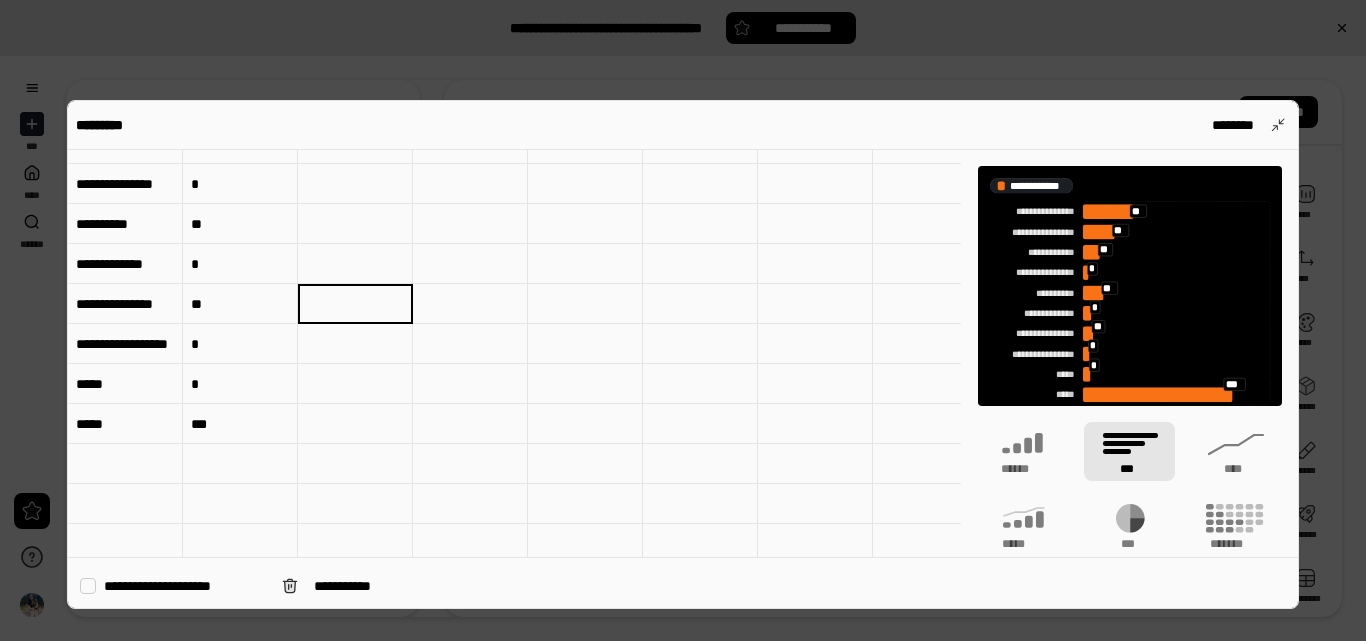 click on "*****" at bounding box center (125, 424) 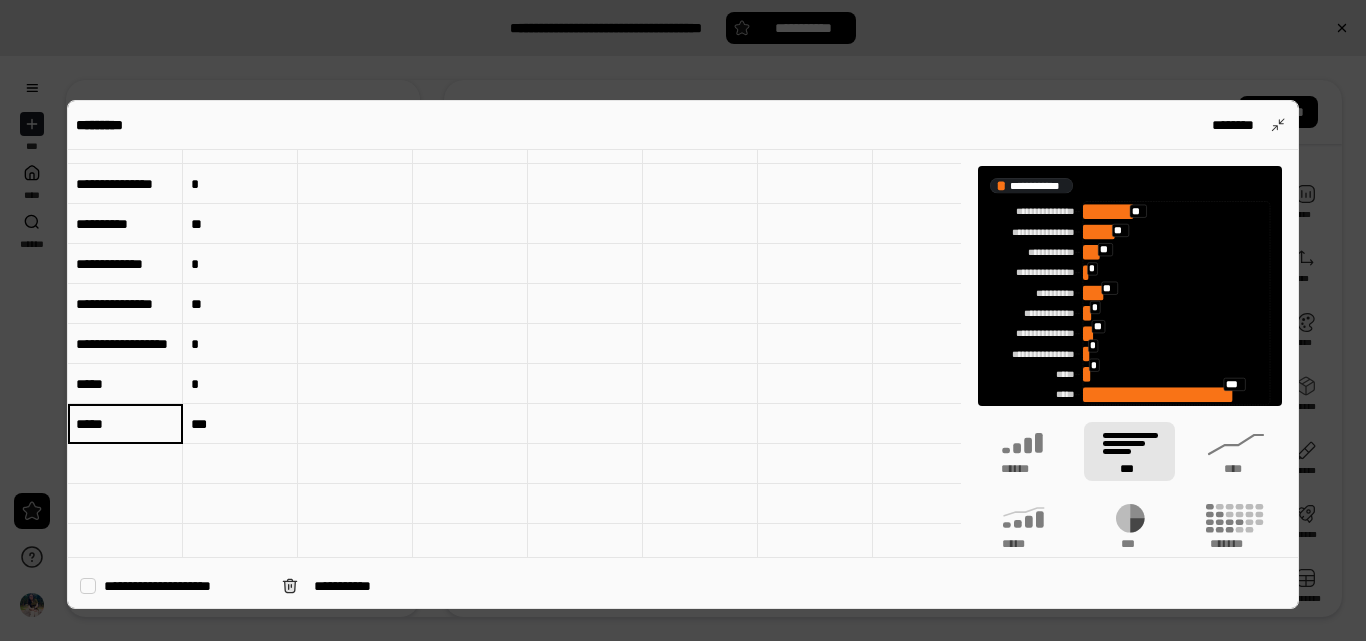 click on "*****" at bounding box center (125, 424) 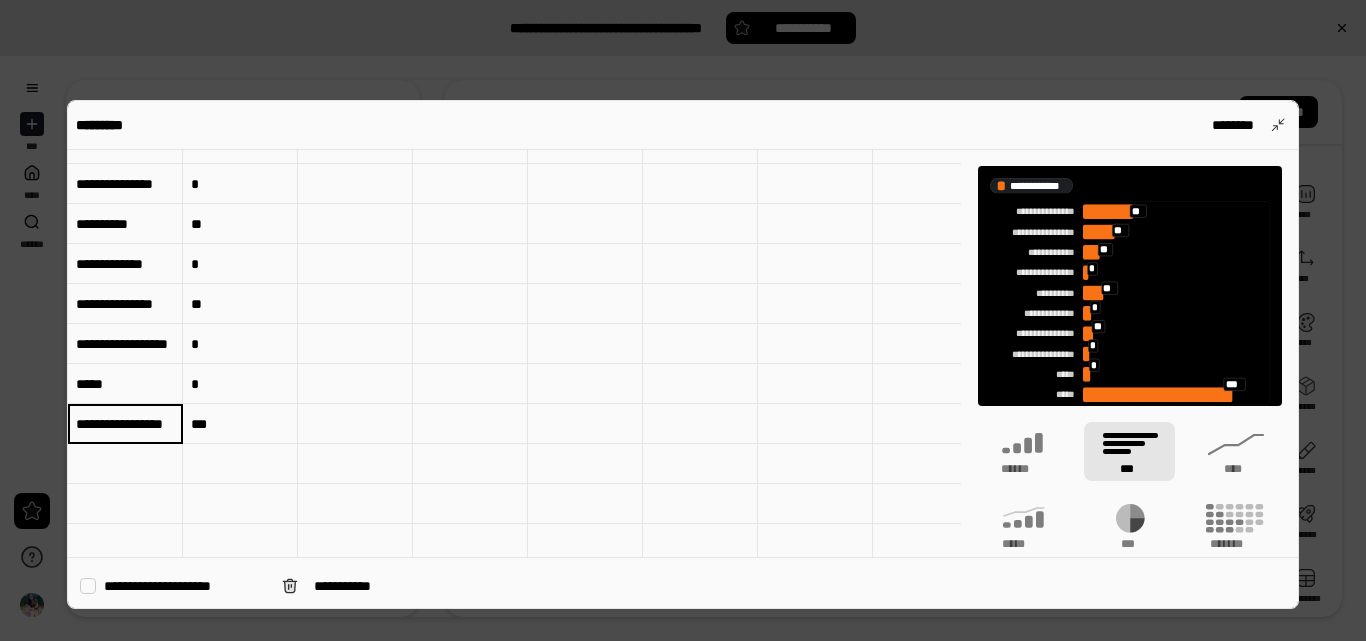 scroll, scrollTop: 0, scrollLeft: 13, axis: horizontal 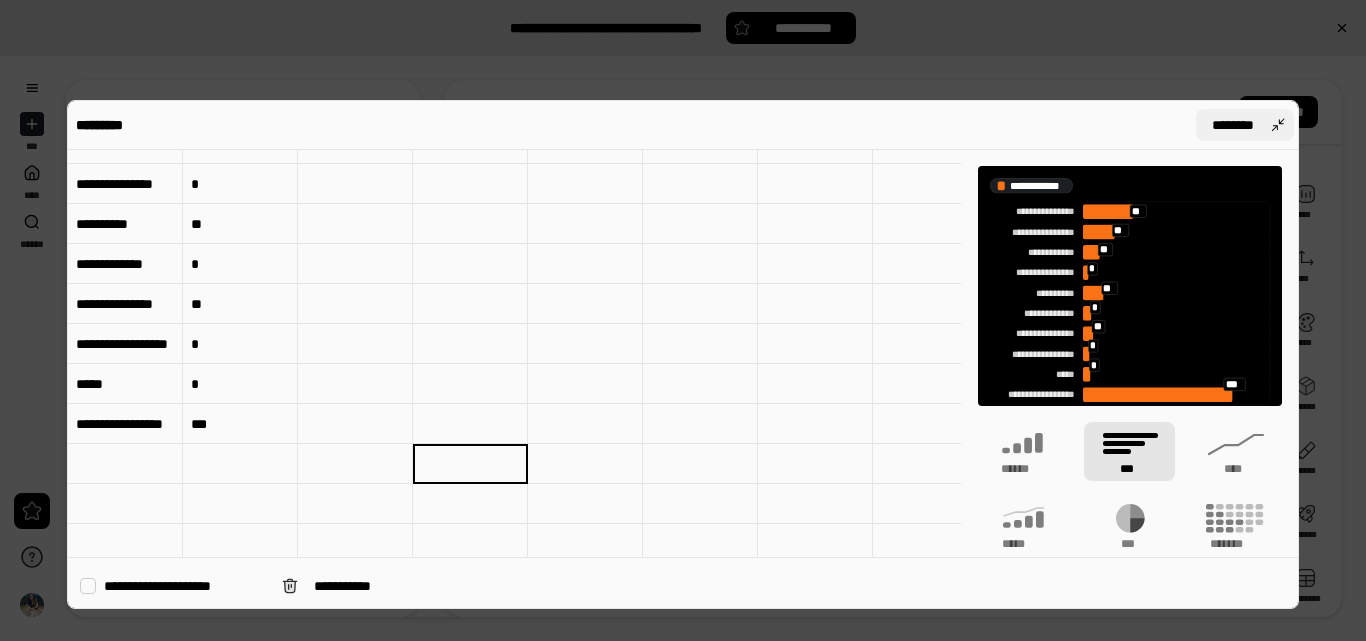 click on "********" at bounding box center [1245, 125] 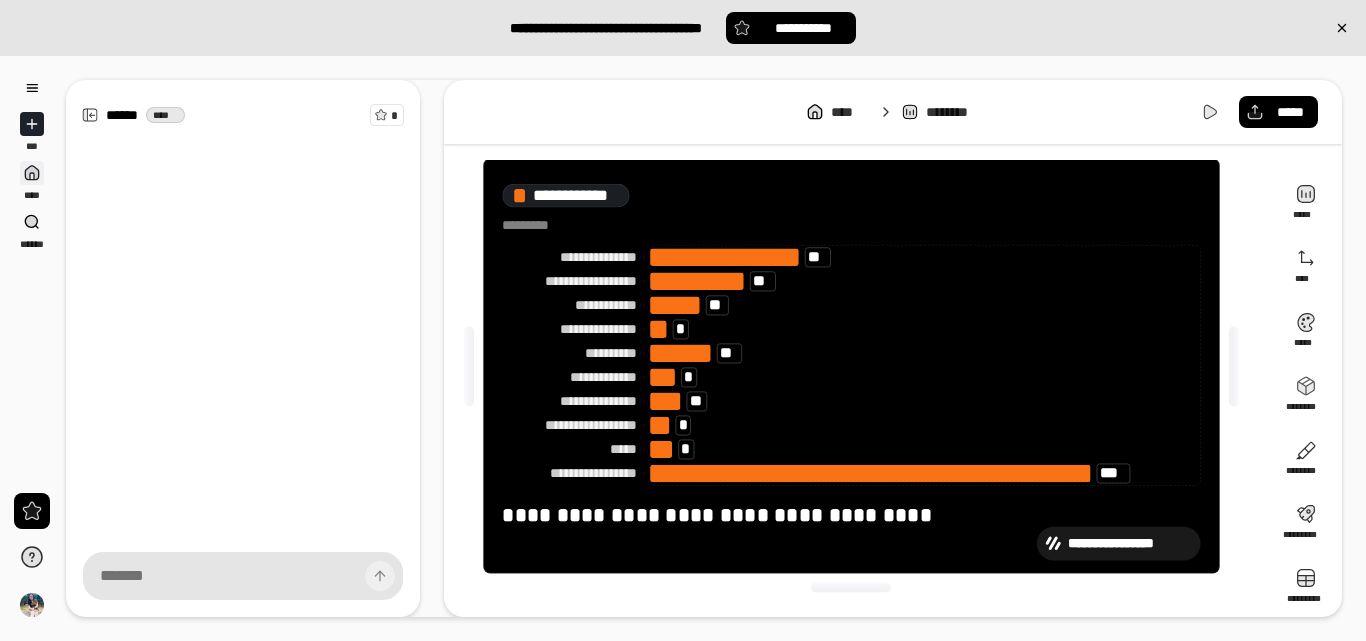 click at bounding box center [32, 173] 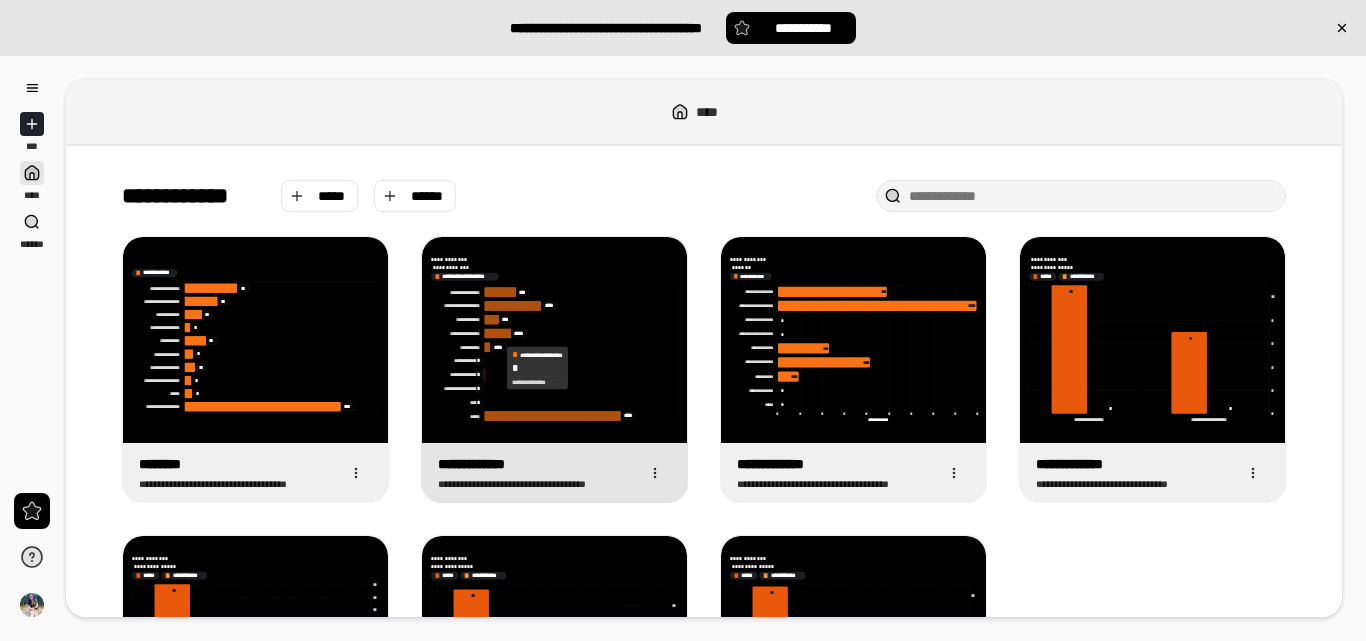click 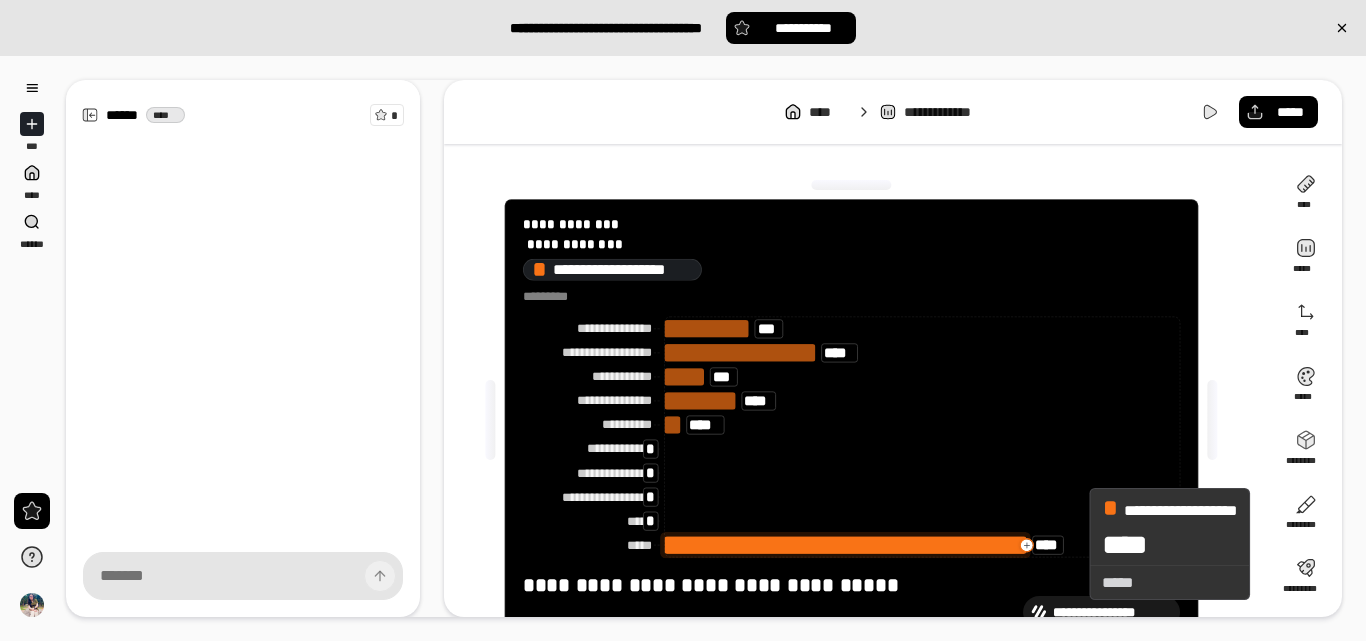 scroll, scrollTop: 63, scrollLeft: 0, axis: vertical 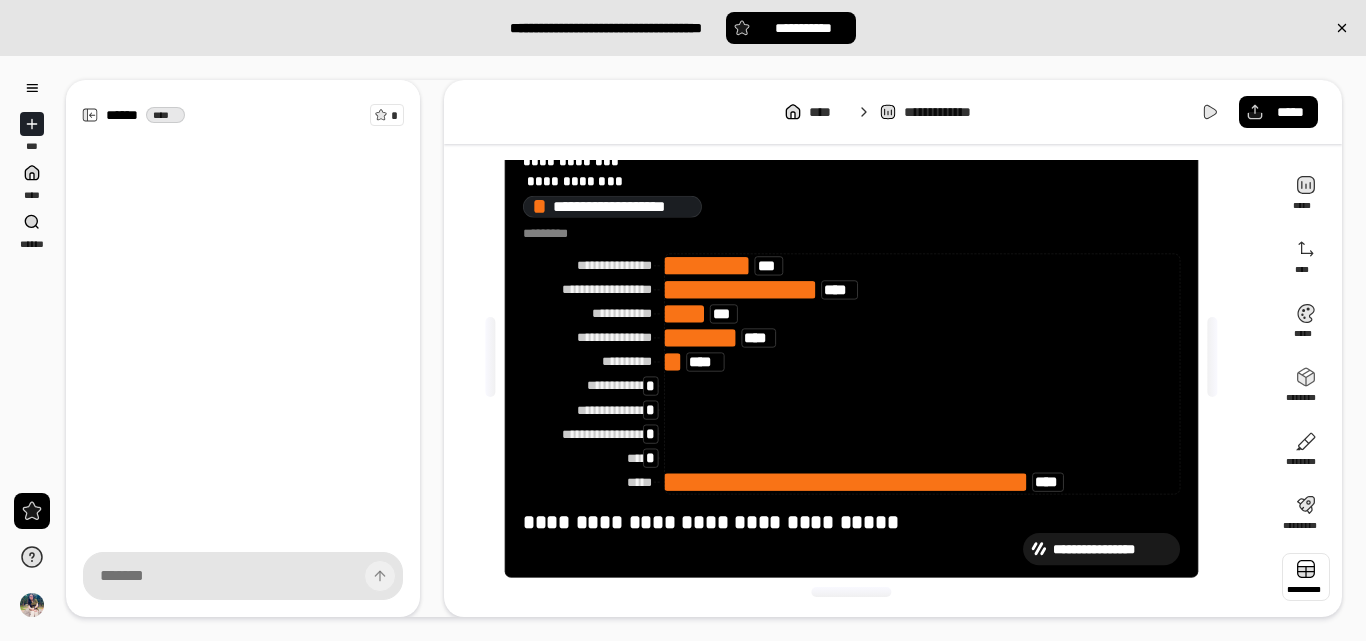 click at bounding box center (1306, 577) 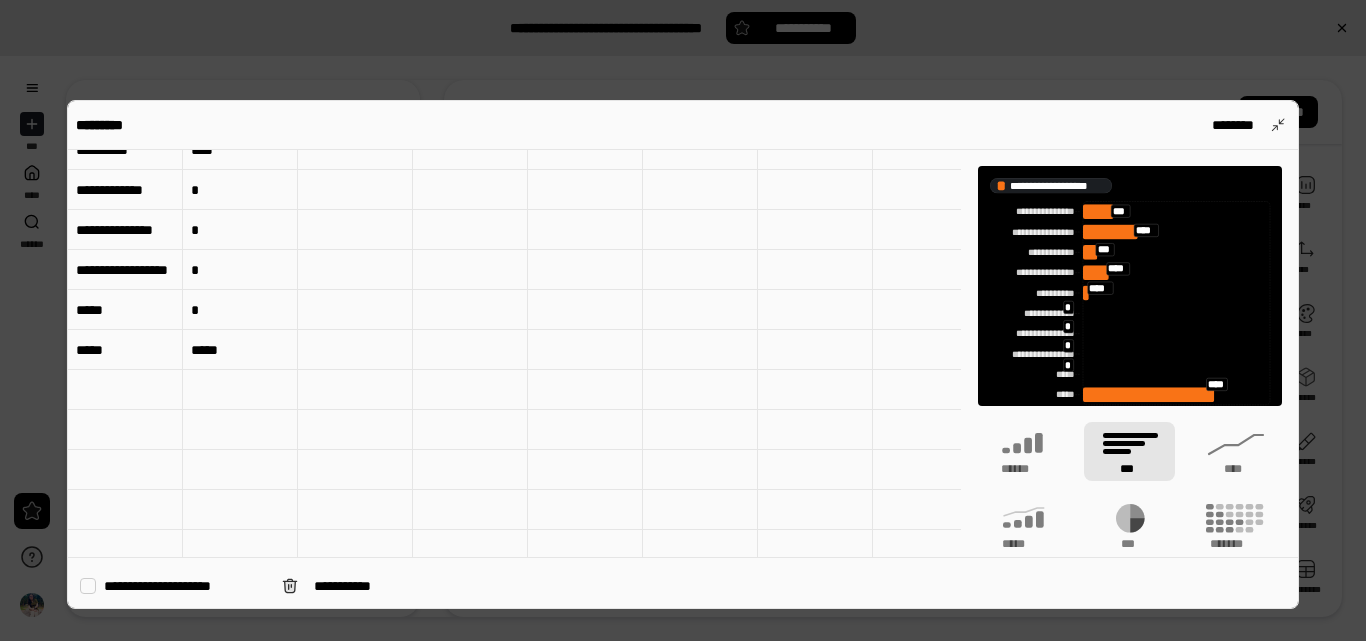 scroll, scrollTop: 221, scrollLeft: 0, axis: vertical 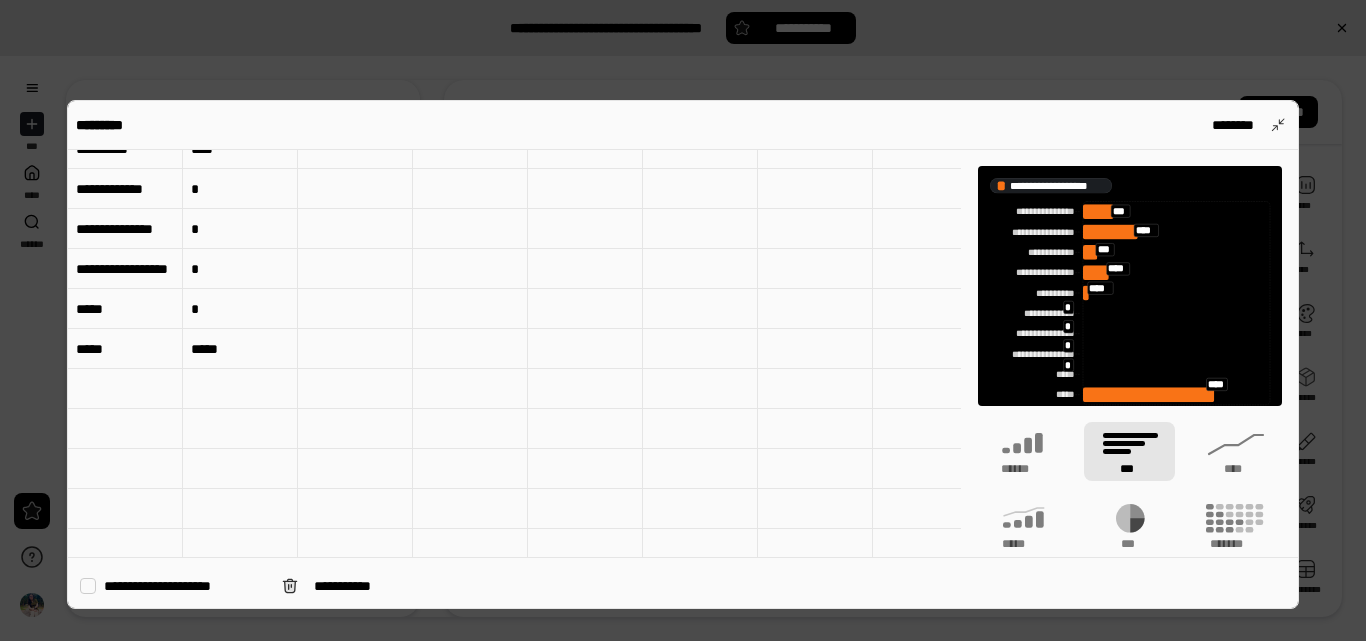 click on "*****" at bounding box center (125, 349) 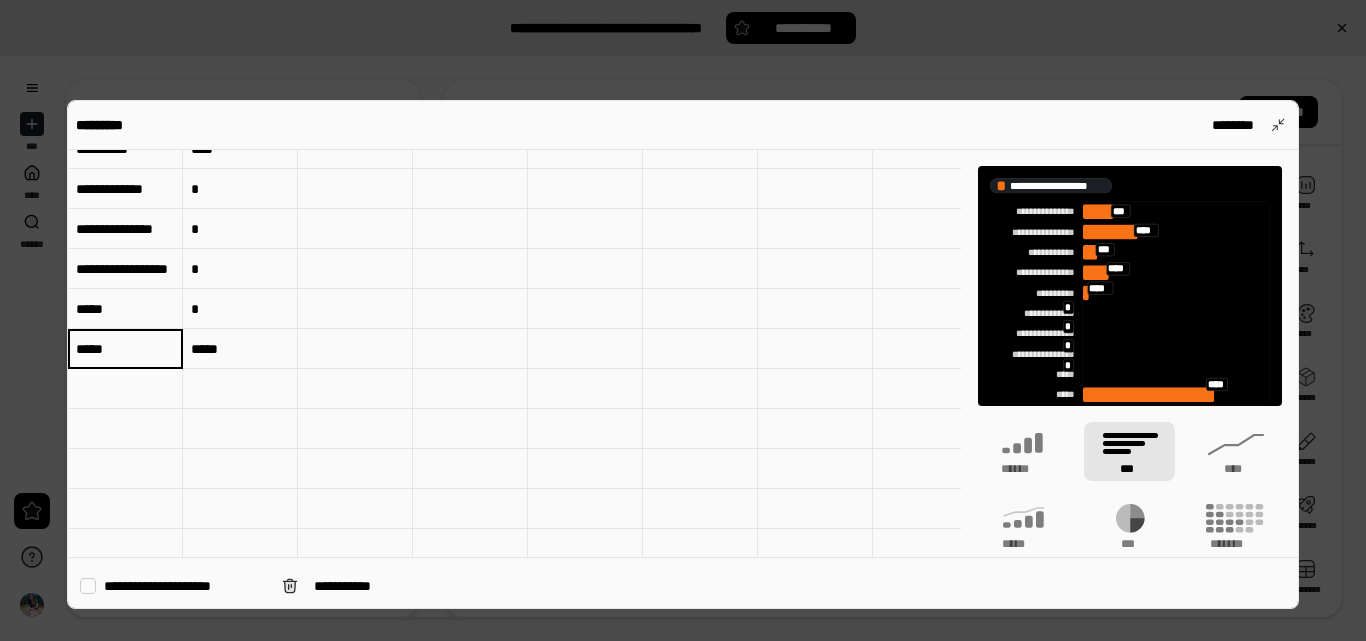 click on "*****" at bounding box center (125, 349) 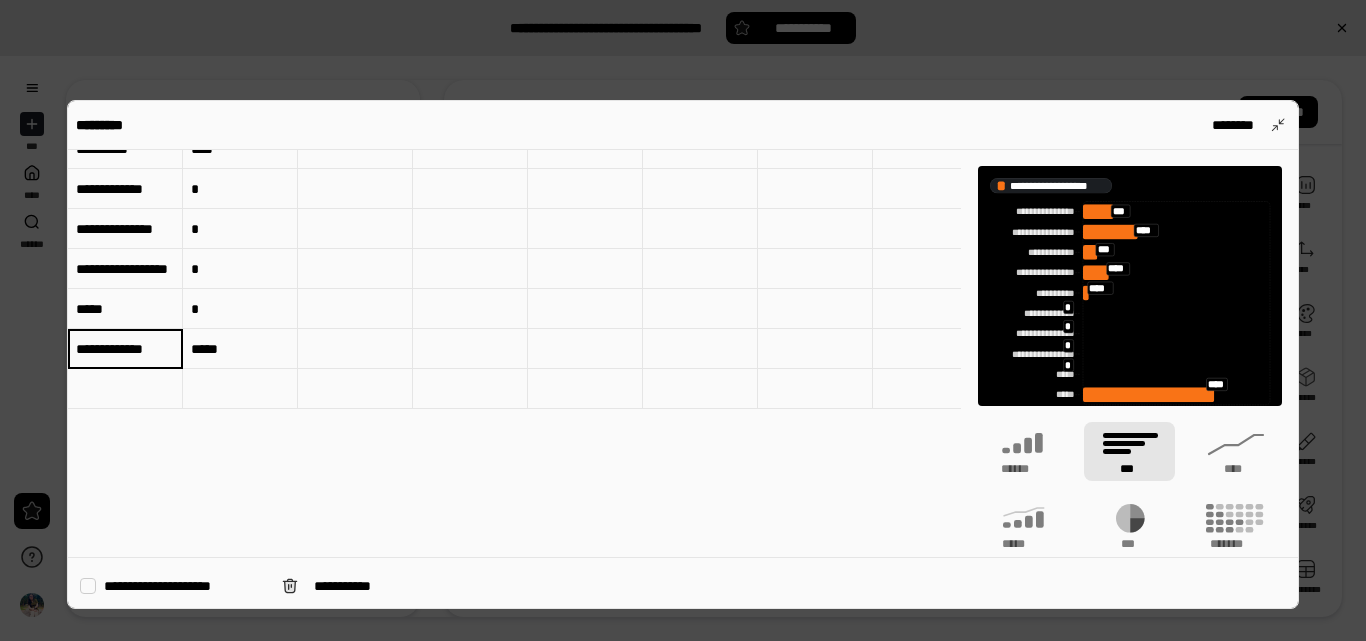 scroll, scrollTop: 0, scrollLeft: 0, axis: both 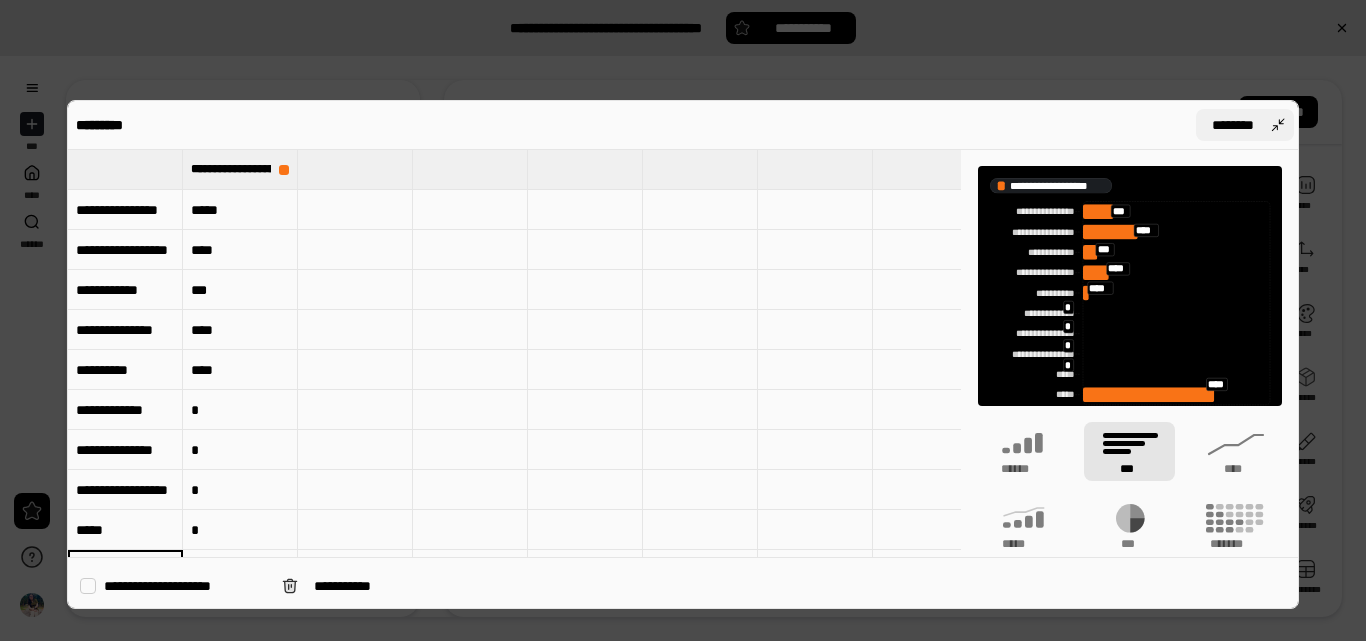 type on "**********" 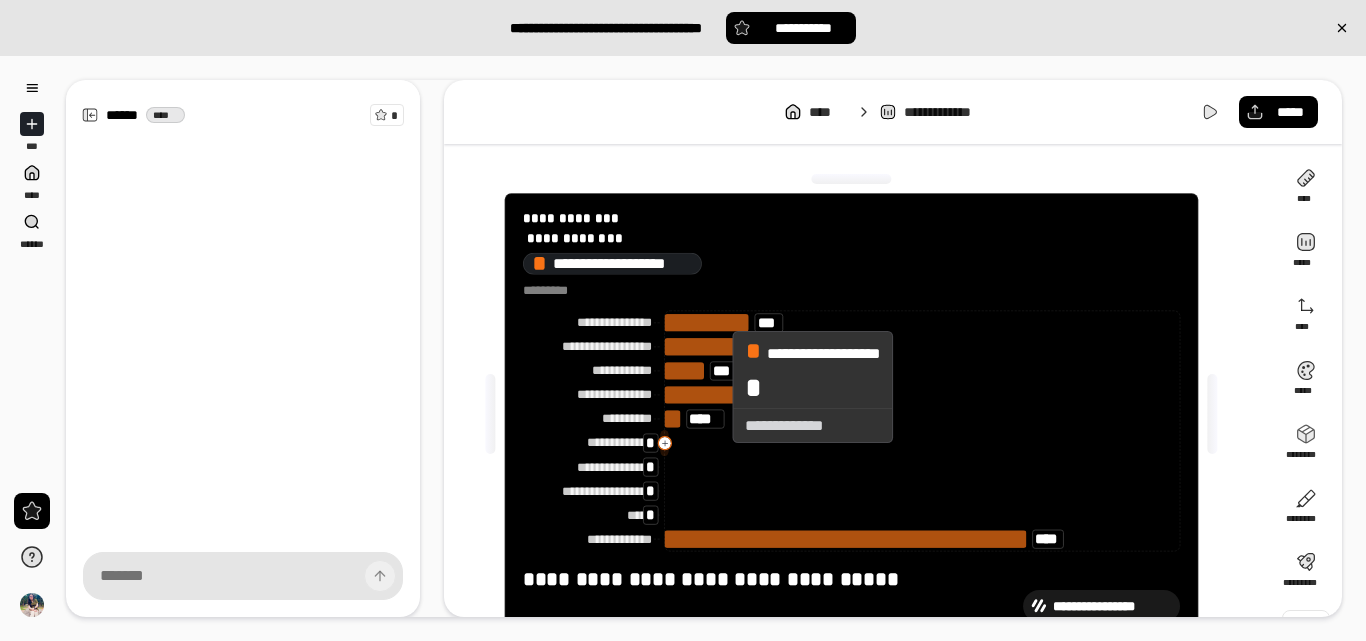 scroll, scrollTop: 5, scrollLeft: 0, axis: vertical 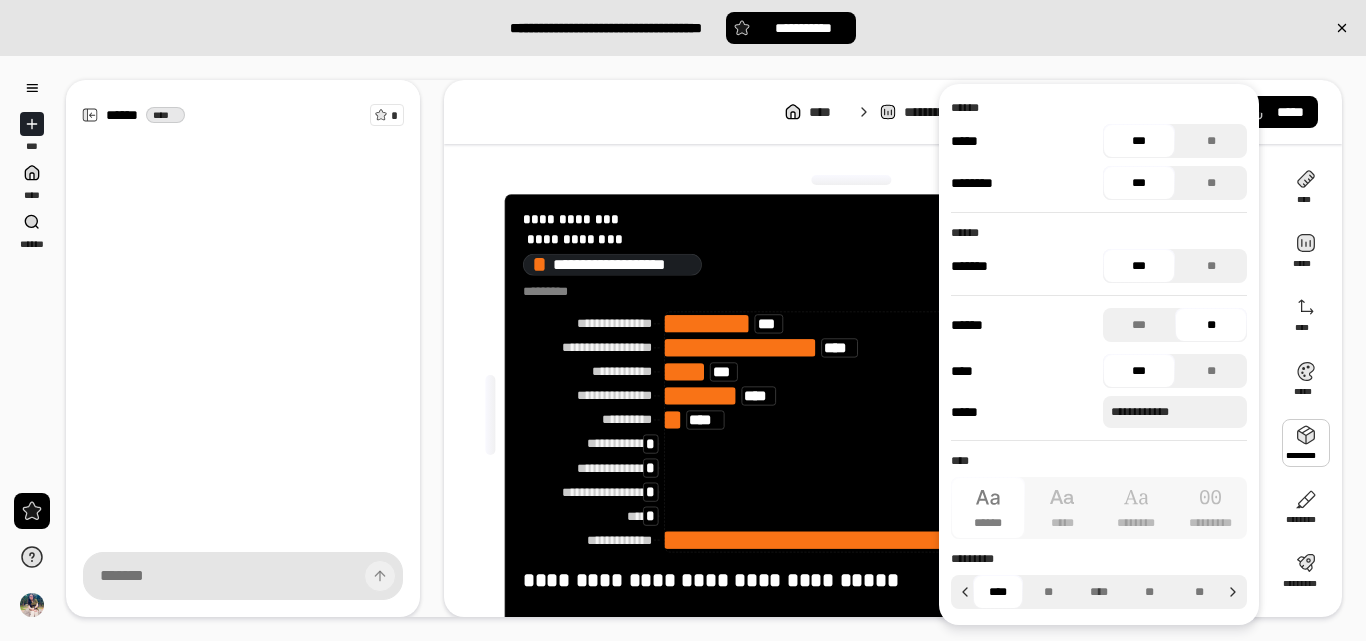 click at bounding box center (1306, 443) 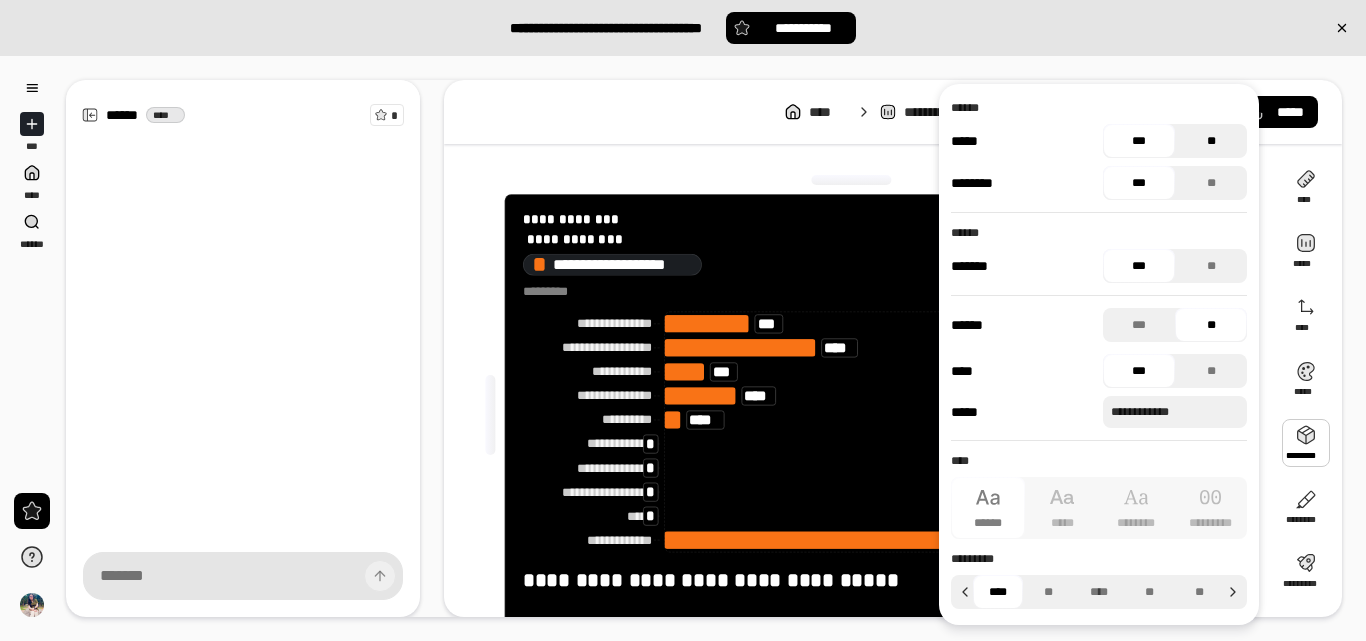 click on "**" at bounding box center [1211, 141] 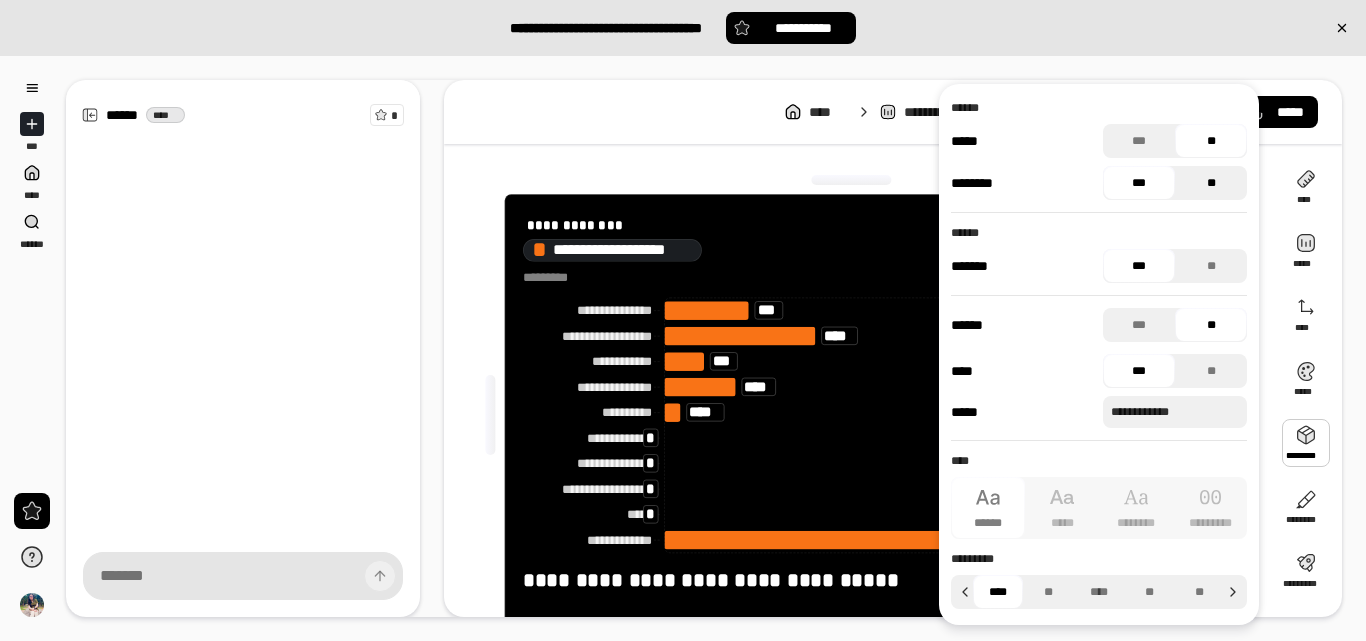 click on "**" at bounding box center (1211, 183) 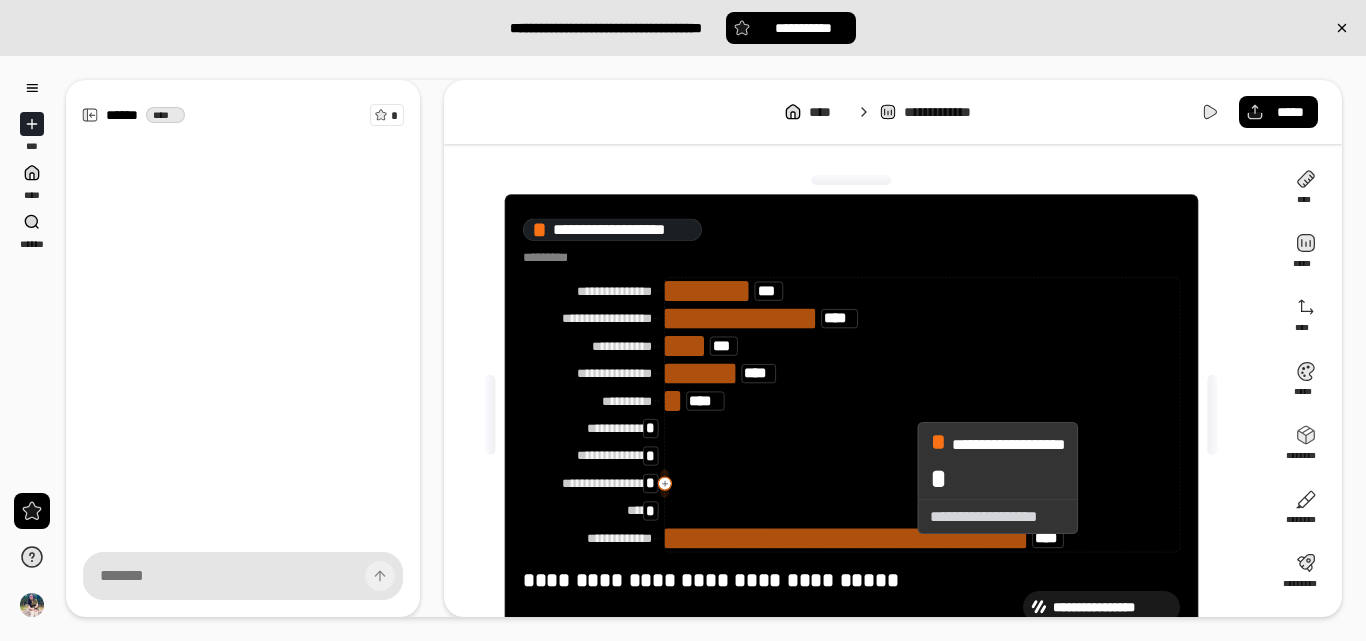 click 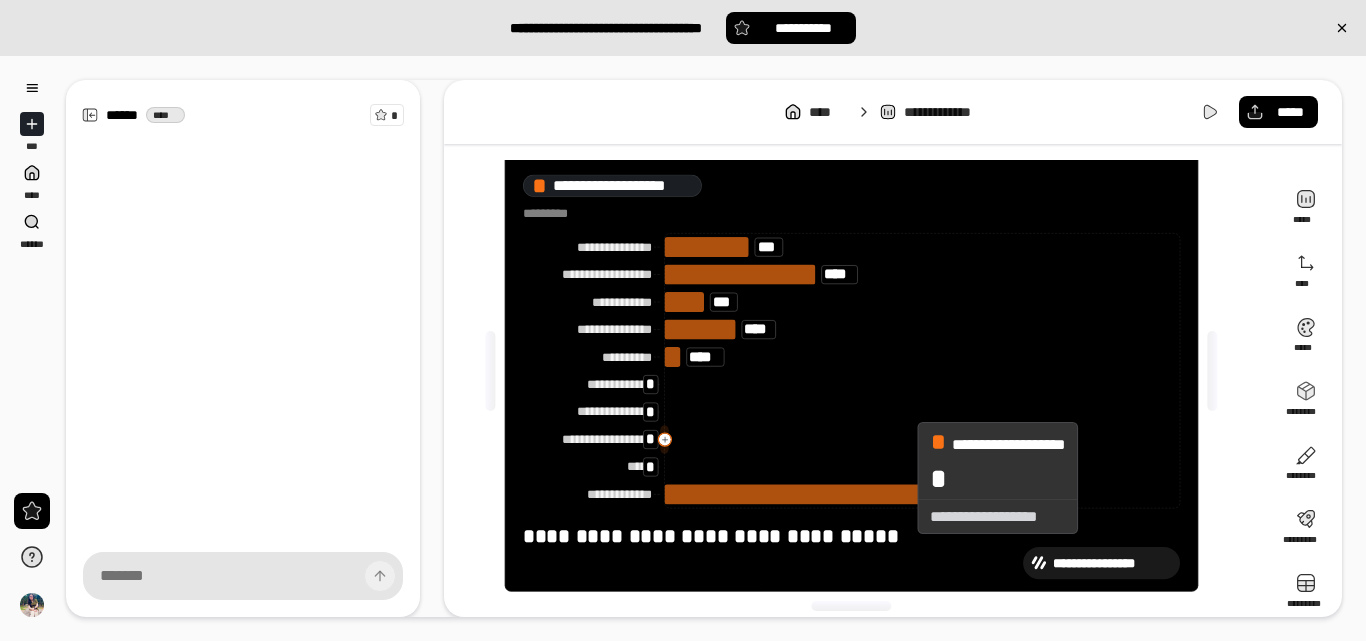 scroll, scrollTop: 50, scrollLeft: 0, axis: vertical 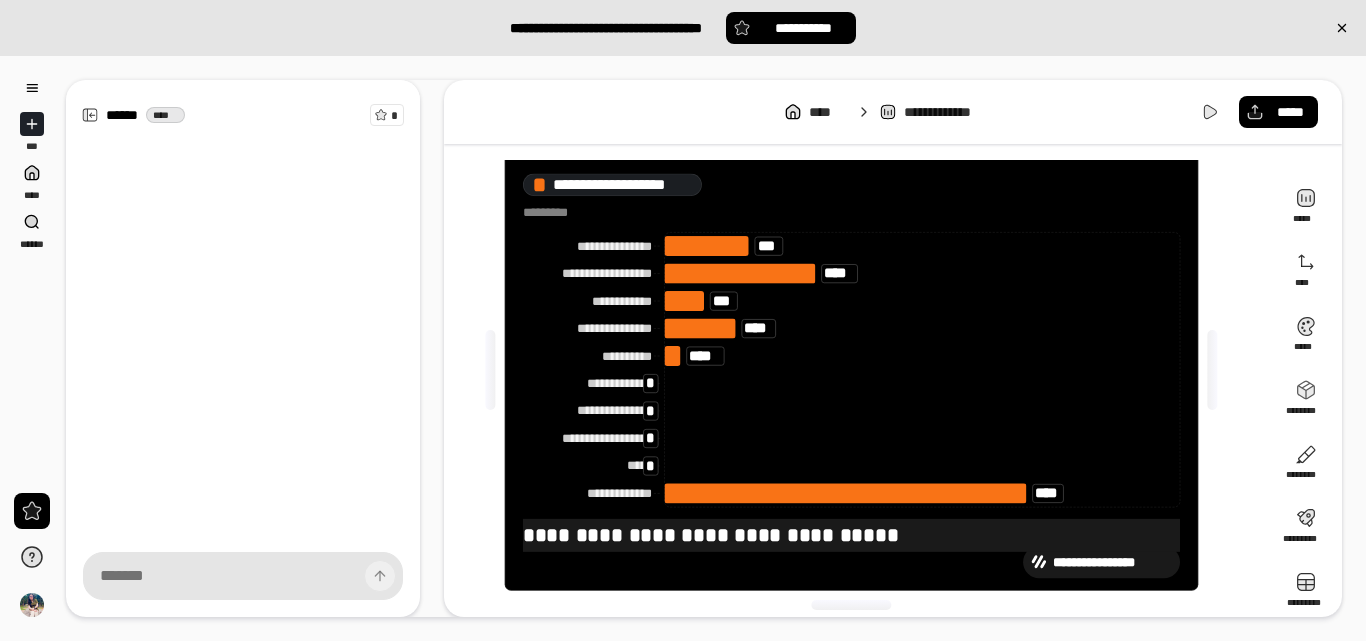 click on "**********" at bounding box center (851, 535) 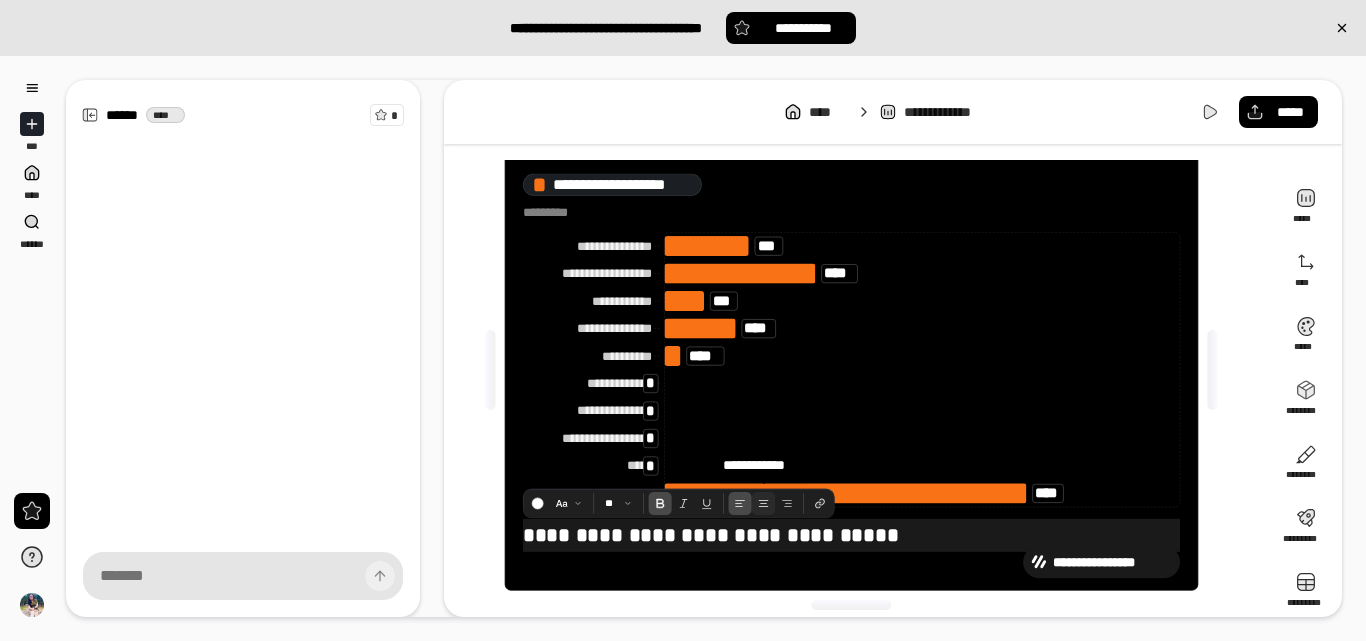 click at bounding box center [763, 503] 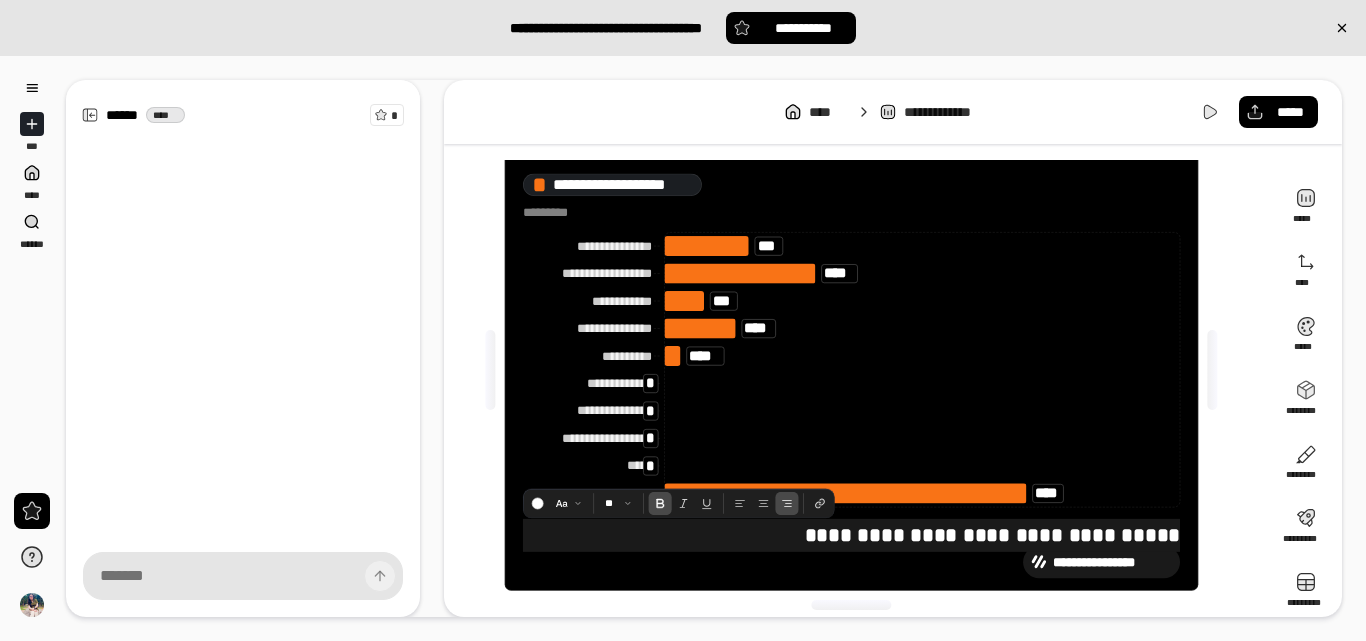 click at bounding box center [786, 503] 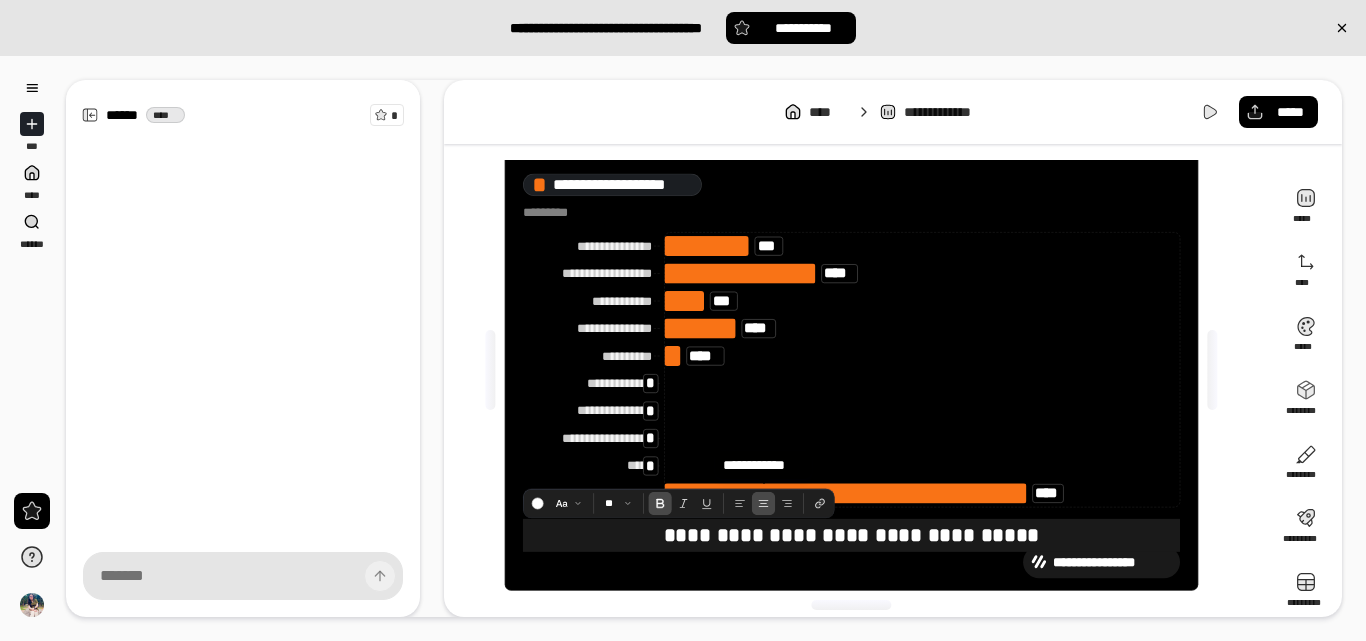click at bounding box center [763, 503] 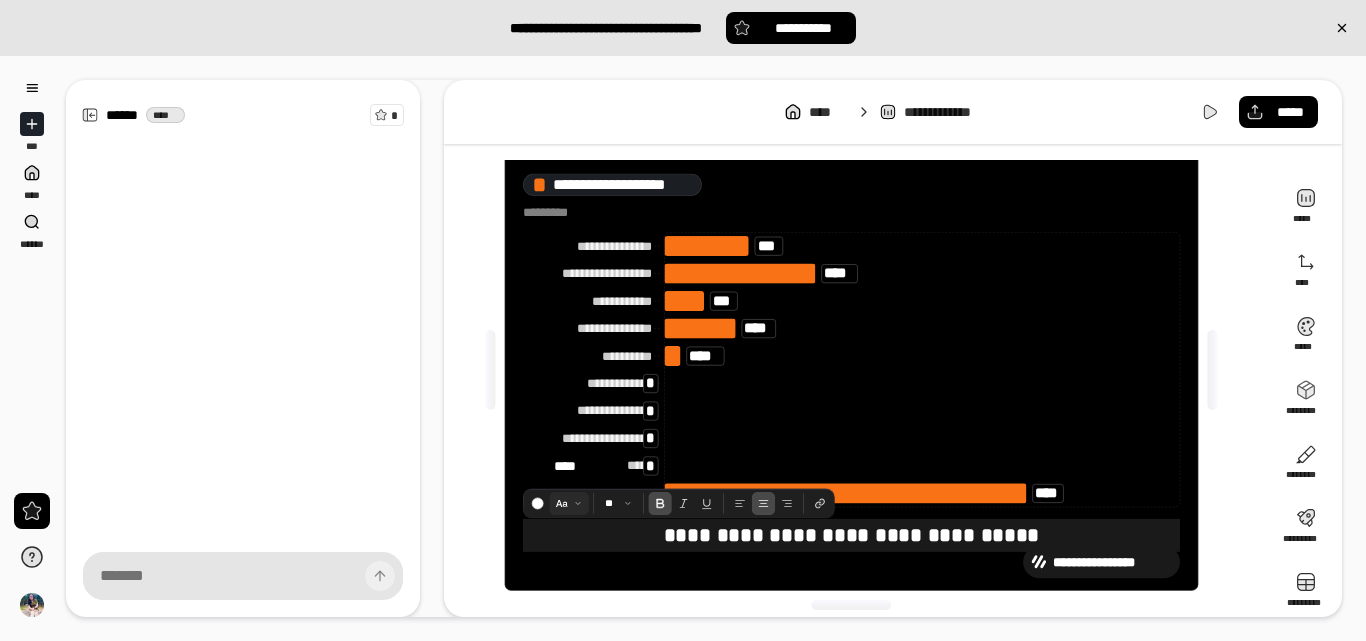 click at bounding box center (569, 504) 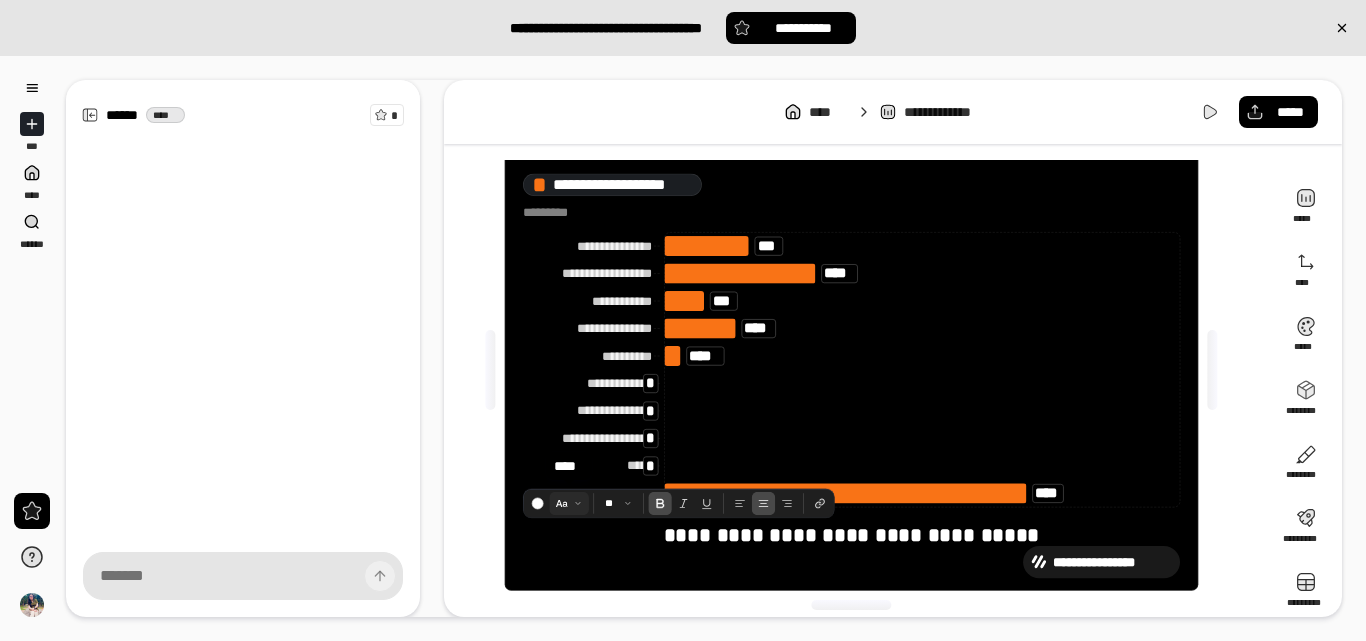 scroll, scrollTop: 74, scrollLeft: 0, axis: vertical 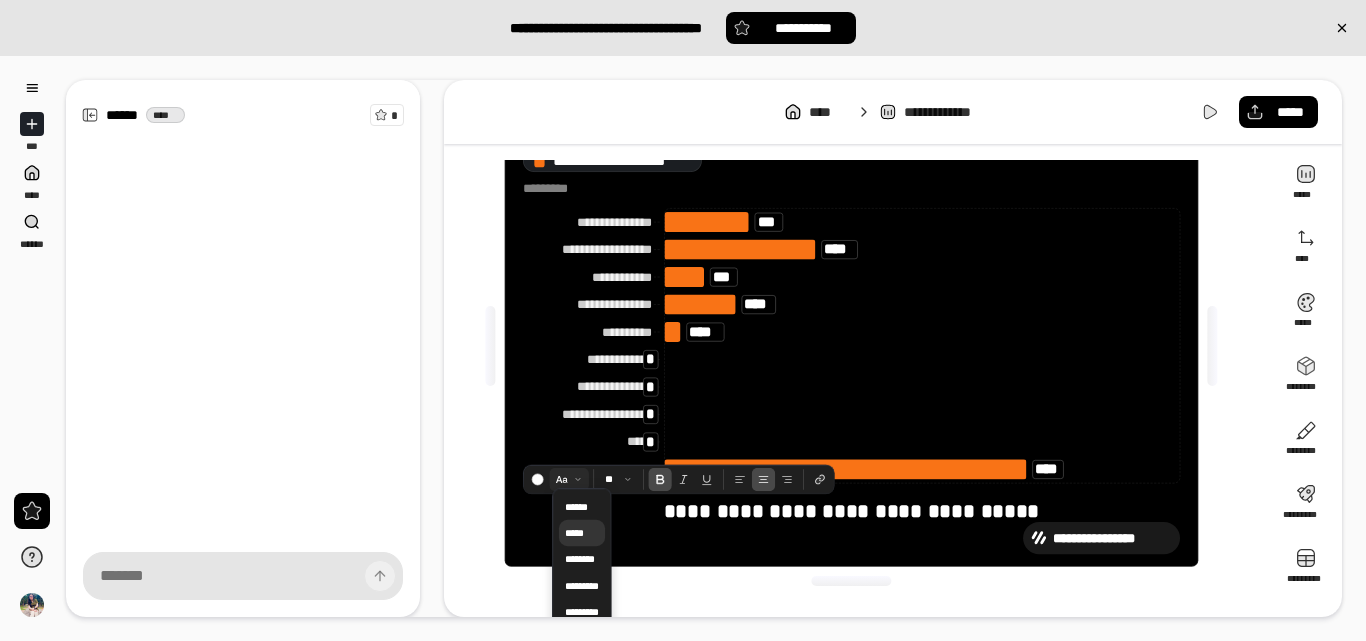 click on "*****" at bounding box center [575, 533] 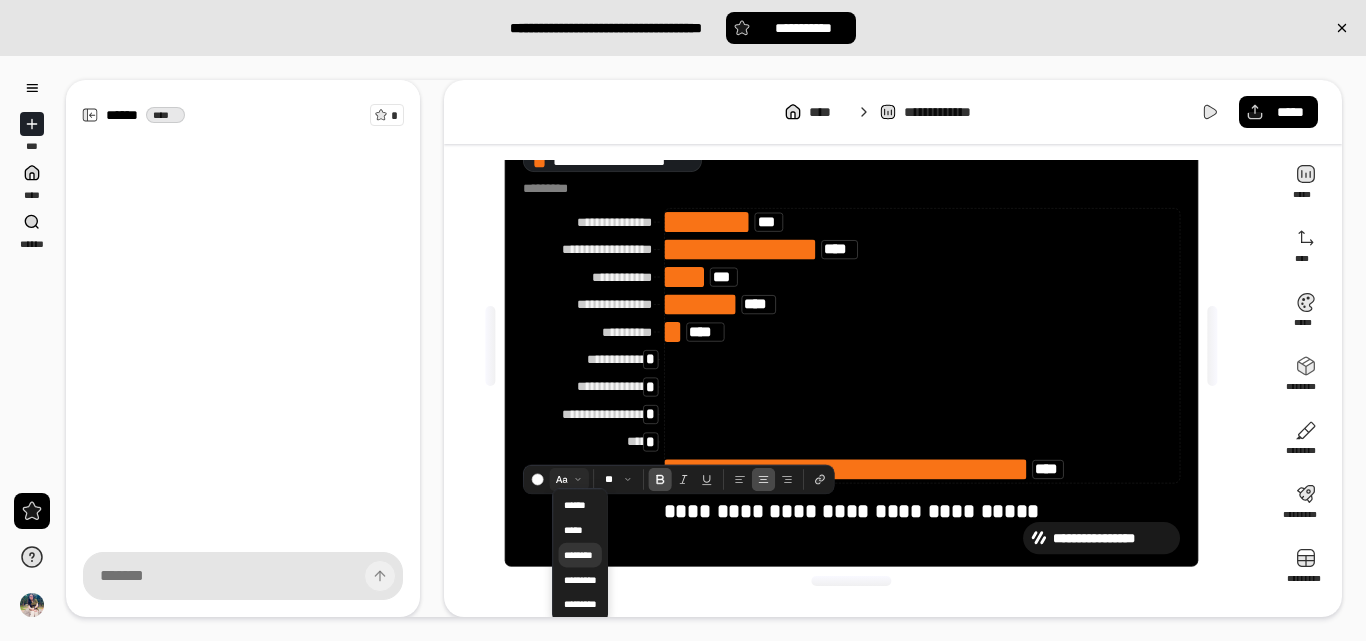 scroll, scrollTop: 63, scrollLeft: 0, axis: vertical 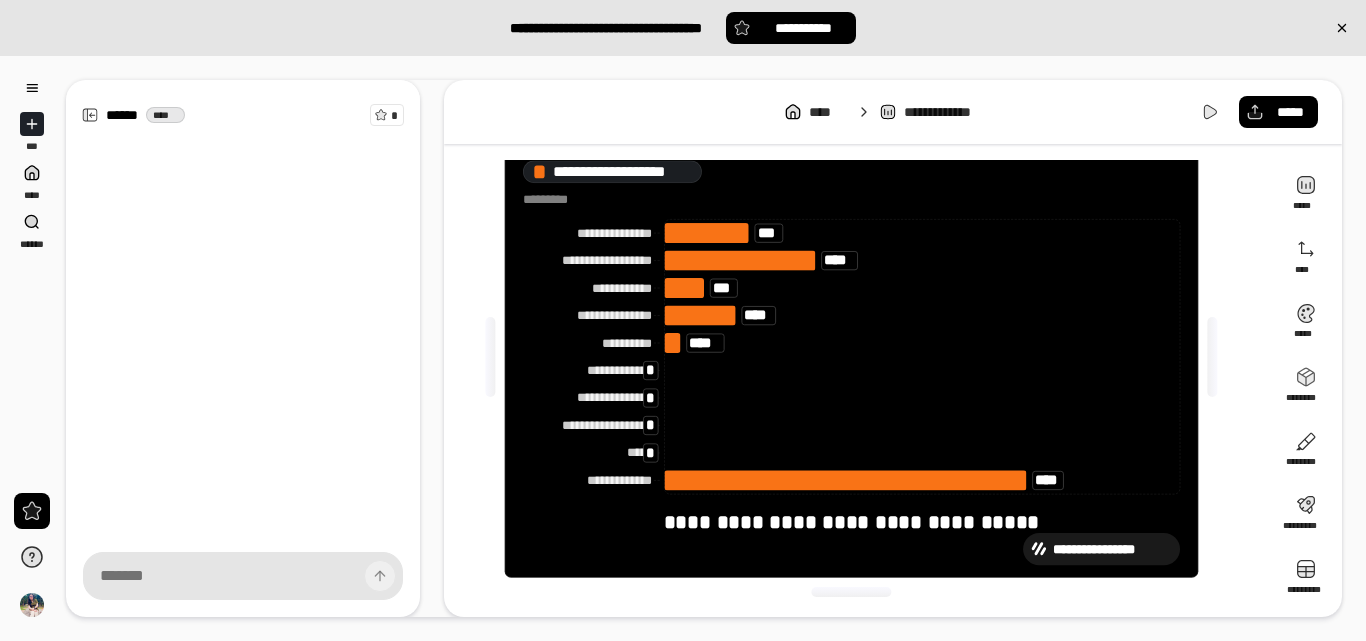 click on "[FIRST] [LAST] [STREET_NAME] [CITY] [STATE] [ZIP_CODE] [COUNTRY] [PHONE] [EMAIL]" at bounding box center (859, 357) 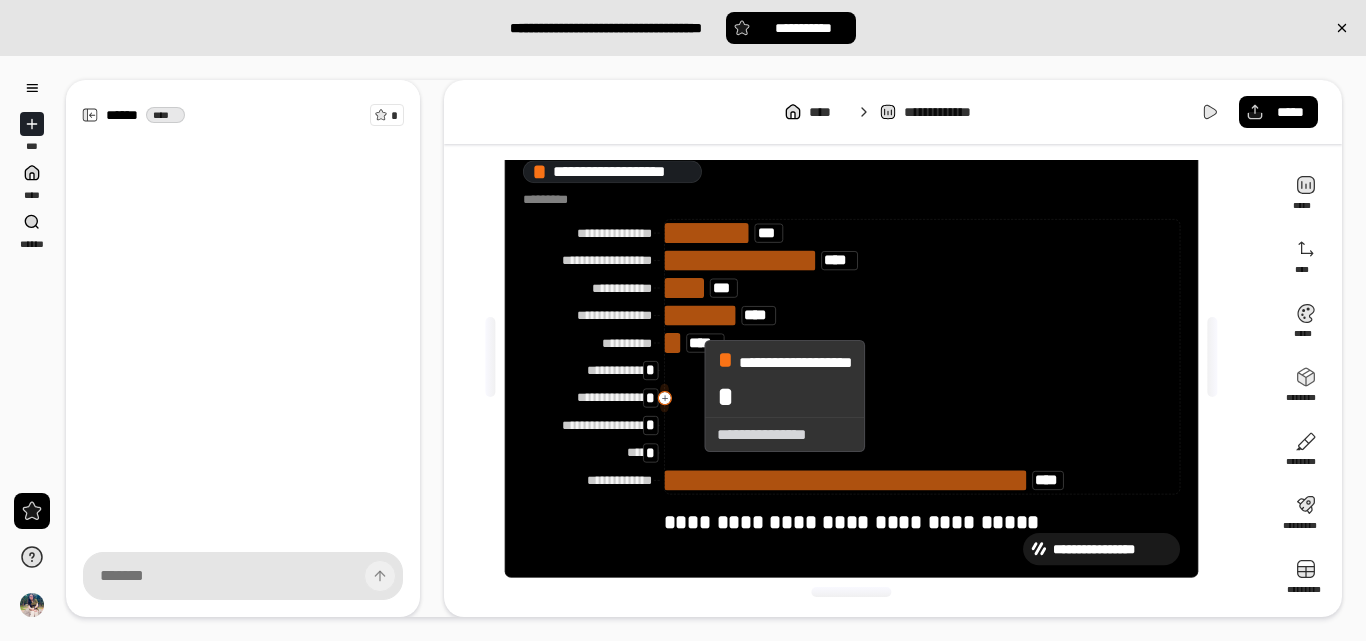 scroll, scrollTop: 0, scrollLeft: 0, axis: both 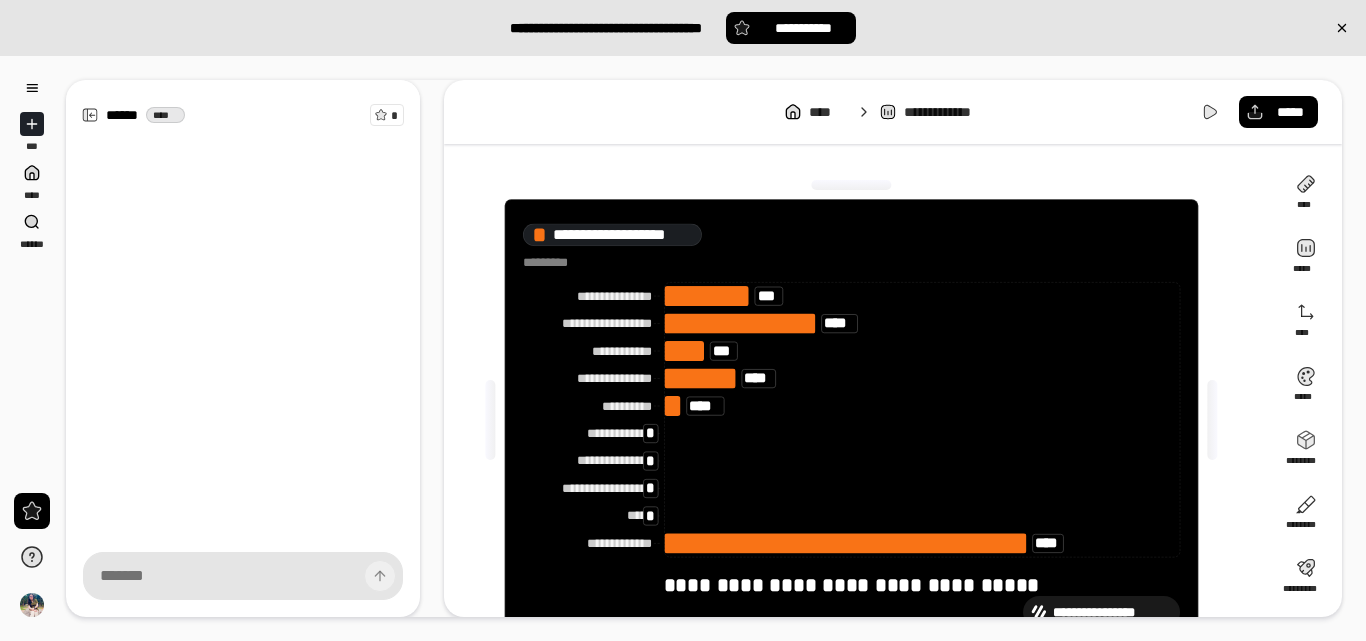 click on "[FIRST] [LAST] [STREET_NAME] [CITY] [STATE] [ZIP_CODE] [COUNTRY] [PHONE] [EMAIL]" at bounding box center [859, 420] 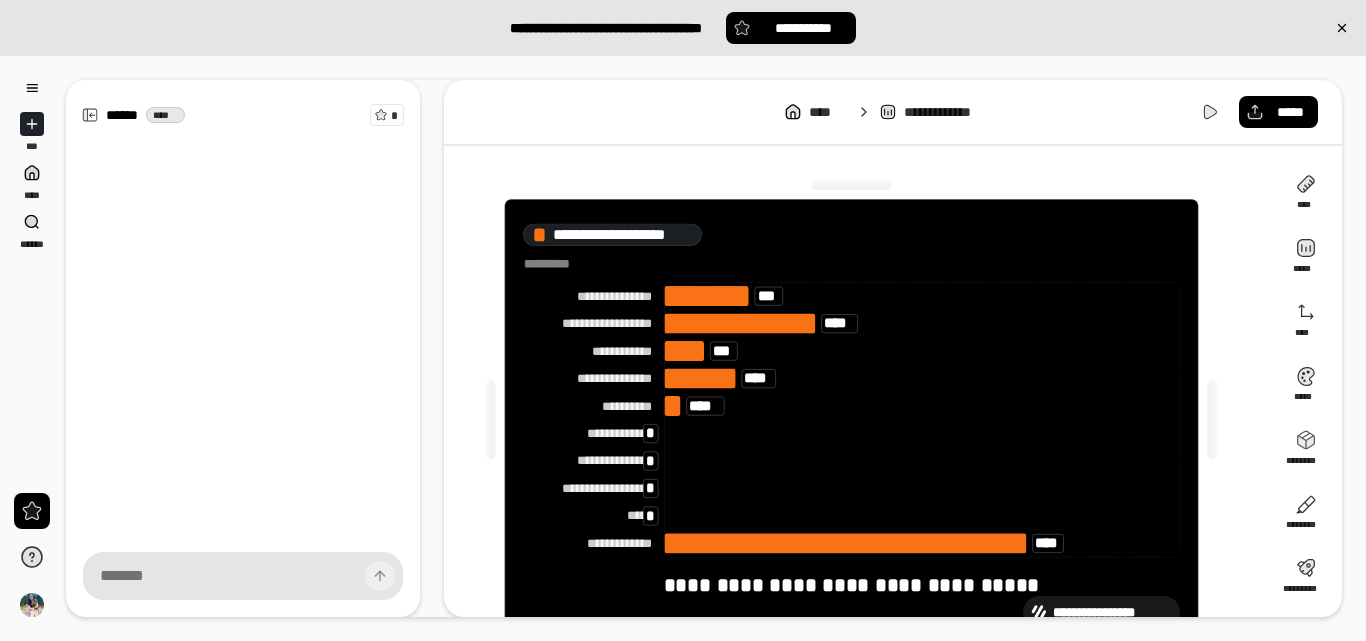 click at bounding box center [553, 264] 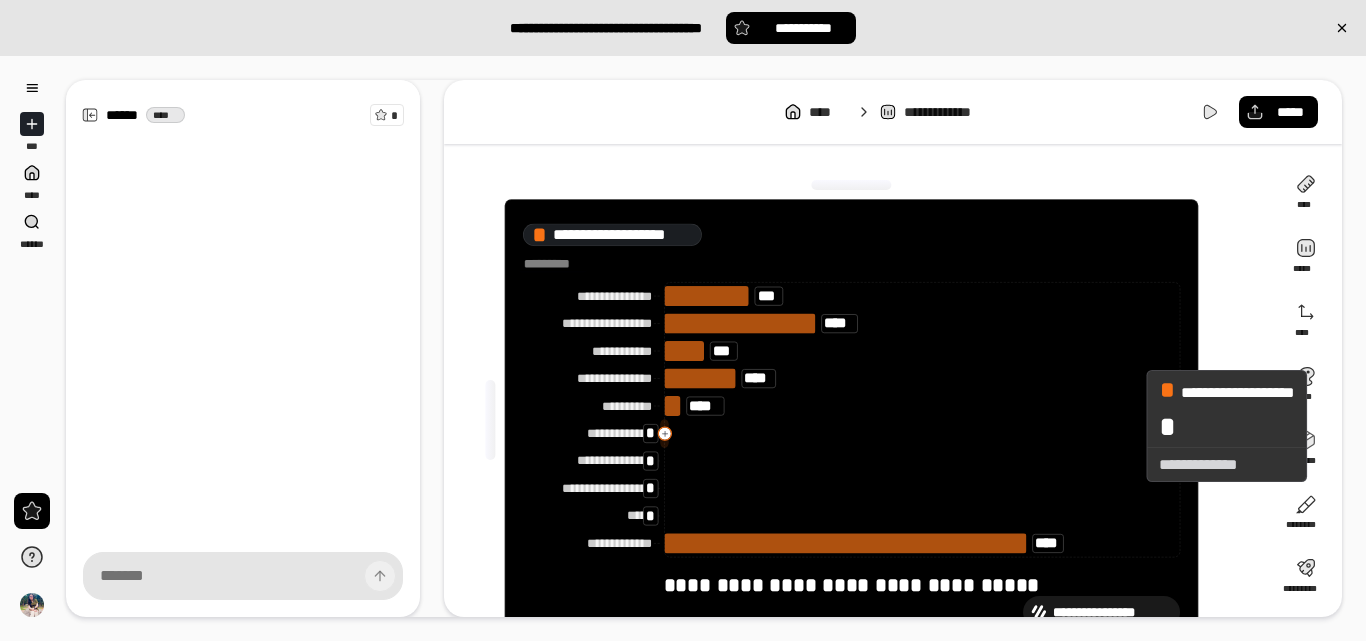 scroll, scrollTop: 63, scrollLeft: 0, axis: vertical 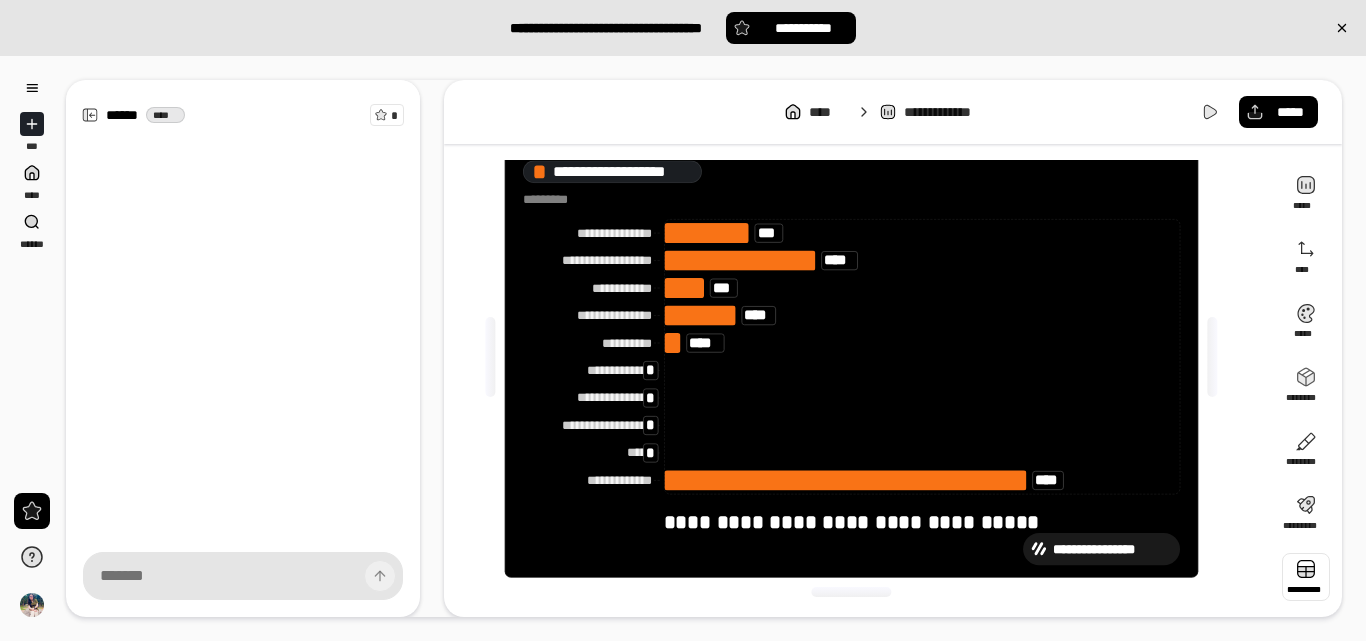 click at bounding box center [1306, 577] 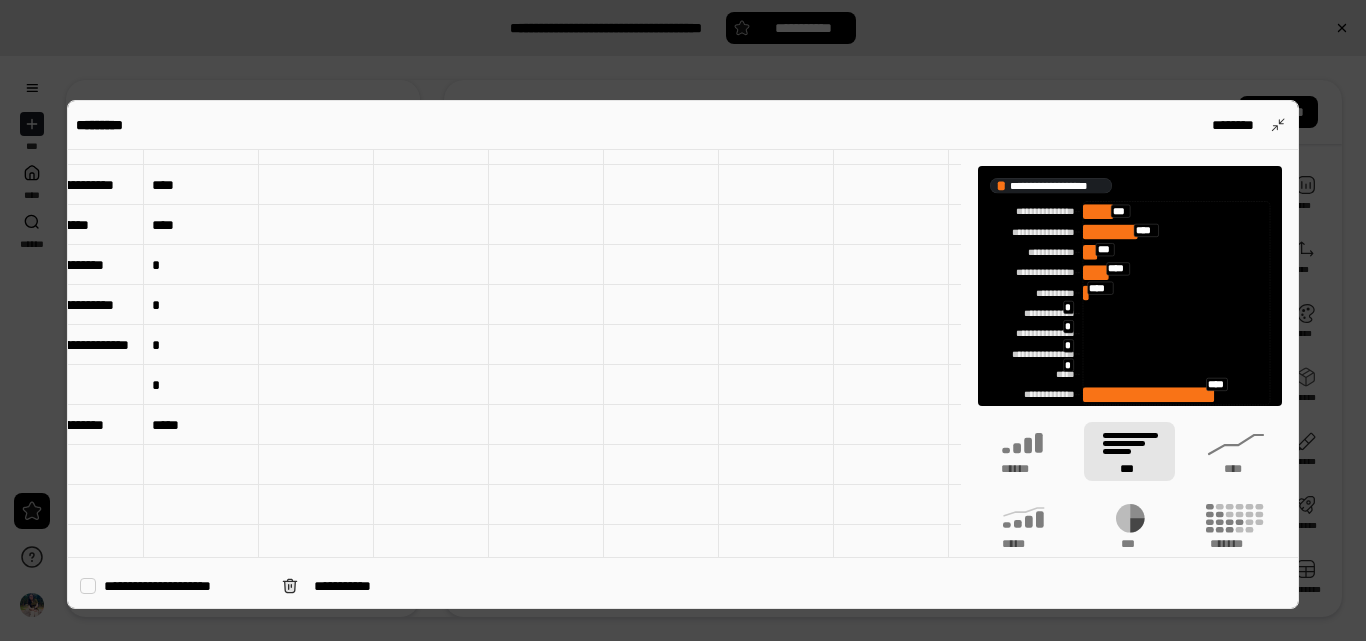 scroll, scrollTop: 146, scrollLeft: 39, axis: both 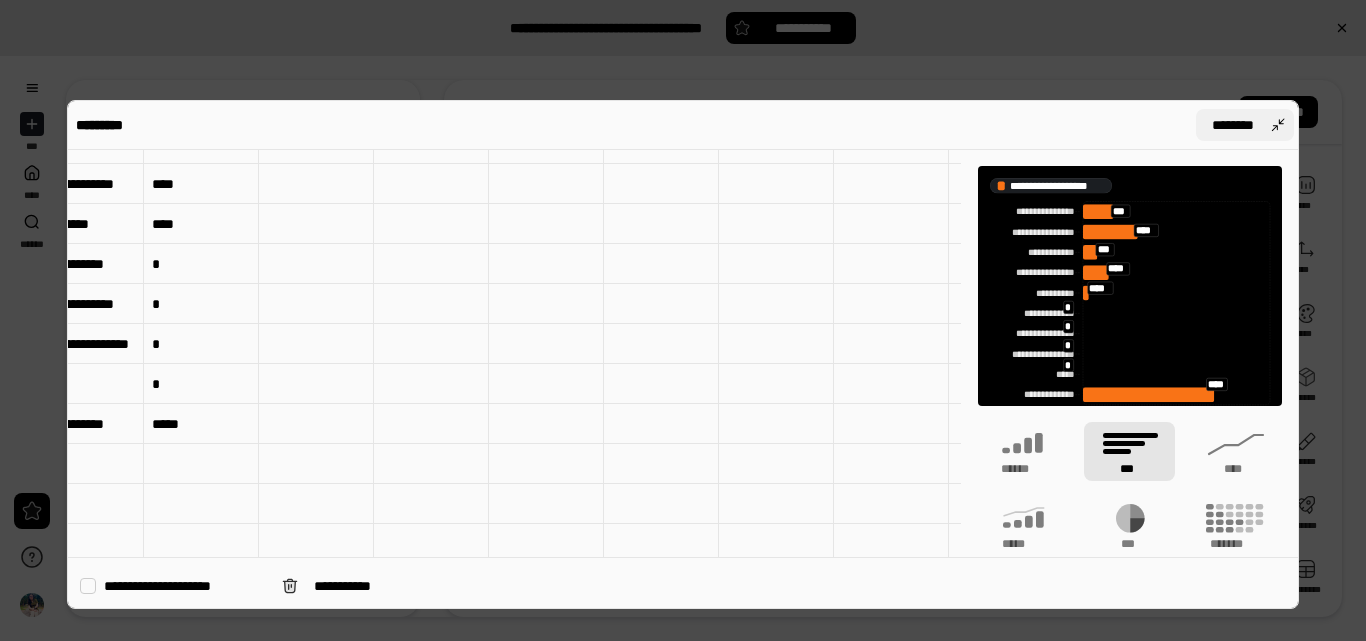 click on "********" at bounding box center (1245, 125) 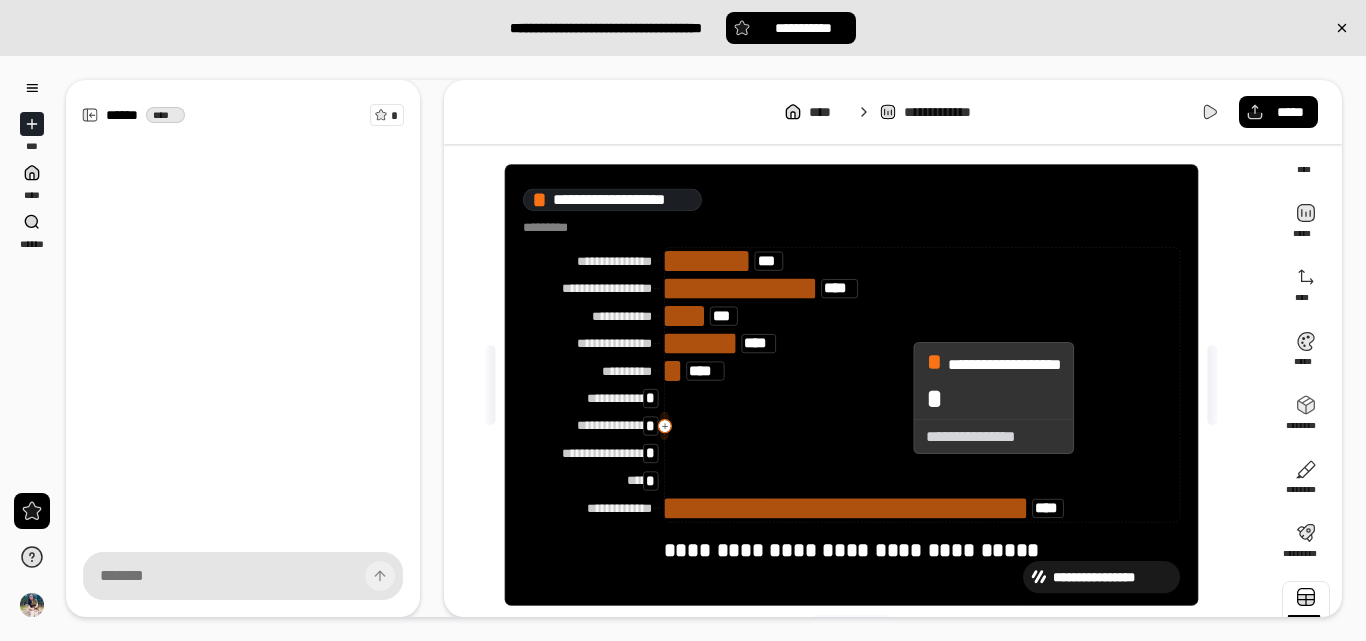 scroll, scrollTop: 35, scrollLeft: 0, axis: vertical 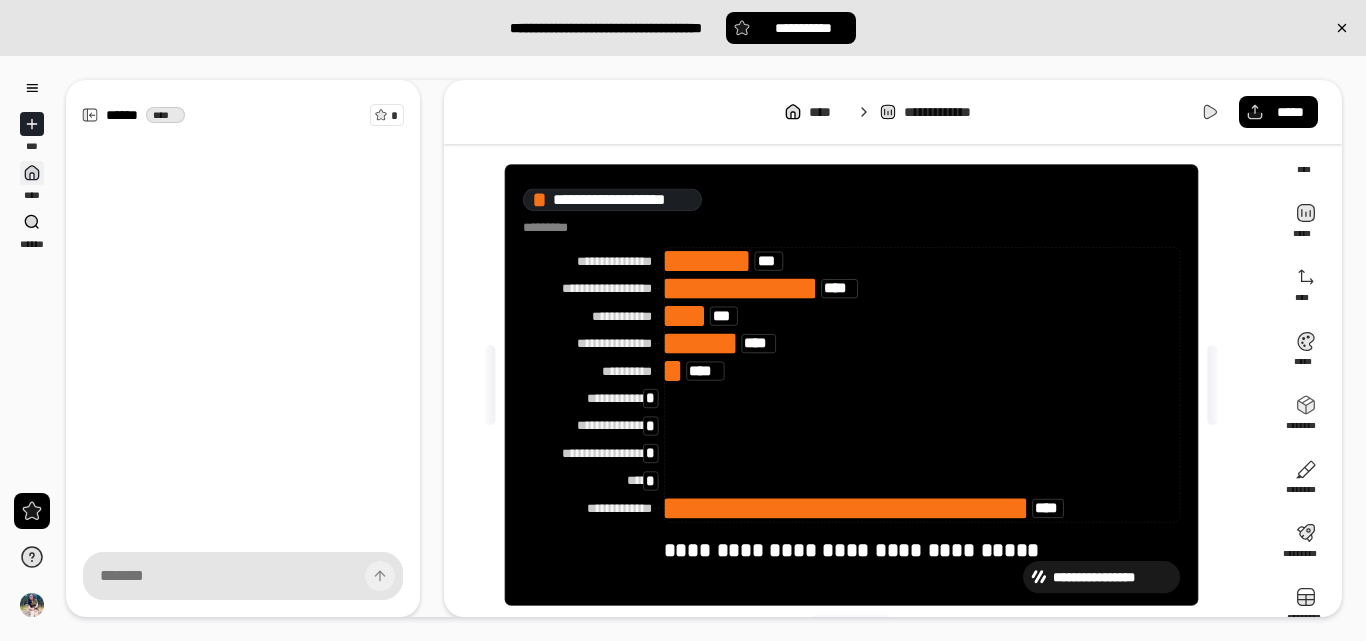 click at bounding box center (32, 173) 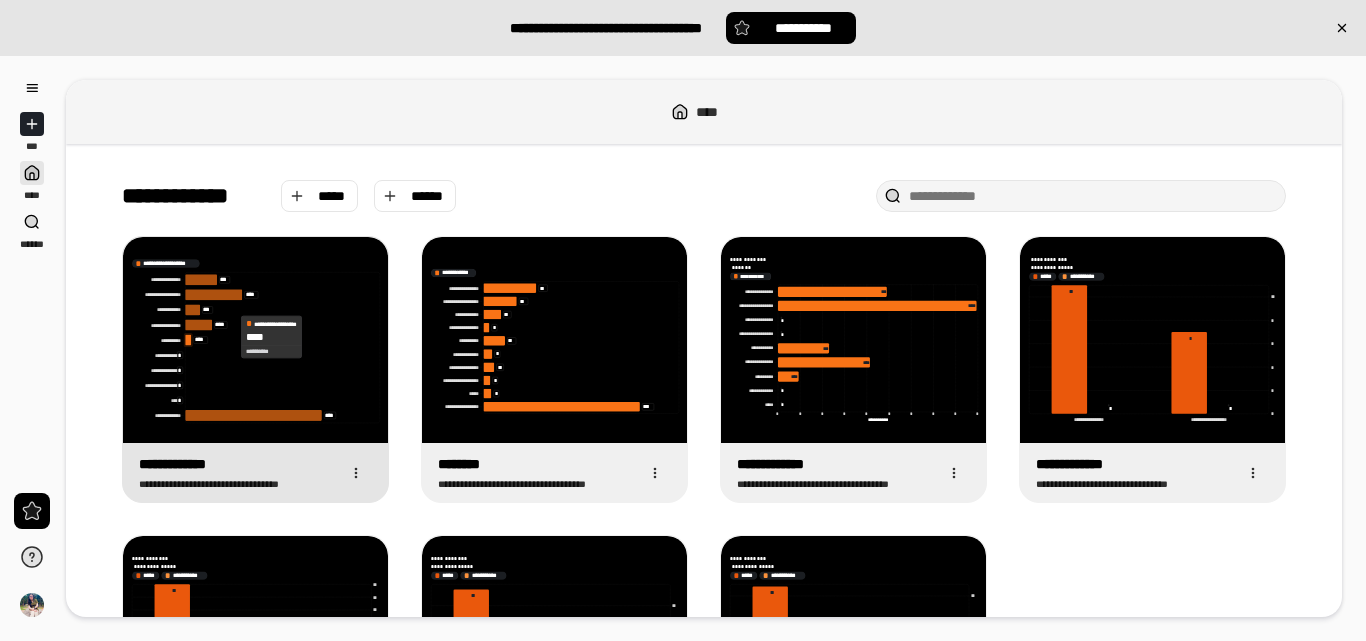 click 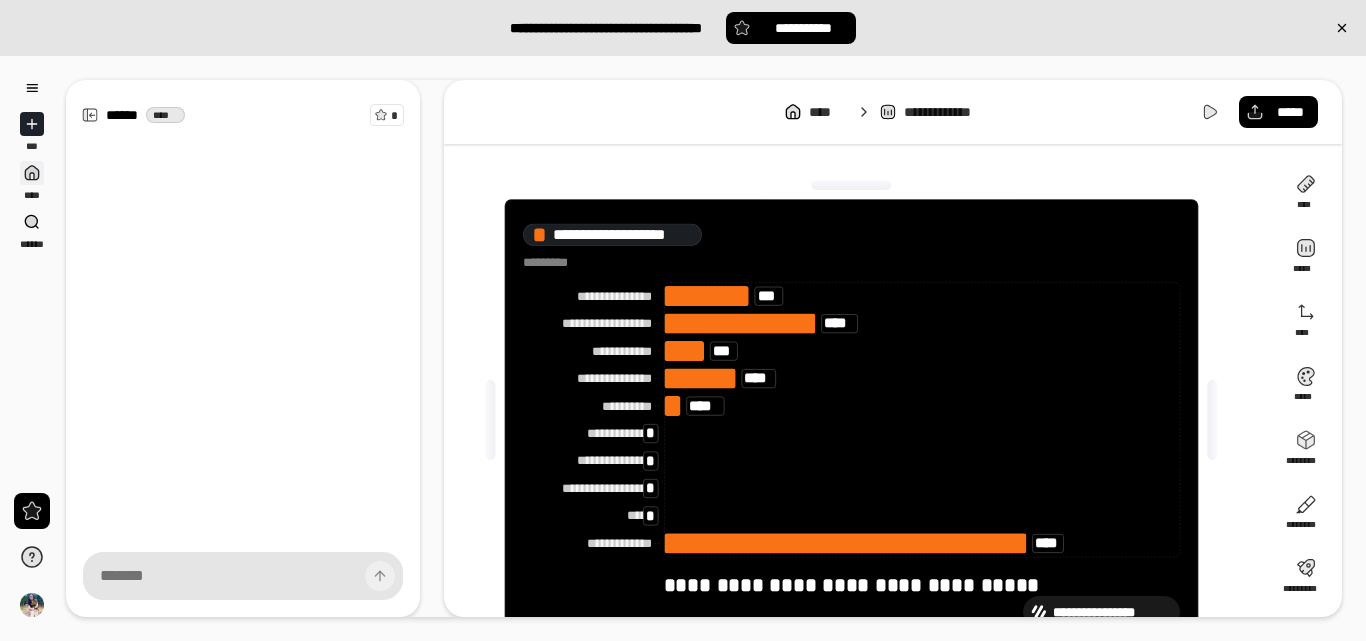click on "****" at bounding box center (32, 181) 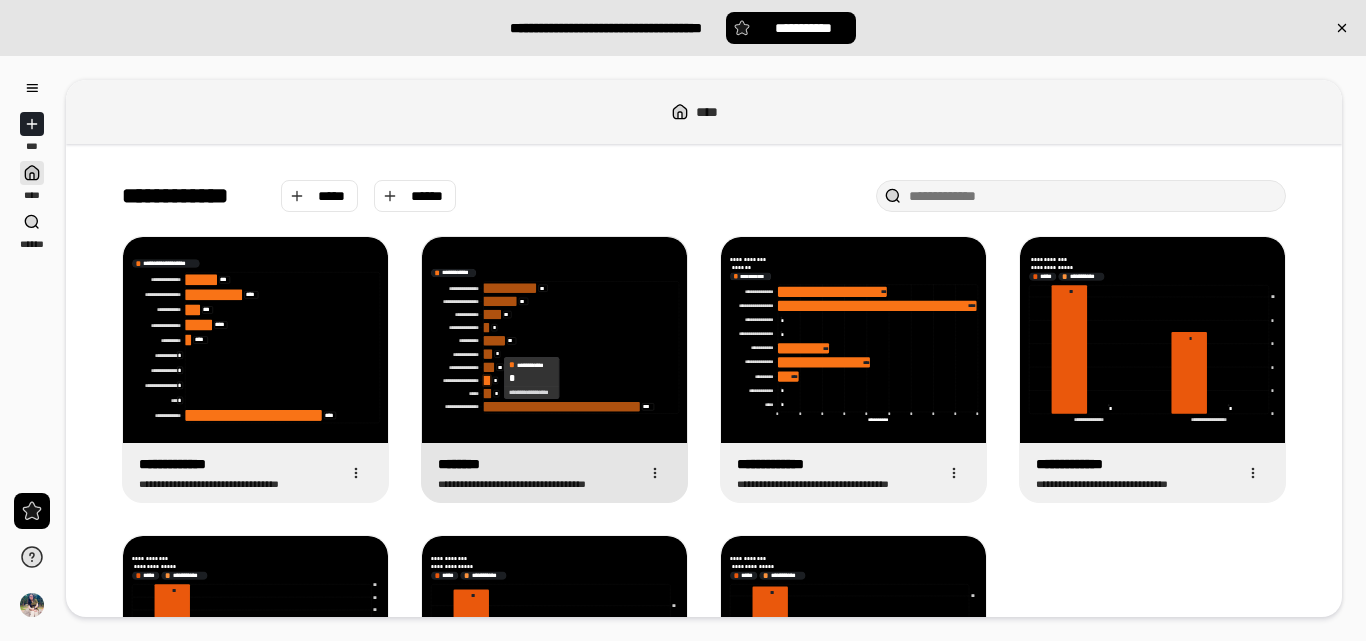 click 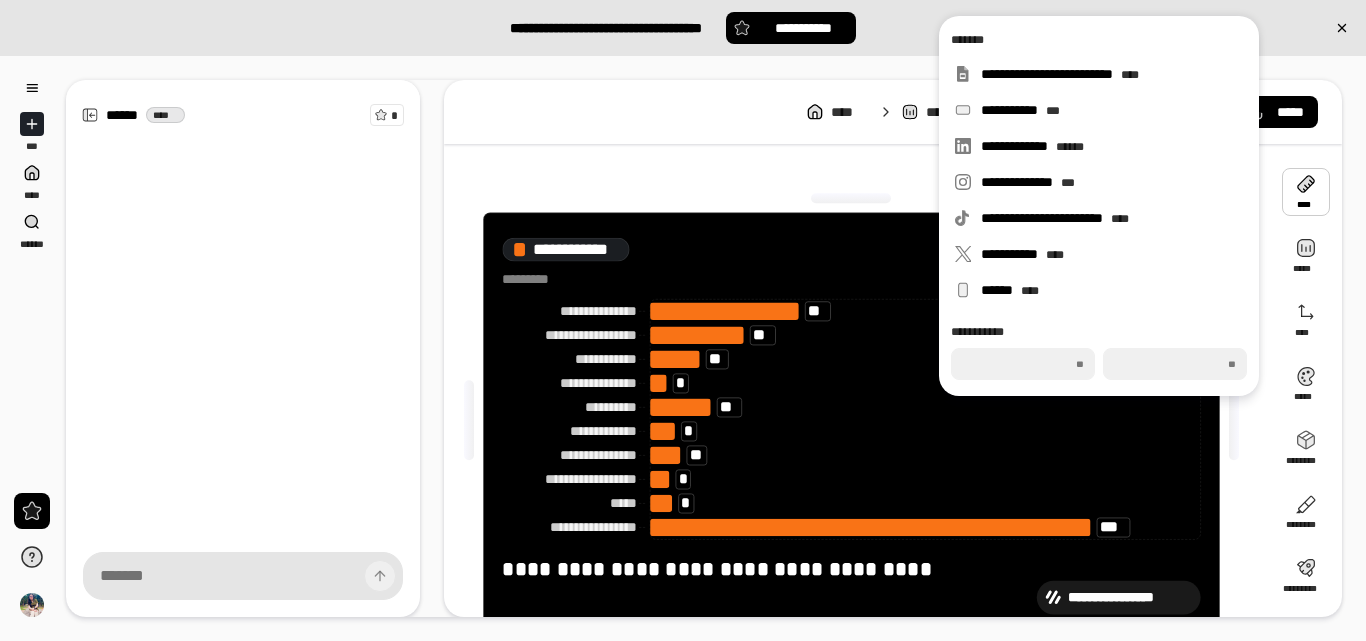 click at bounding box center [1306, 192] 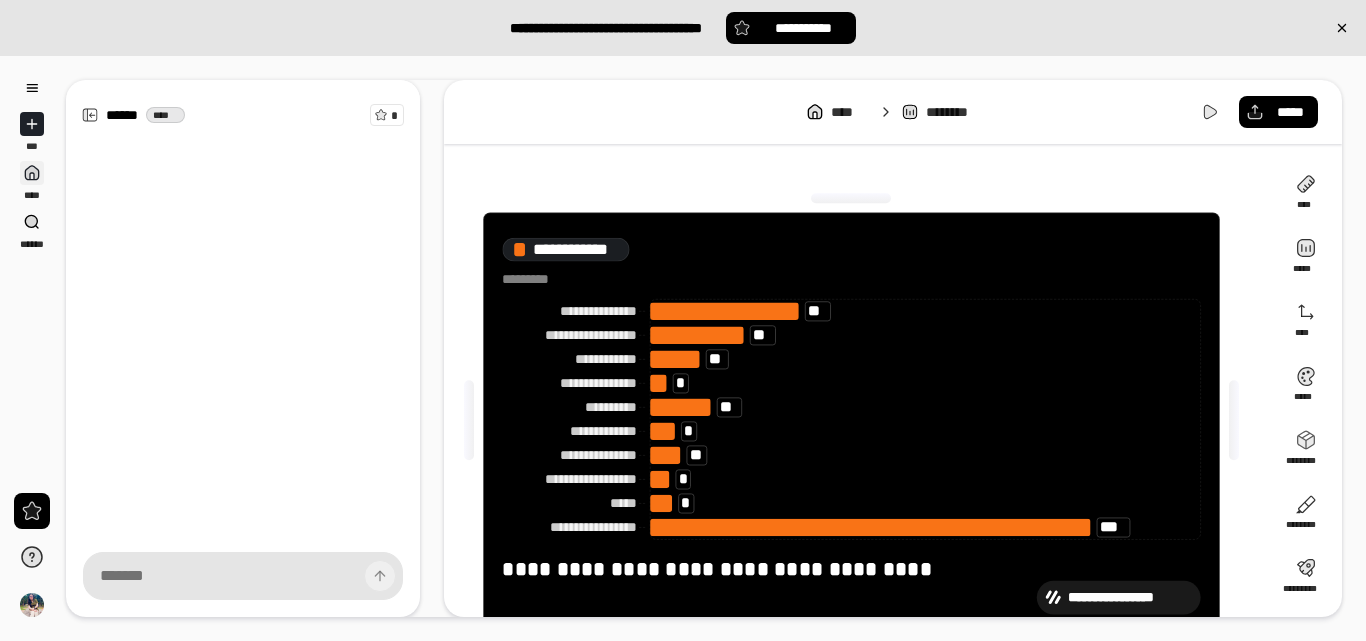 click 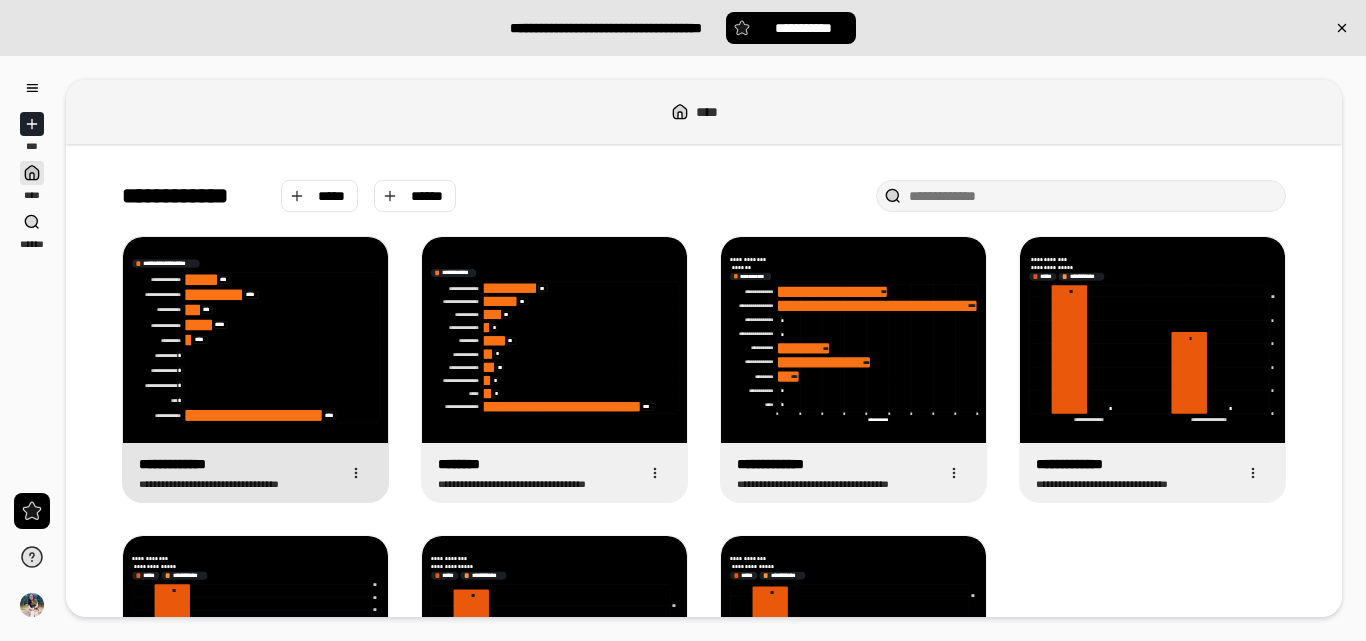 click on "[FIRST] [LAST] [STREET_NAME] [CITY] [STATE] [ZIP_CODE] [COUNTRY] [PHONE] [EMAIL]" 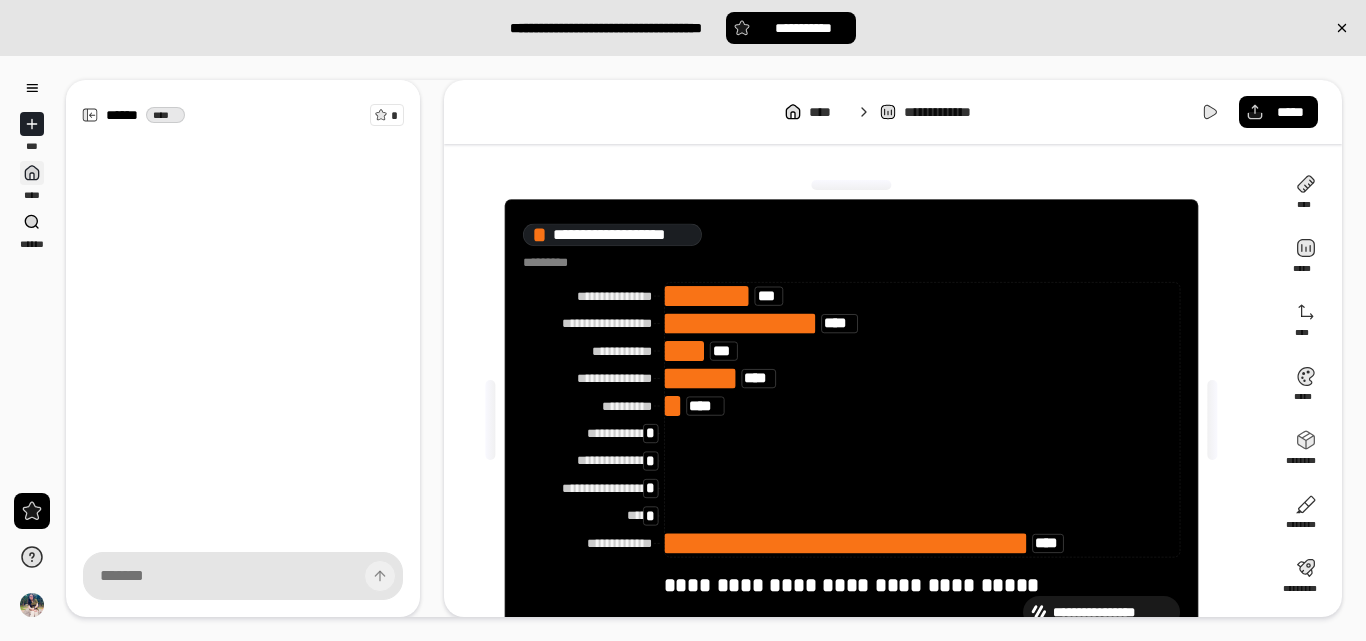 click 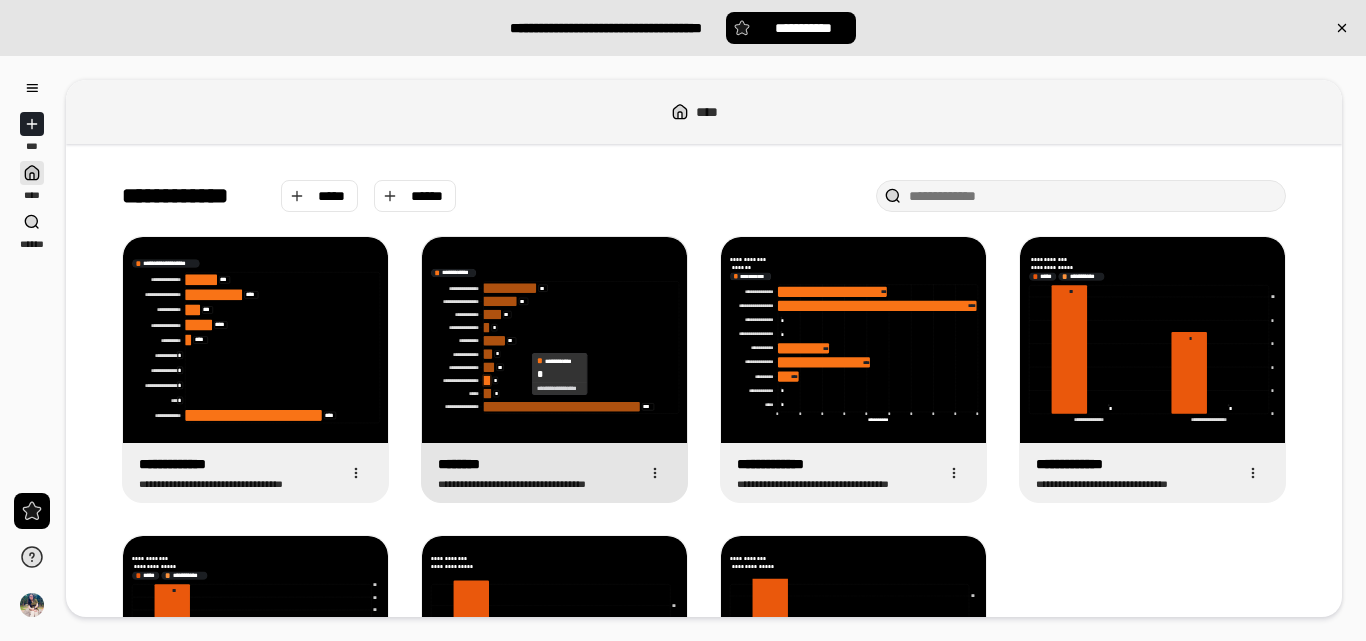 click 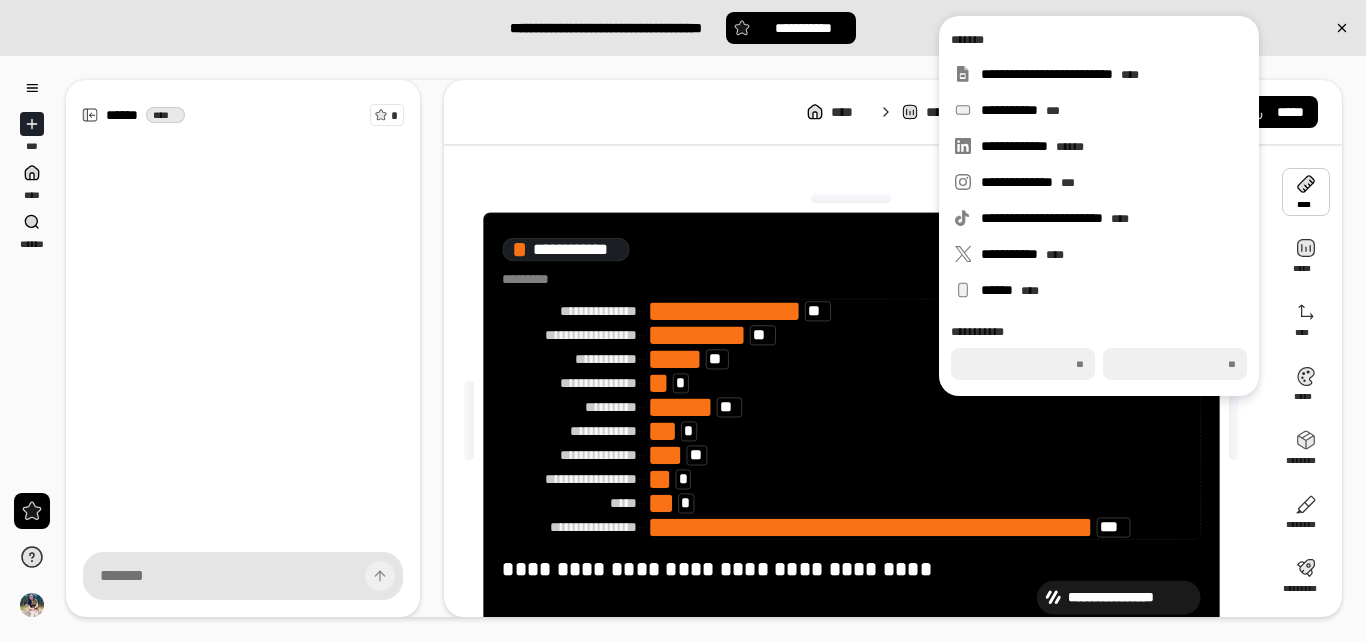click at bounding box center [1306, 192] 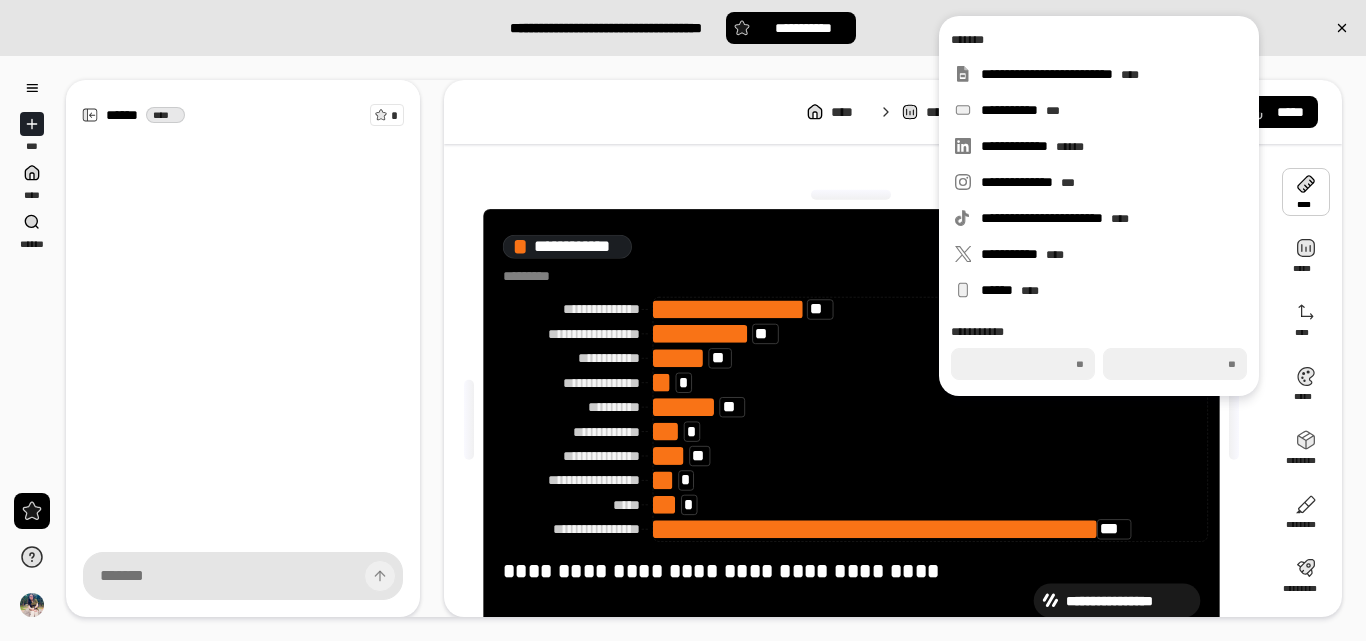 click on "***" at bounding box center (1175, 364) 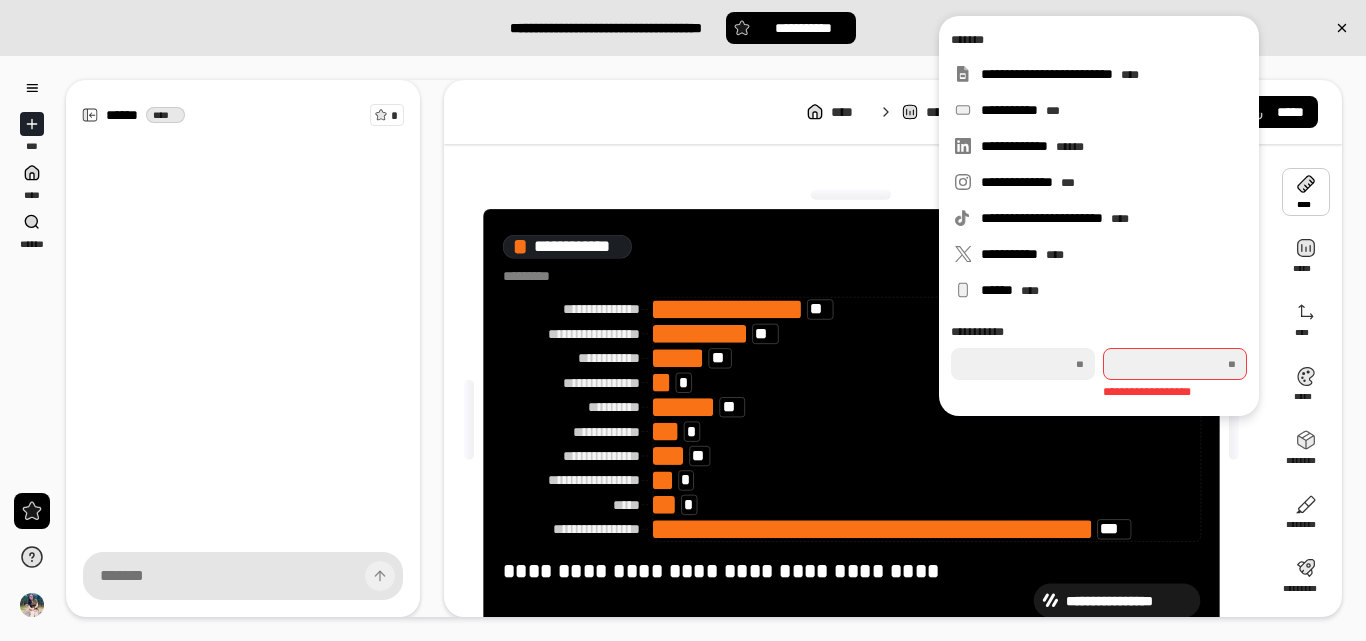 type on "*" 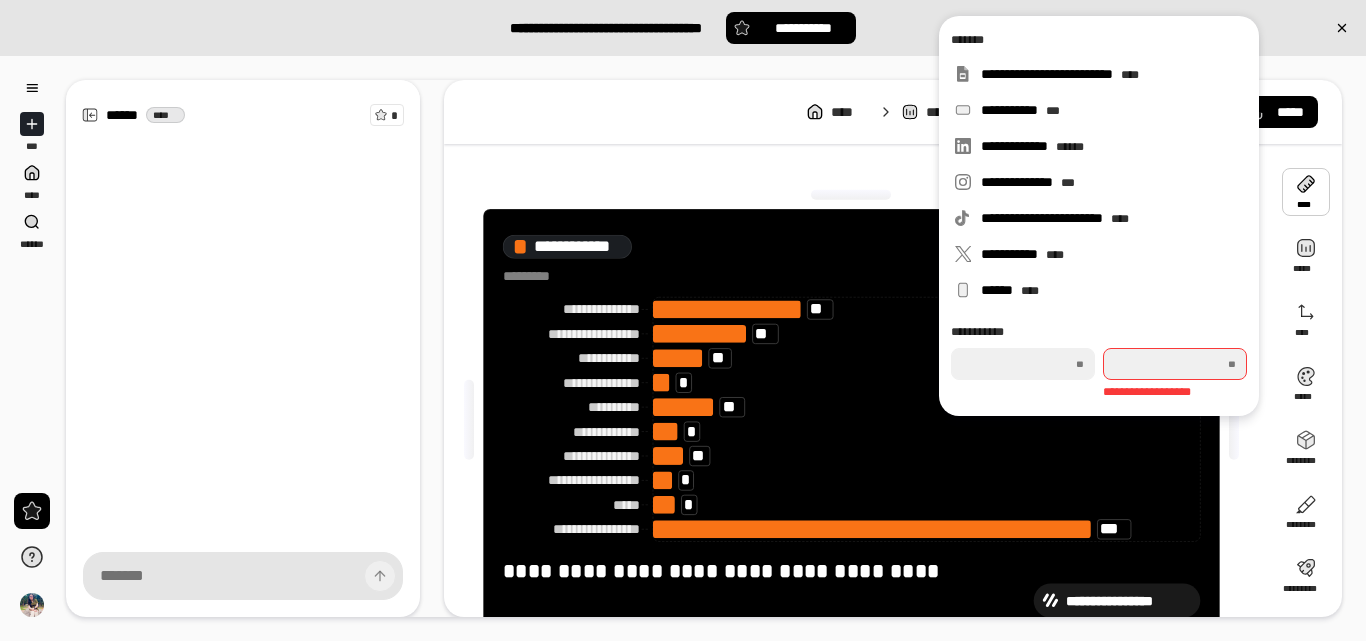 type on "***" 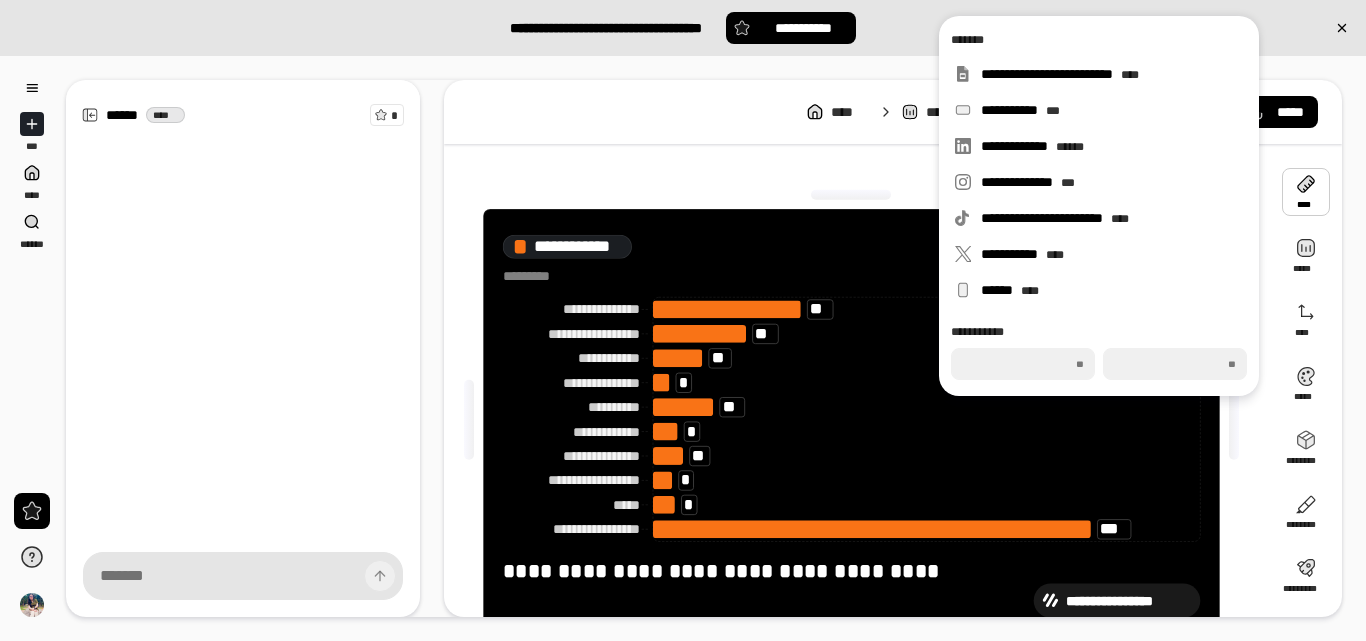 click at bounding box center (851, 195) 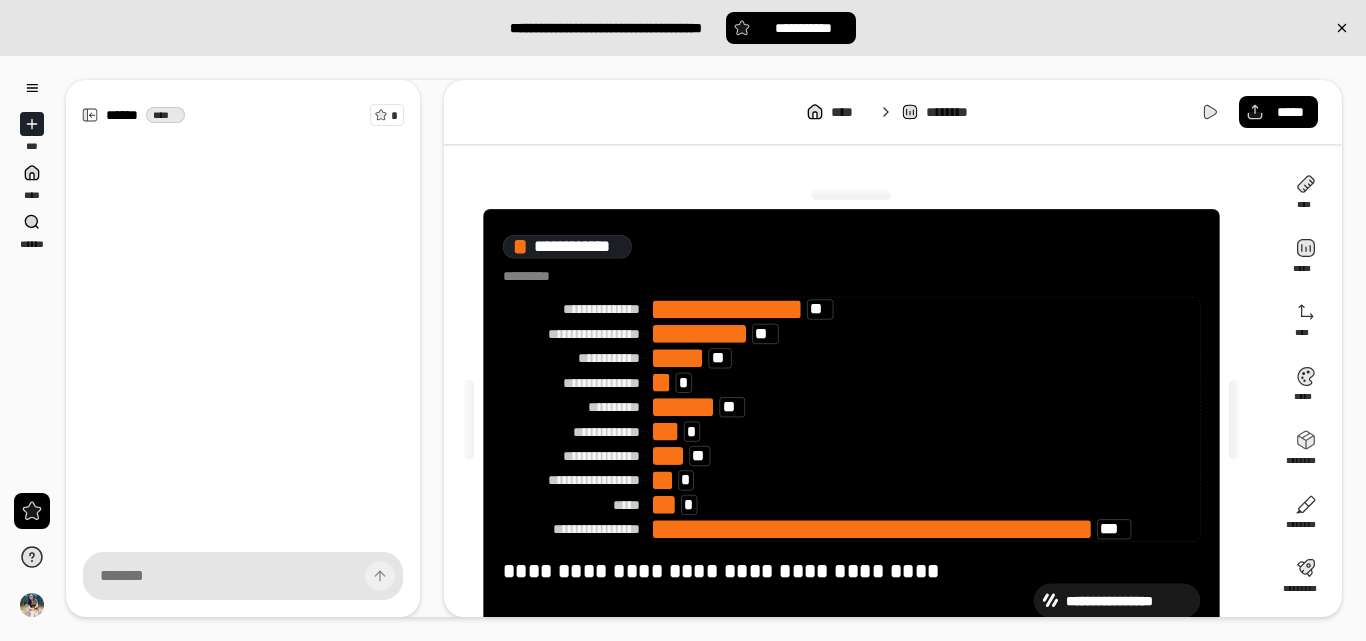 click on "[FIRST] [LAST] [STREET_NAME] [CITY] [STATE] [ZIP_CODE] [COUNTRY] [PHONE] [EMAIL]" at bounding box center [859, 420] 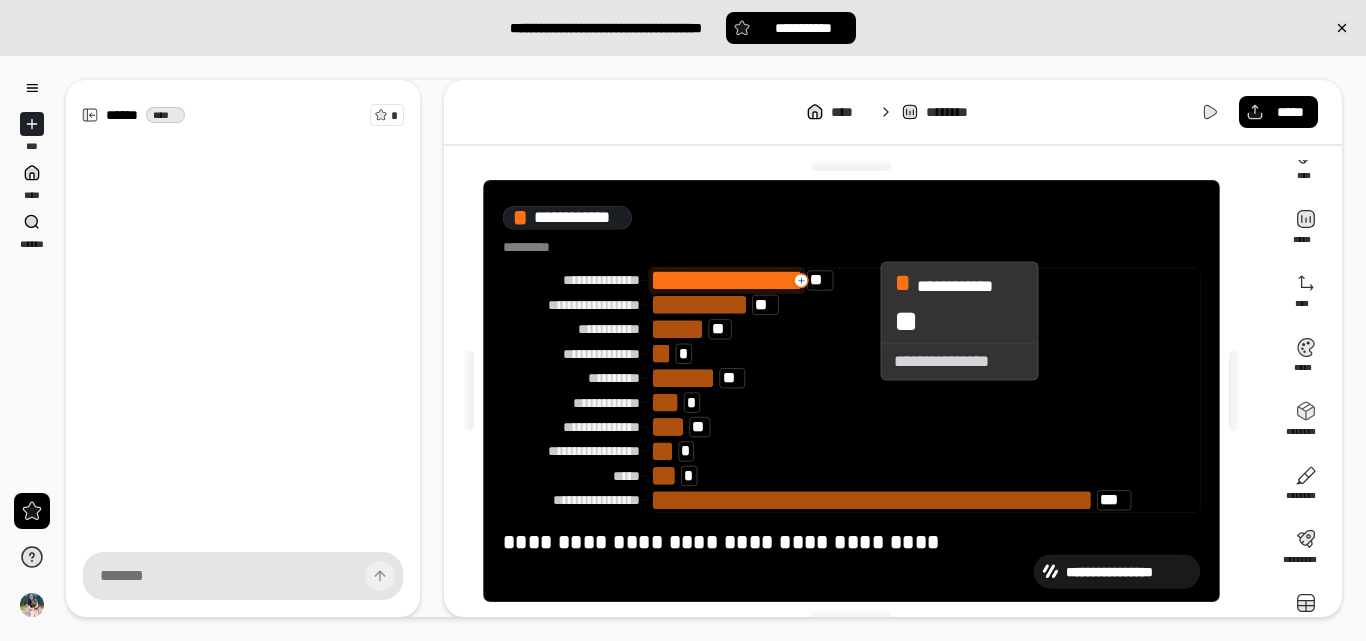 scroll, scrollTop: 30, scrollLeft: 0, axis: vertical 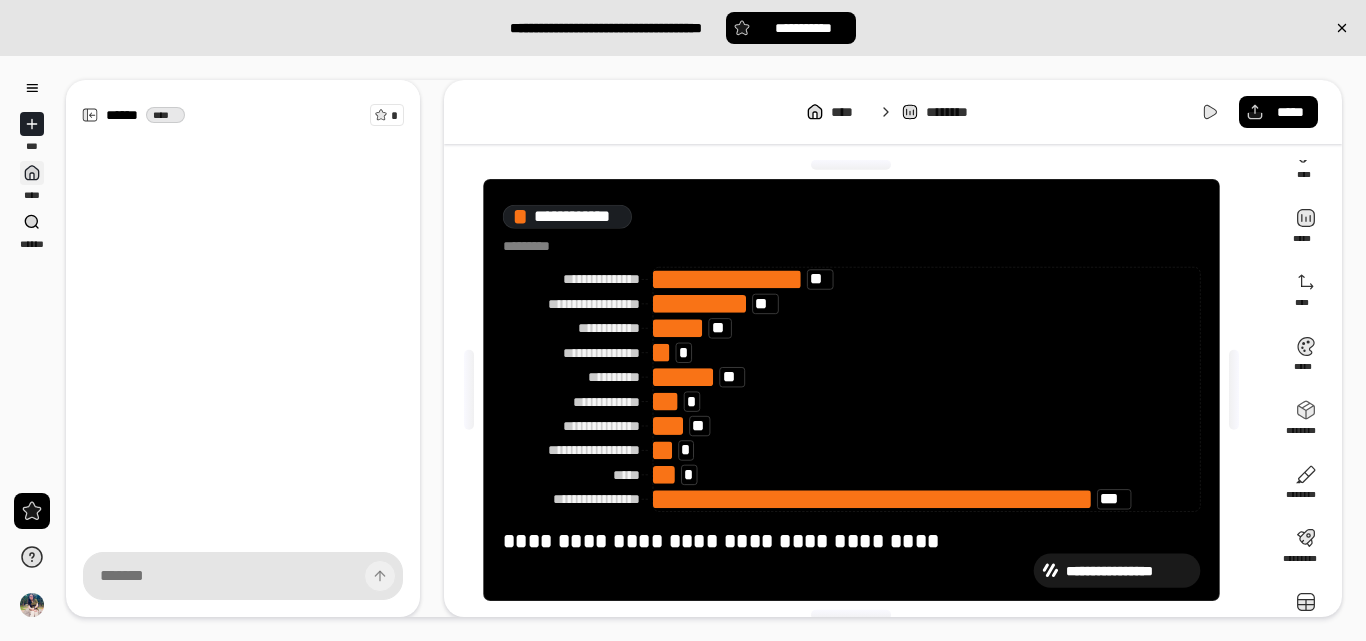 click on "****" at bounding box center (32, 181) 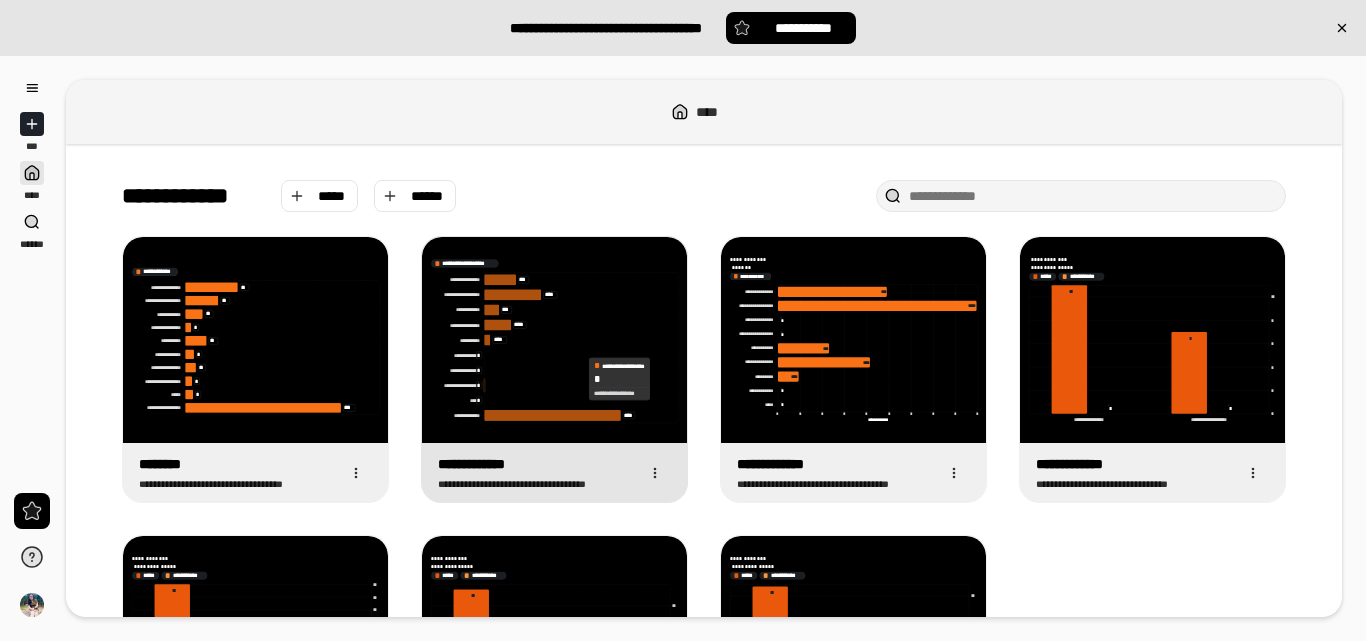 click 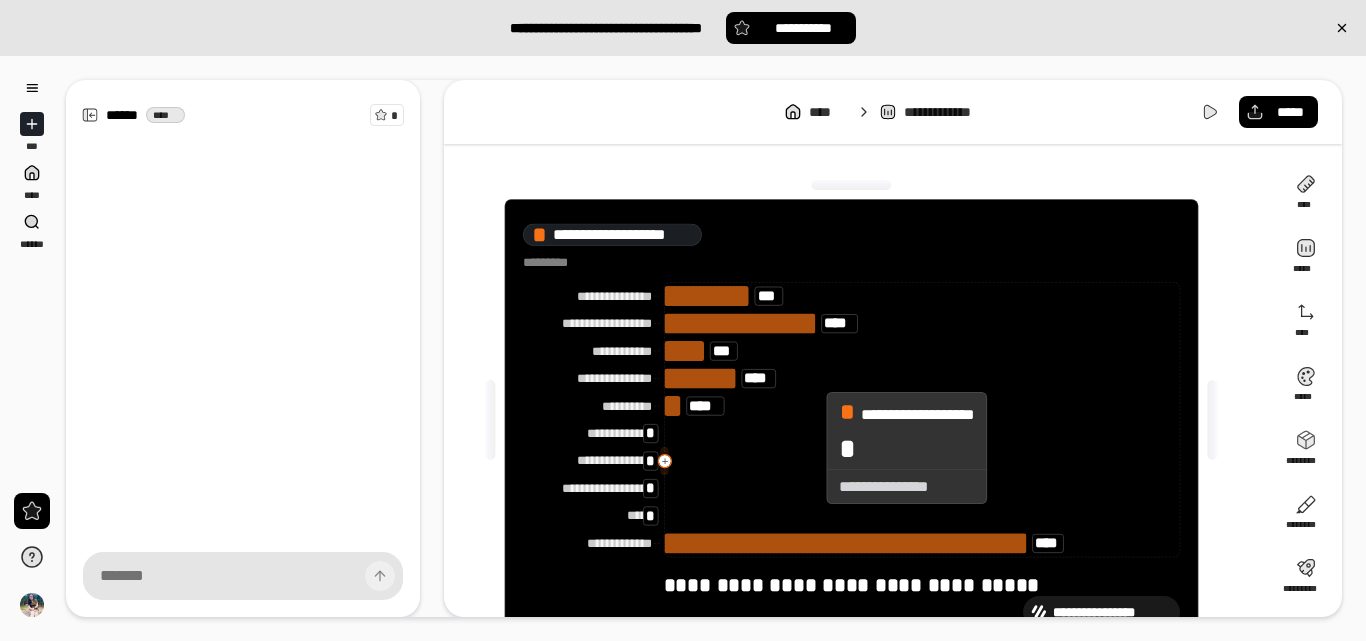 scroll, scrollTop: 63, scrollLeft: 0, axis: vertical 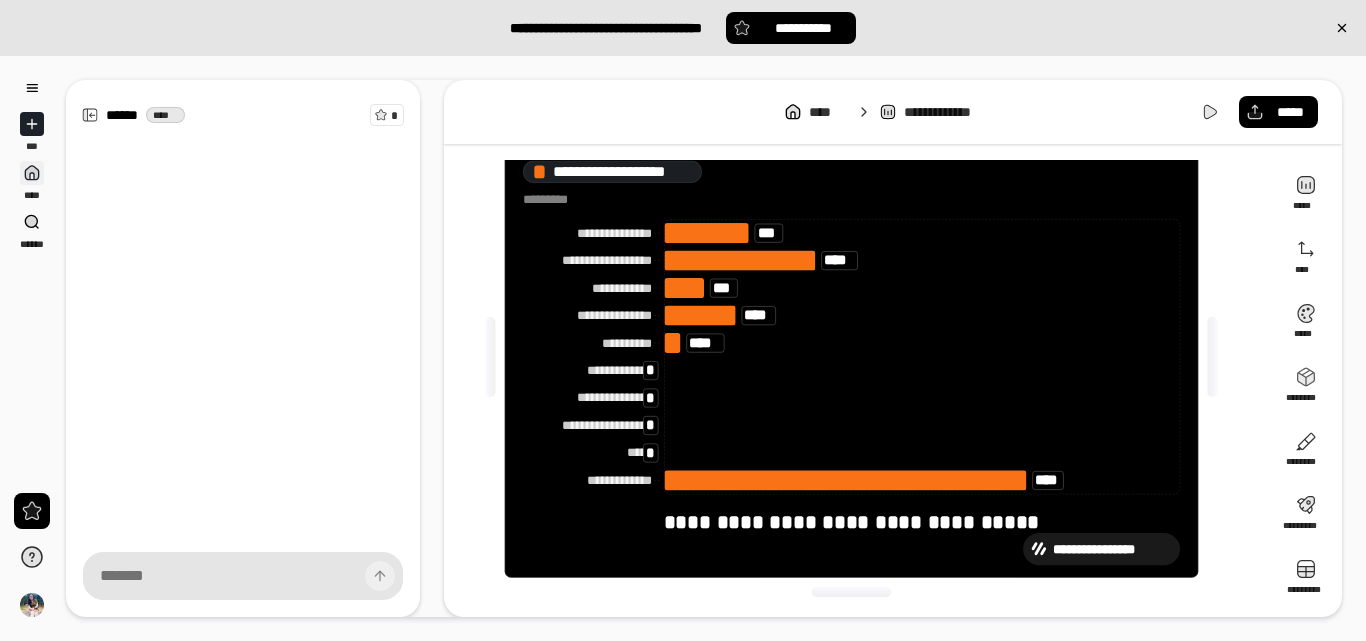click at bounding box center [32, 173] 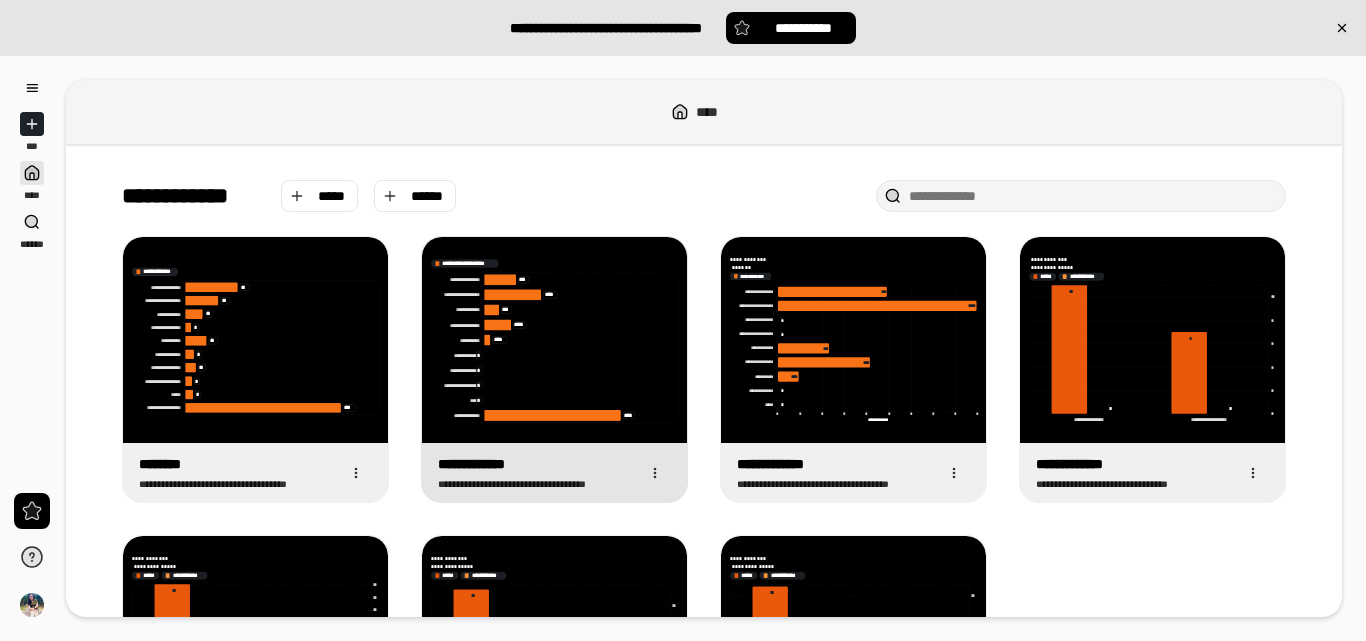 click on "**********" 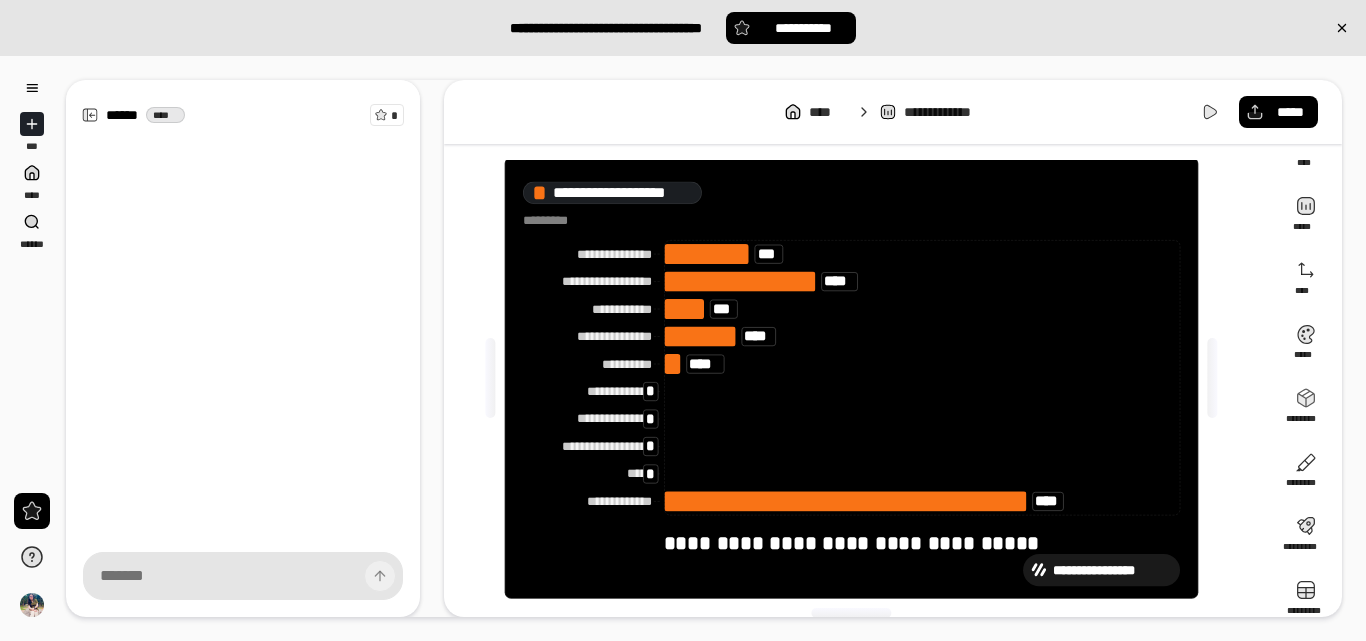 scroll, scrollTop: 43, scrollLeft: 0, axis: vertical 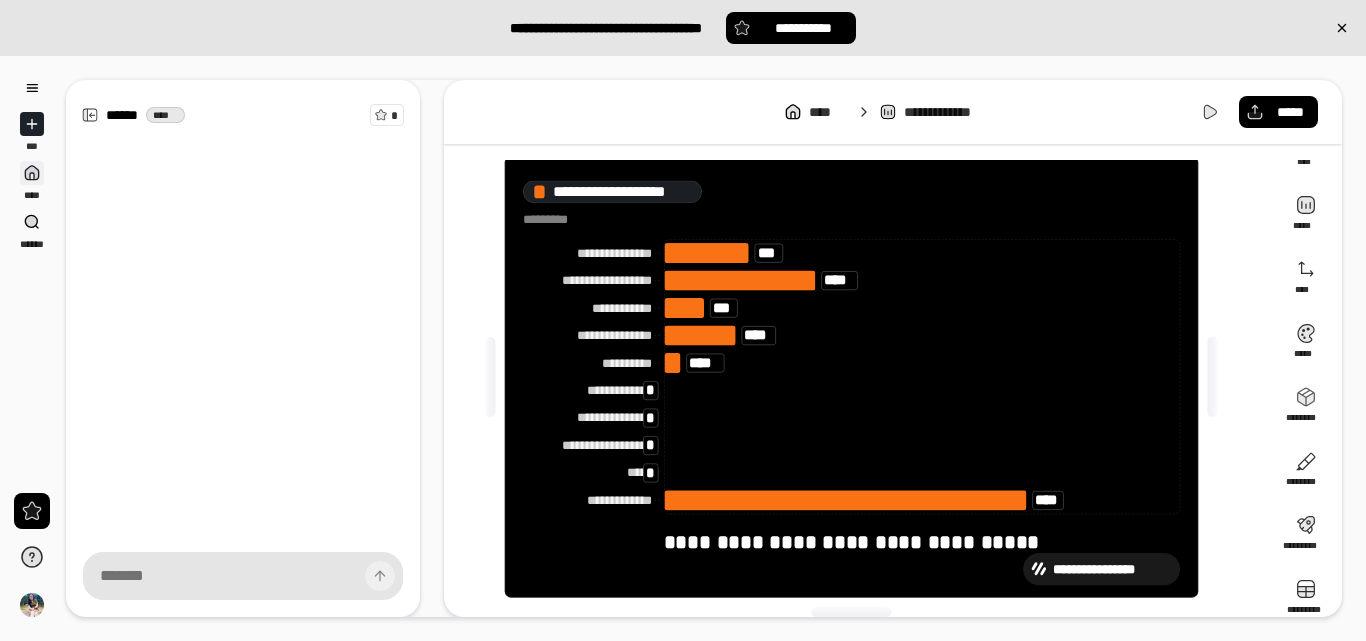 click on "****" at bounding box center (32, 181) 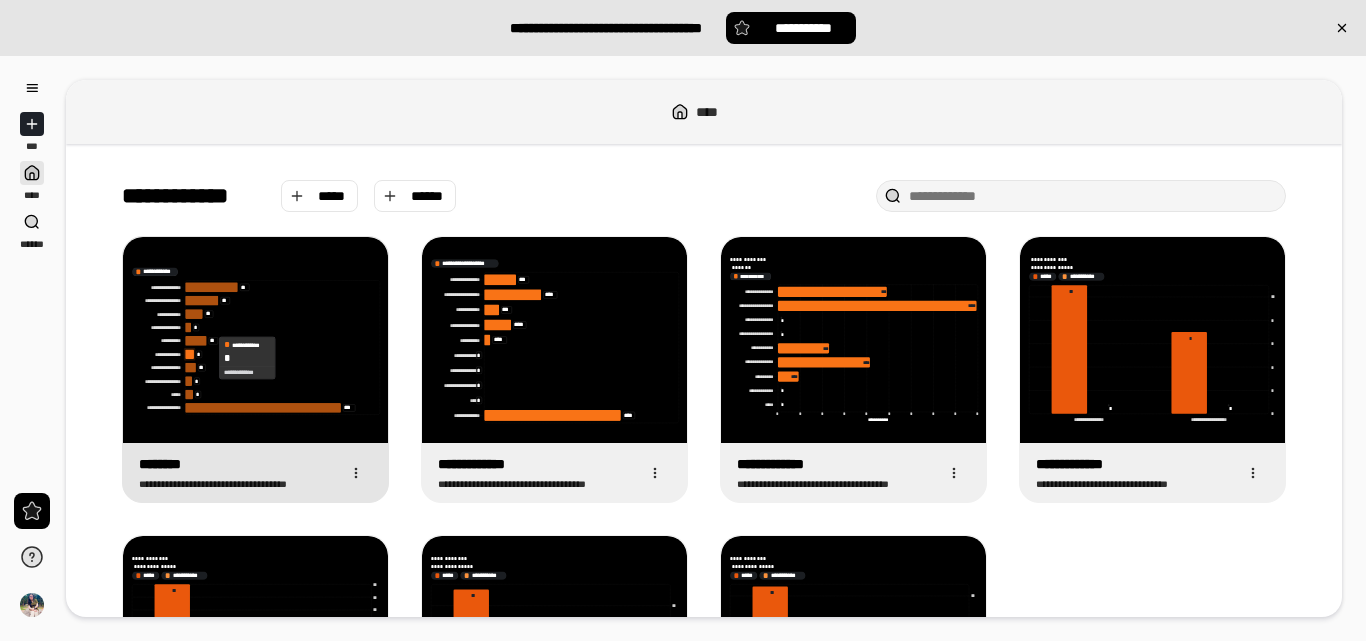 click 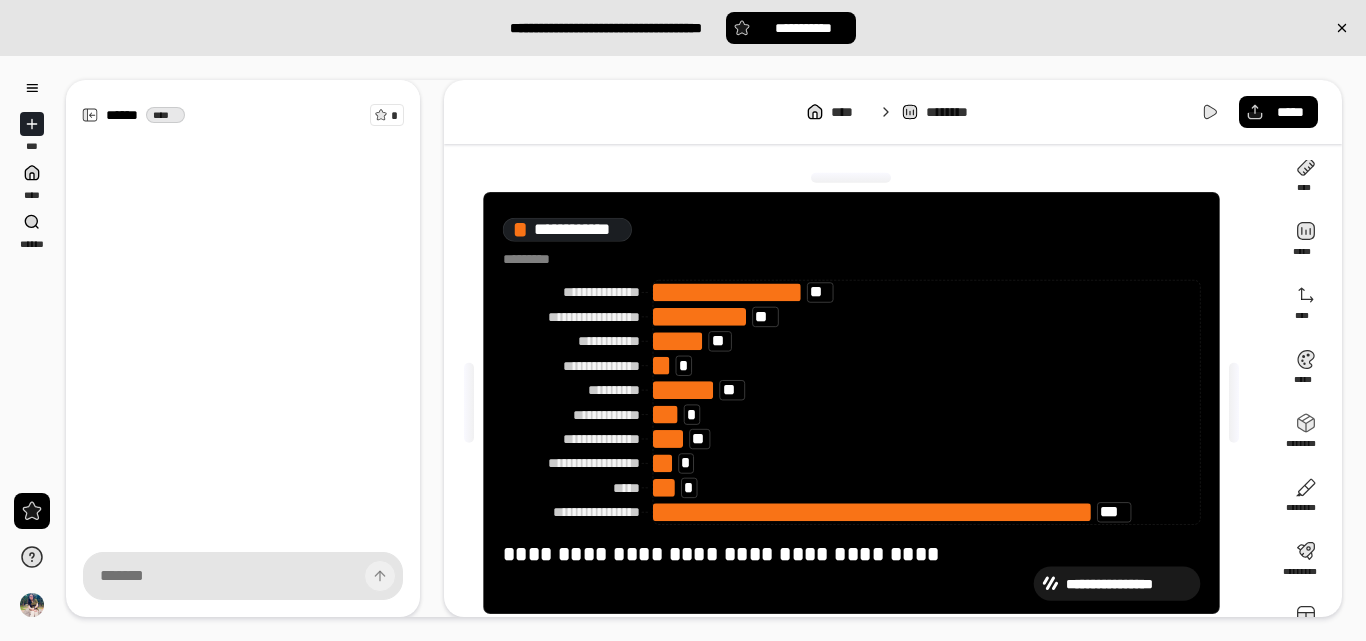 scroll, scrollTop: 18, scrollLeft: 0, axis: vertical 